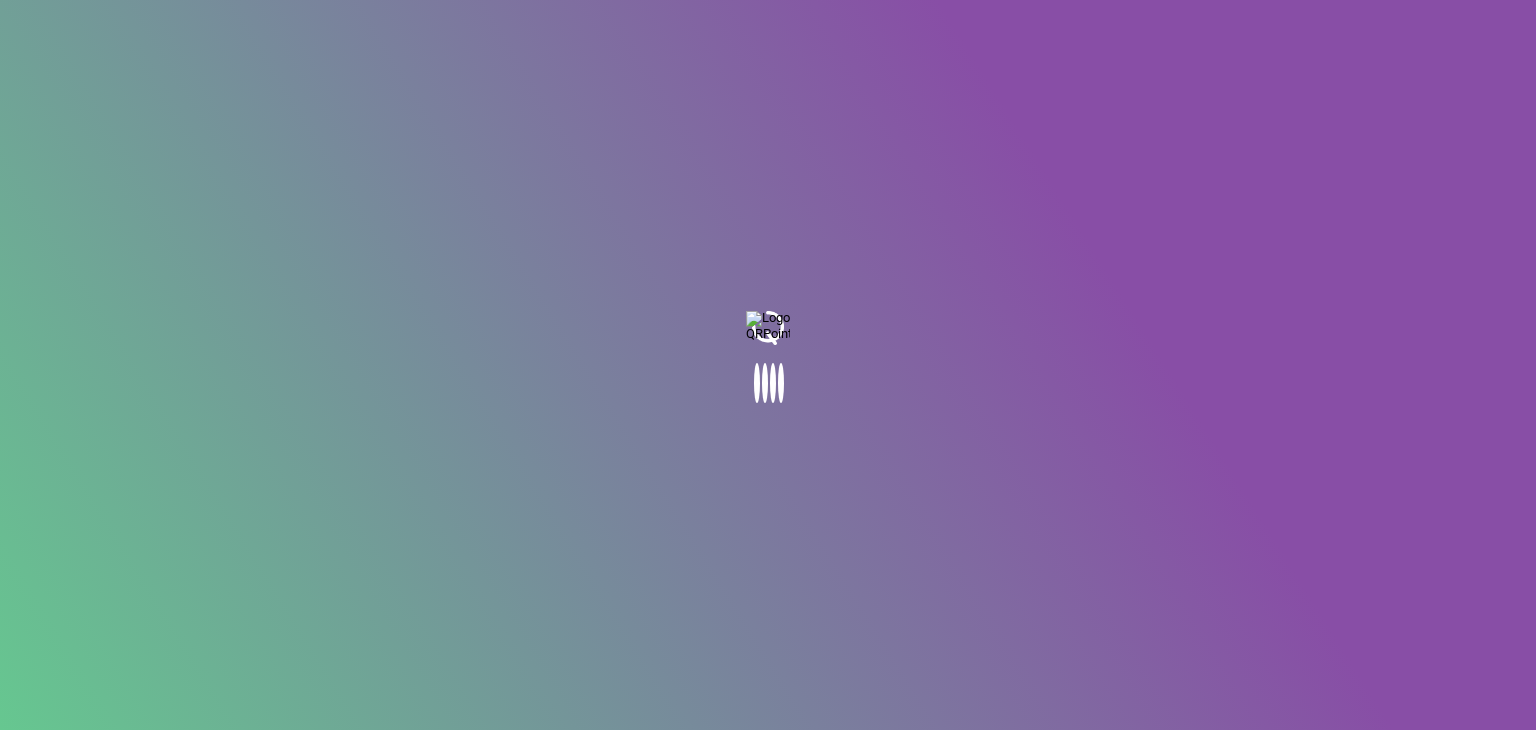 scroll, scrollTop: 0, scrollLeft: 0, axis: both 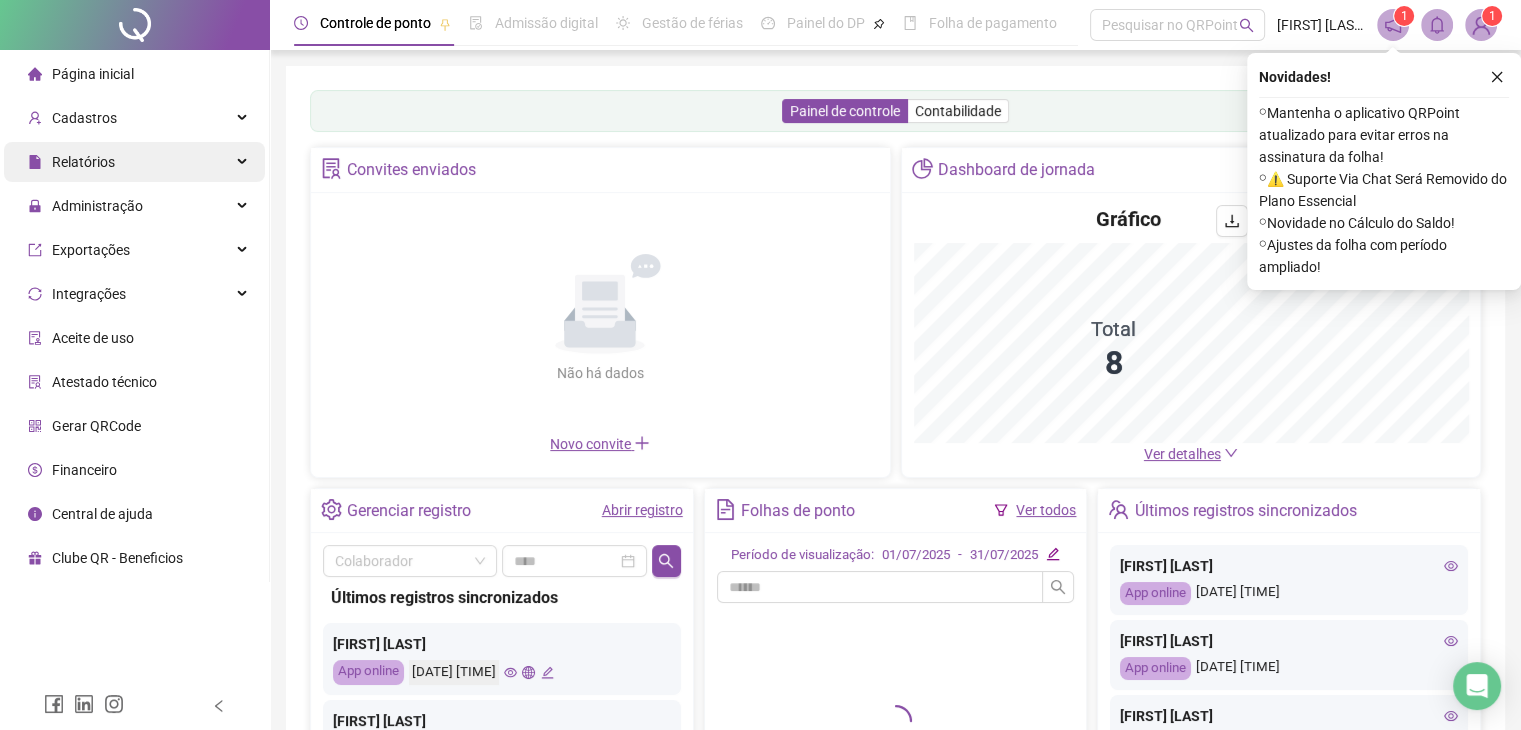 click on "Relatórios" at bounding box center [83, 162] 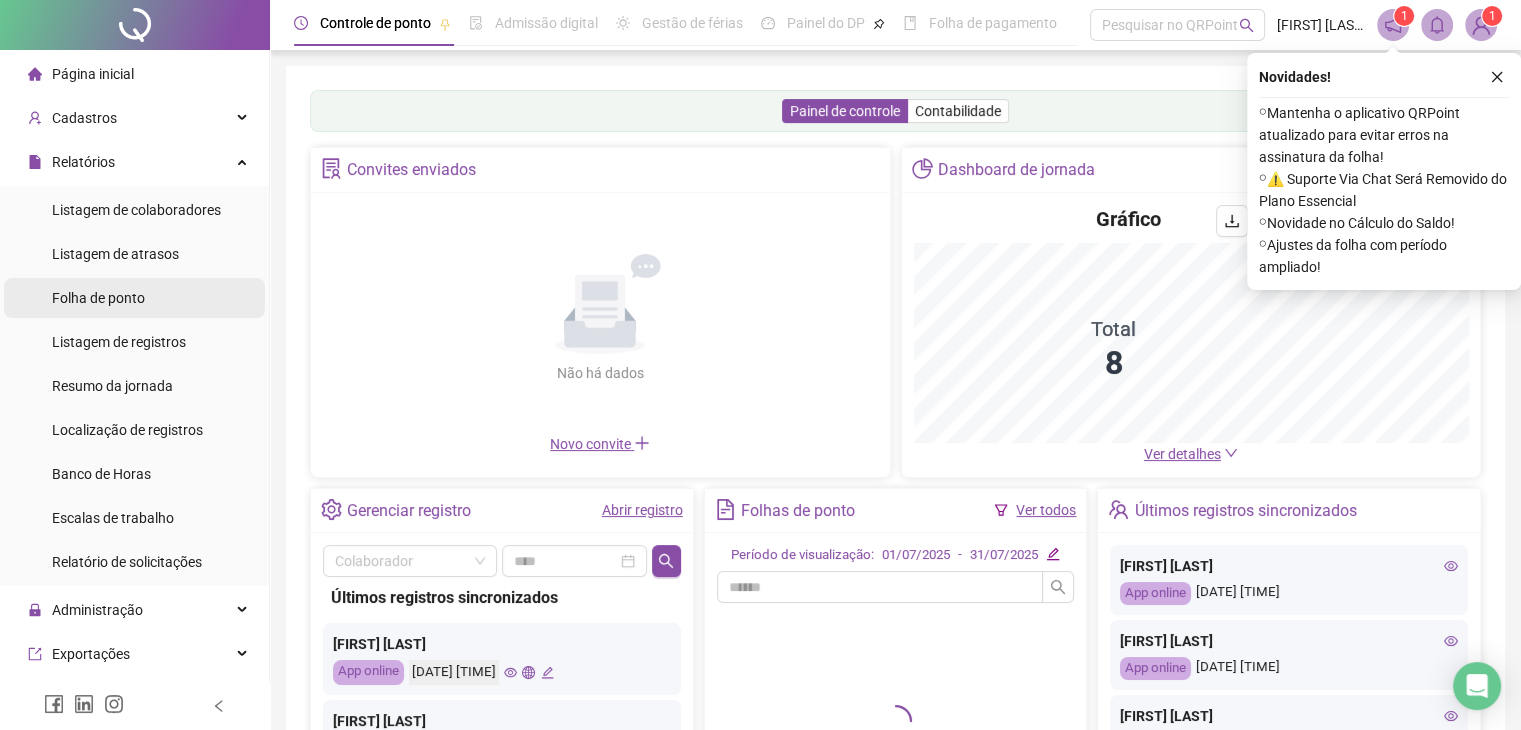 click on "Folha de ponto" at bounding box center [98, 298] 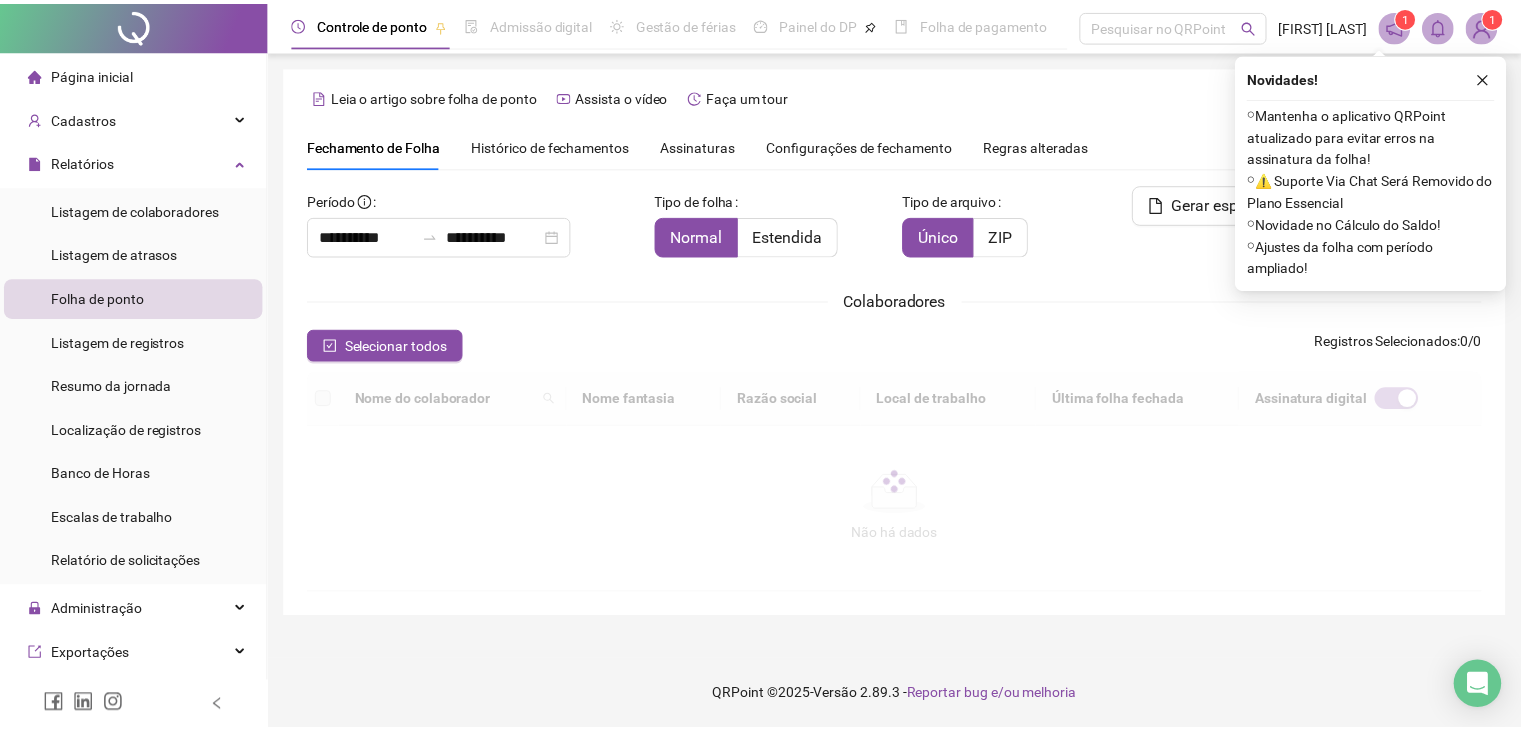 scroll, scrollTop: 44, scrollLeft: 0, axis: vertical 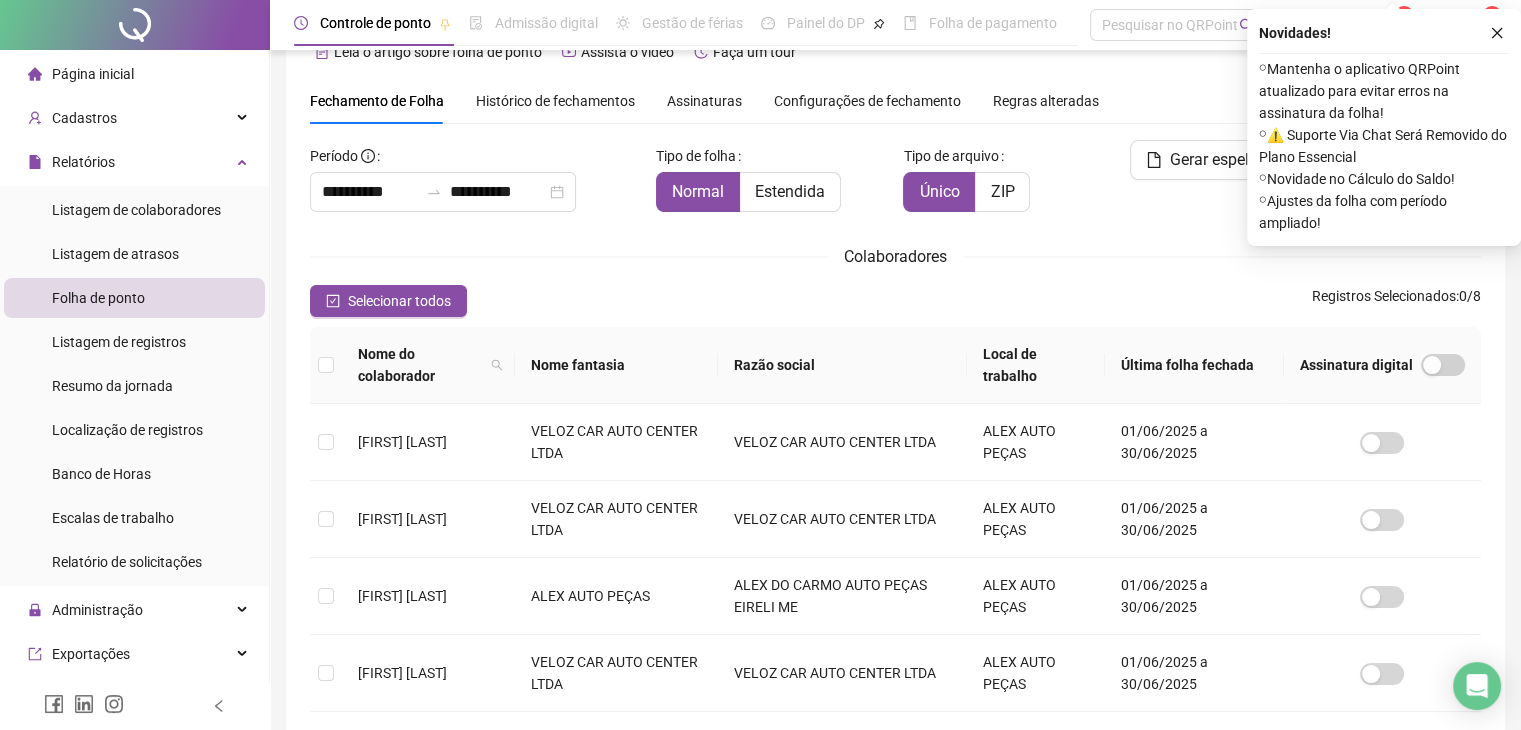 click on "⚬  Mantenha o aplicativo QRPoint atualizado para evitar erros na assinatura da folha!" at bounding box center (1384, 91) 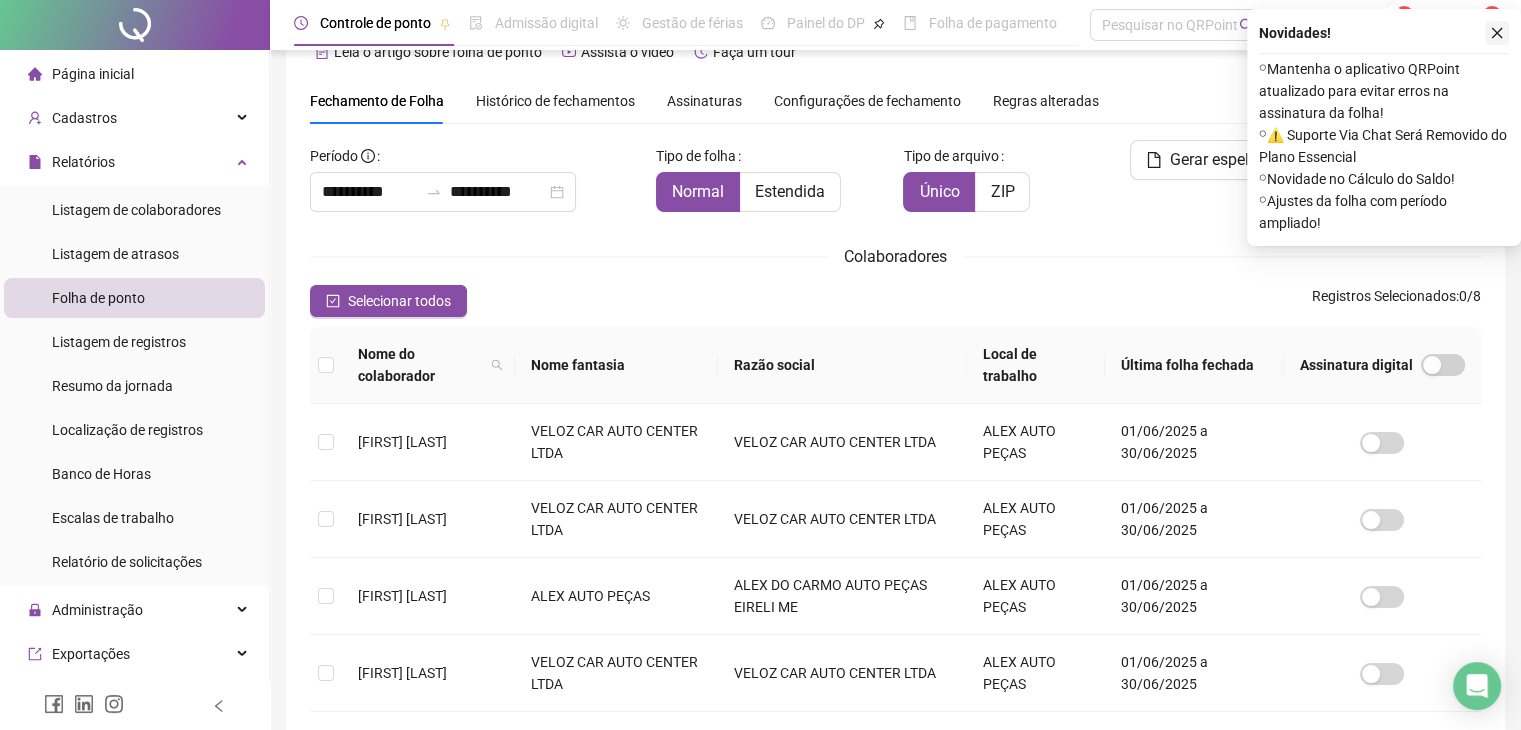 click at bounding box center [1497, 33] 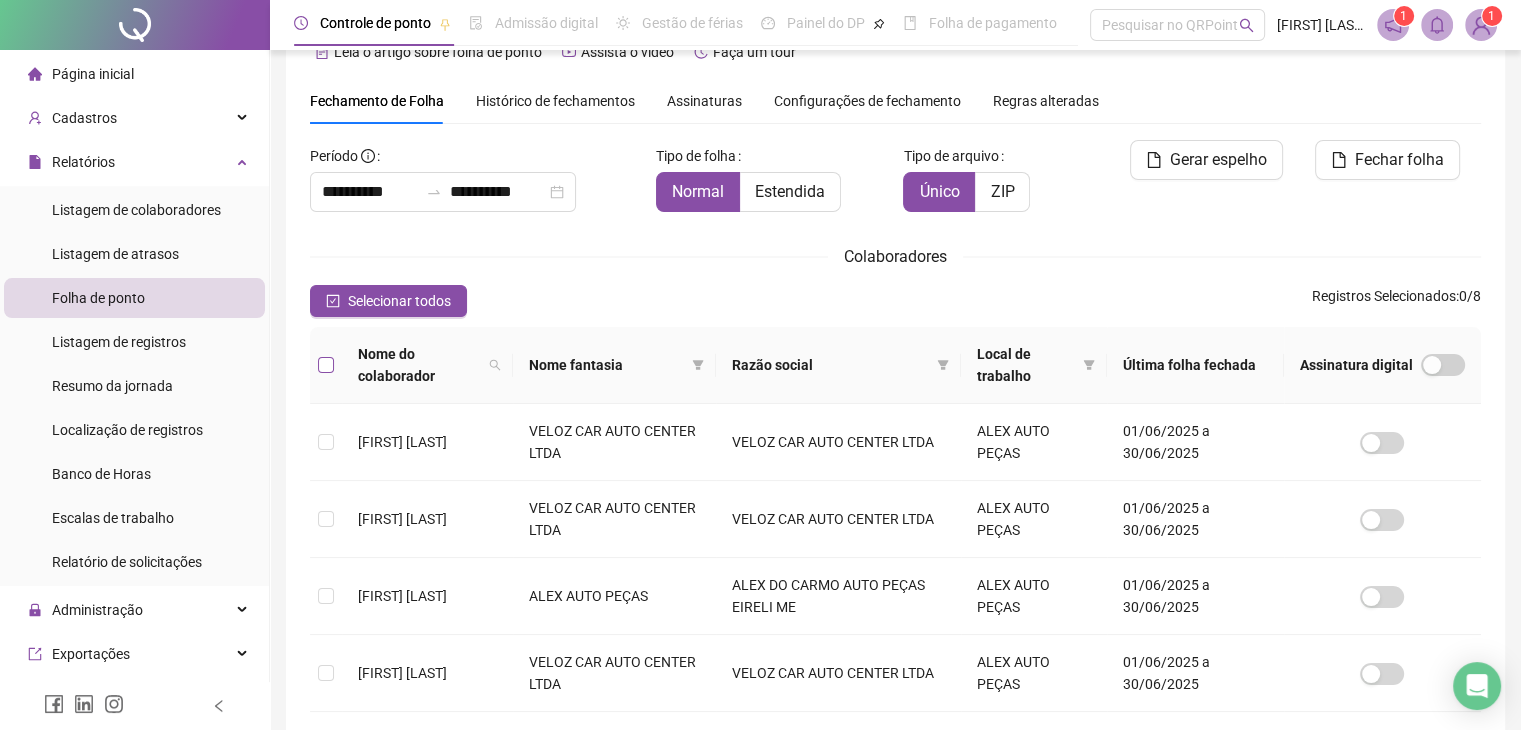 click at bounding box center (326, 365) 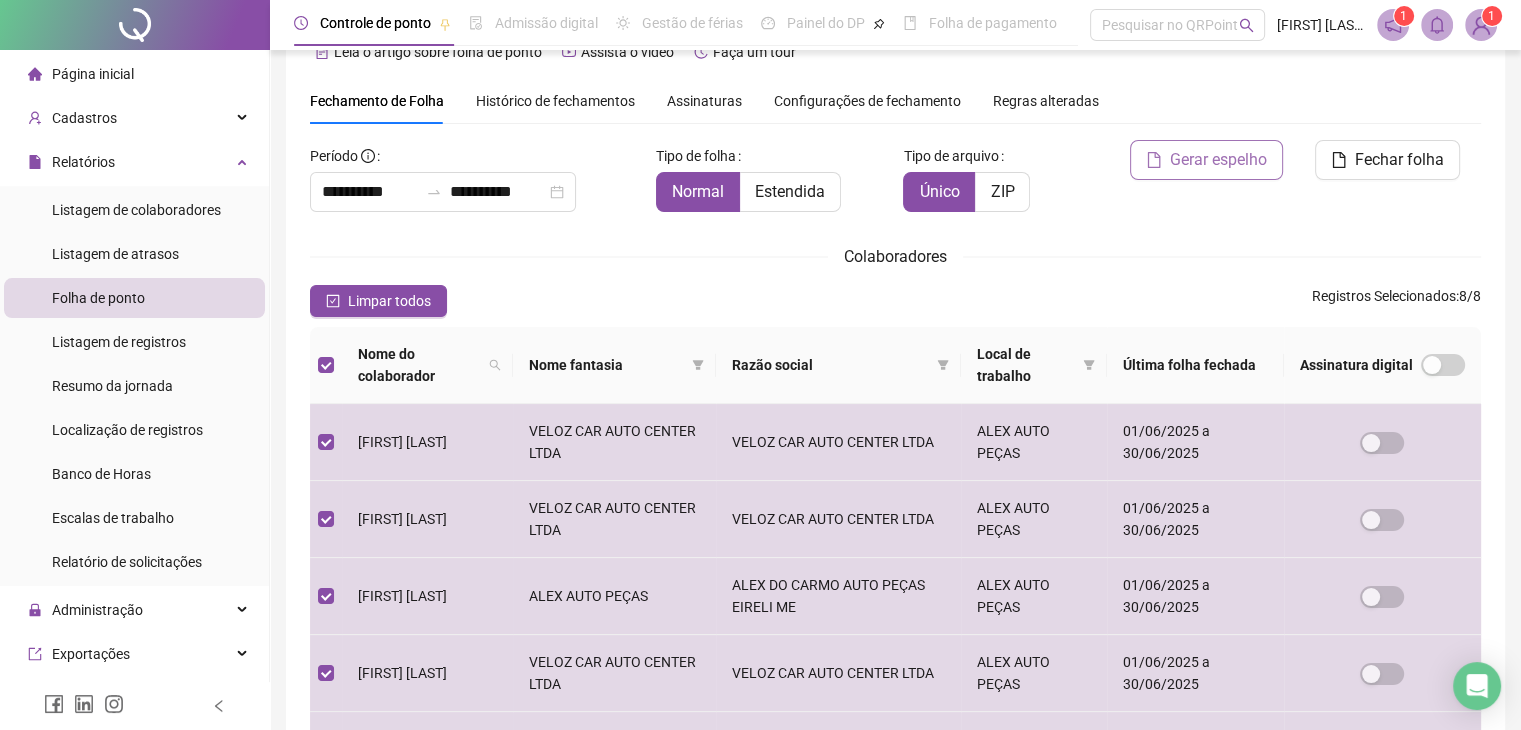 click on "Gerar espelho" at bounding box center [1218, 160] 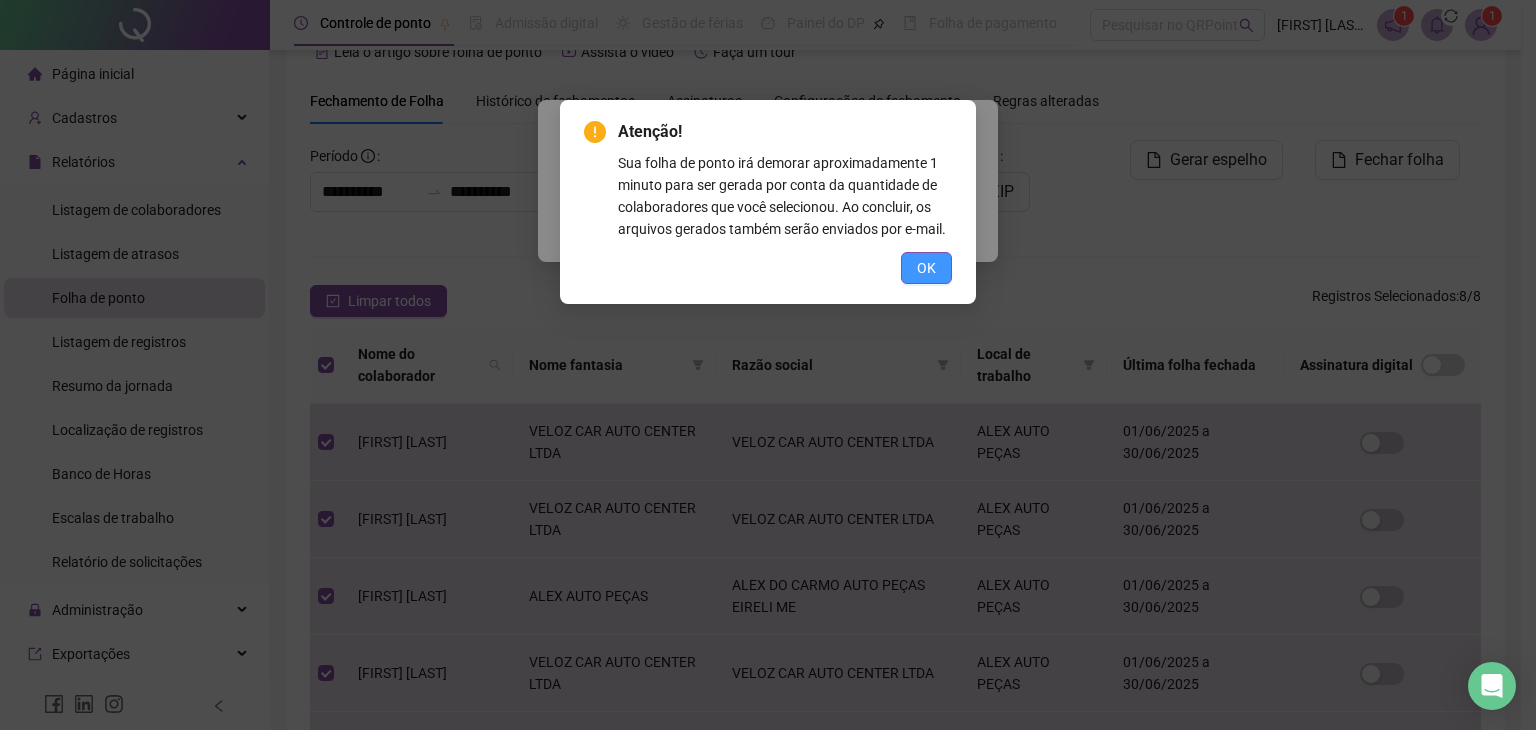 click on "OK" at bounding box center [926, 268] 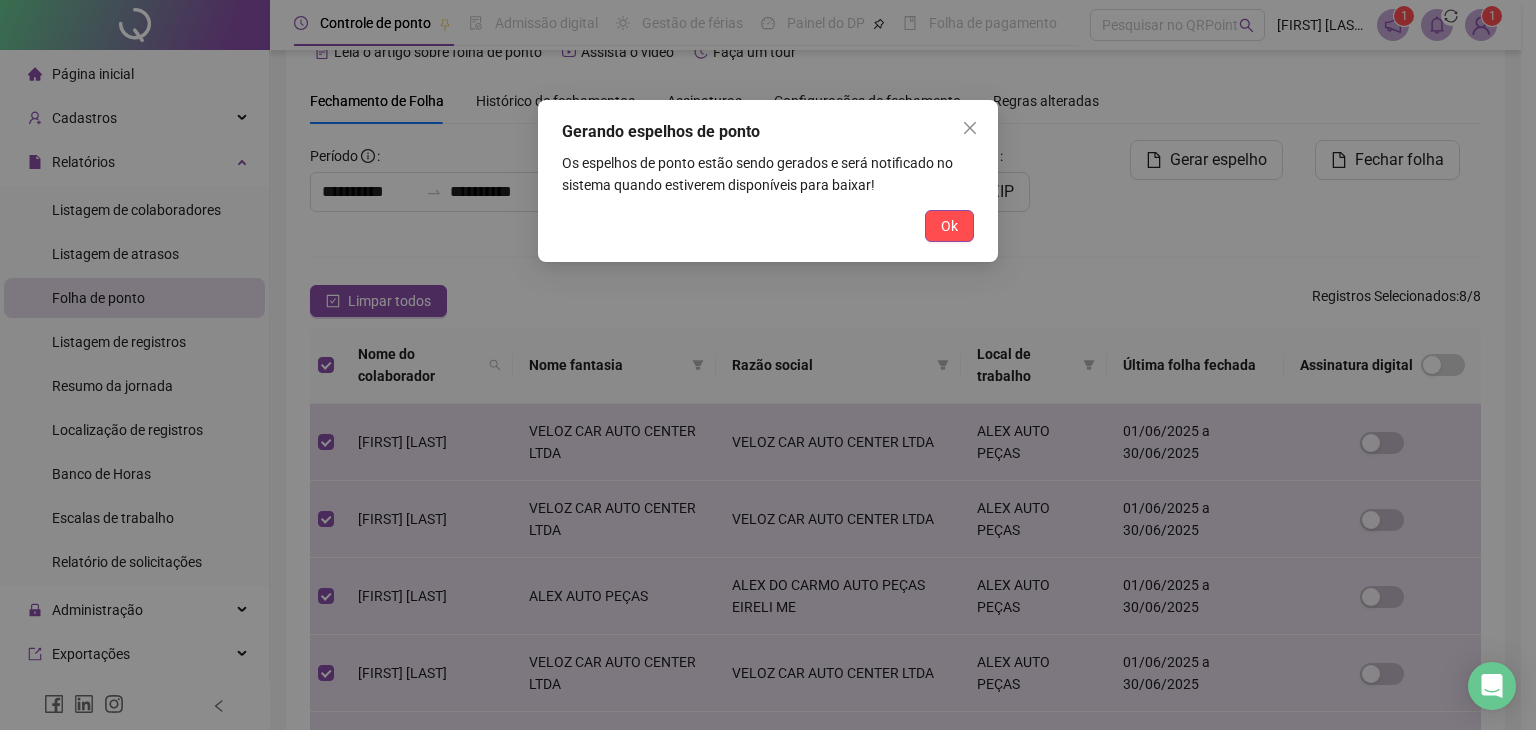 click on "Ok" at bounding box center [949, 226] 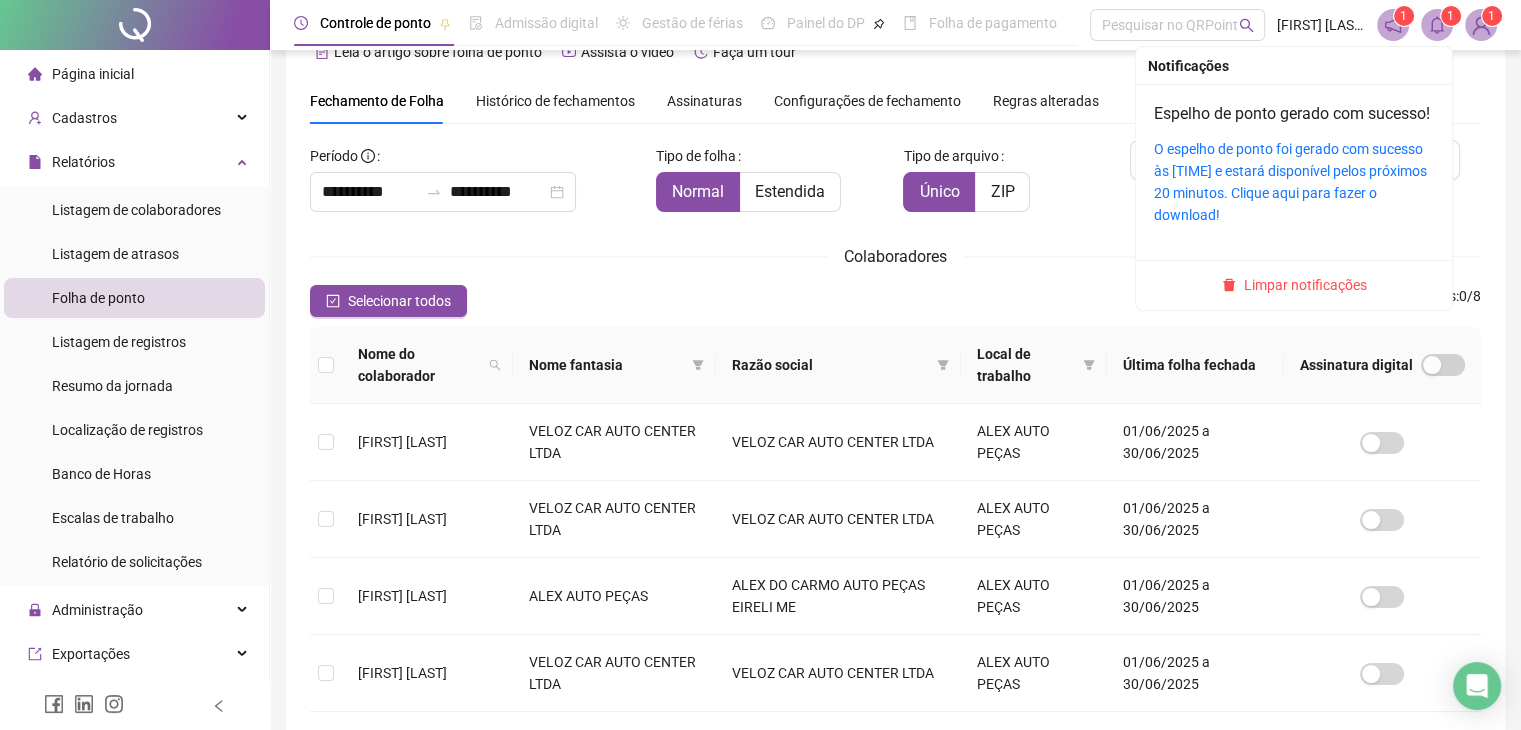 click on "1" at bounding box center [1451, 16] 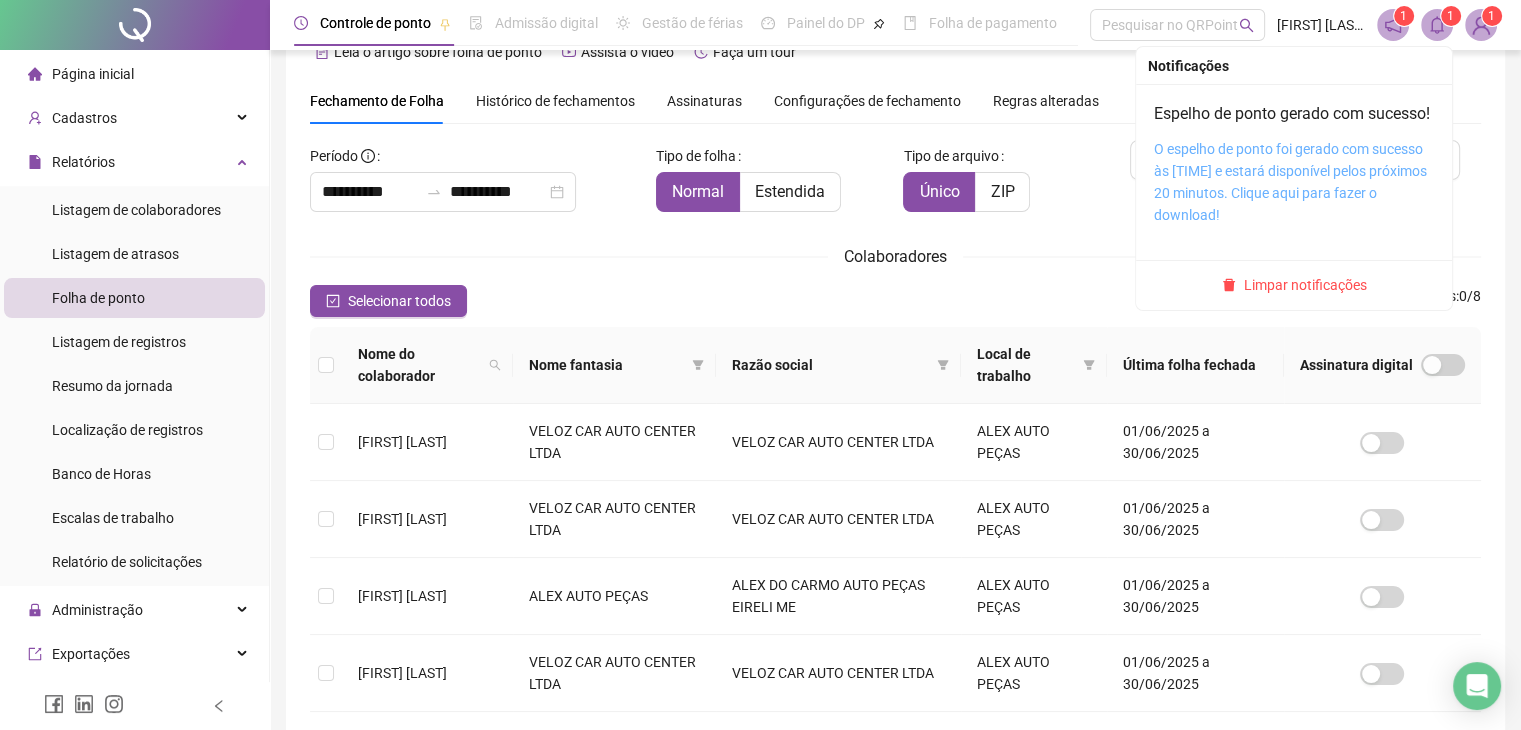click on "O espelho de ponto foi gerado com sucesso às [TIME] e estará disponível pelos próximos 20 minutos.
Clique aqui para fazer o download!" at bounding box center [1290, 182] 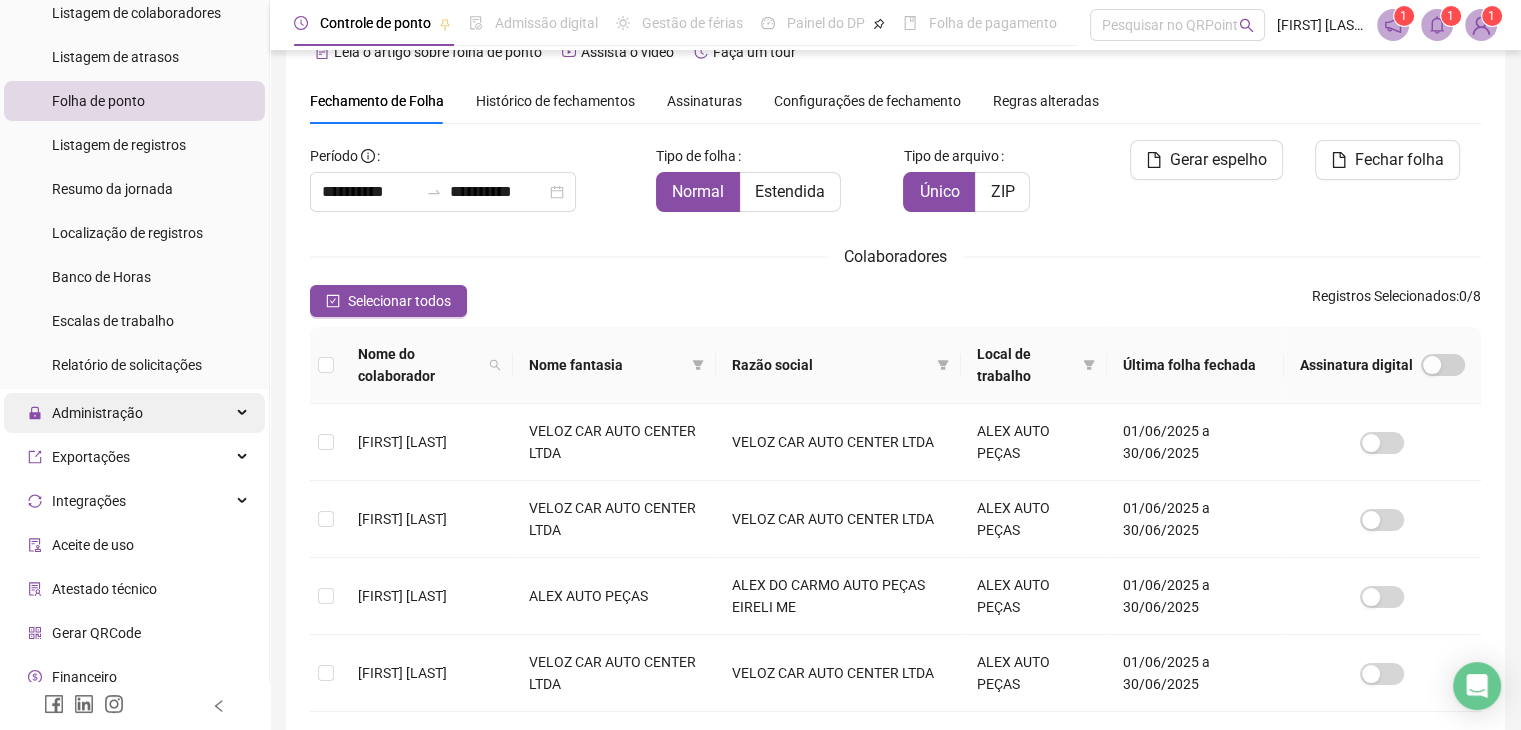 scroll, scrollTop: 200, scrollLeft: 0, axis: vertical 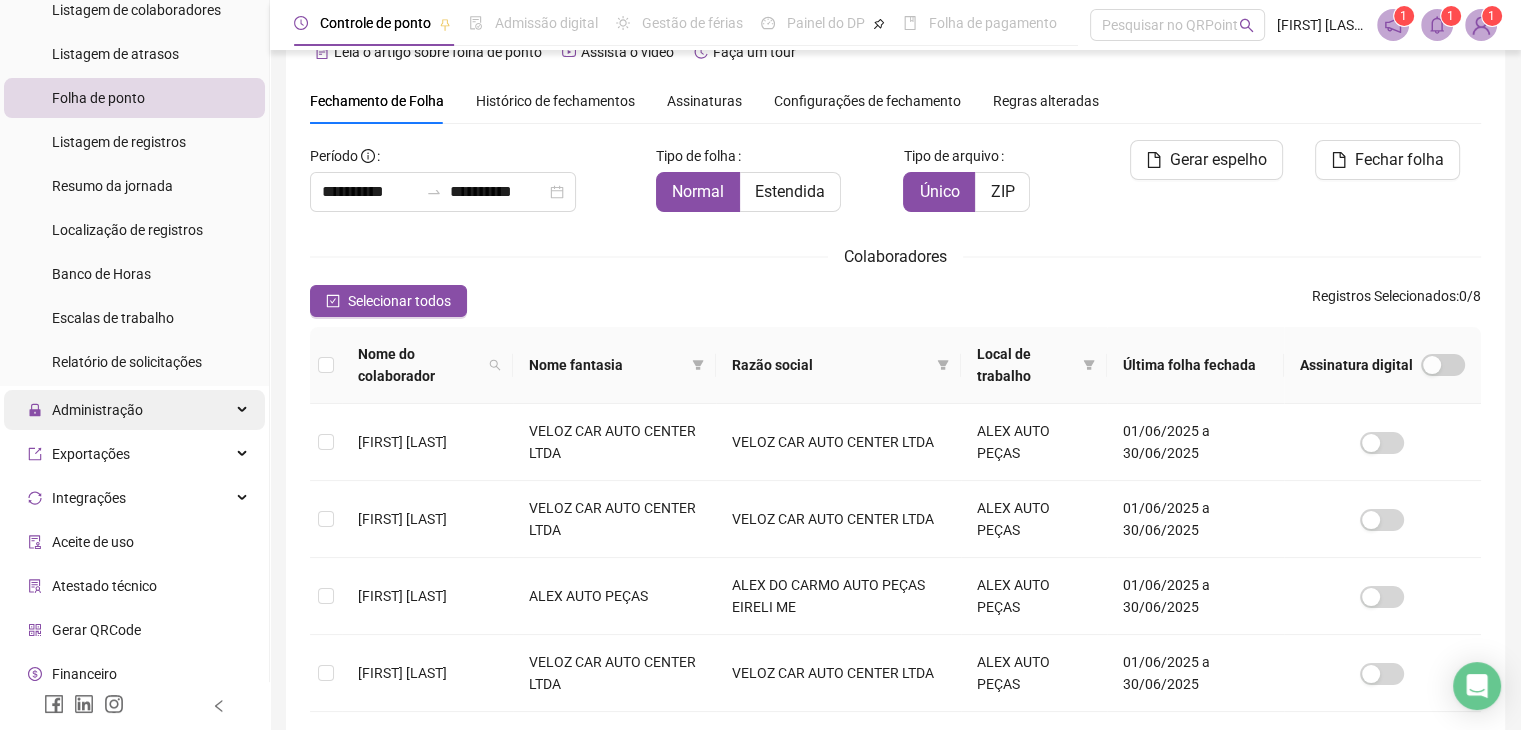 drag, startPoint x: 248, startPoint y: 385, endPoint x: 241, endPoint y: 393, distance: 10.630146 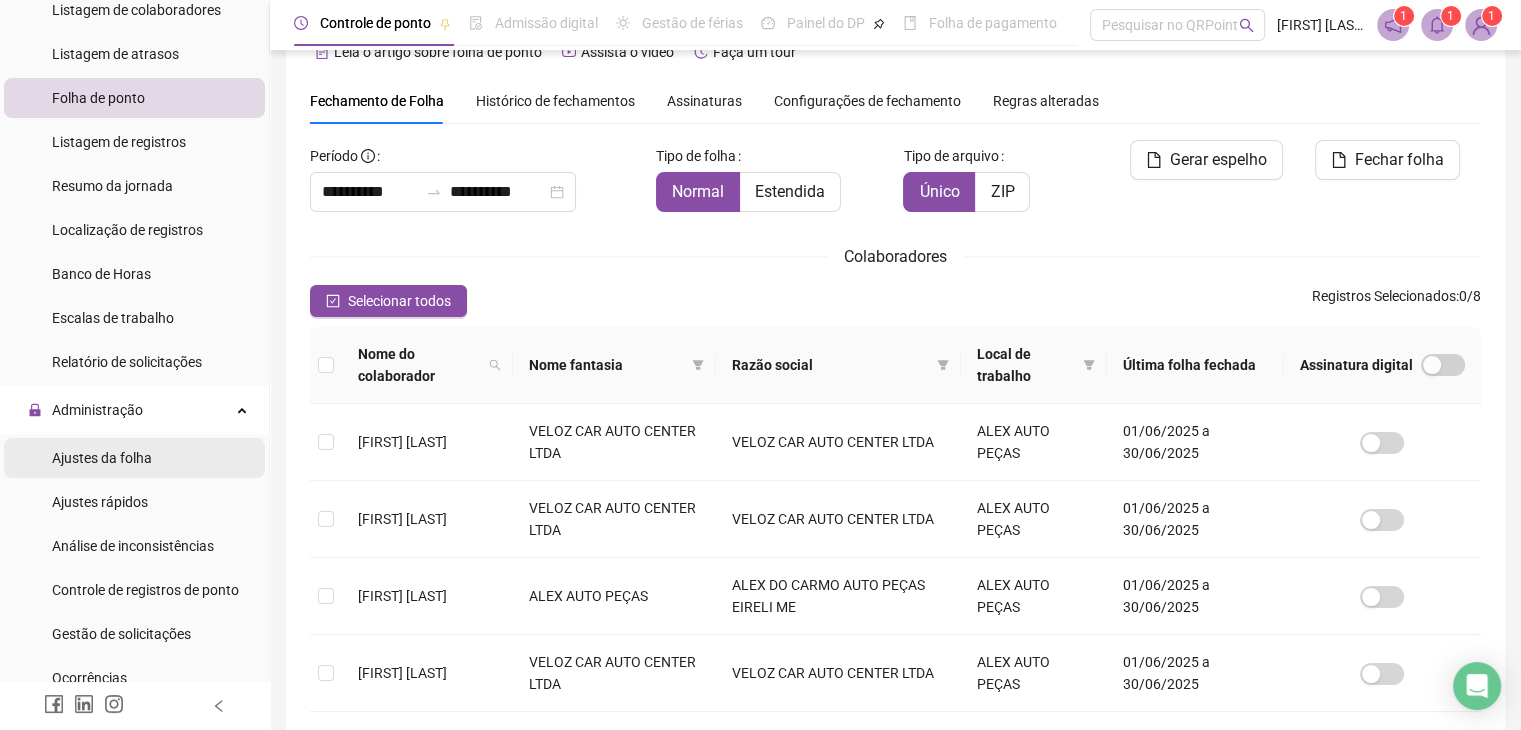 click on "Ajustes da folha" at bounding box center (134, 458) 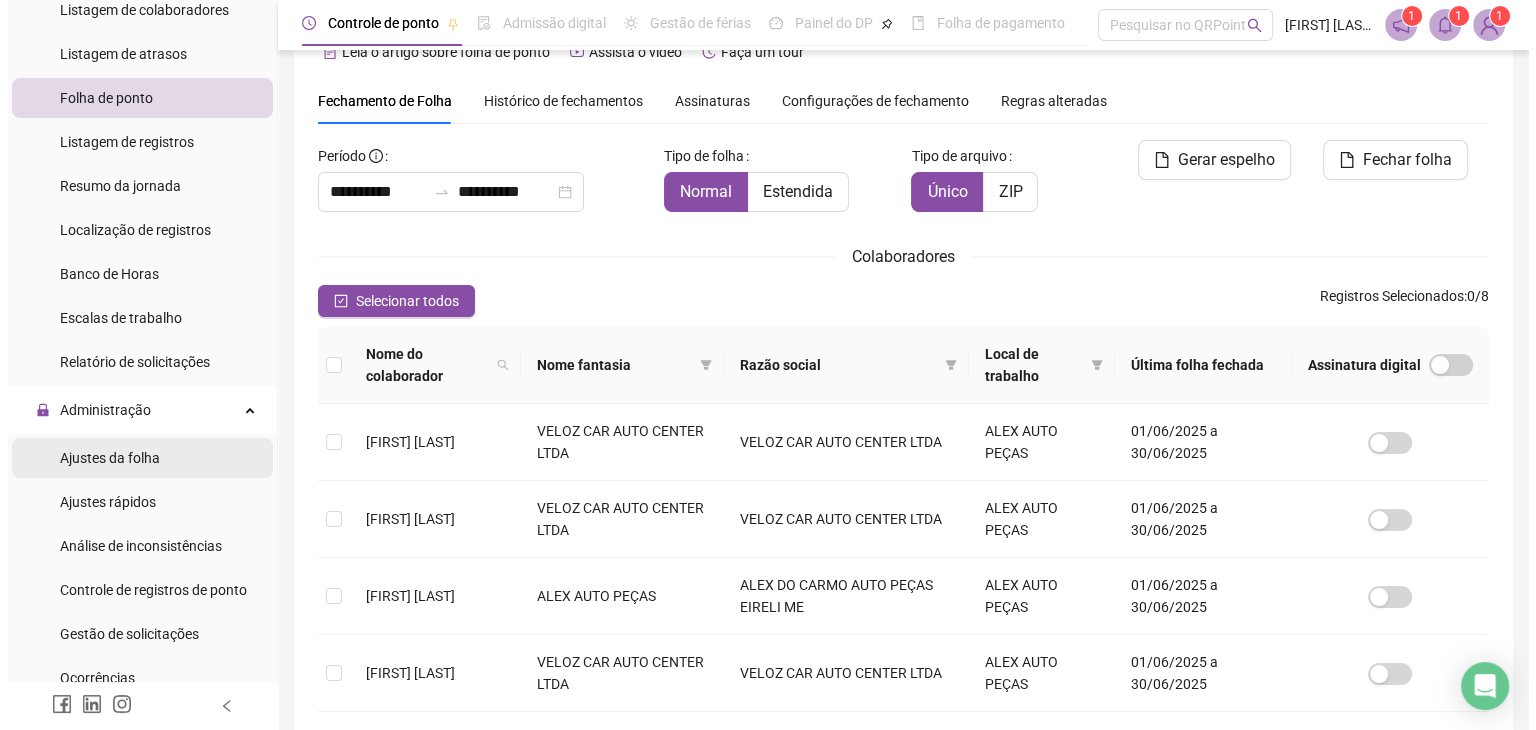 scroll, scrollTop: 8, scrollLeft: 0, axis: vertical 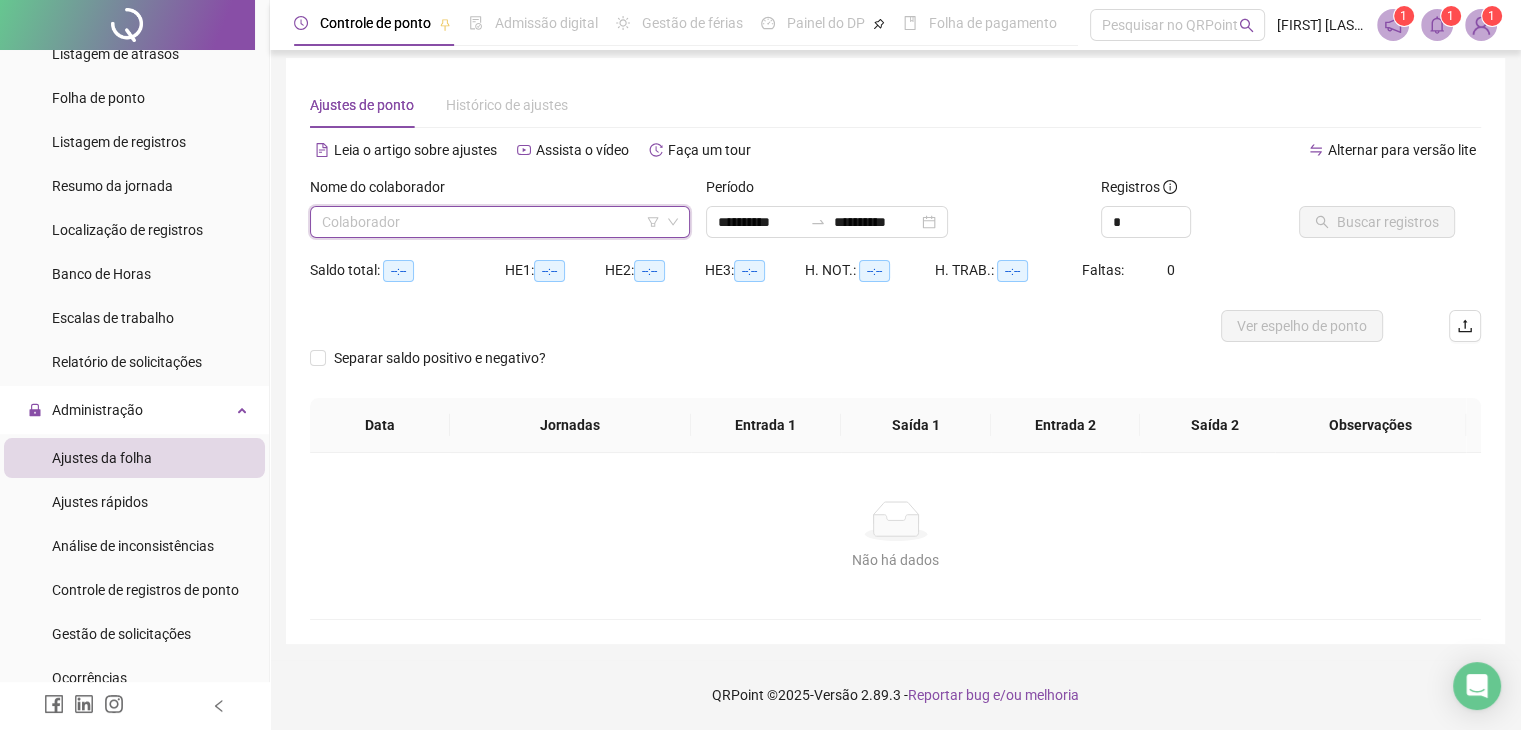 click at bounding box center [491, 222] 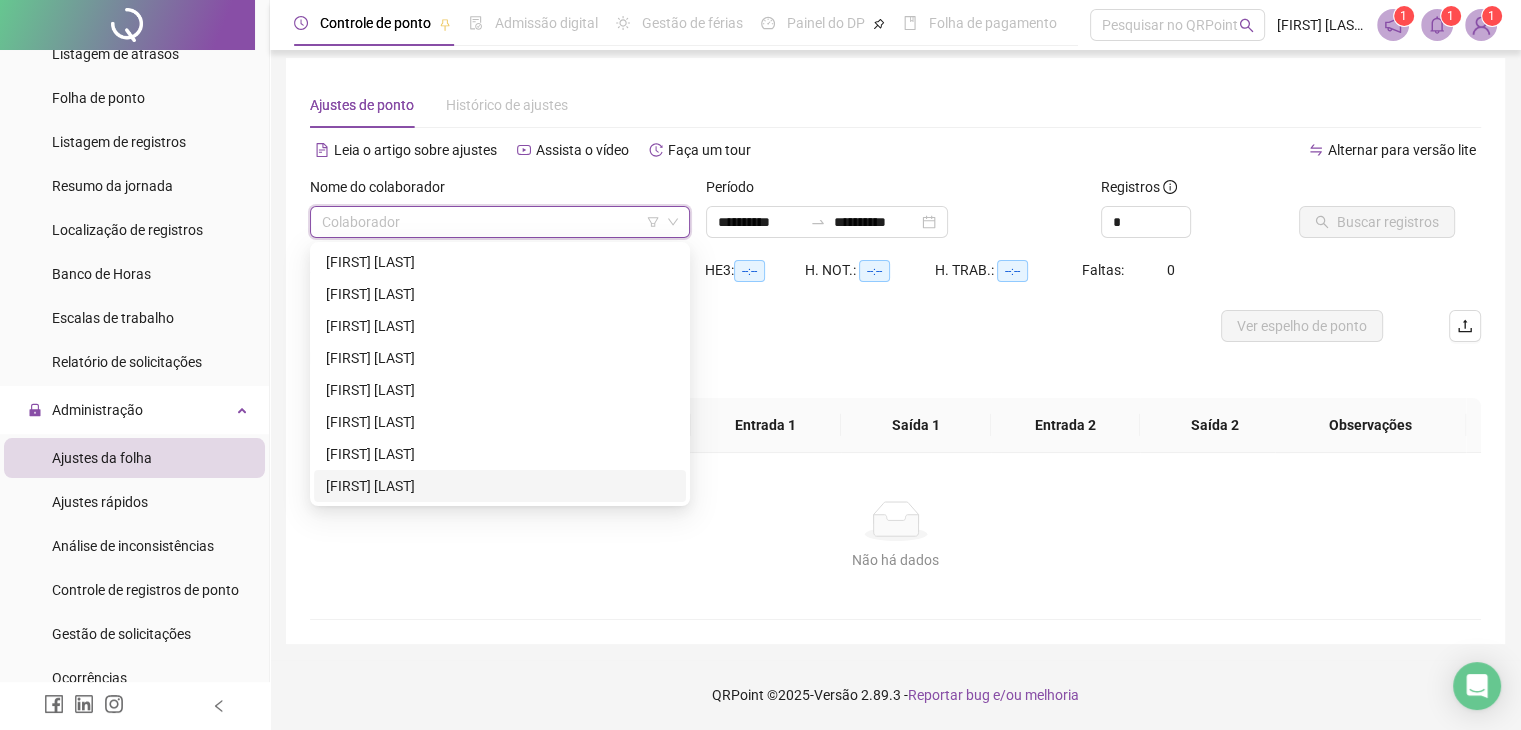 click on "[FIRST] [LAST]" at bounding box center (500, 486) 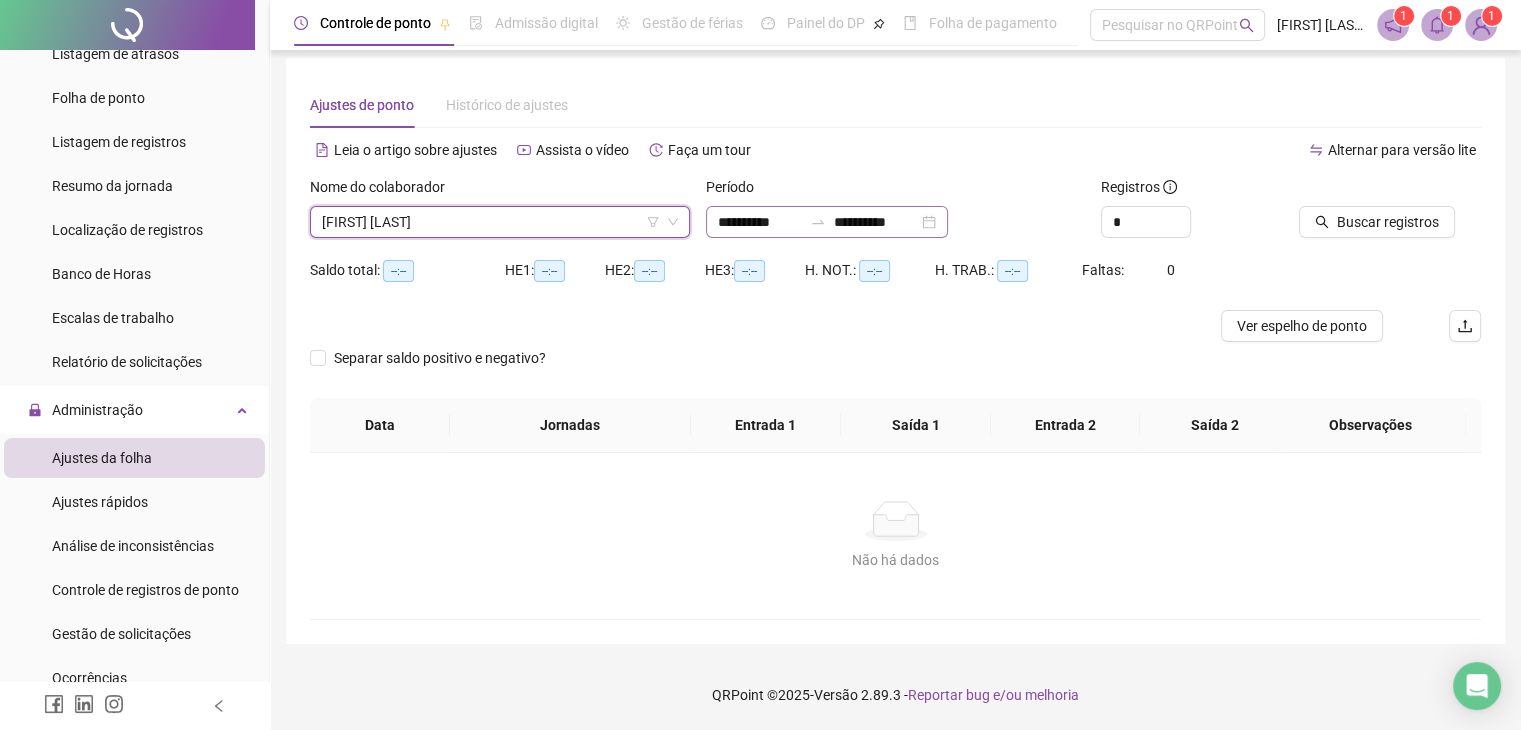 click on "**********" at bounding box center [827, 222] 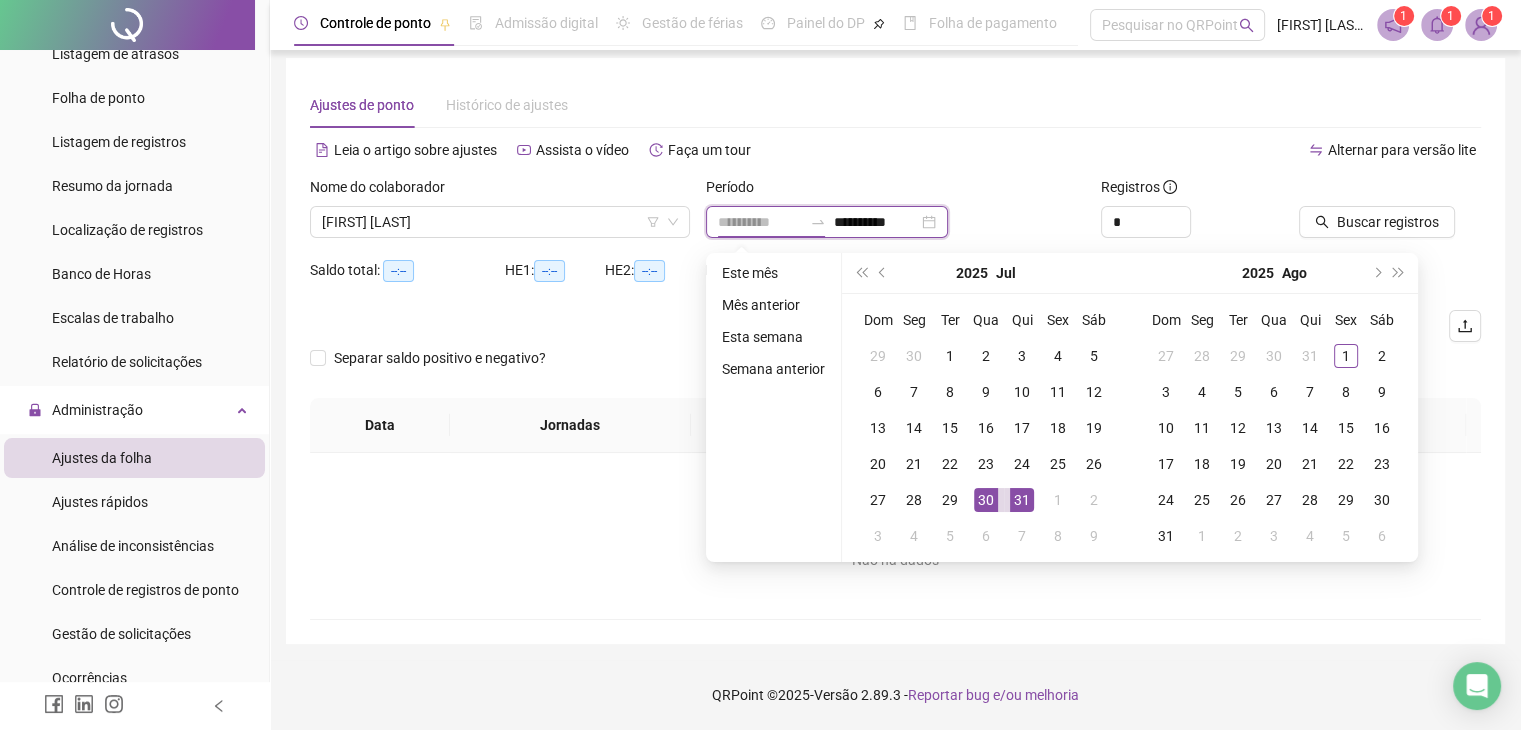 type on "**********" 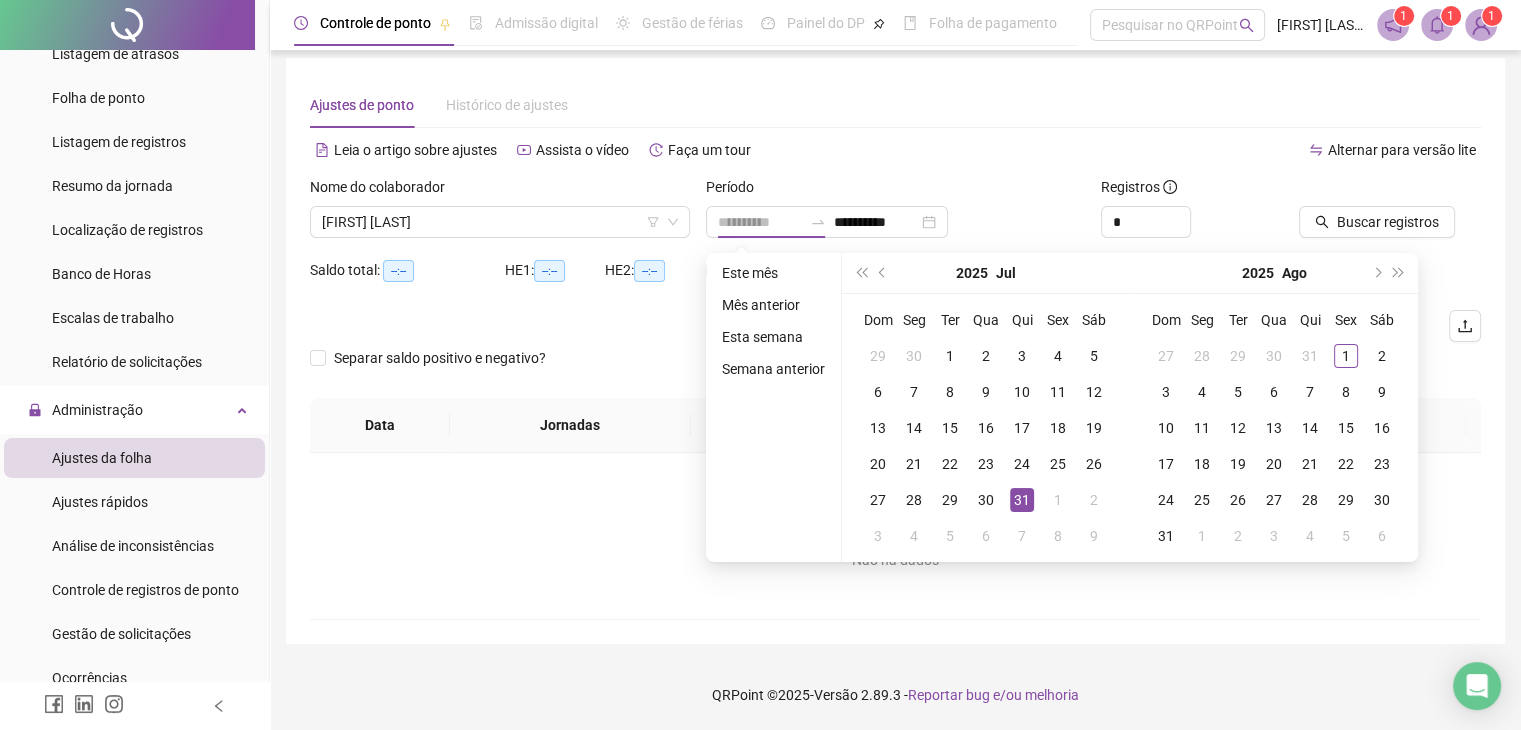 click on "31" at bounding box center (1022, 500) 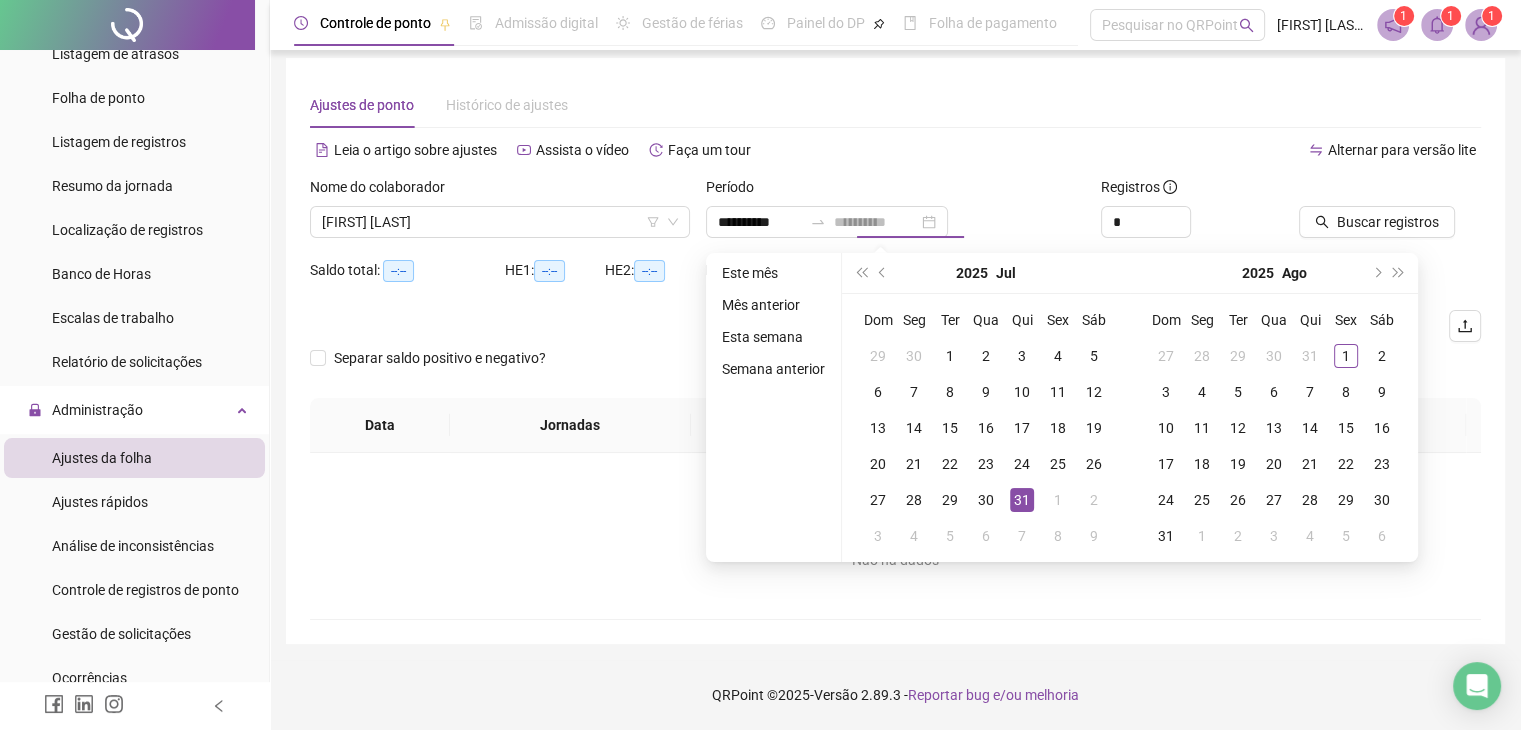 click on "31" at bounding box center [1022, 500] 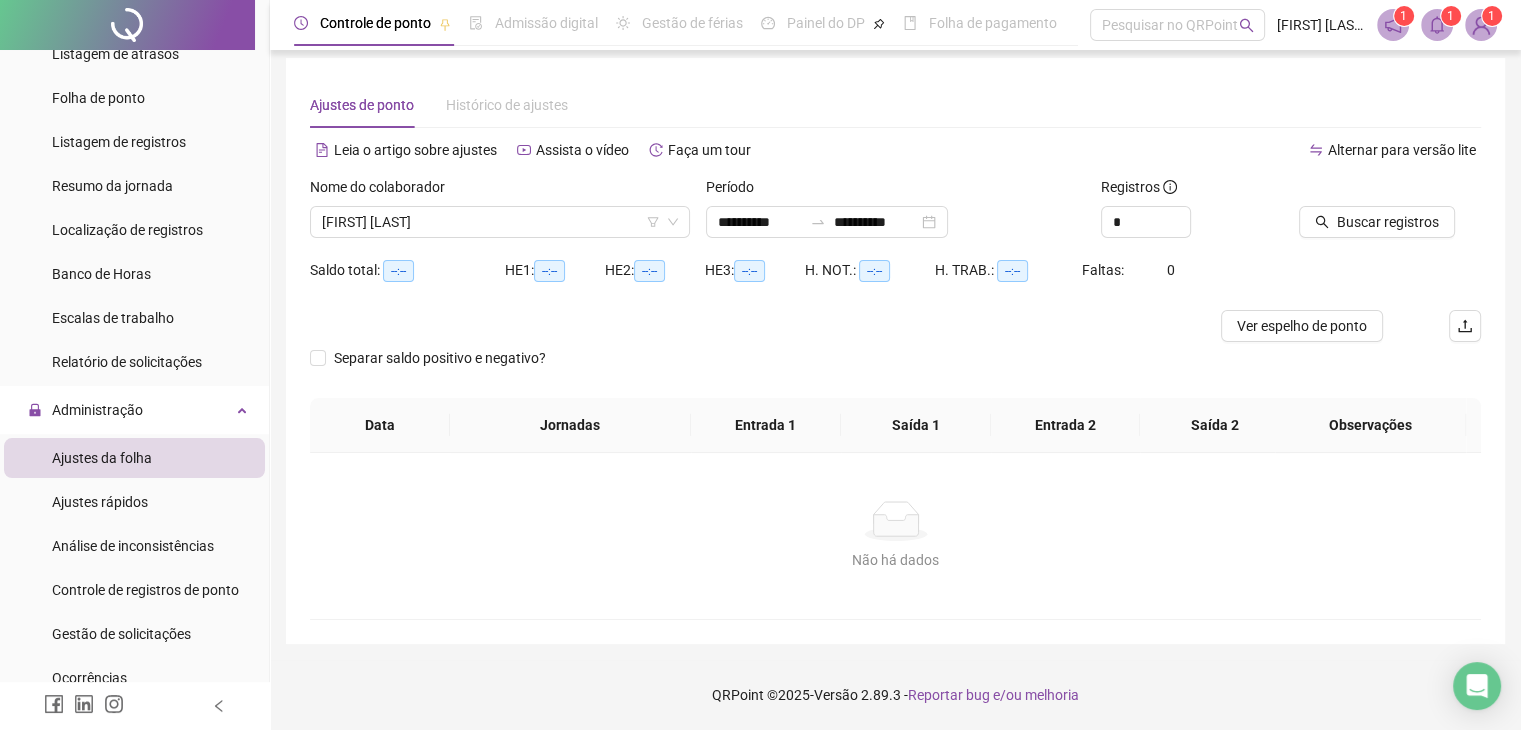 click at bounding box center (1365, 191) 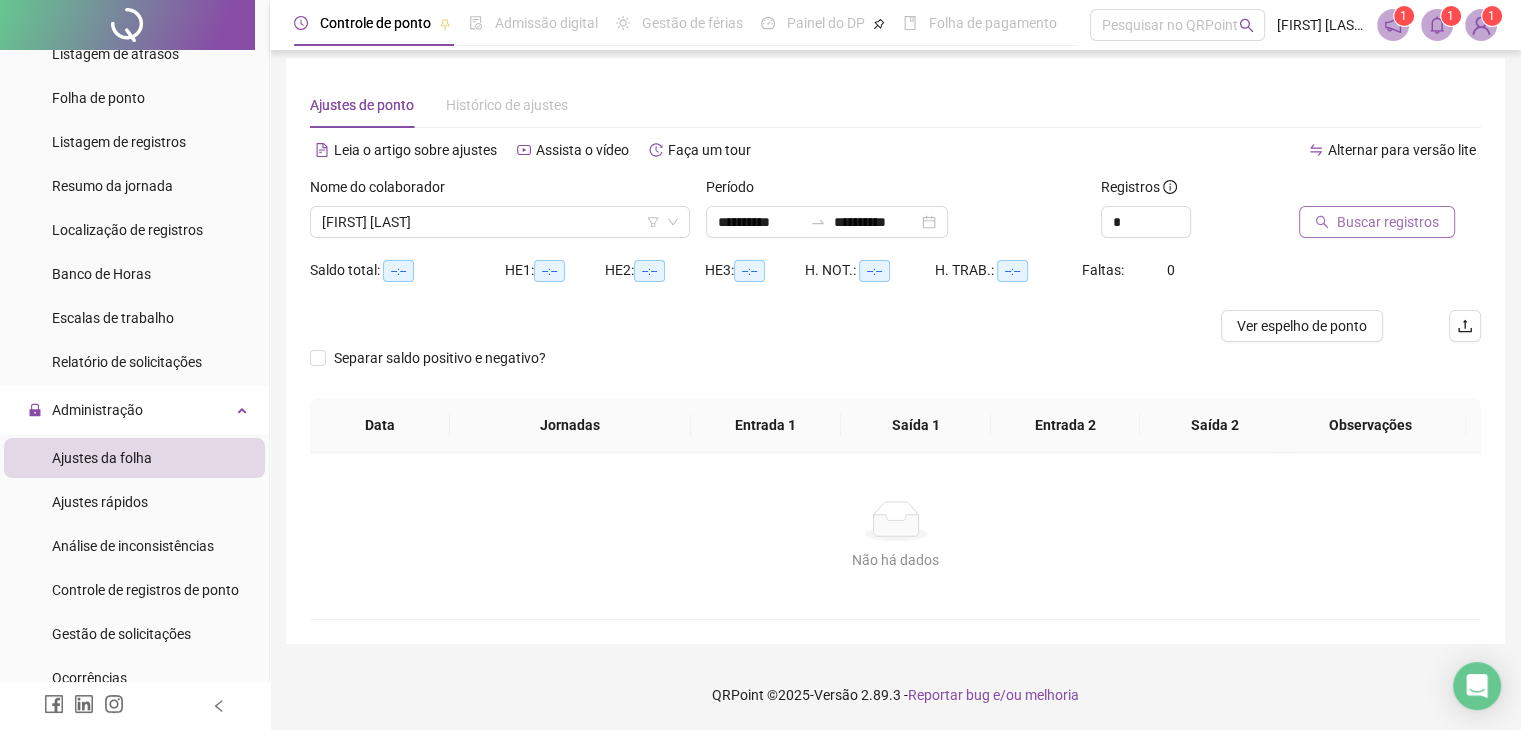 click on "Buscar registros" at bounding box center [1388, 222] 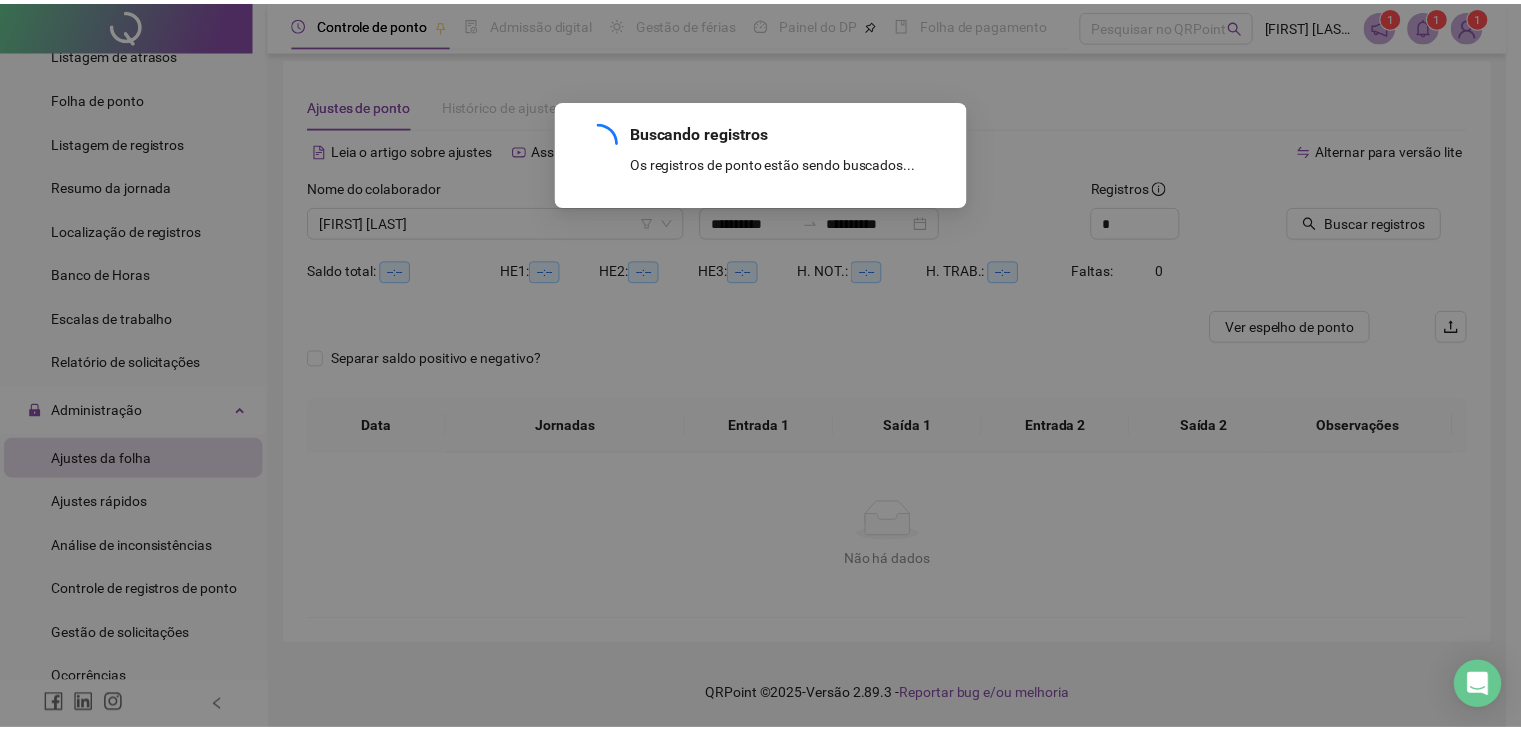 scroll, scrollTop: 0, scrollLeft: 0, axis: both 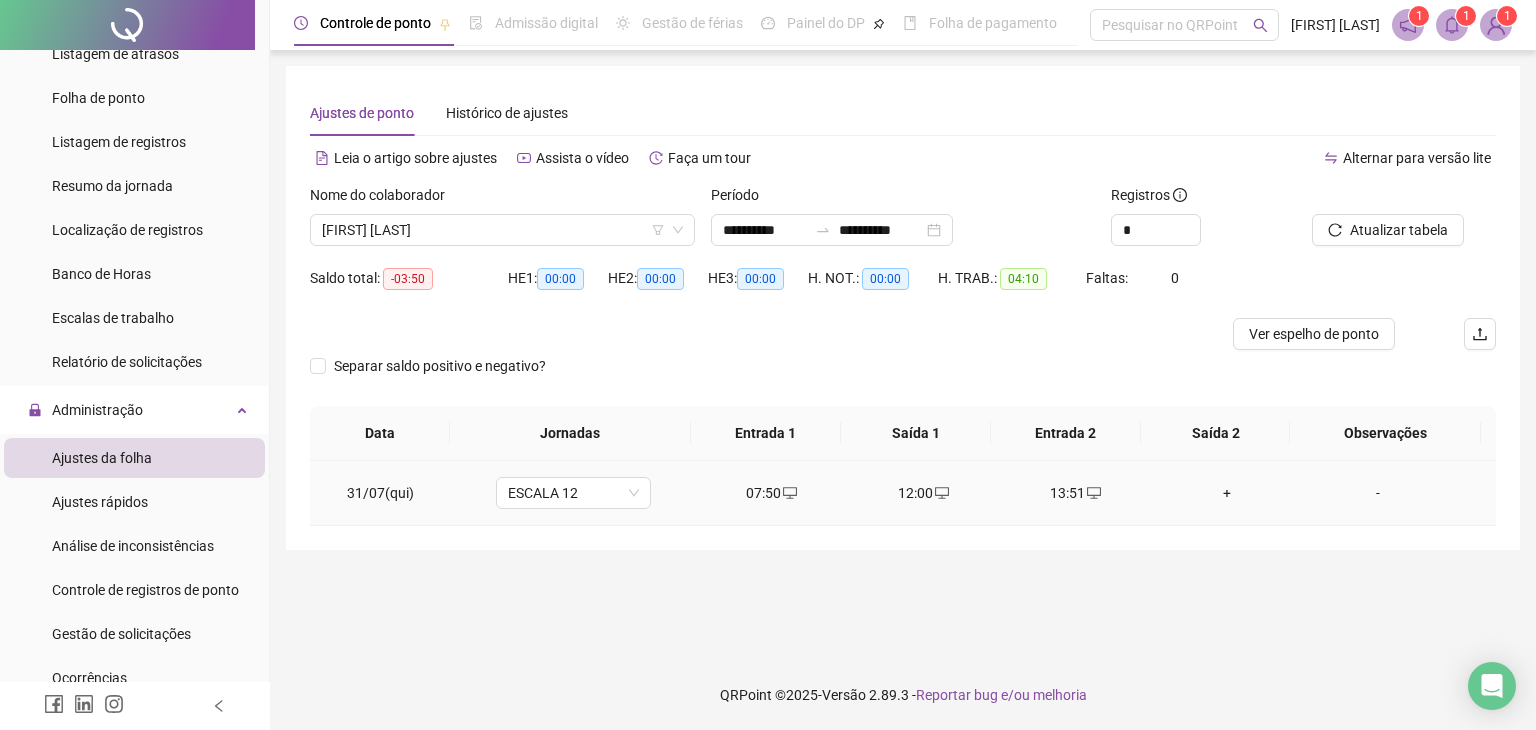 click on "+" at bounding box center (1227, 493) 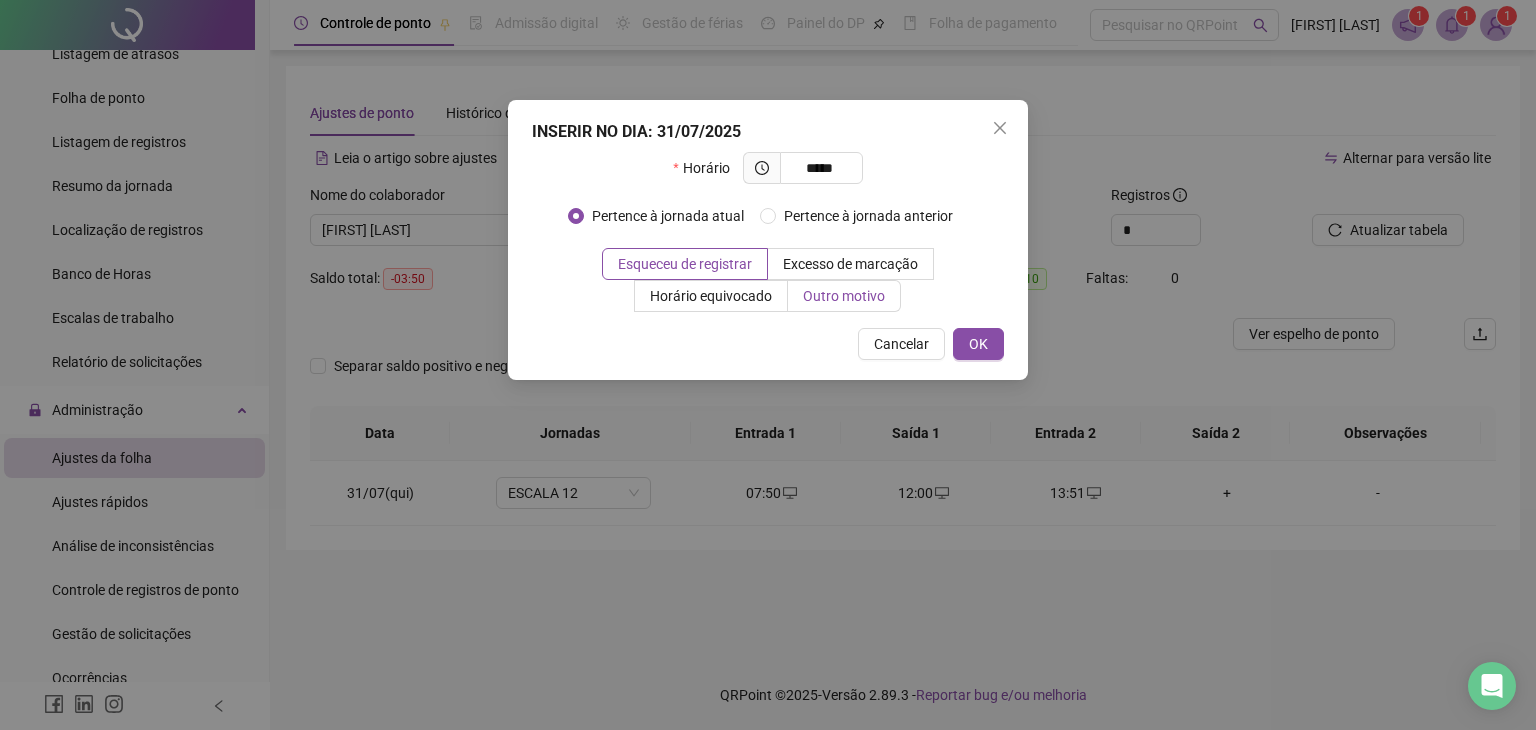 type on "*****" 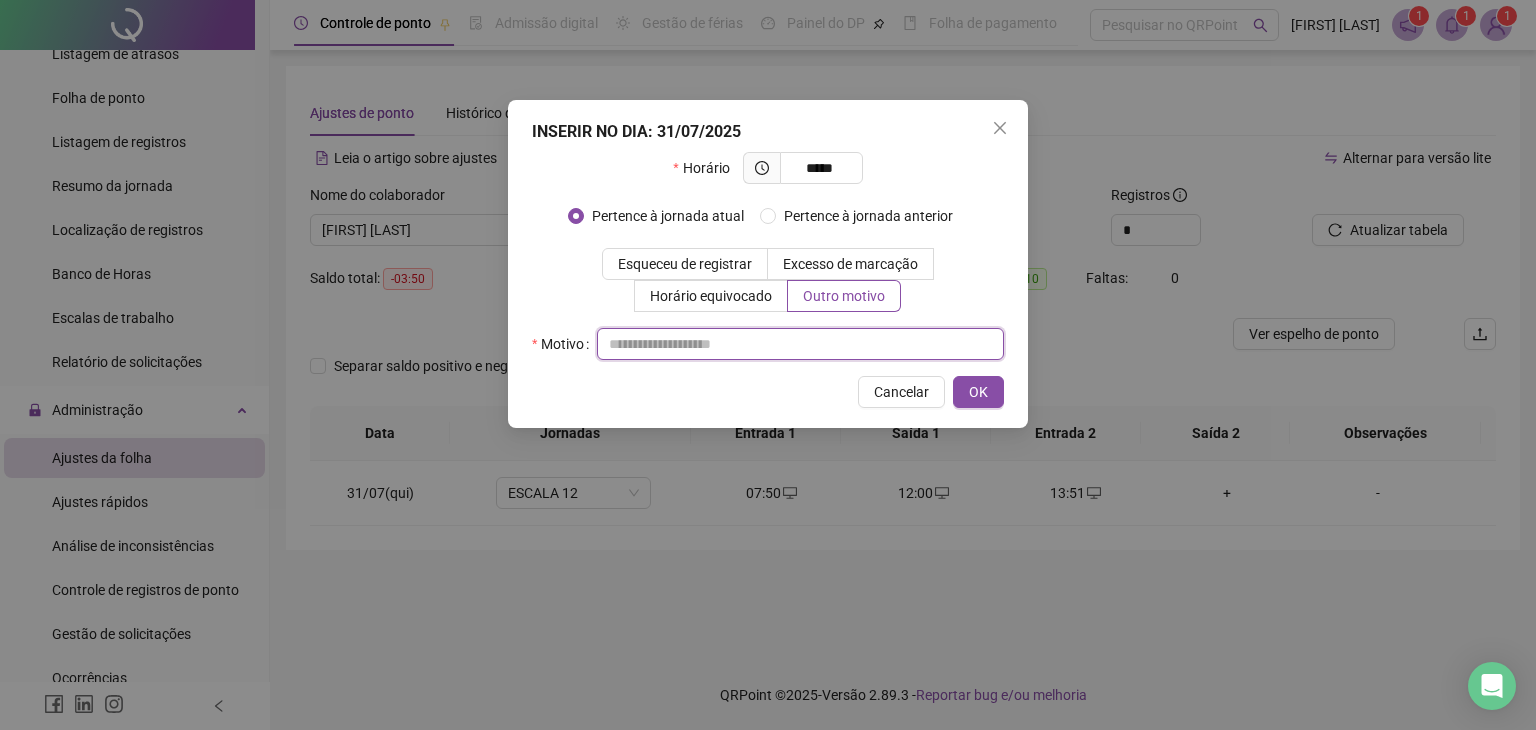 click at bounding box center (800, 344) 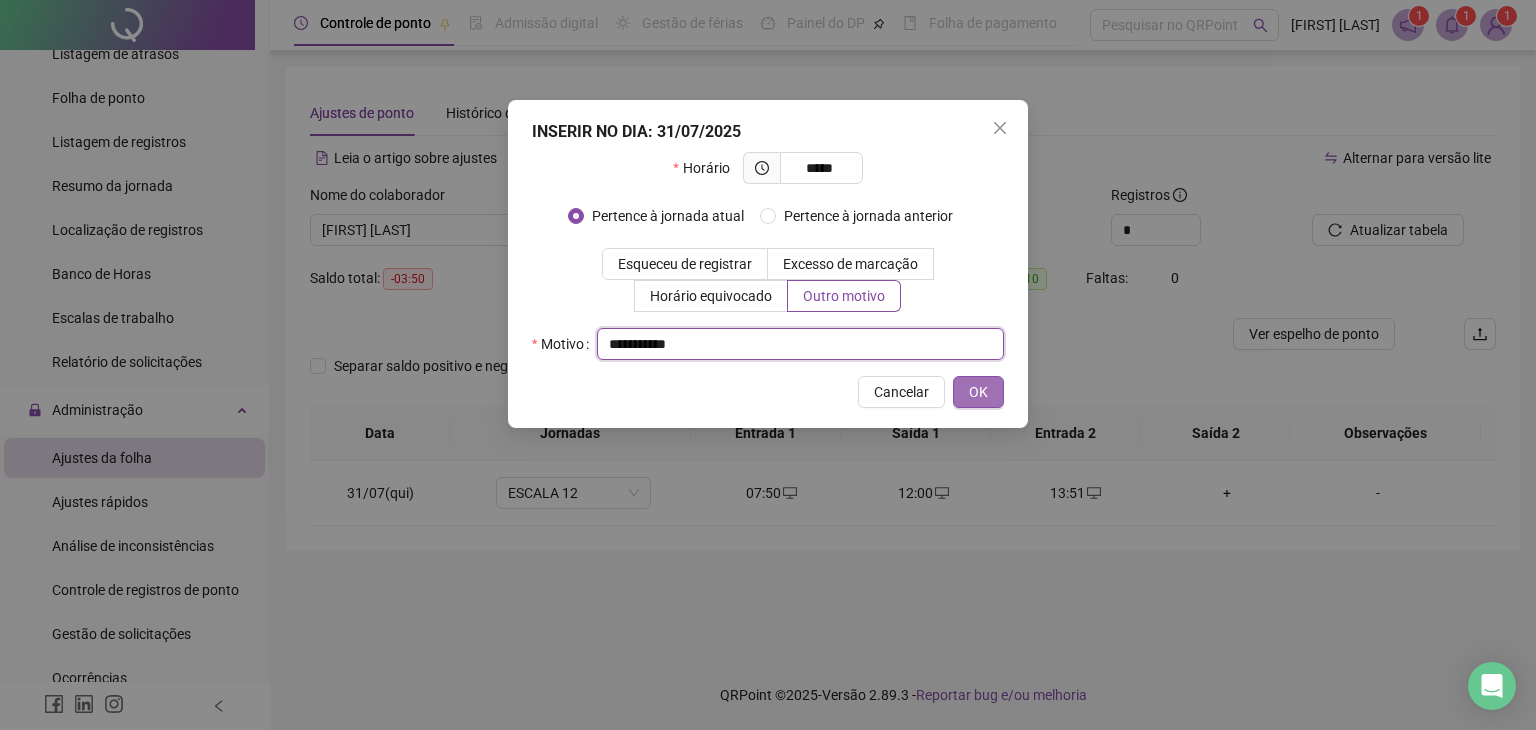 type on "**********" 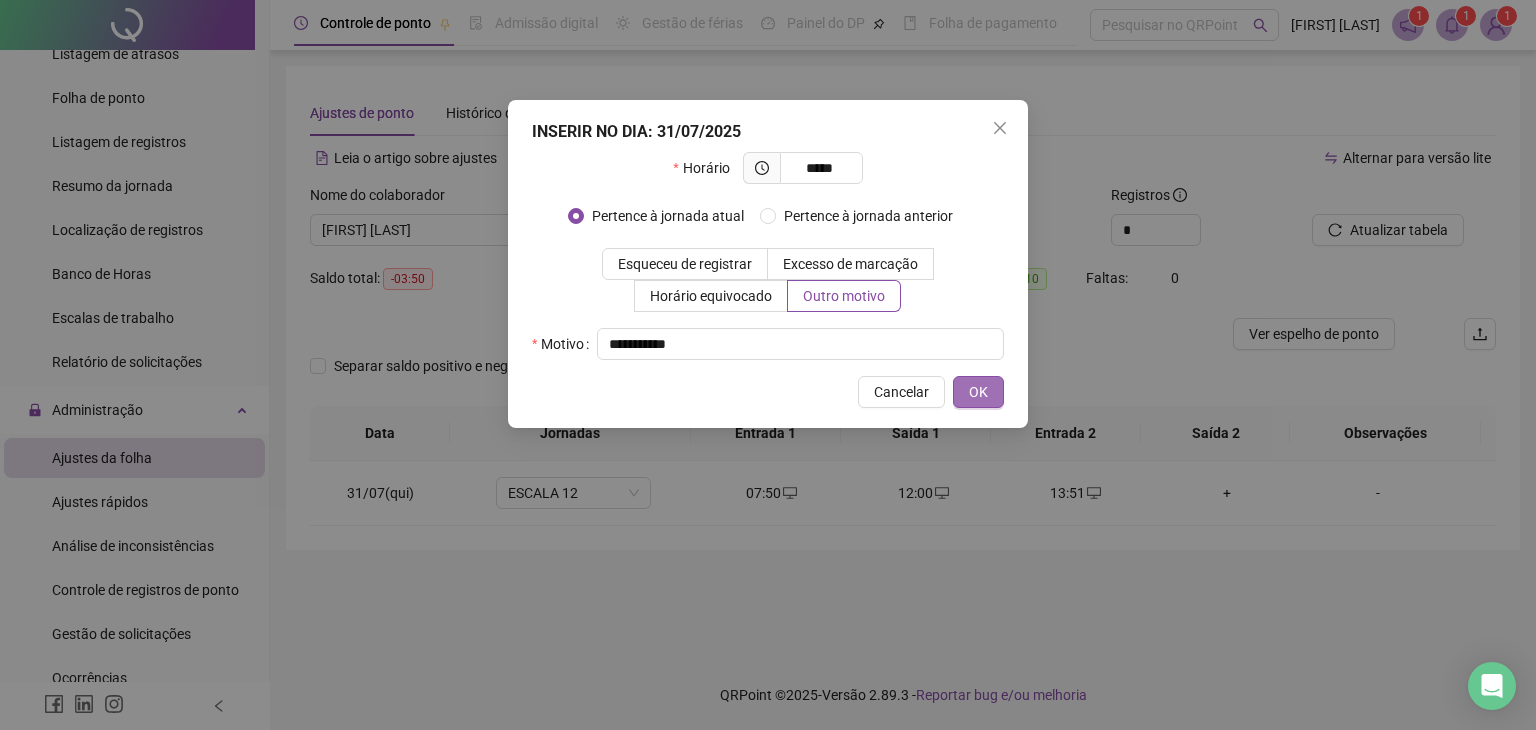 click on "OK" at bounding box center [978, 392] 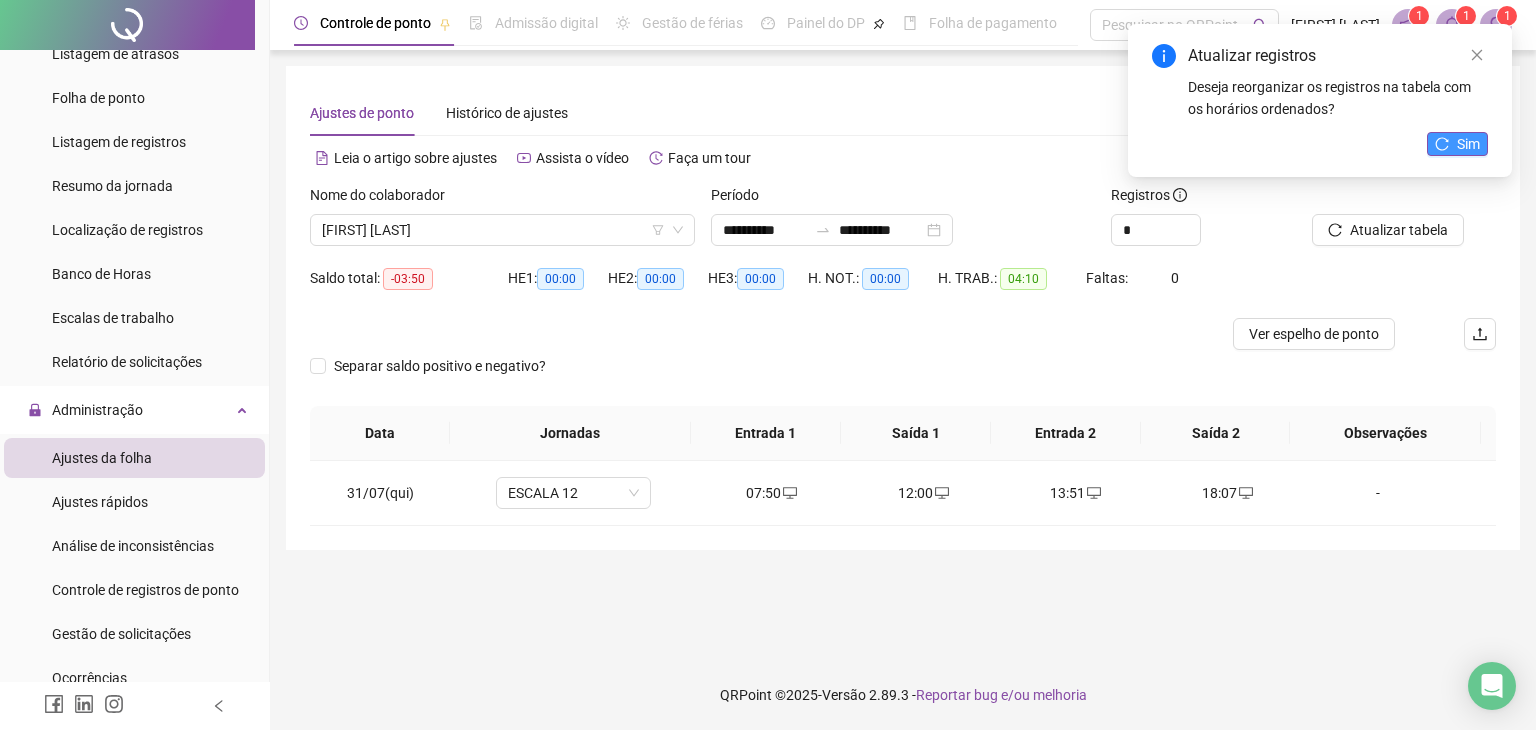 click on "Atualizar registros Deseja reorganizar os registros na tabela com os horários ordenados? Sim" at bounding box center (1320, 100) 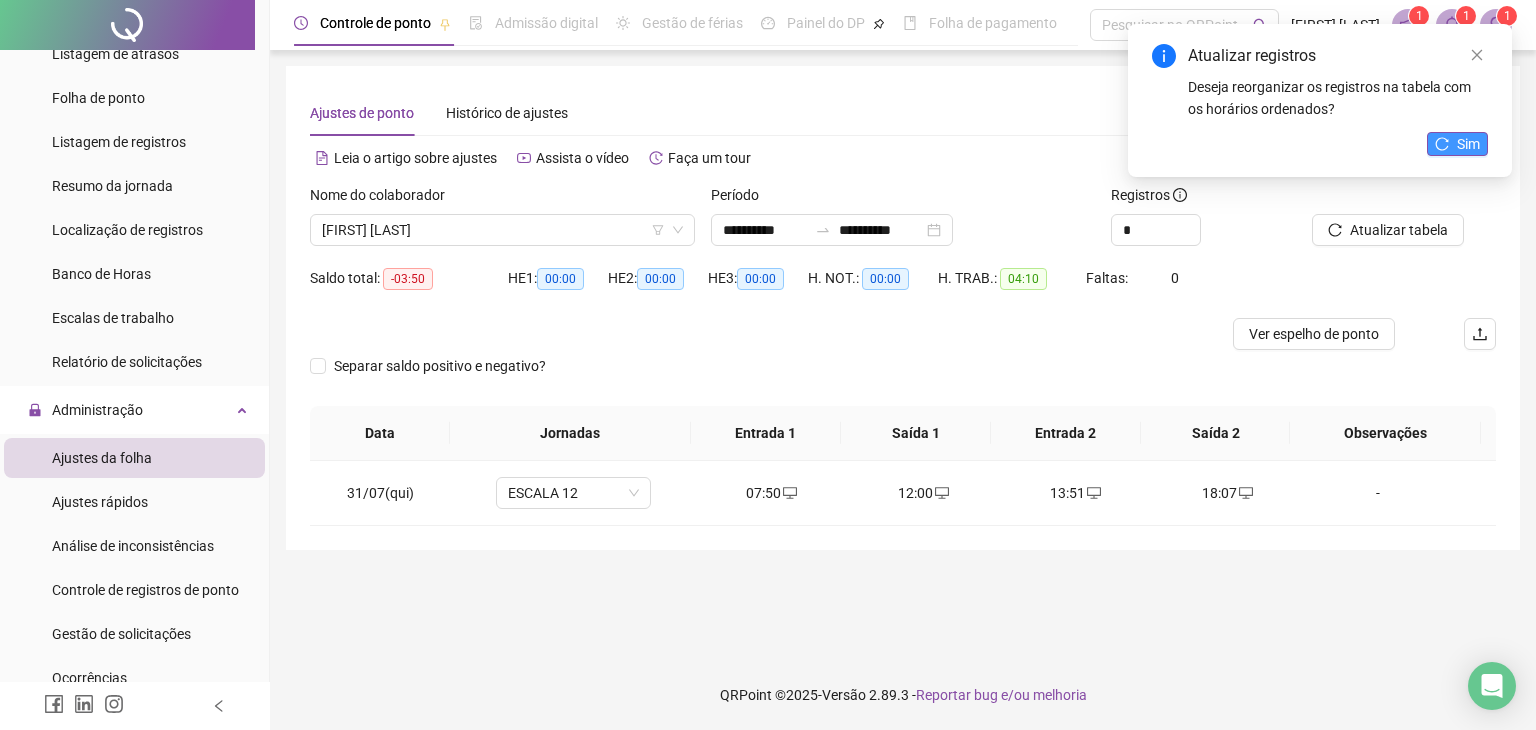 click on "Sim" at bounding box center (1457, 144) 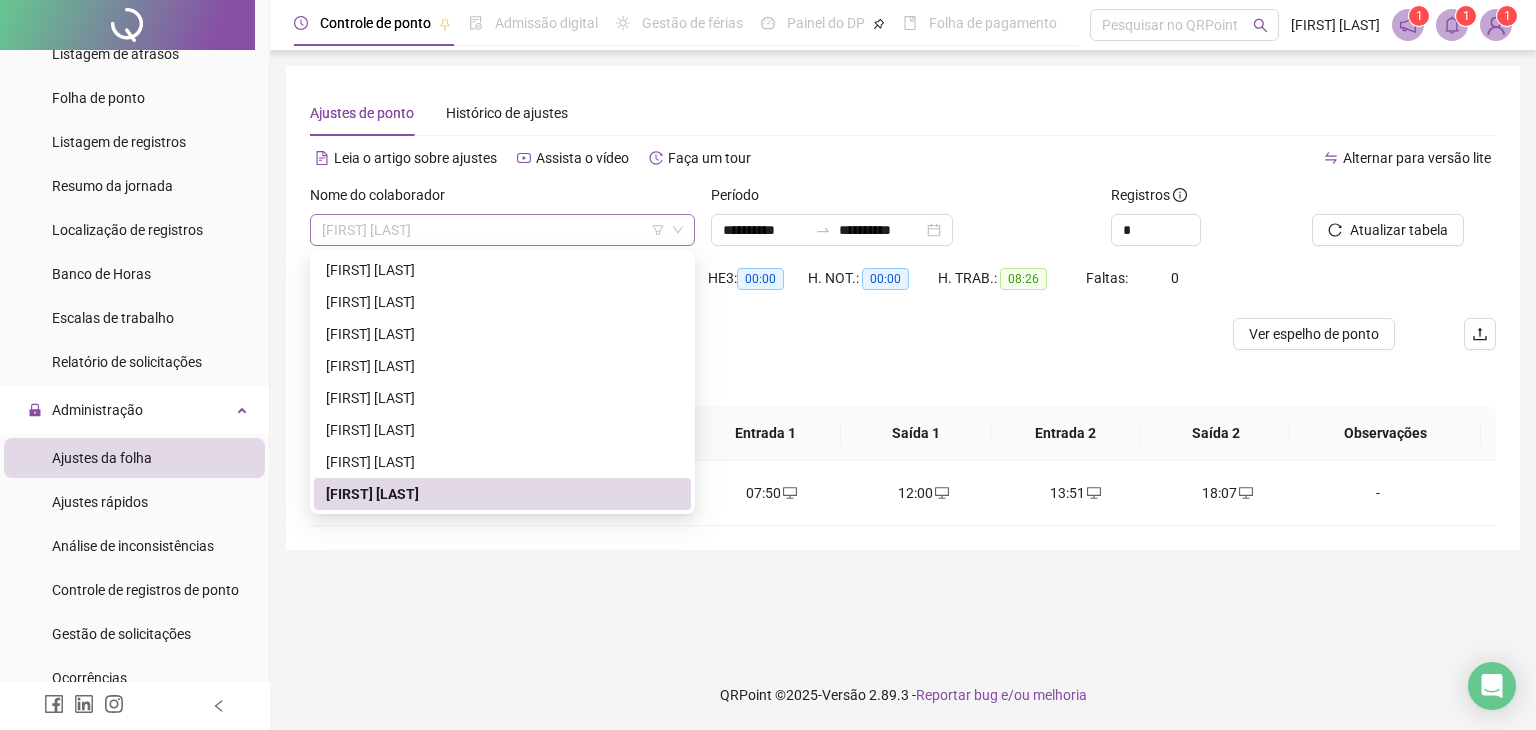 click on "[FIRST] [LAST]" at bounding box center (502, 230) 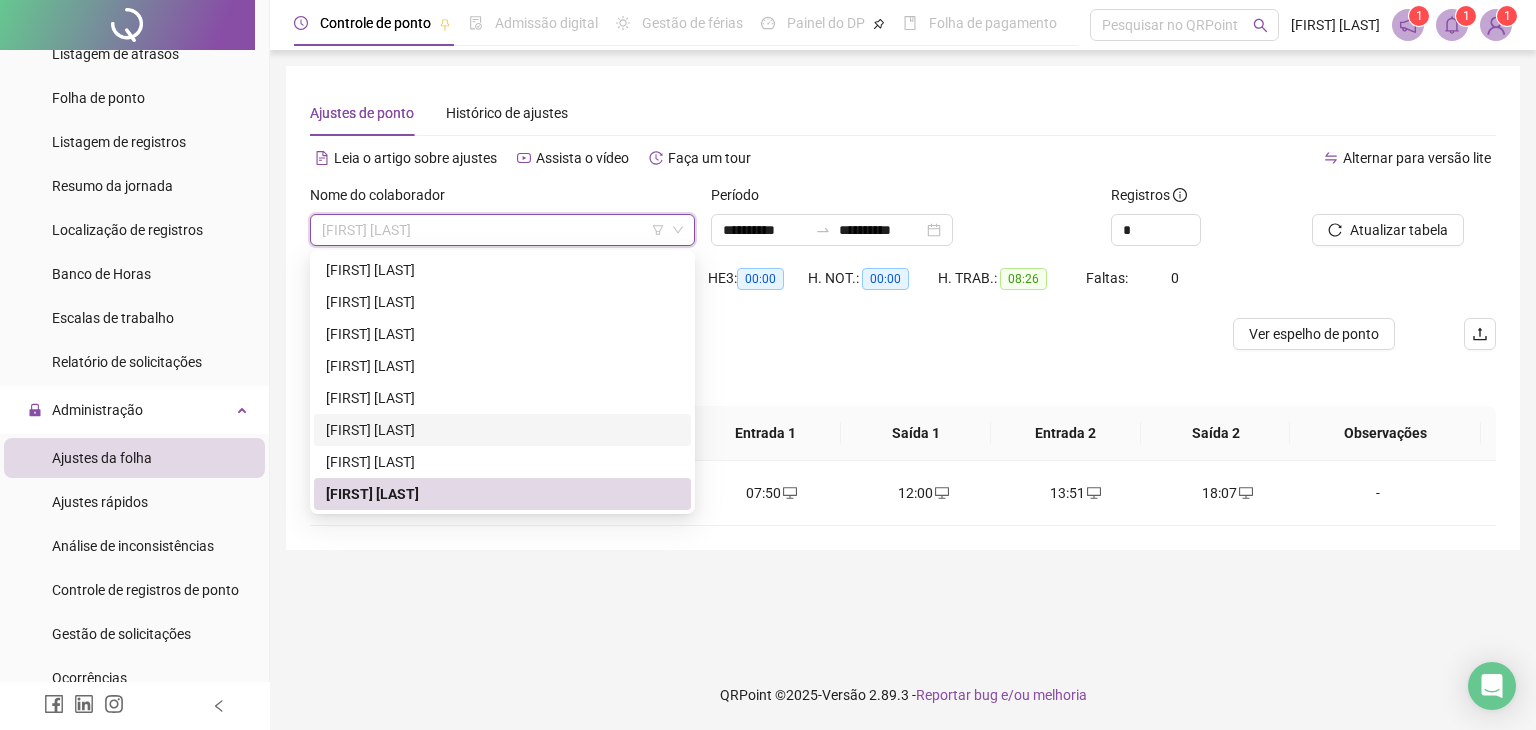 click on "[FIRST] [LAST]" at bounding box center [502, 430] 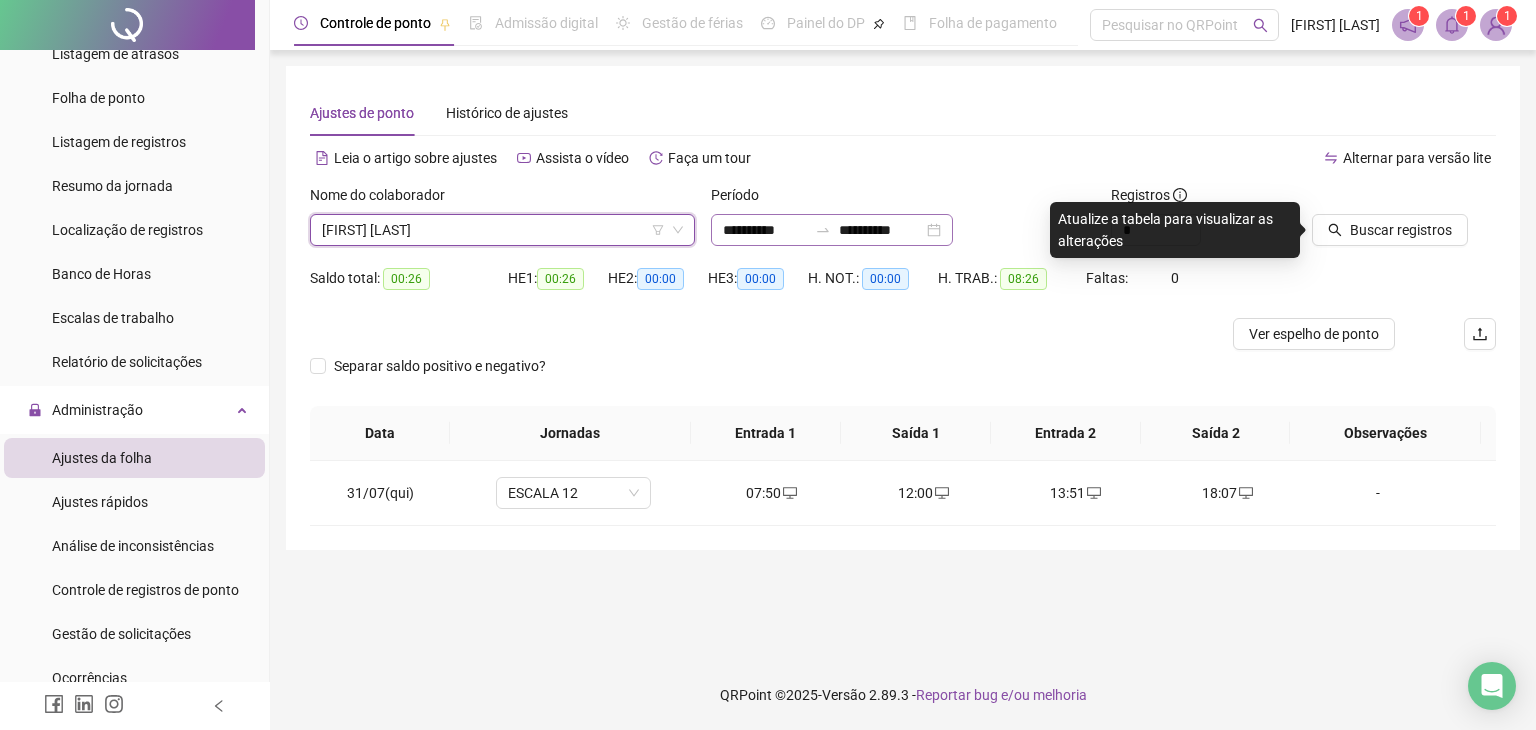 click on "**********" at bounding box center (832, 230) 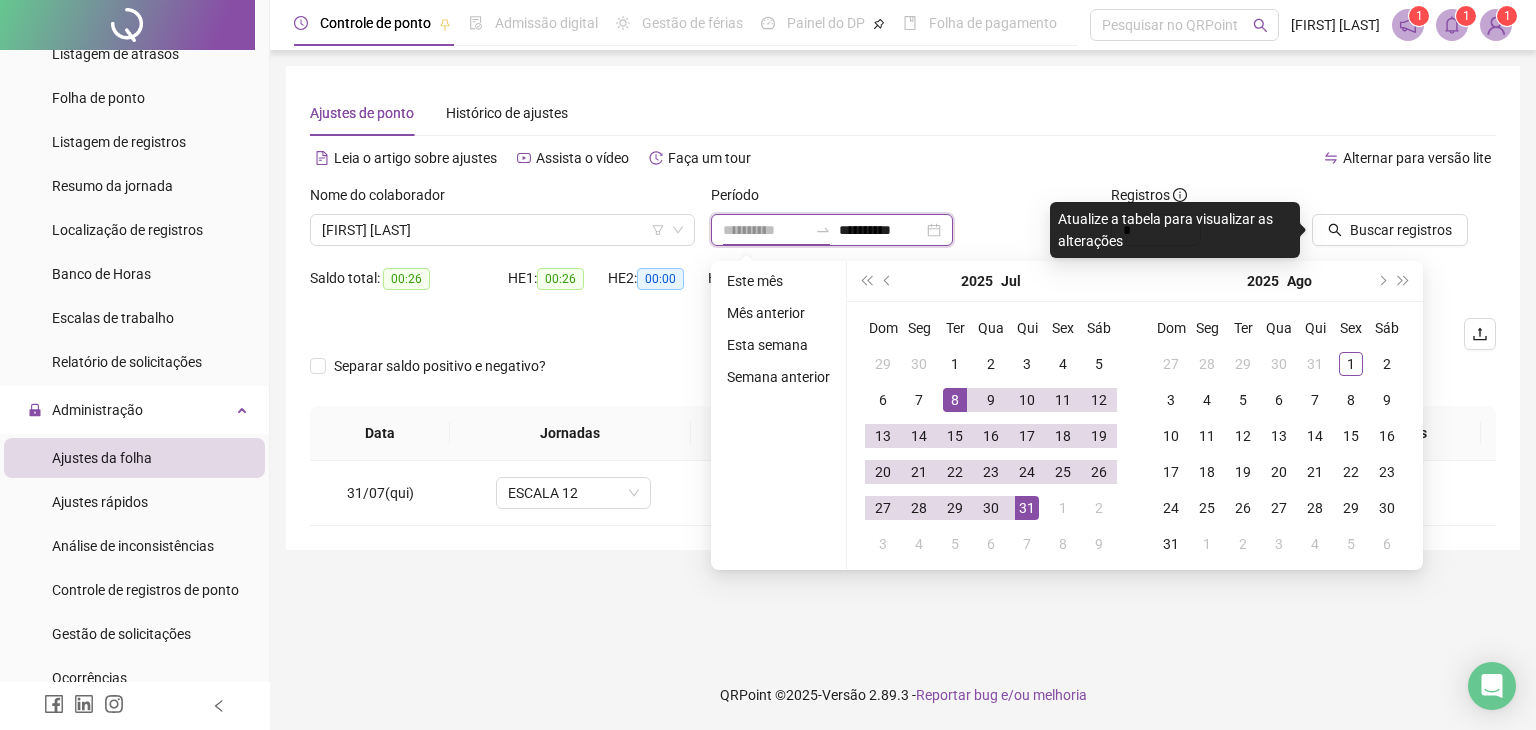 type on "**********" 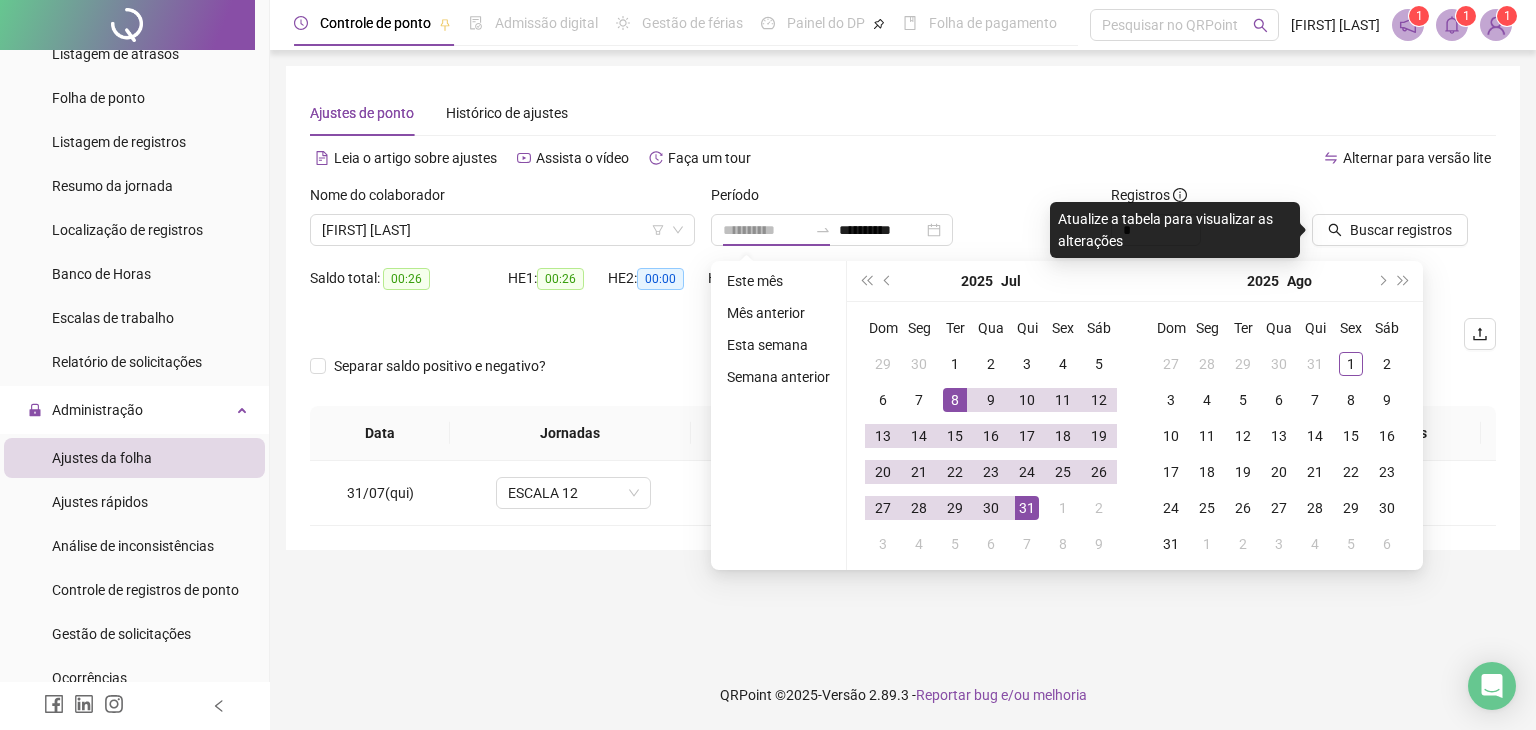 click on "8" at bounding box center (955, 400) 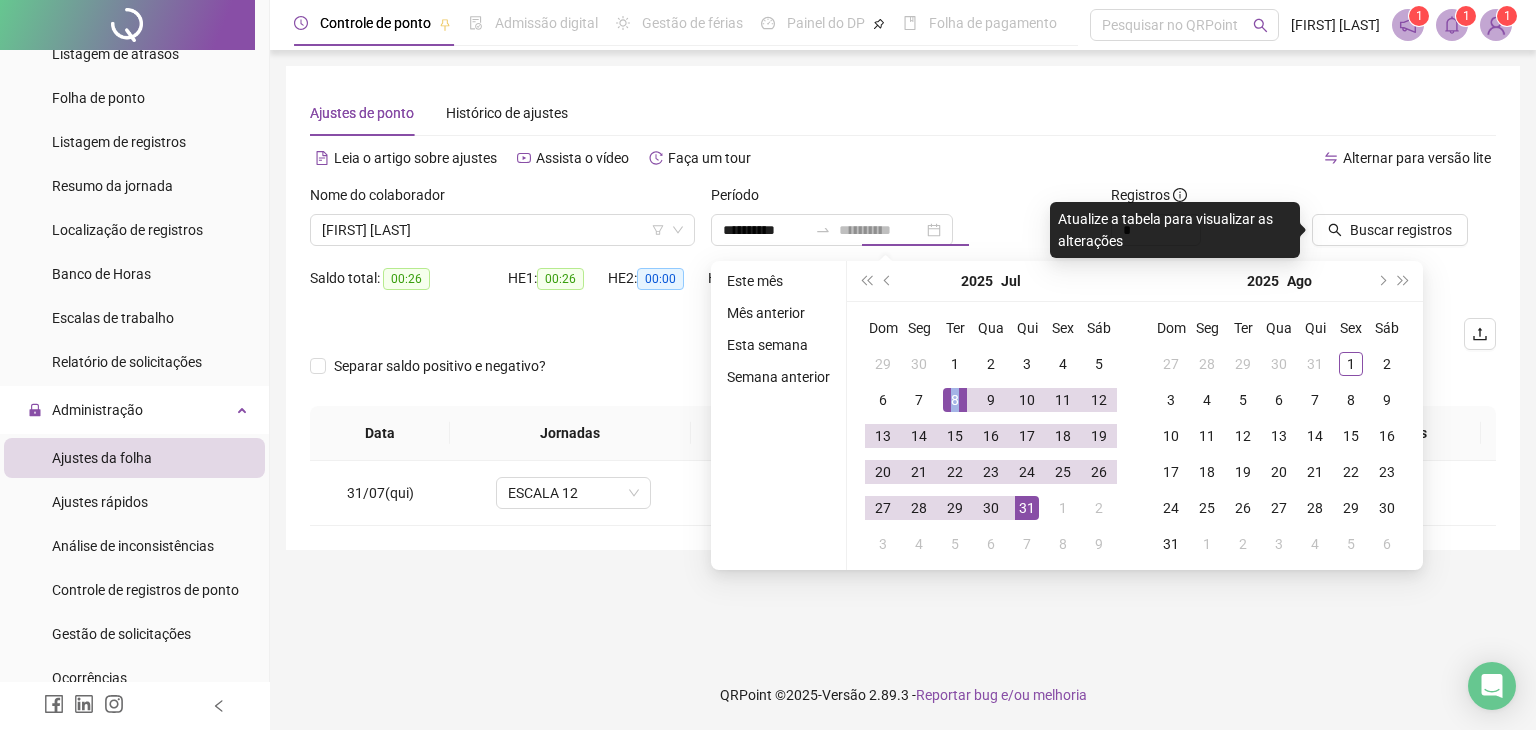 click on "8" at bounding box center (955, 400) 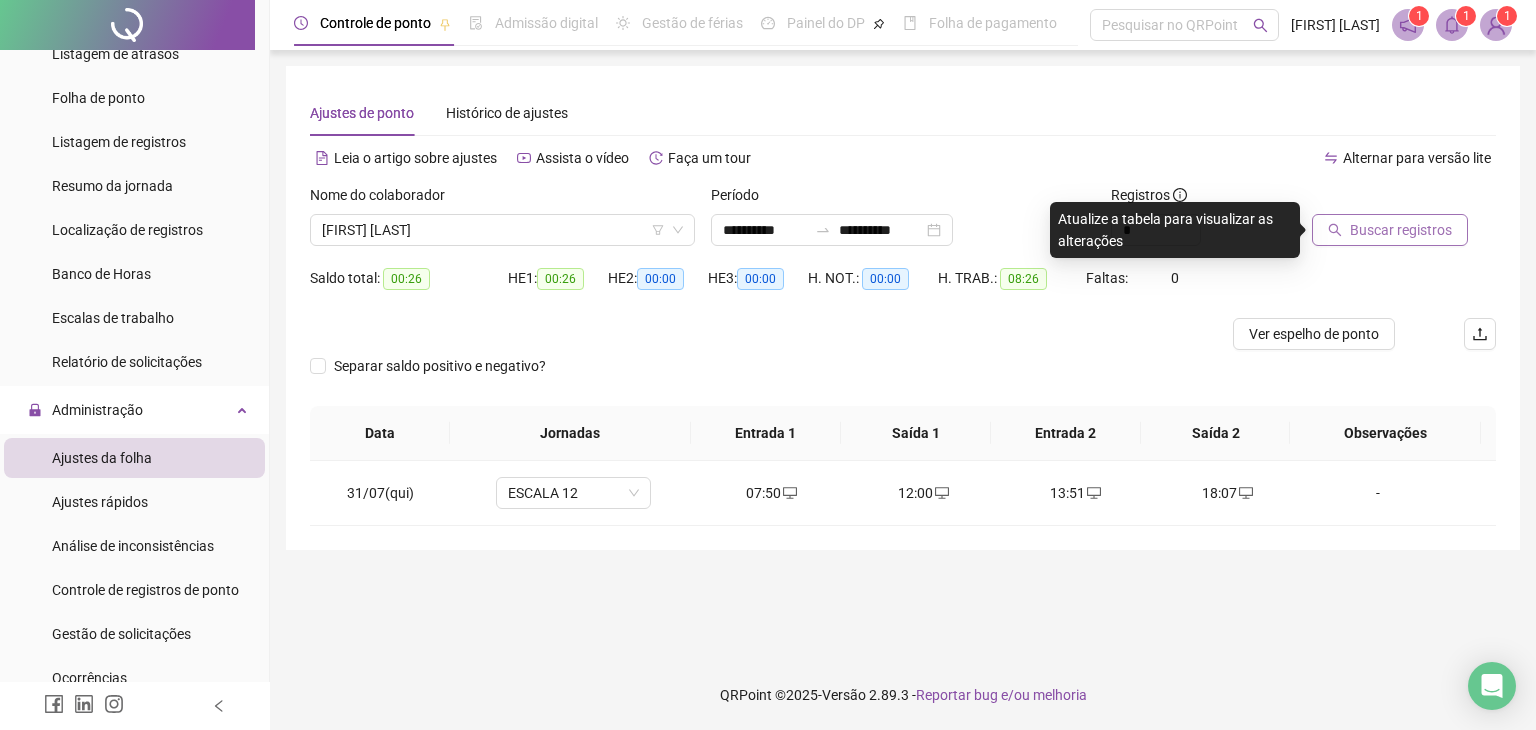 click on "Buscar registros" at bounding box center (1401, 230) 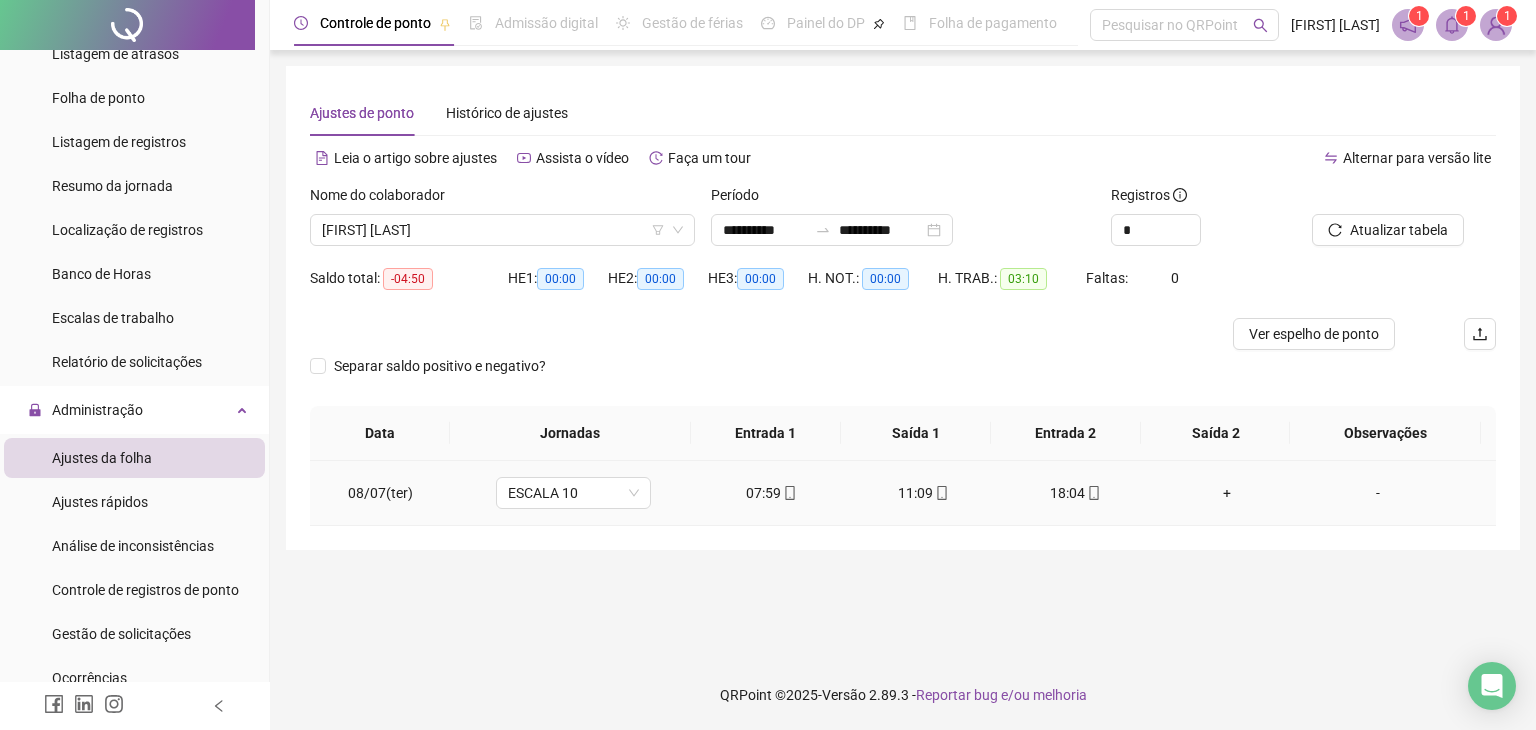 click on "+" at bounding box center (1227, 493) 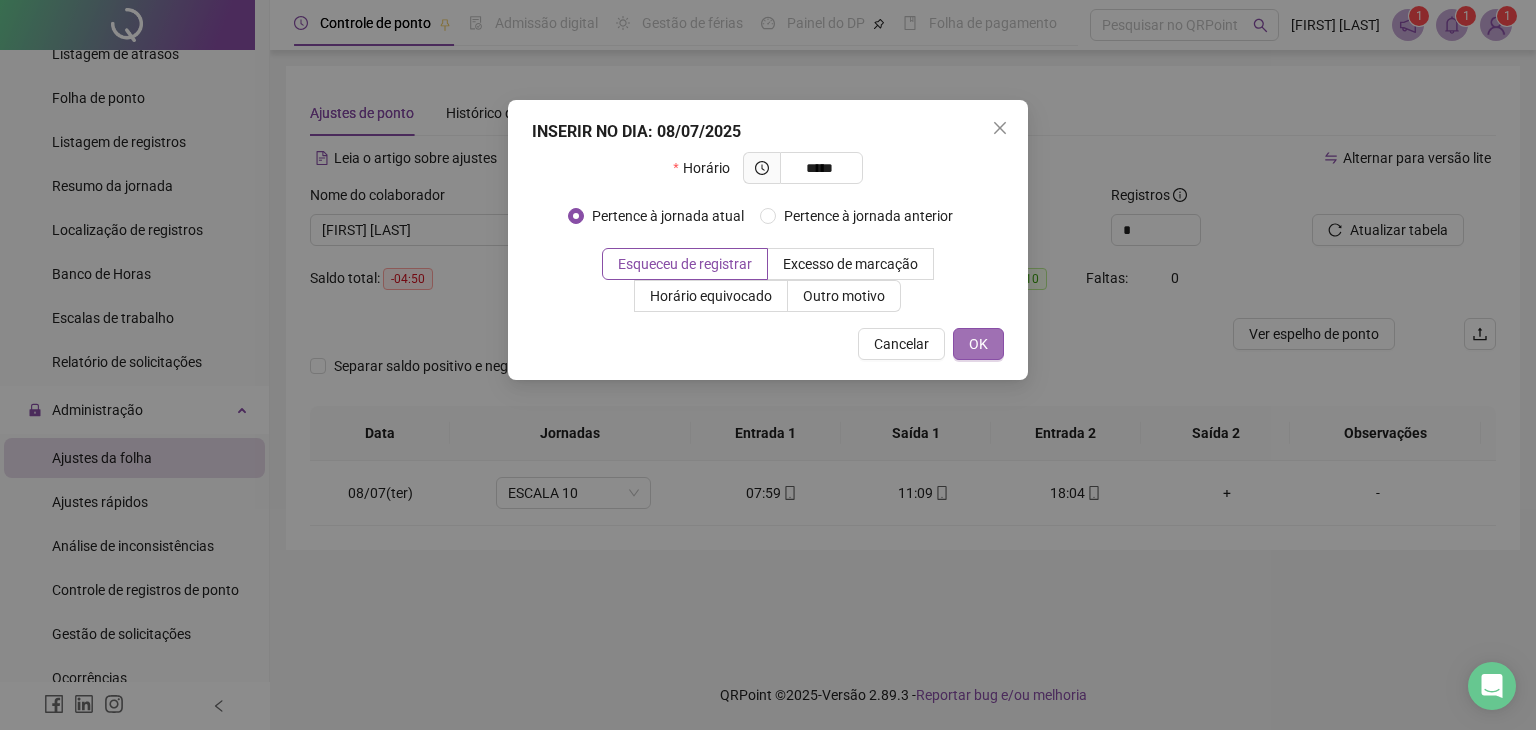 type on "*****" 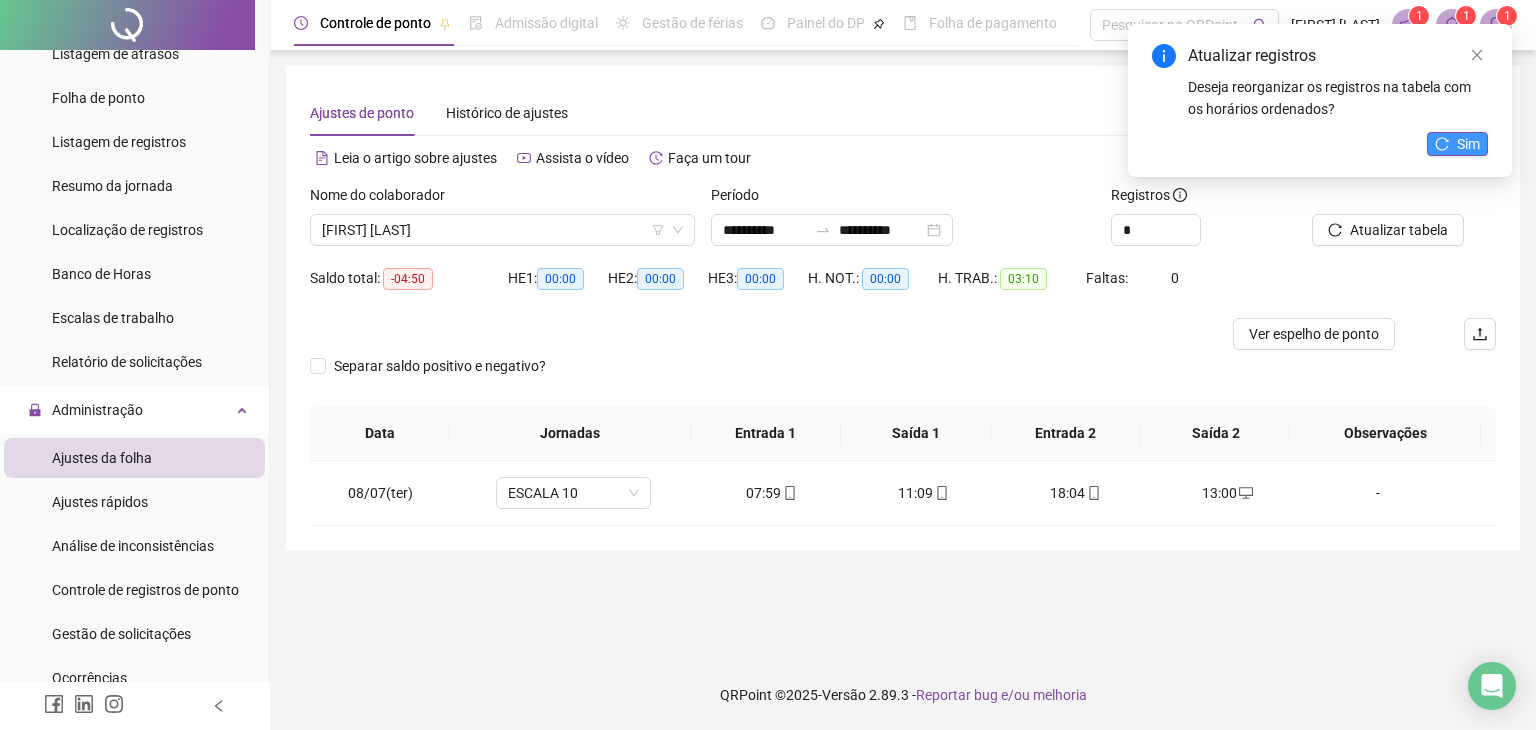 click 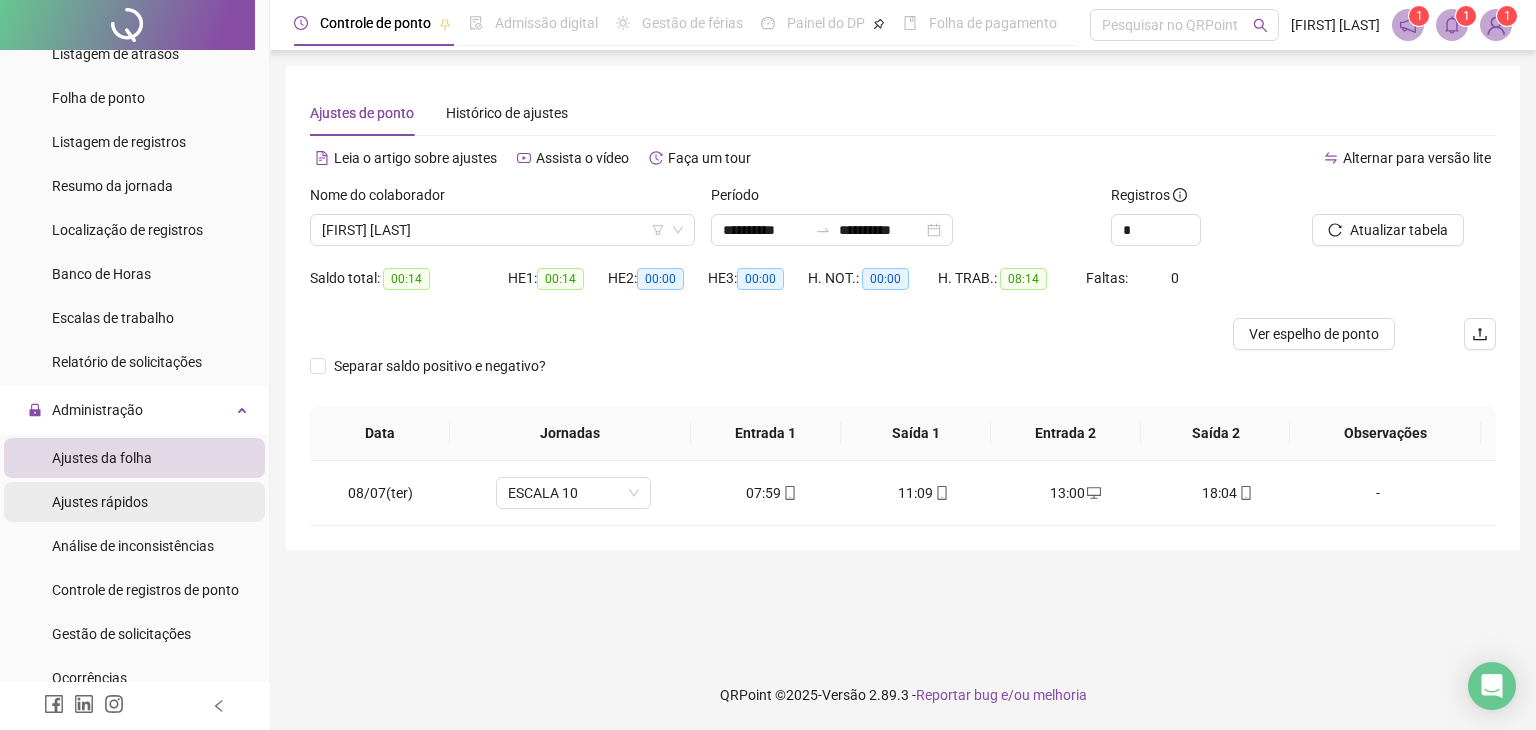 click on "Ajustes rápidos" at bounding box center (100, 502) 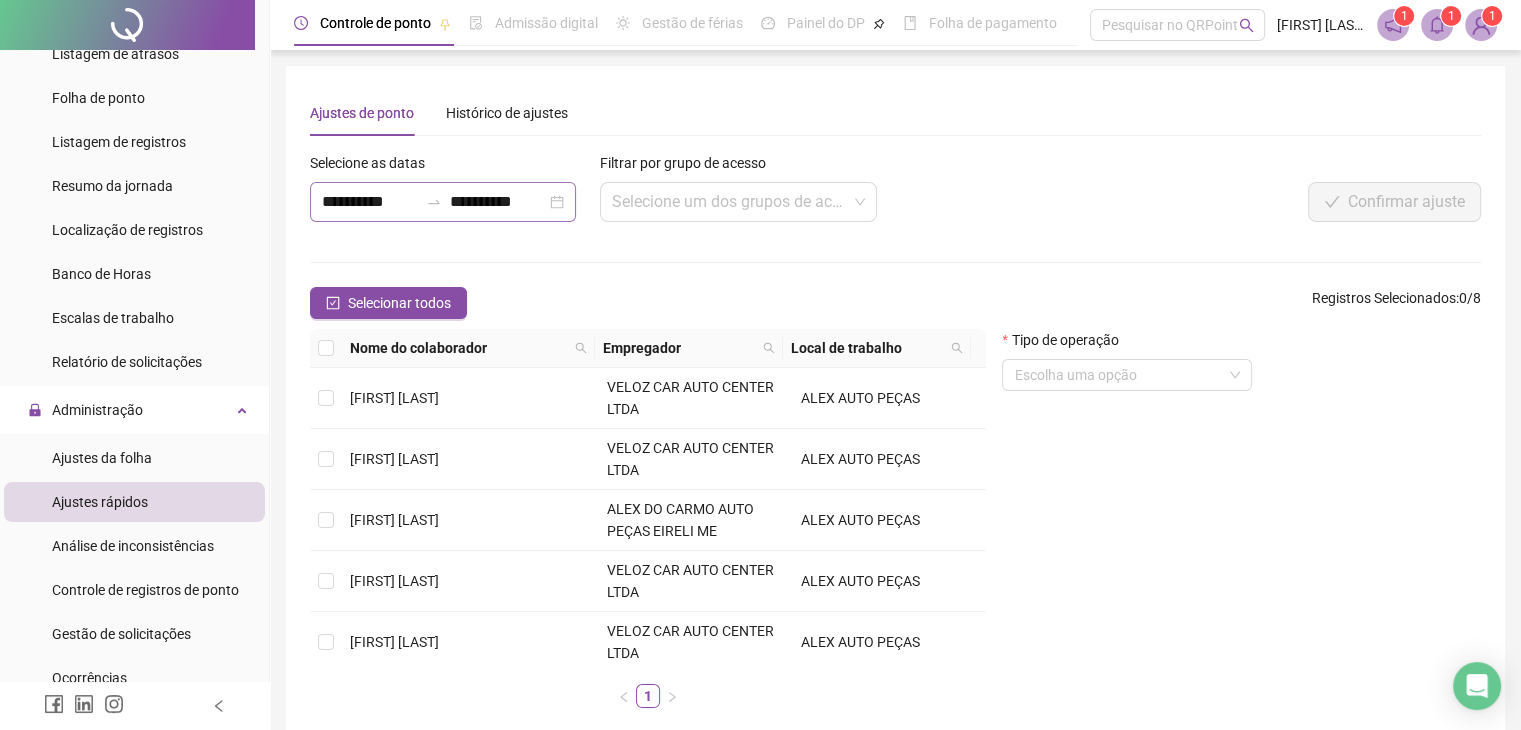 click on "**********" at bounding box center [443, 202] 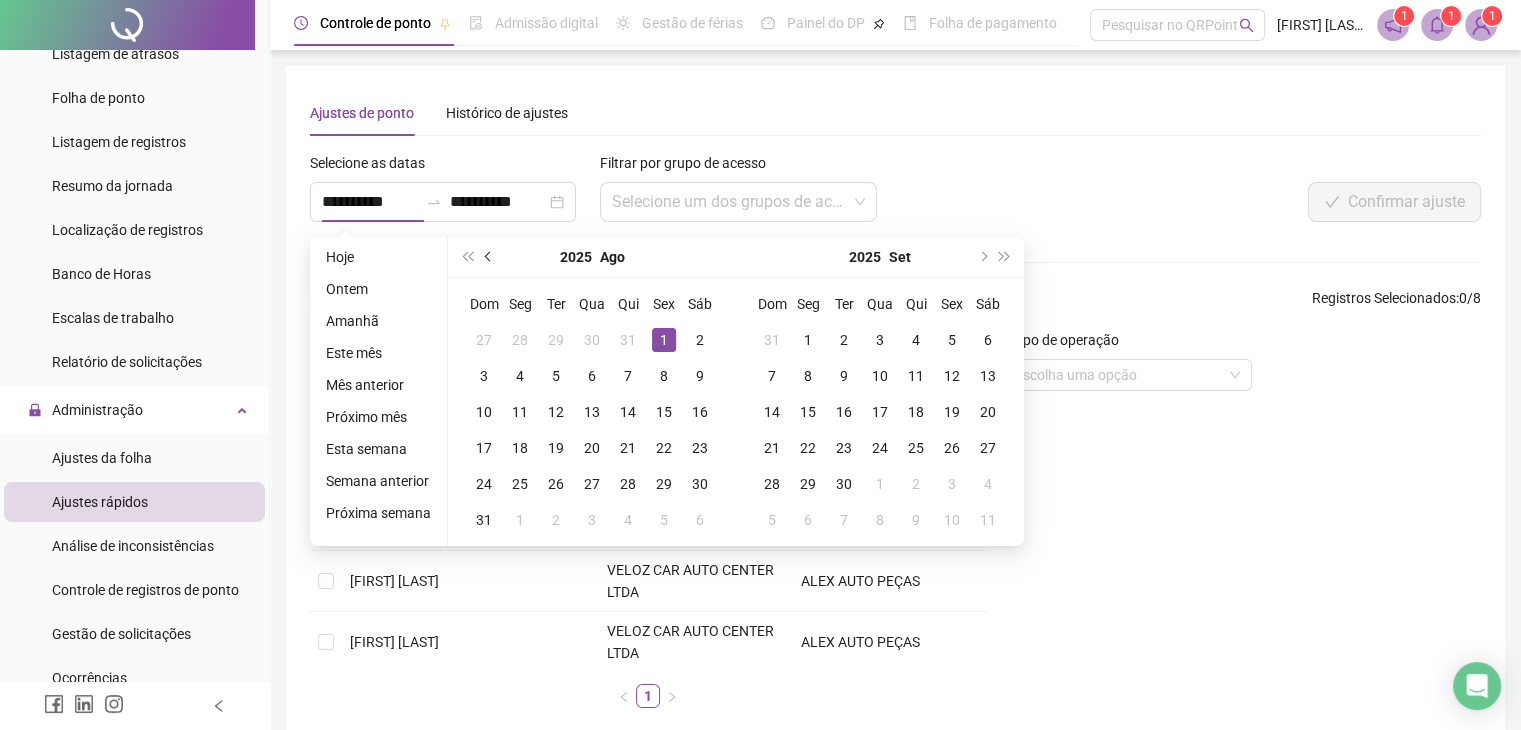 click at bounding box center (489, 257) 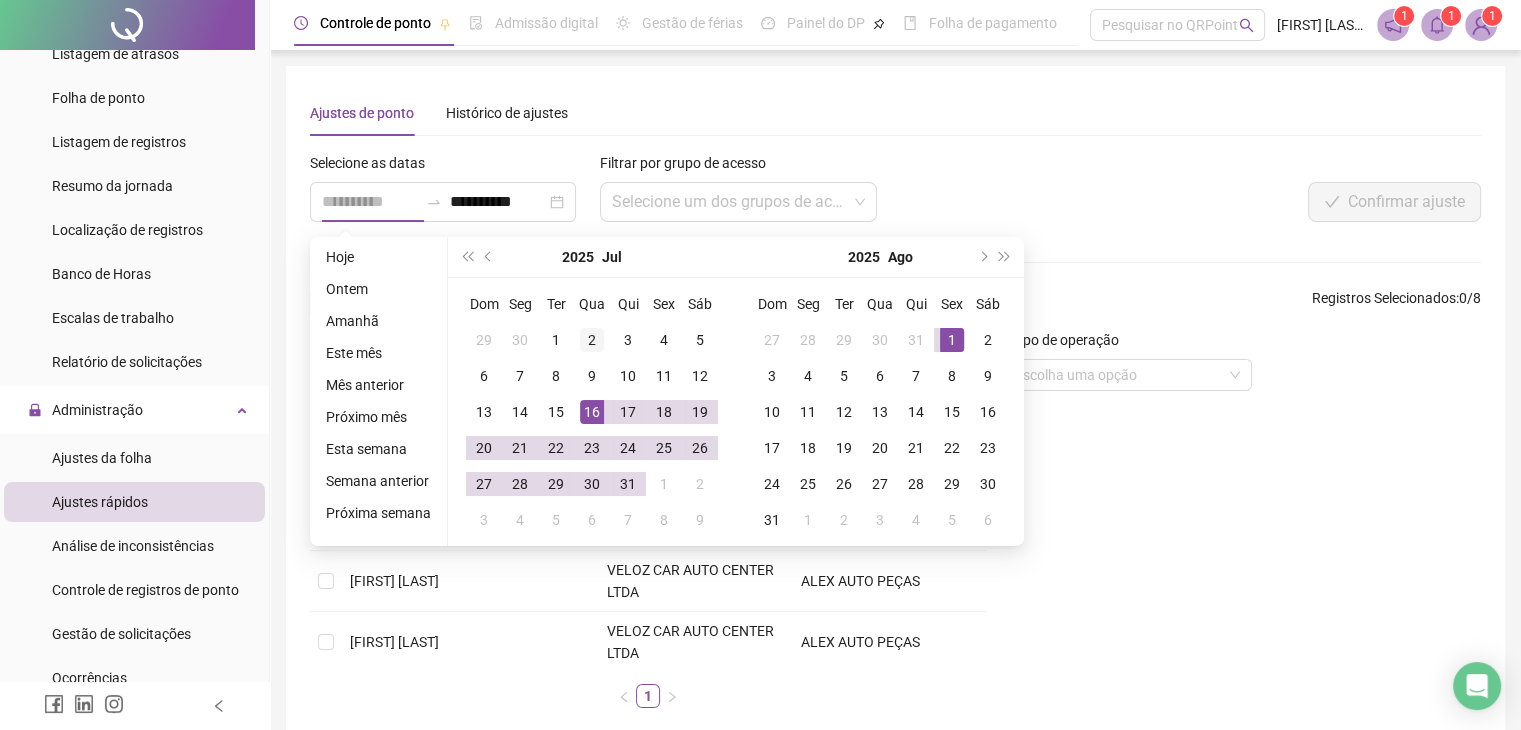 type on "**********" 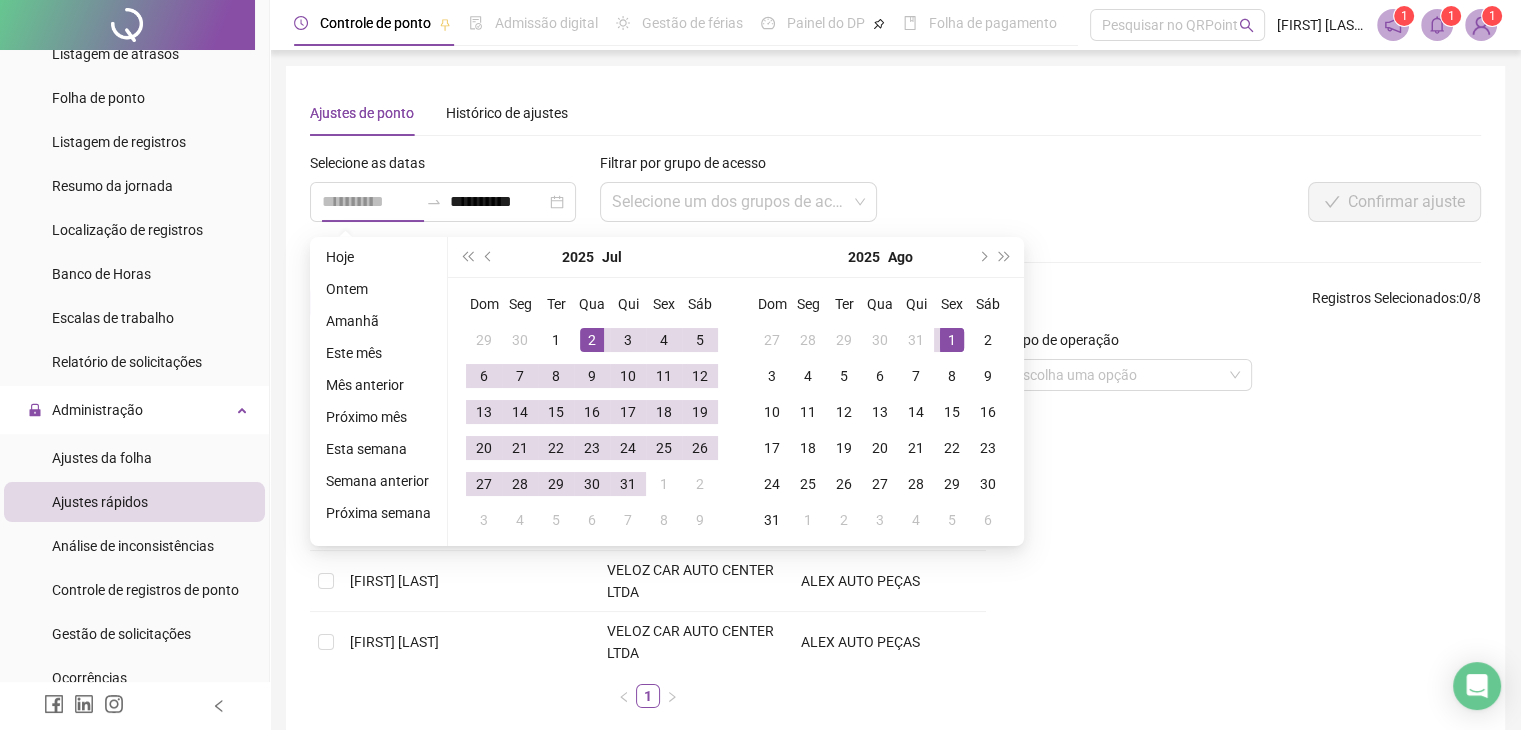 click on "2" at bounding box center (592, 340) 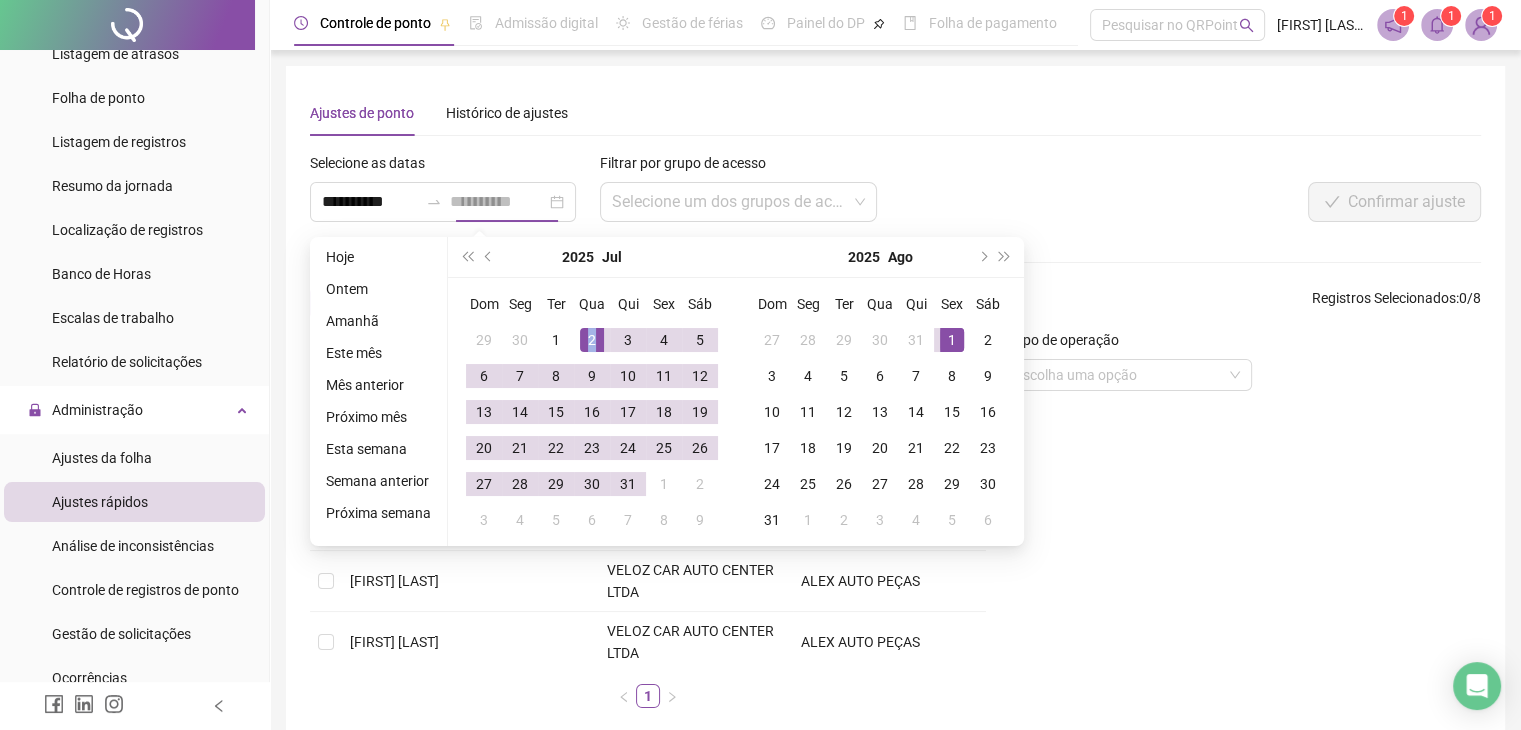 click on "2" at bounding box center (592, 340) 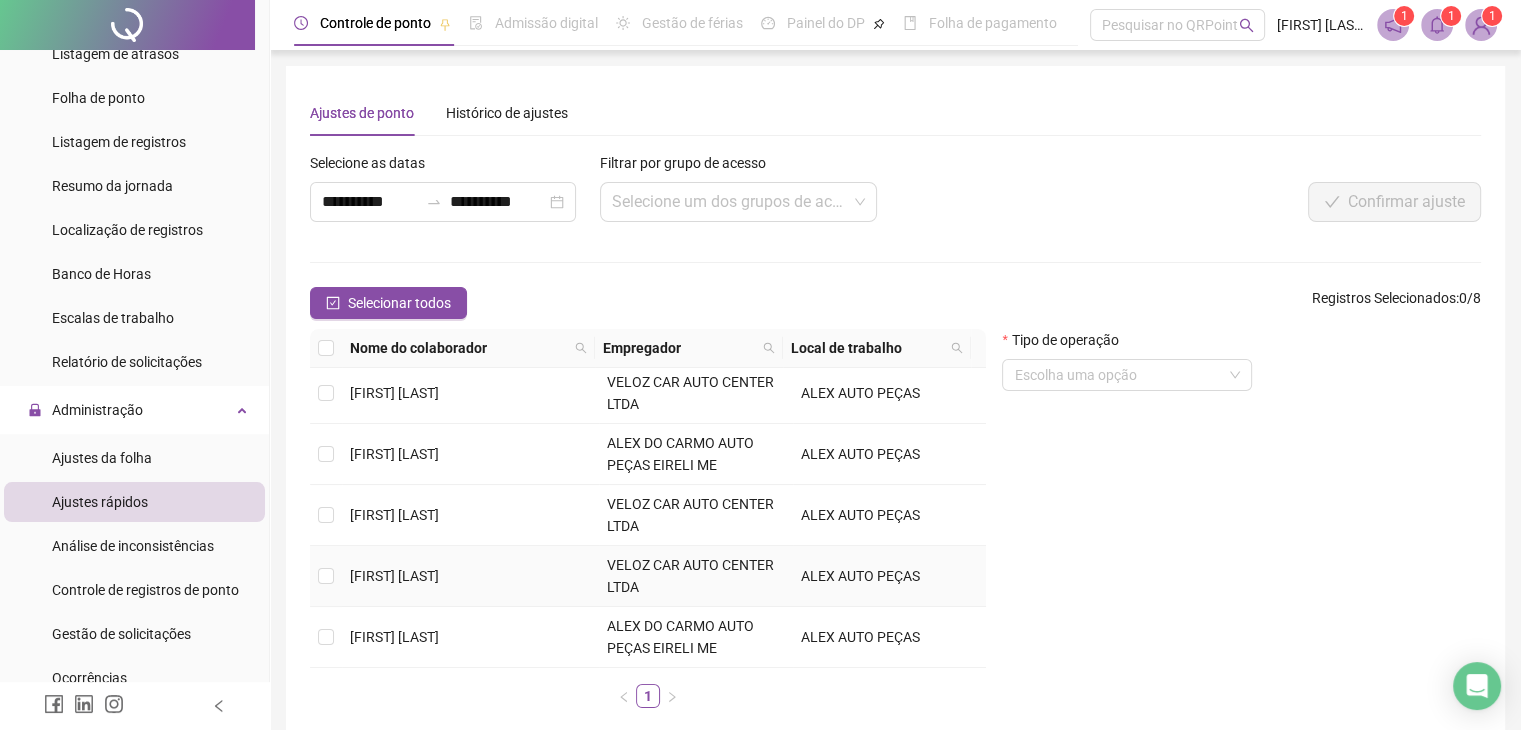 scroll, scrollTop: 100, scrollLeft: 0, axis: vertical 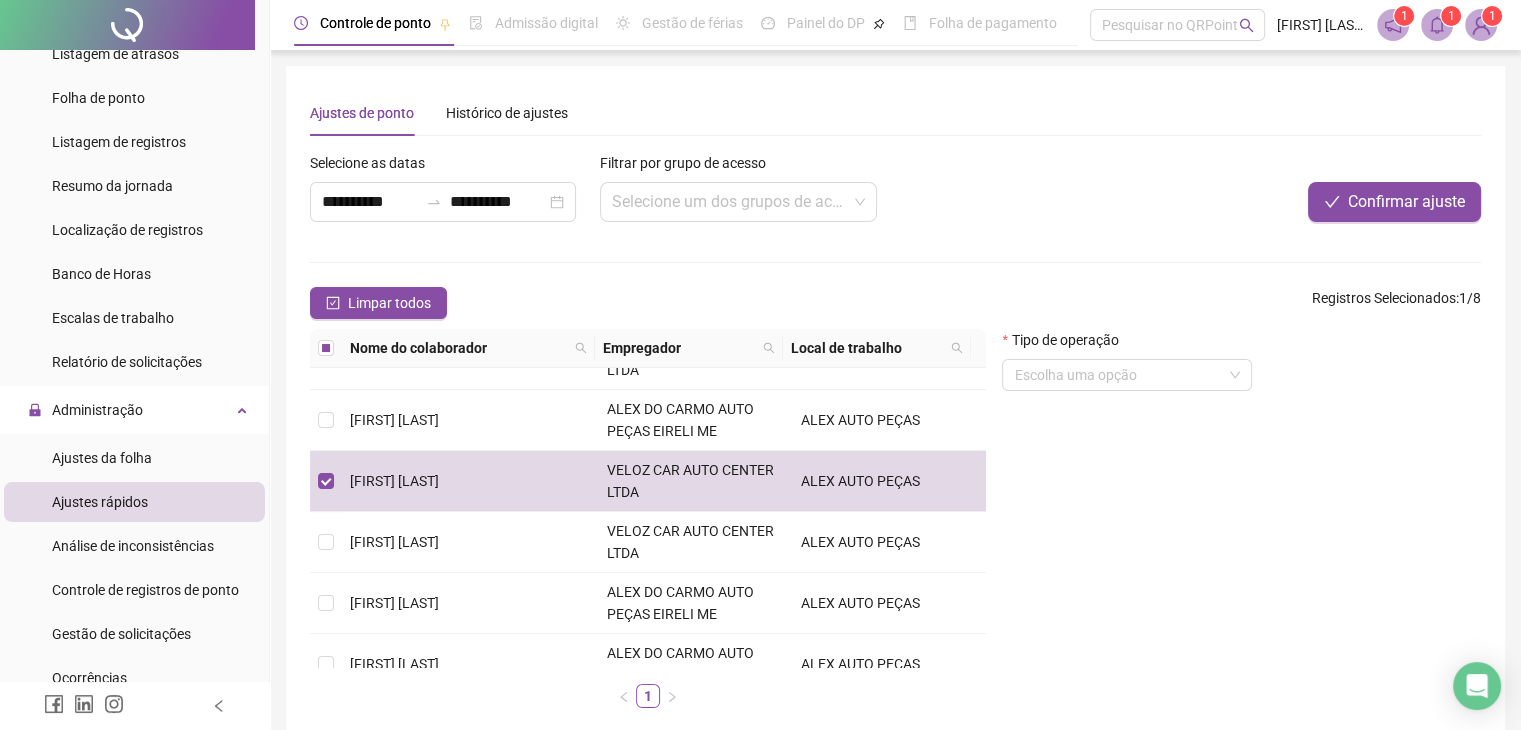 click on "Tipo de operação Escolha uma opção" at bounding box center [1127, 368] 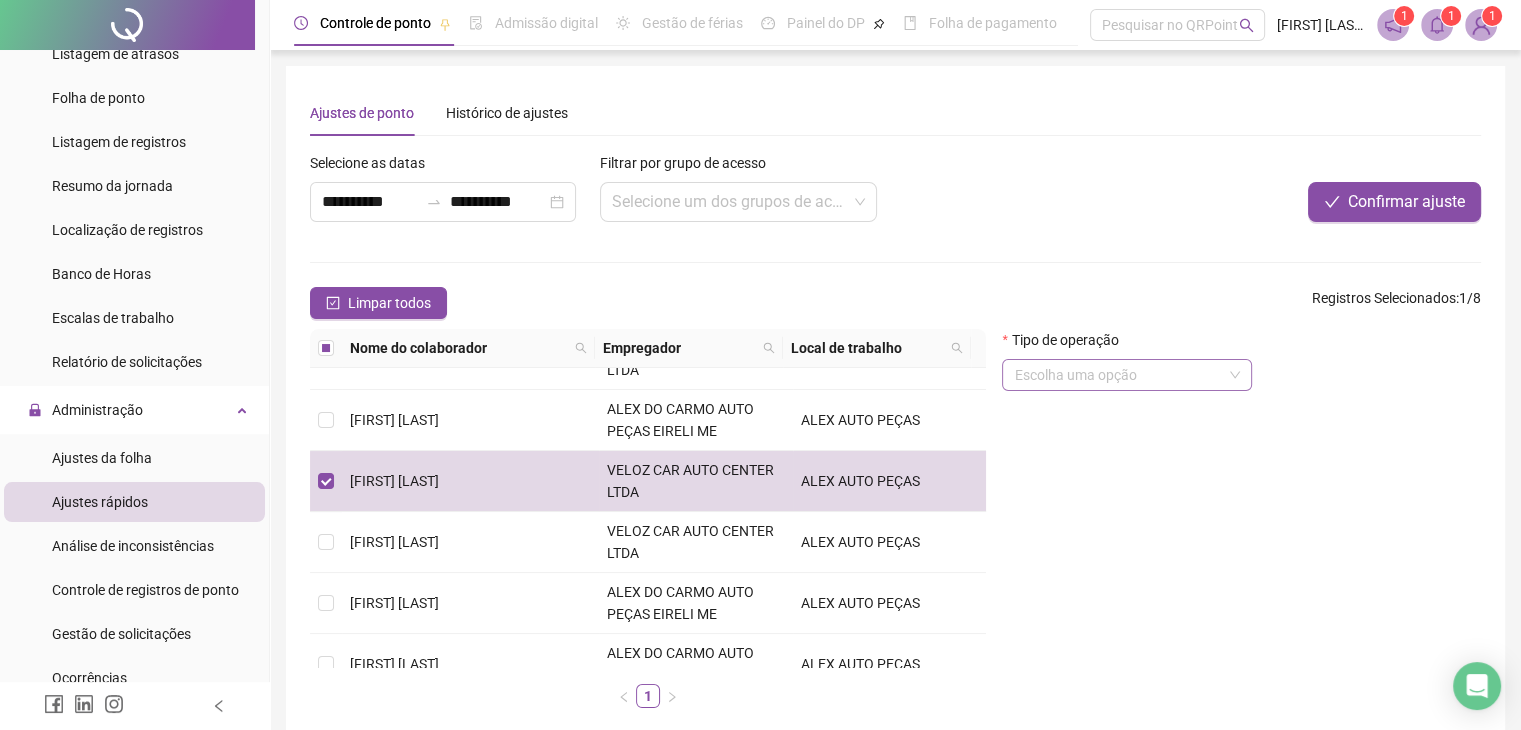 click at bounding box center (1118, 375) 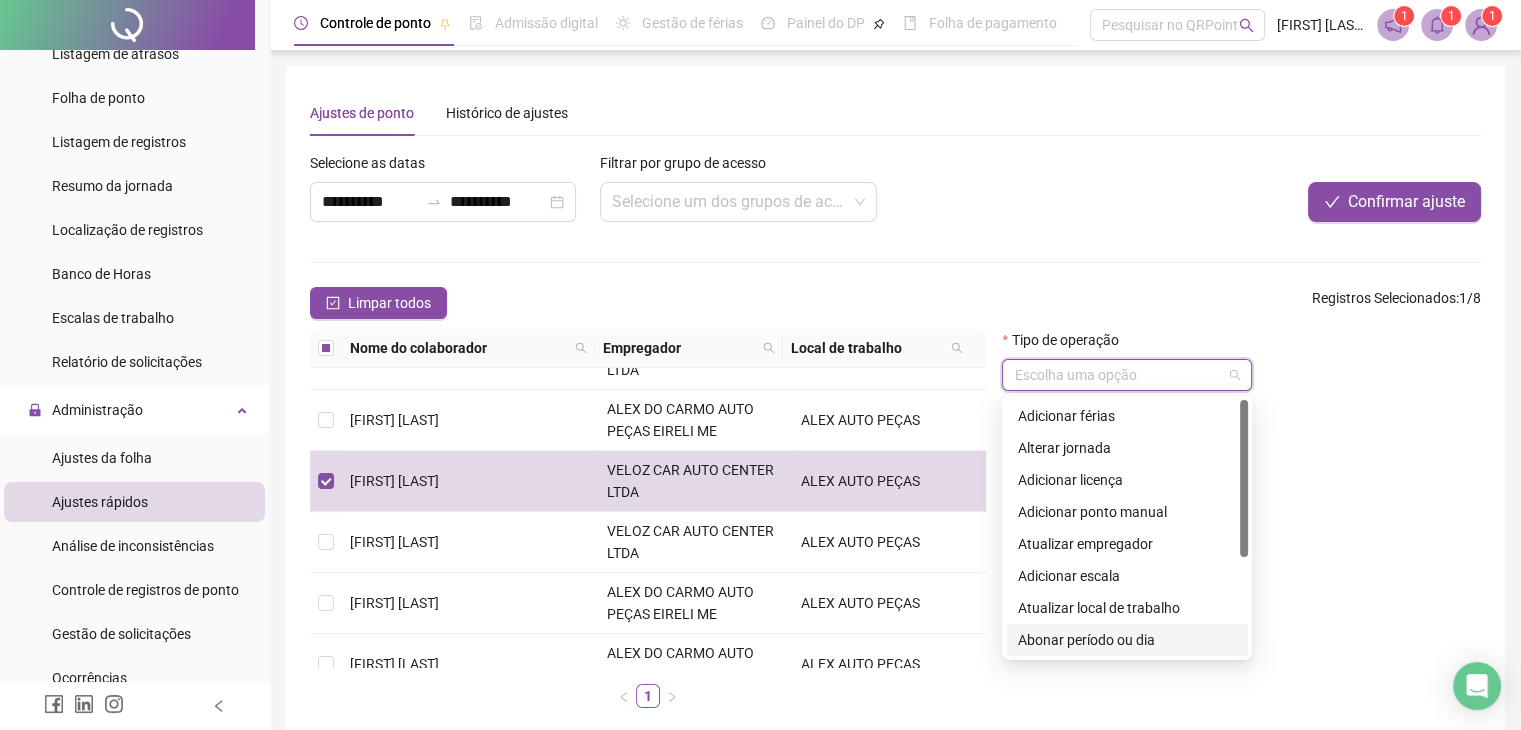 click on "Abonar período ou dia" at bounding box center [1127, 640] 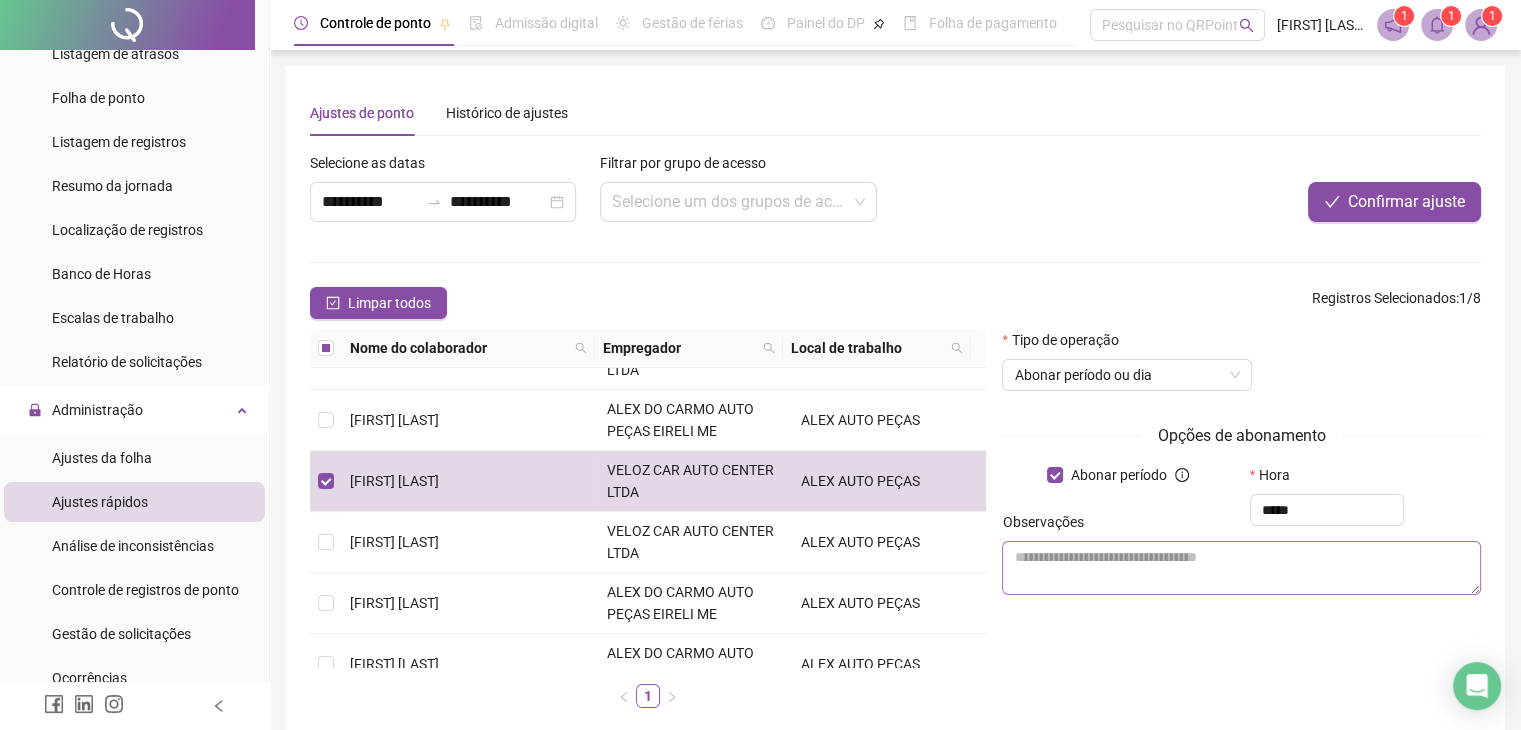 type on "*****" 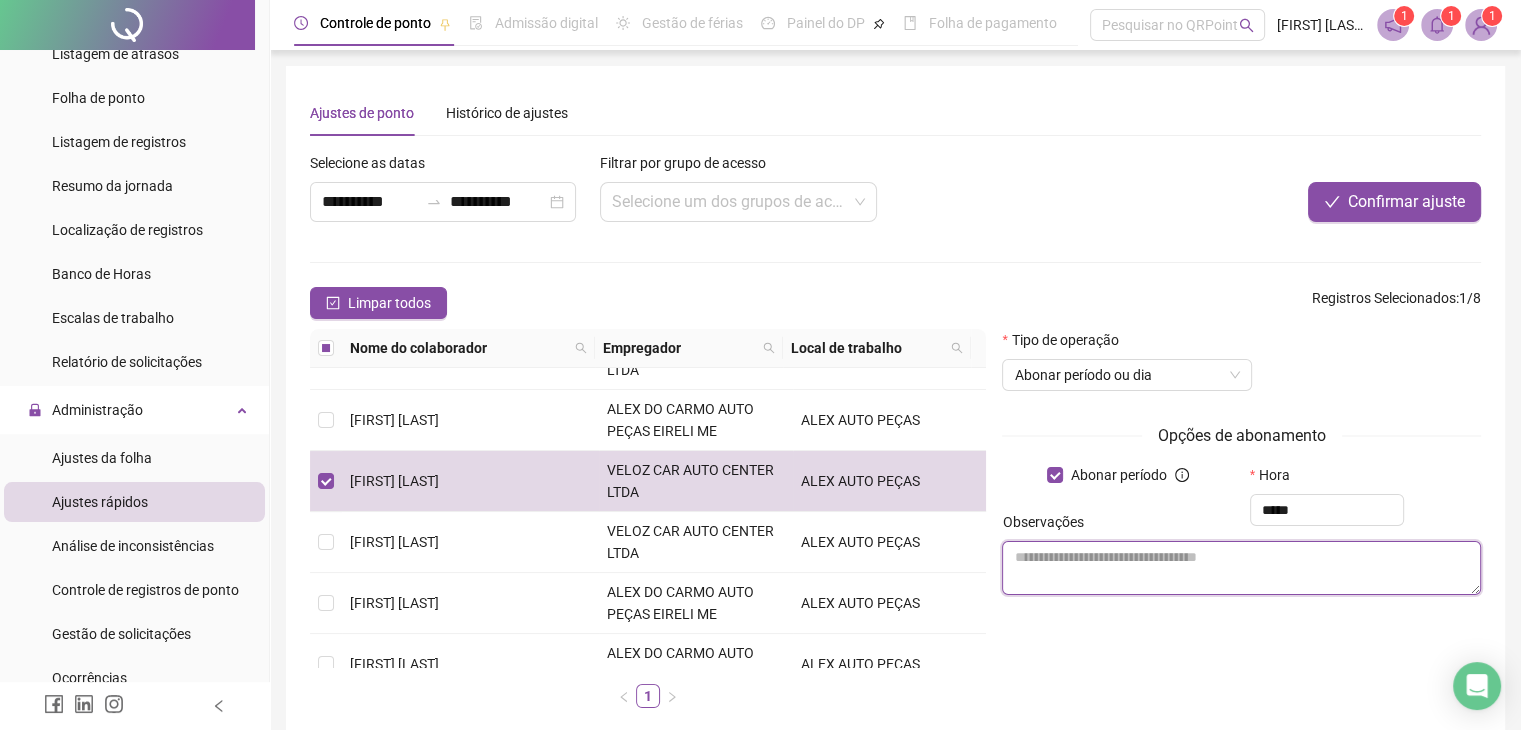 click at bounding box center (1241, 568) 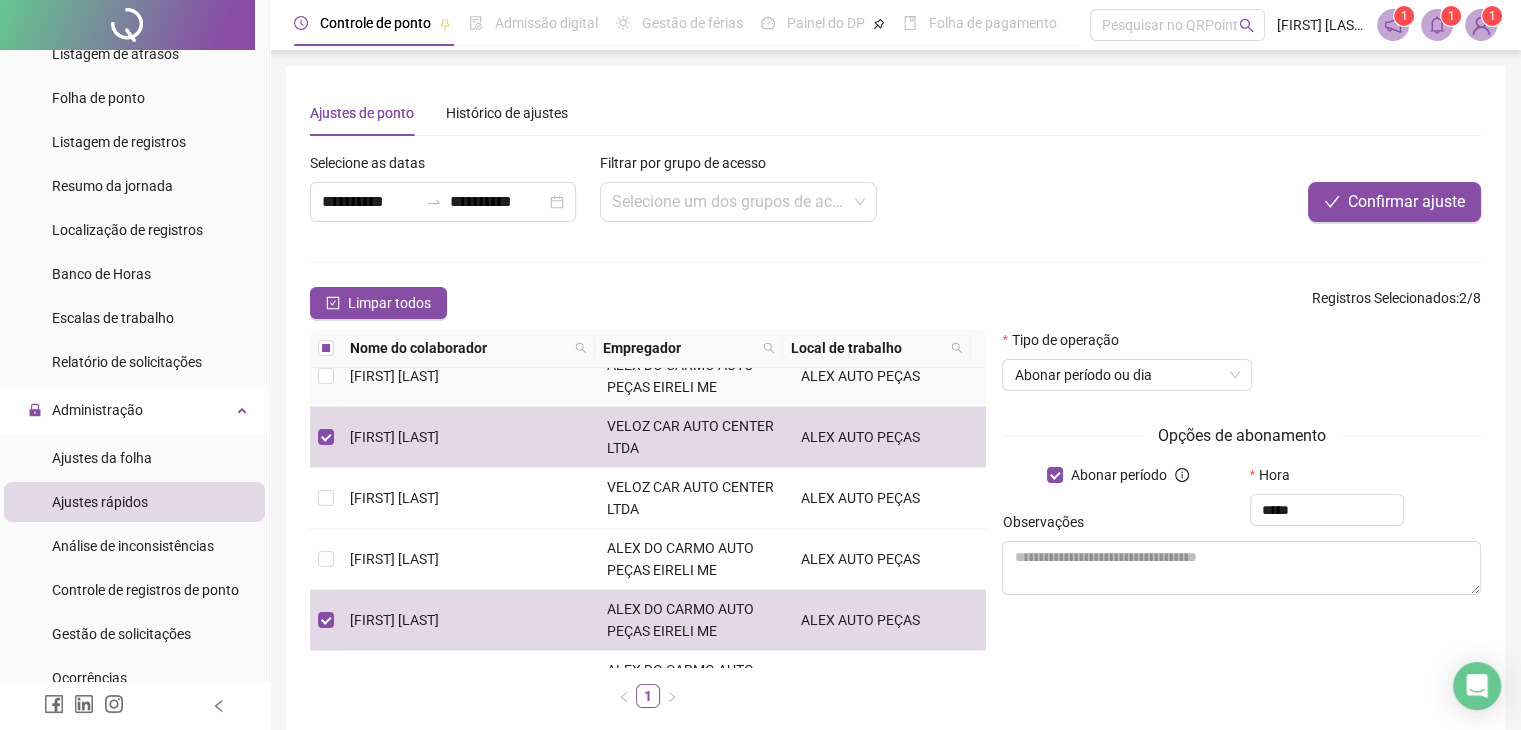 scroll, scrollTop: 186, scrollLeft: 0, axis: vertical 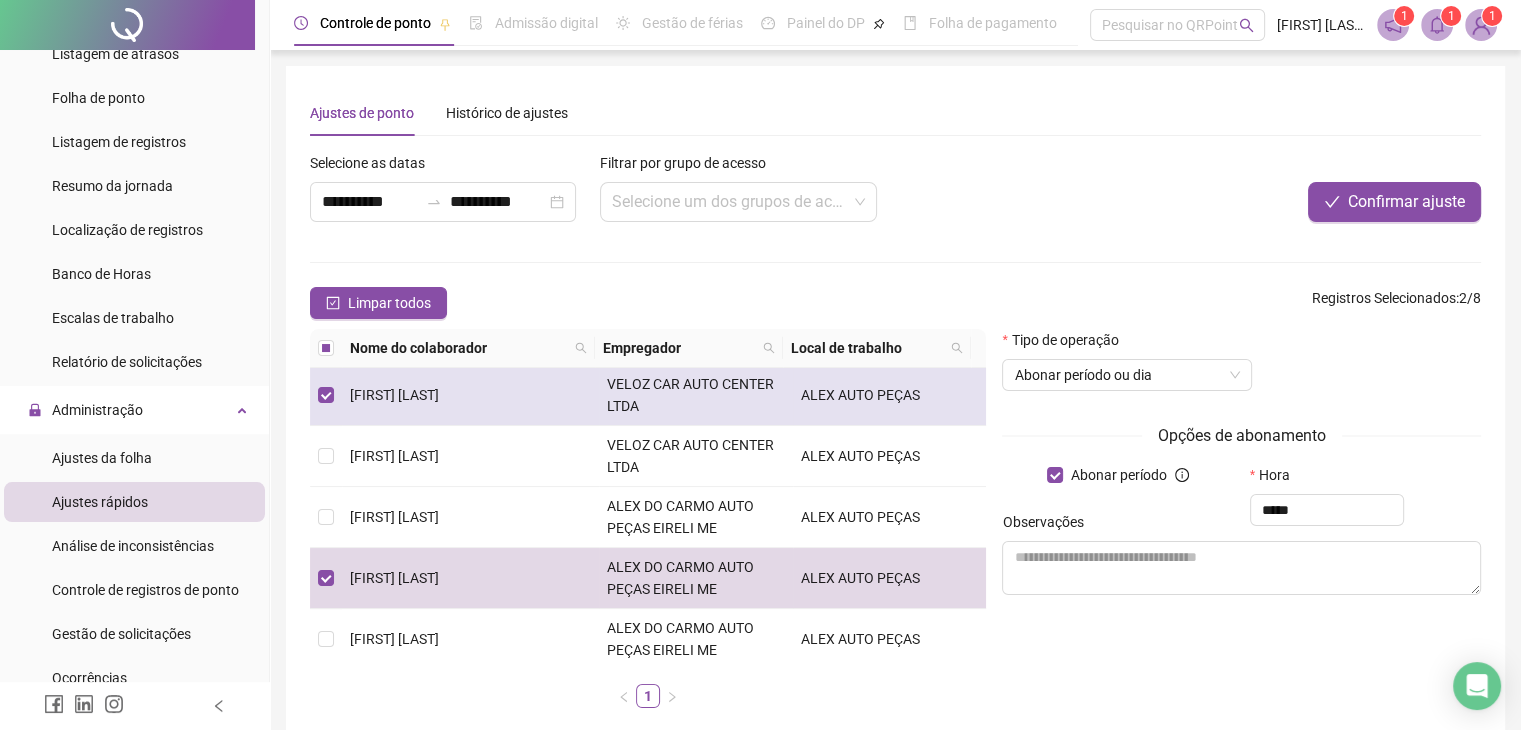click at bounding box center (326, 395) 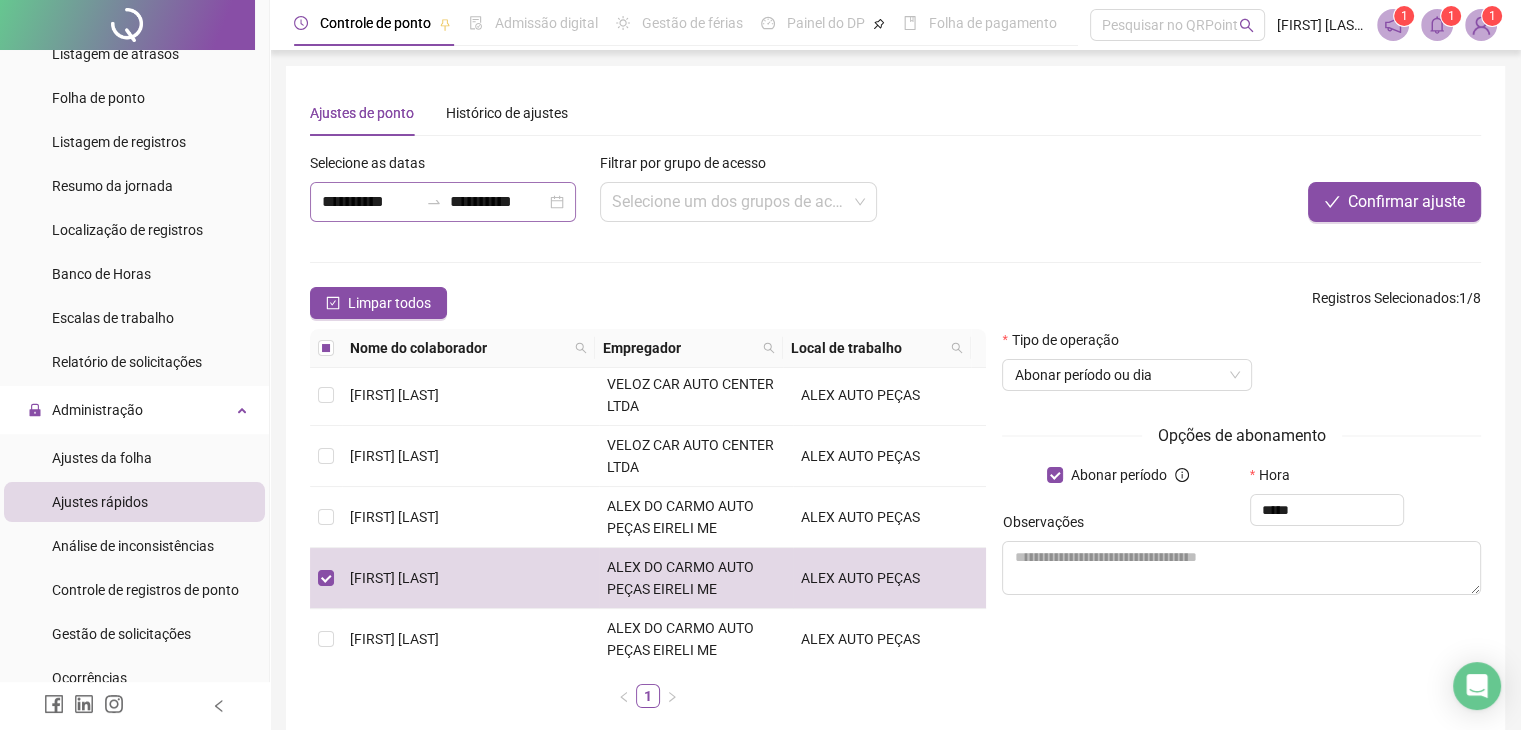click on "**********" at bounding box center [443, 202] 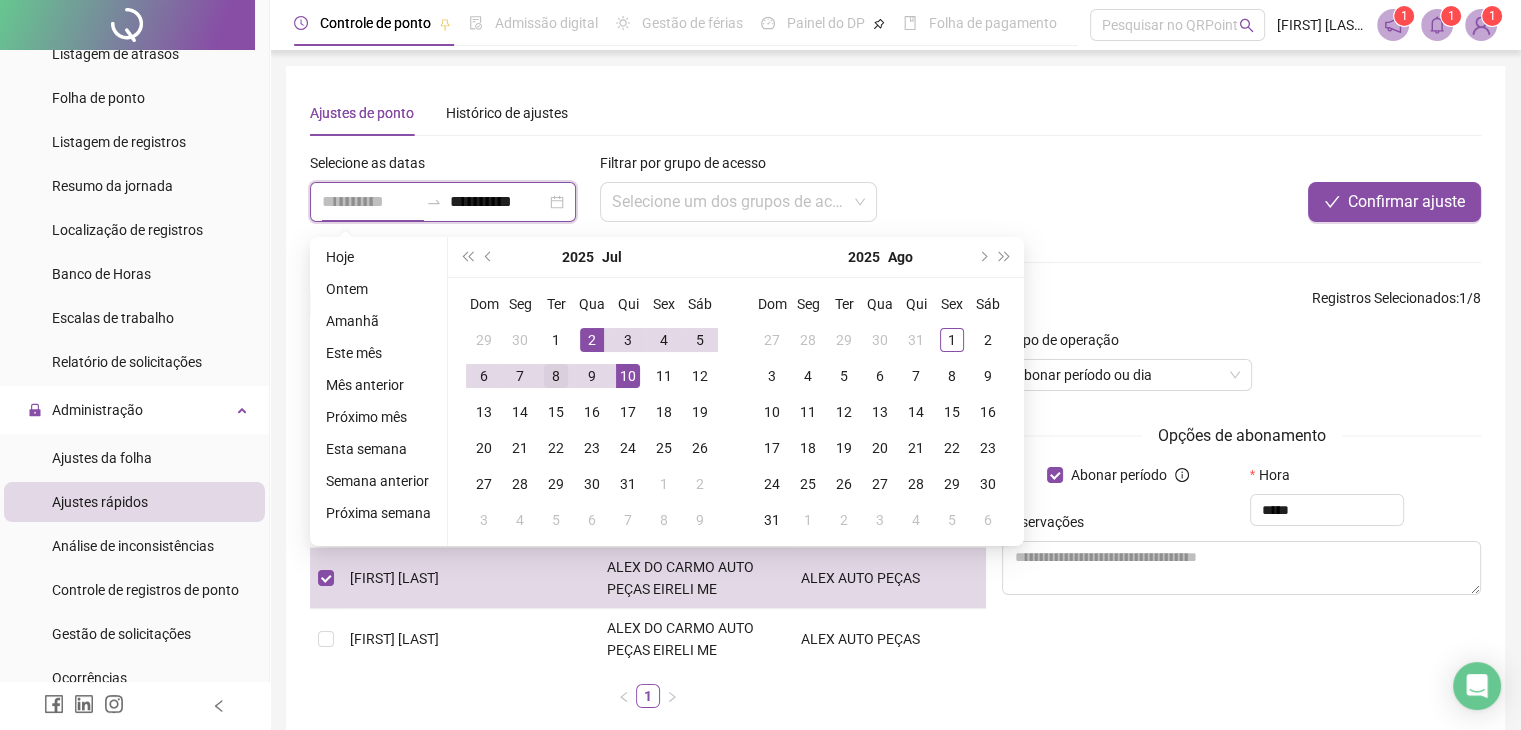 type on "**********" 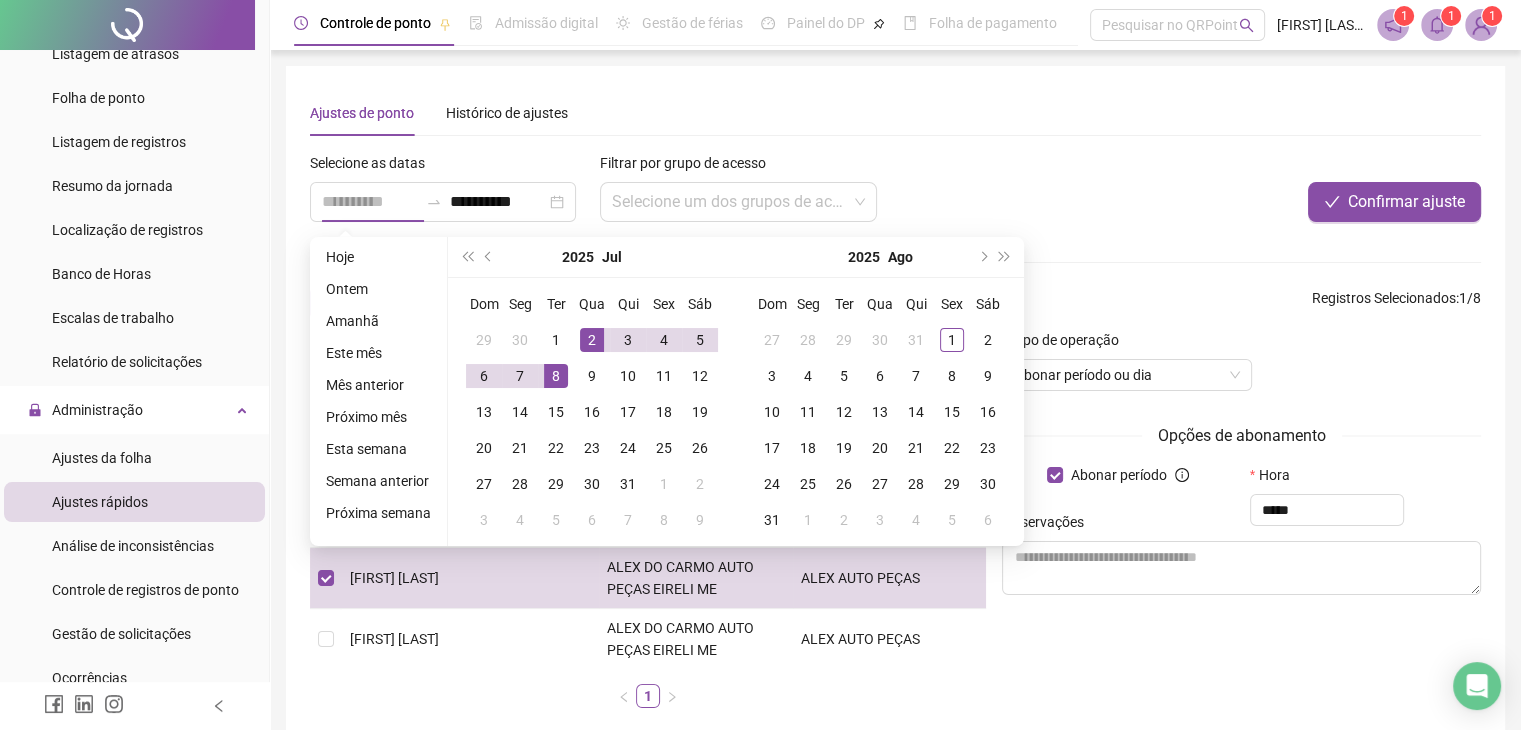 click on "8" at bounding box center [556, 376] 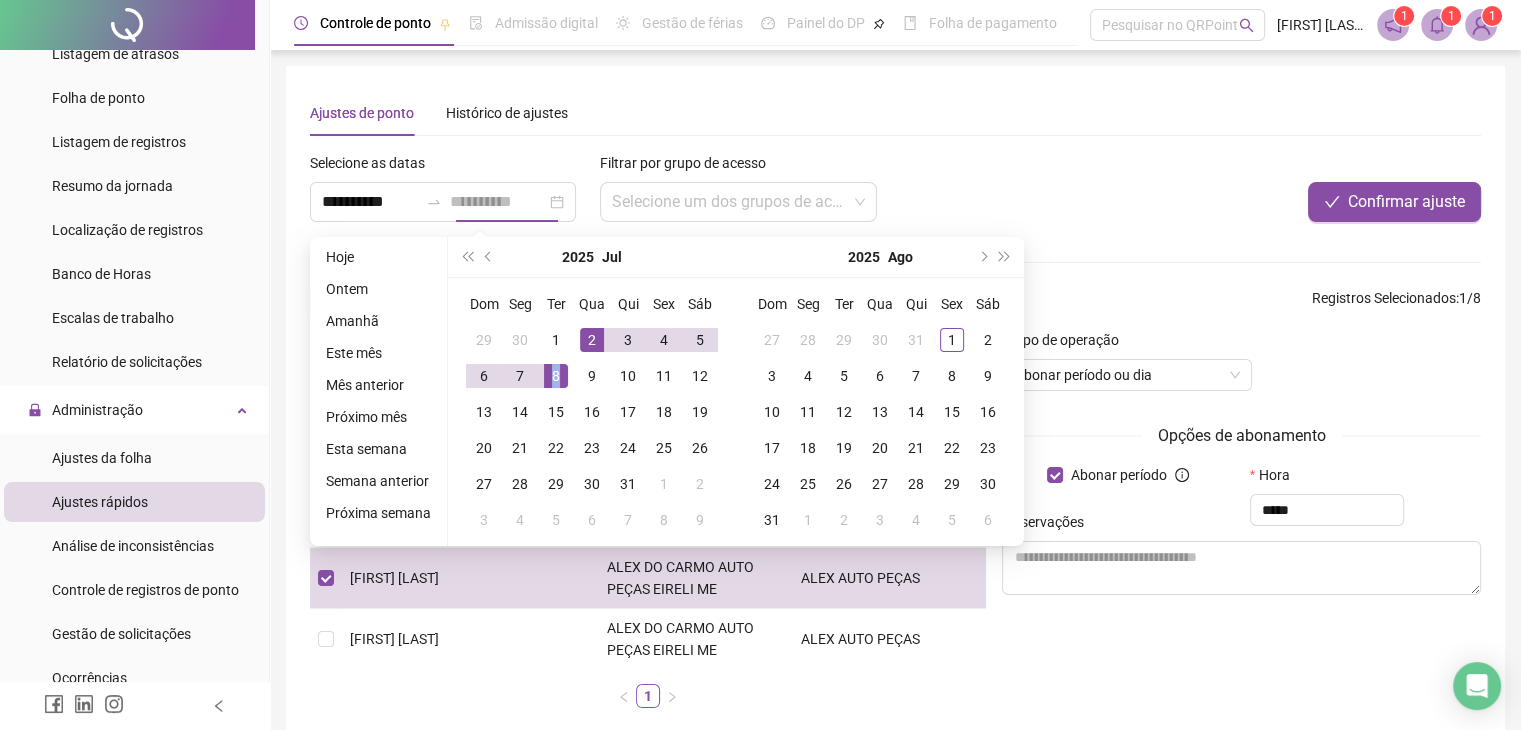 click on "8" at bounding box center [556, 376] 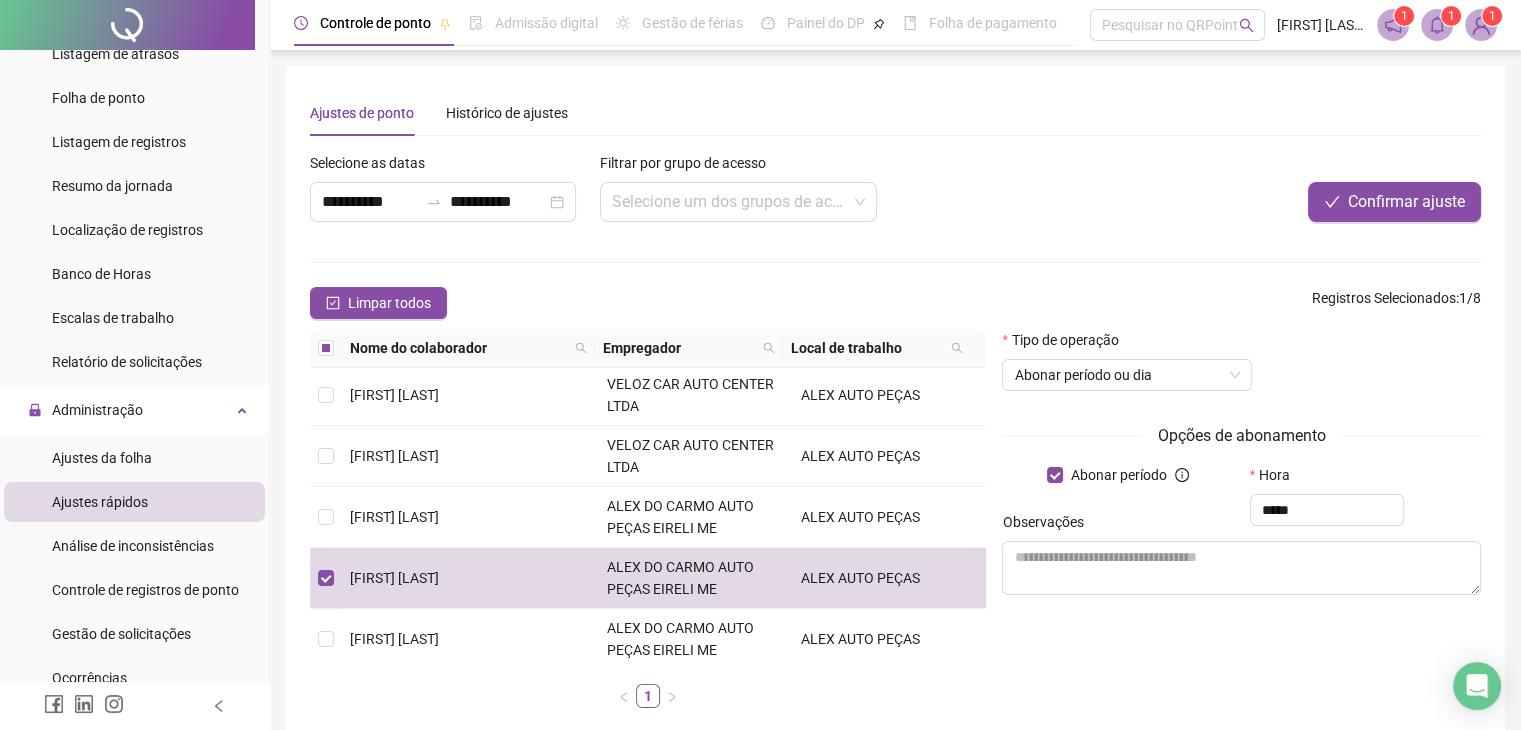 click on "Observações" at bounding box center [1241, 526] 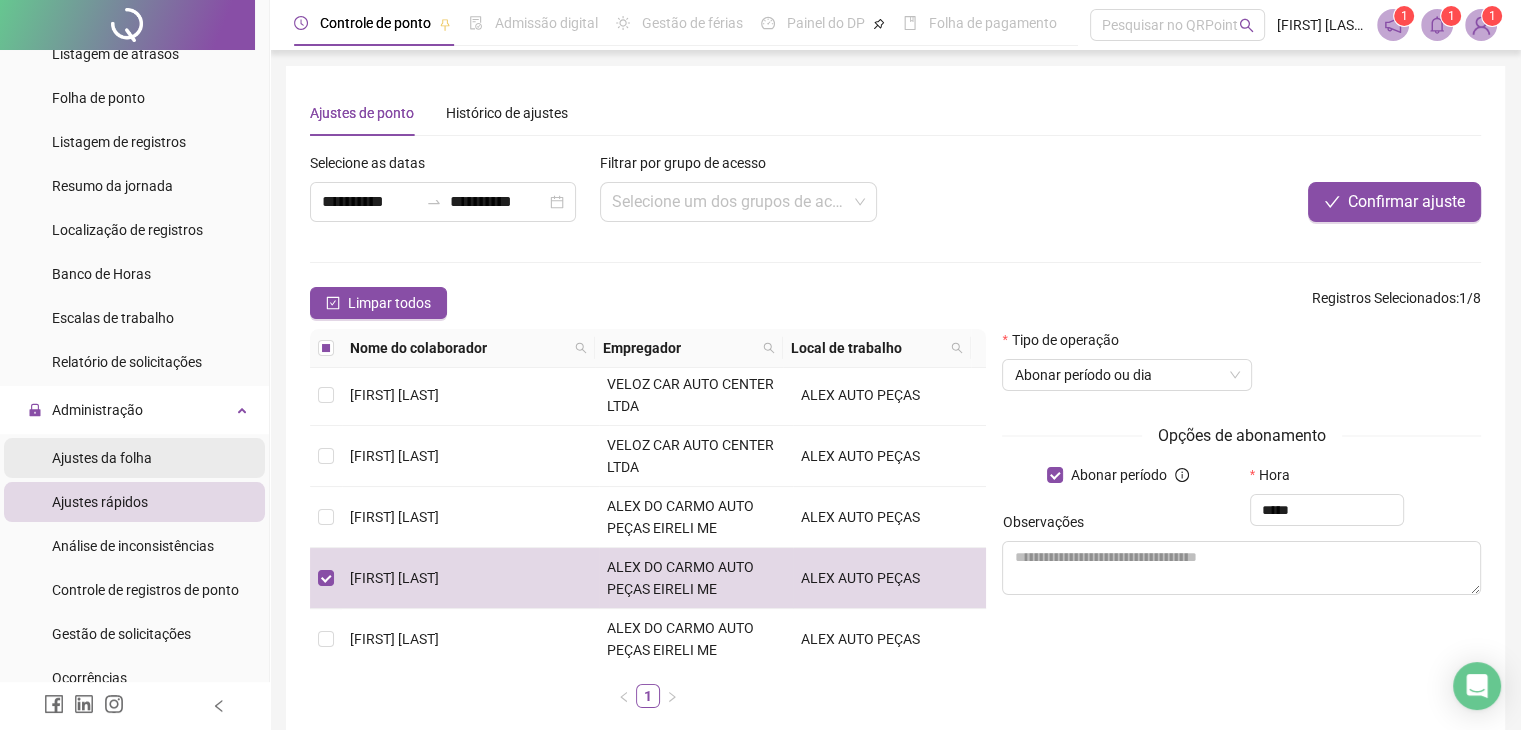 click on "Ajustes da folha" at bounding box center [102, 458] 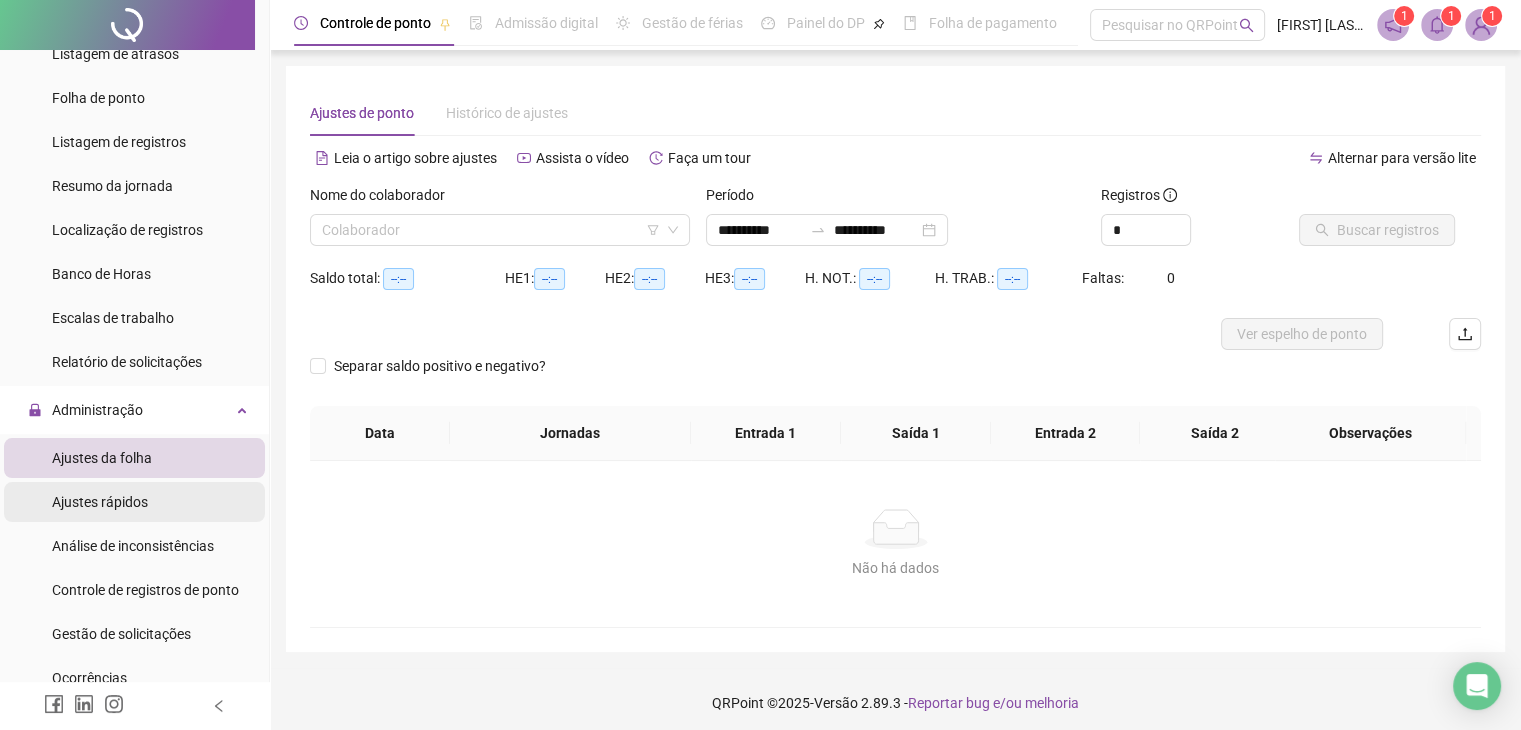 click on "Ajustes rápidos" at bounding box center (134, 502) 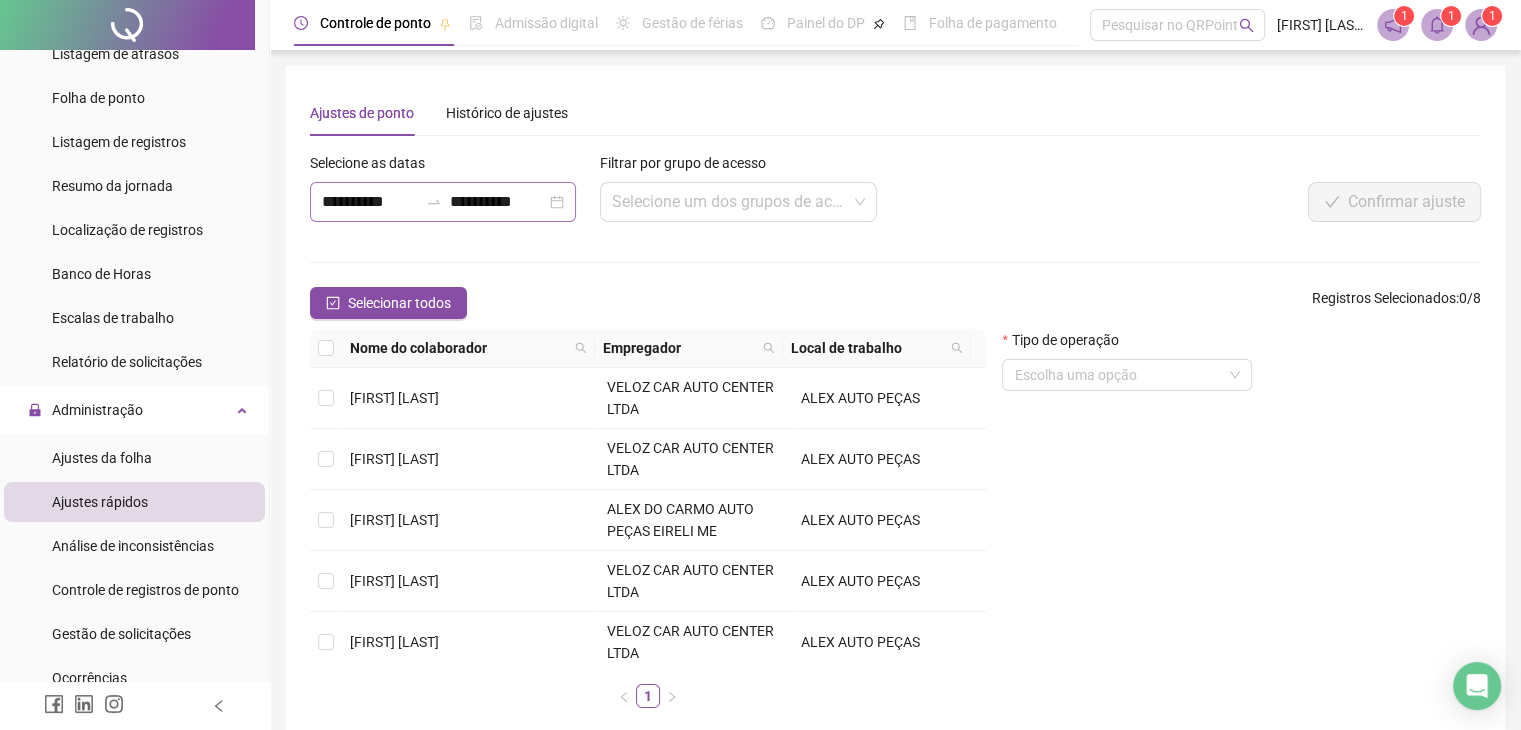click on "**********" at bounding box center (443, 202) 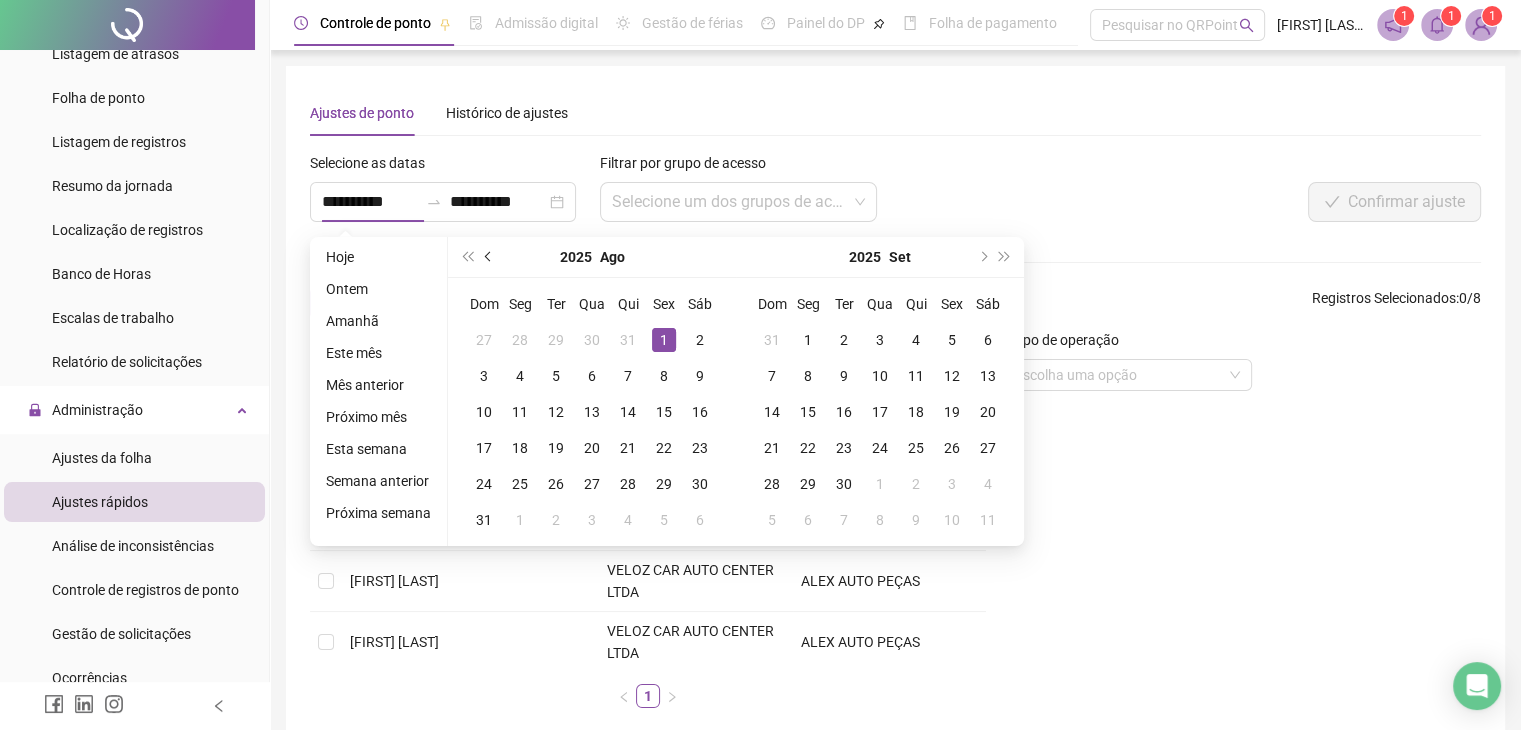 click at bounding box center (490, 257) 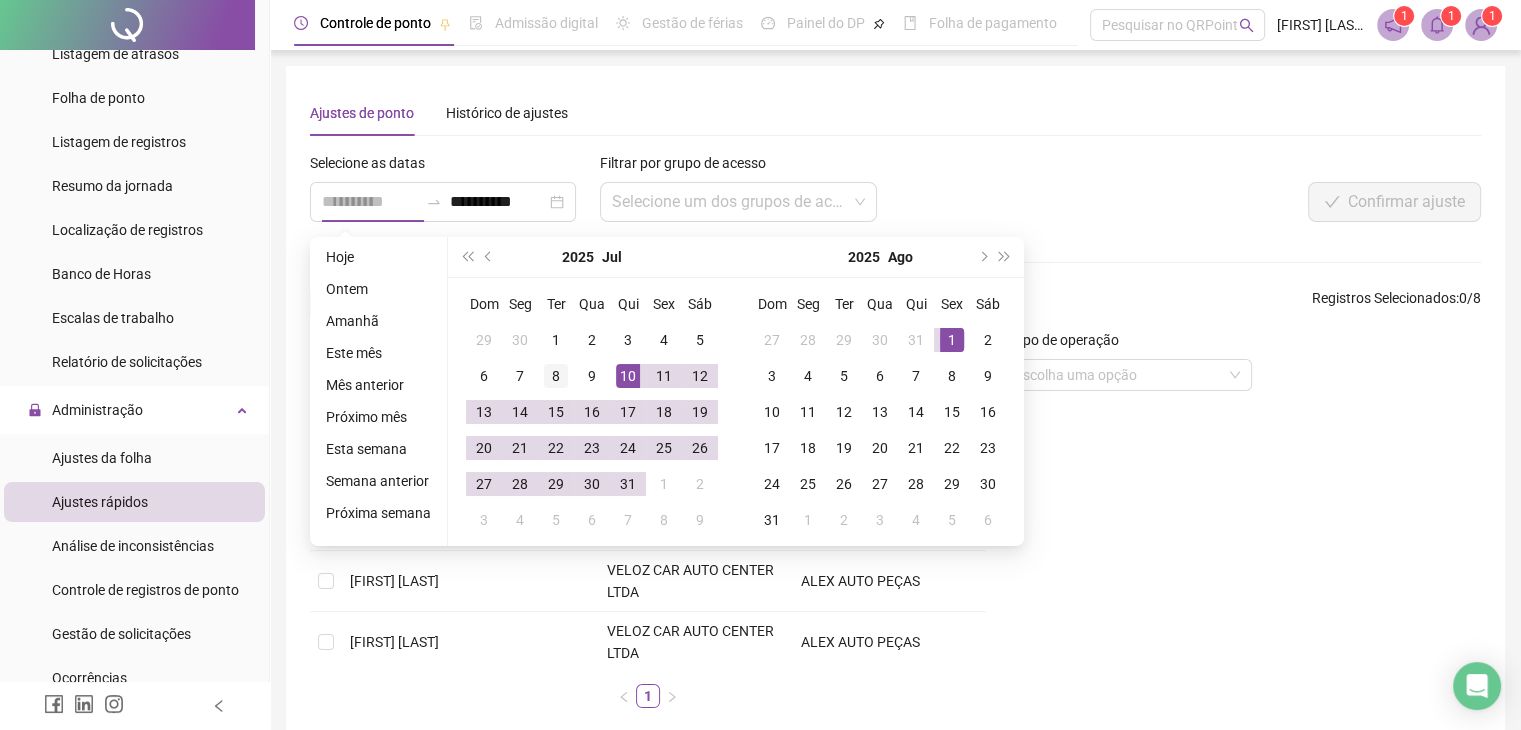 type on "**********" 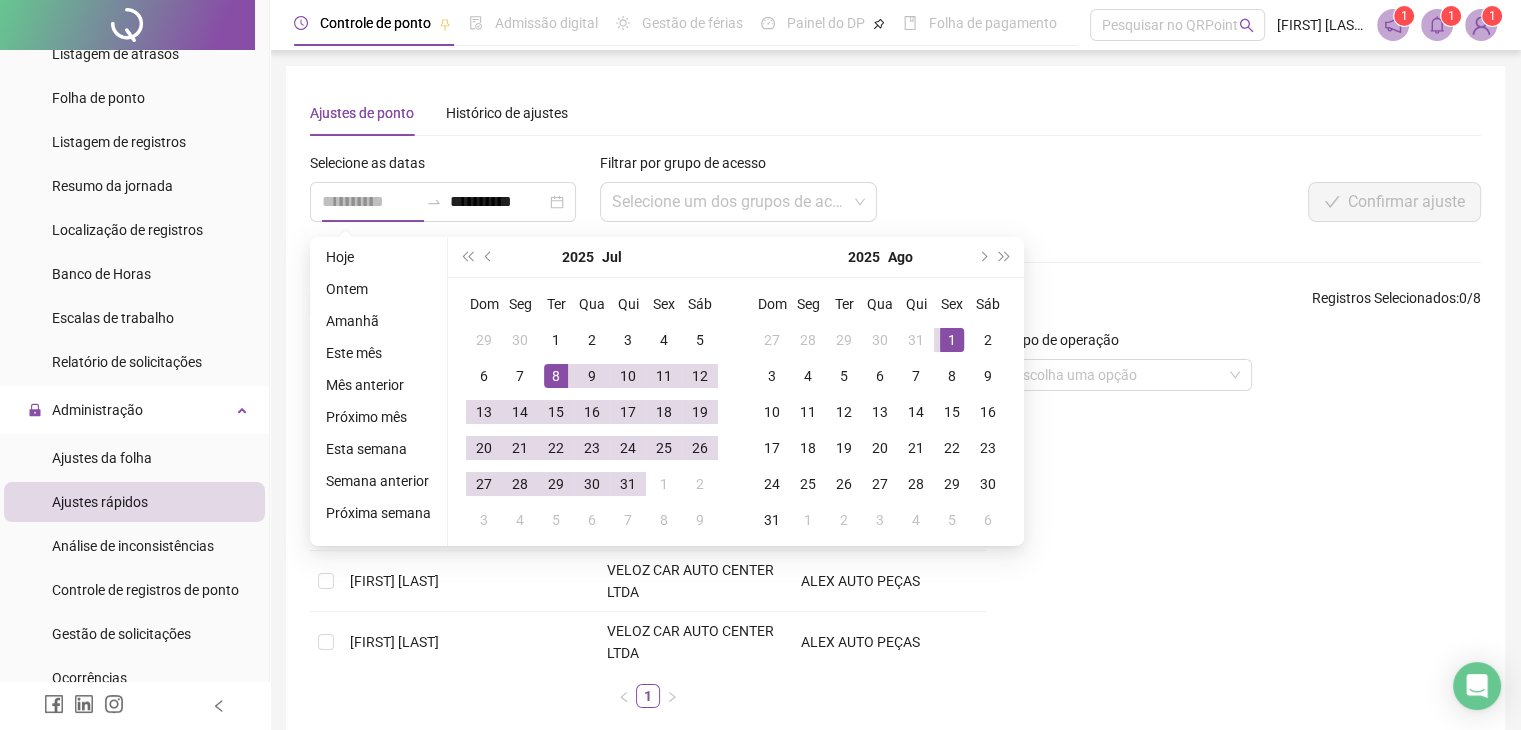 click on "8" at bounding box center [556, 376] 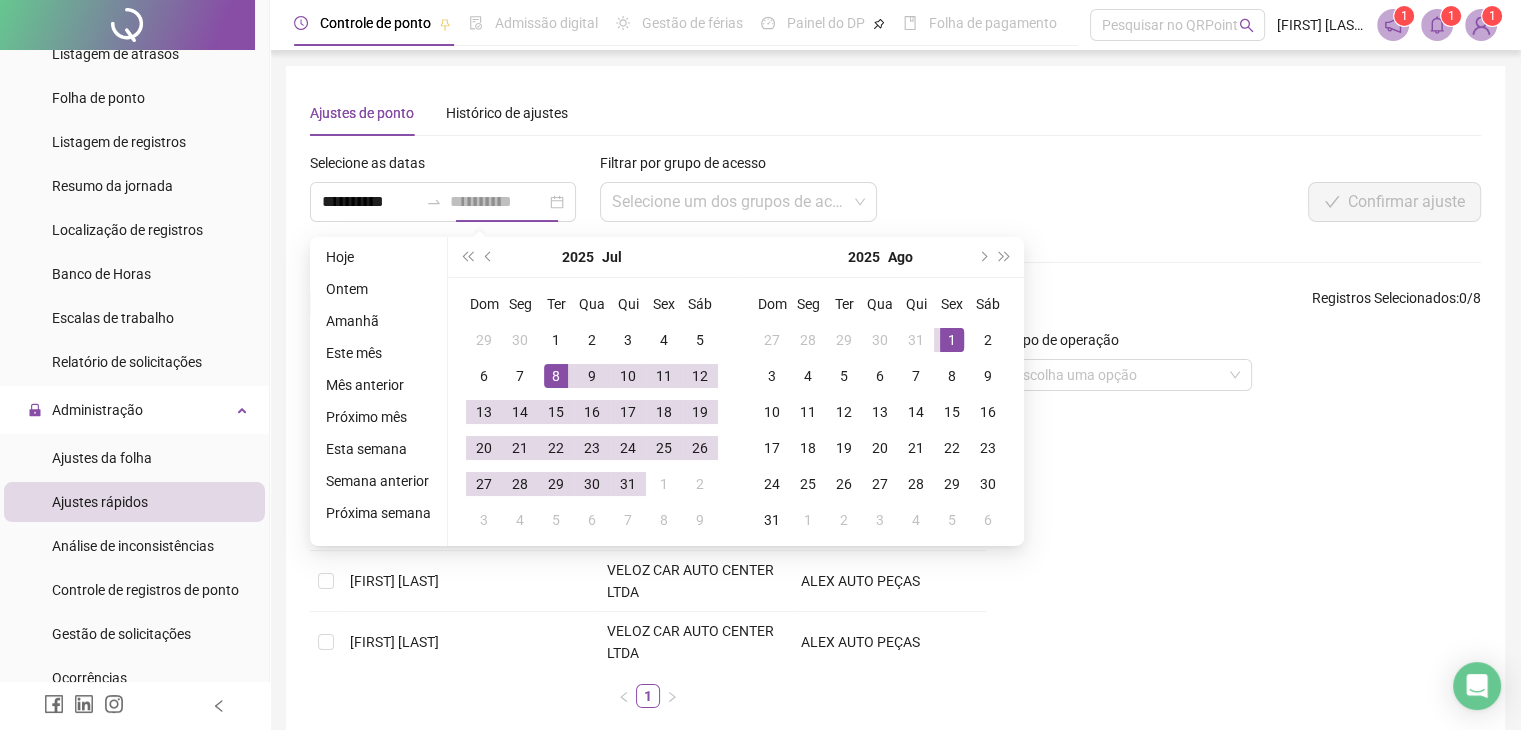 click on "8" at bounding box center [556, 376] 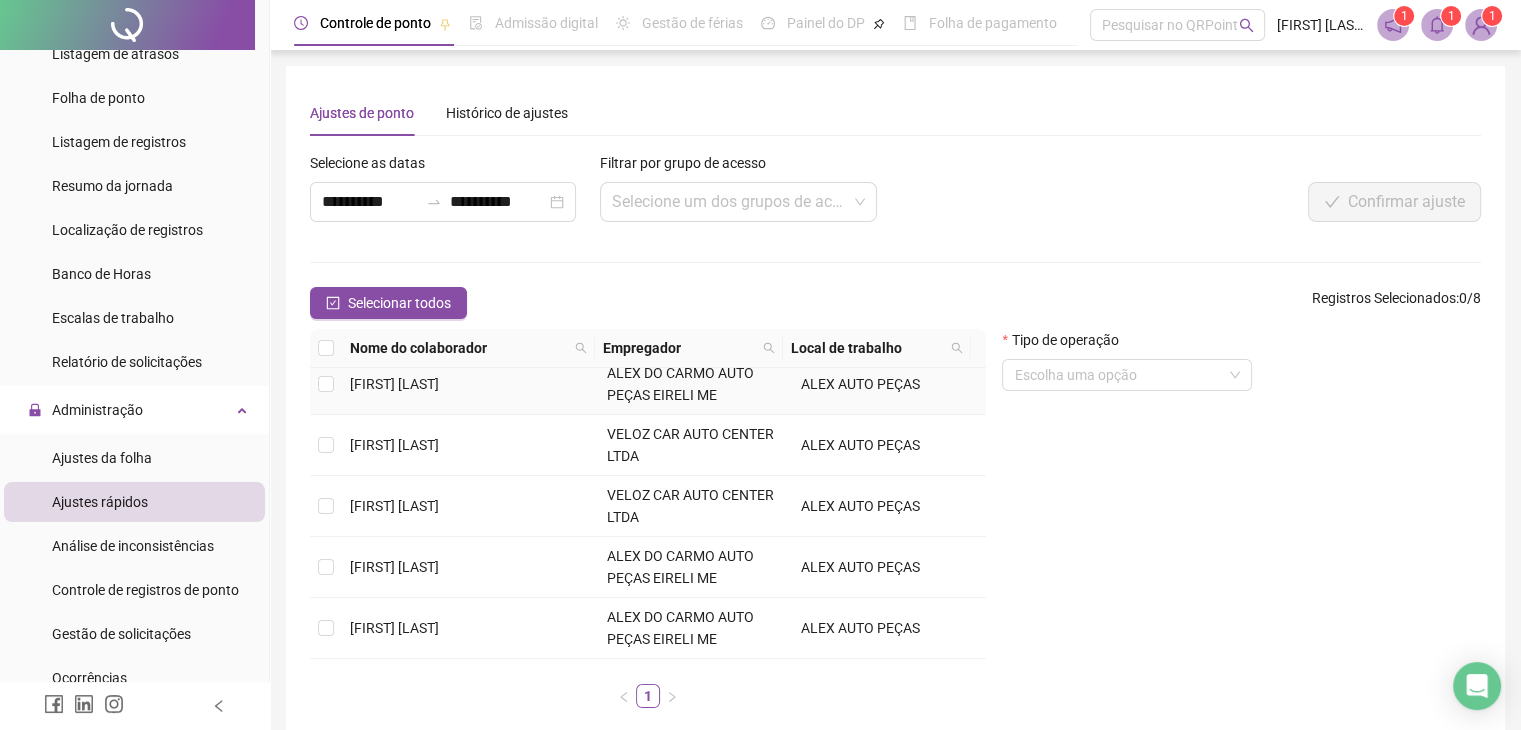 scroll, scrollTop: 186, scrollLeft: 0, axis: vertical 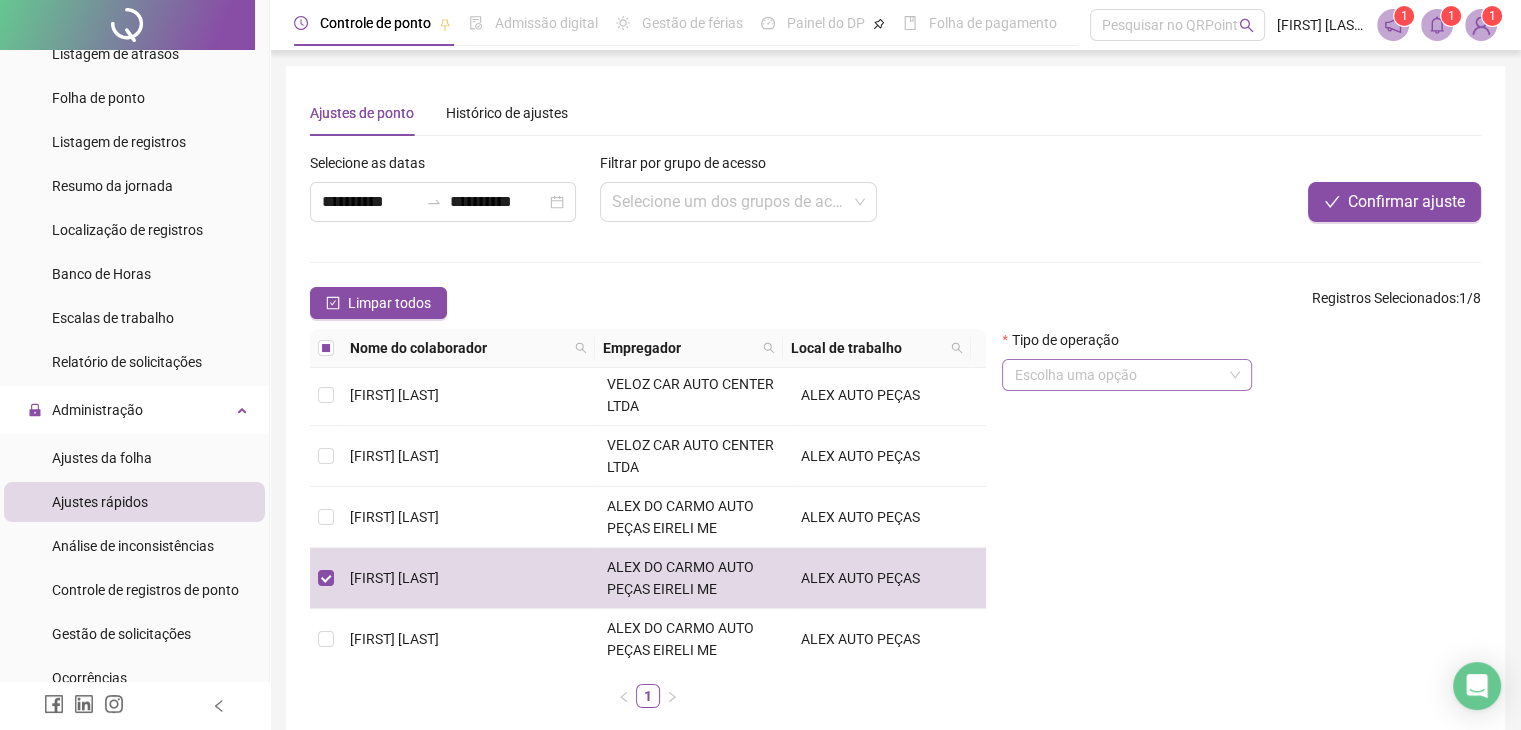 click at bounding box center [1118, 375] 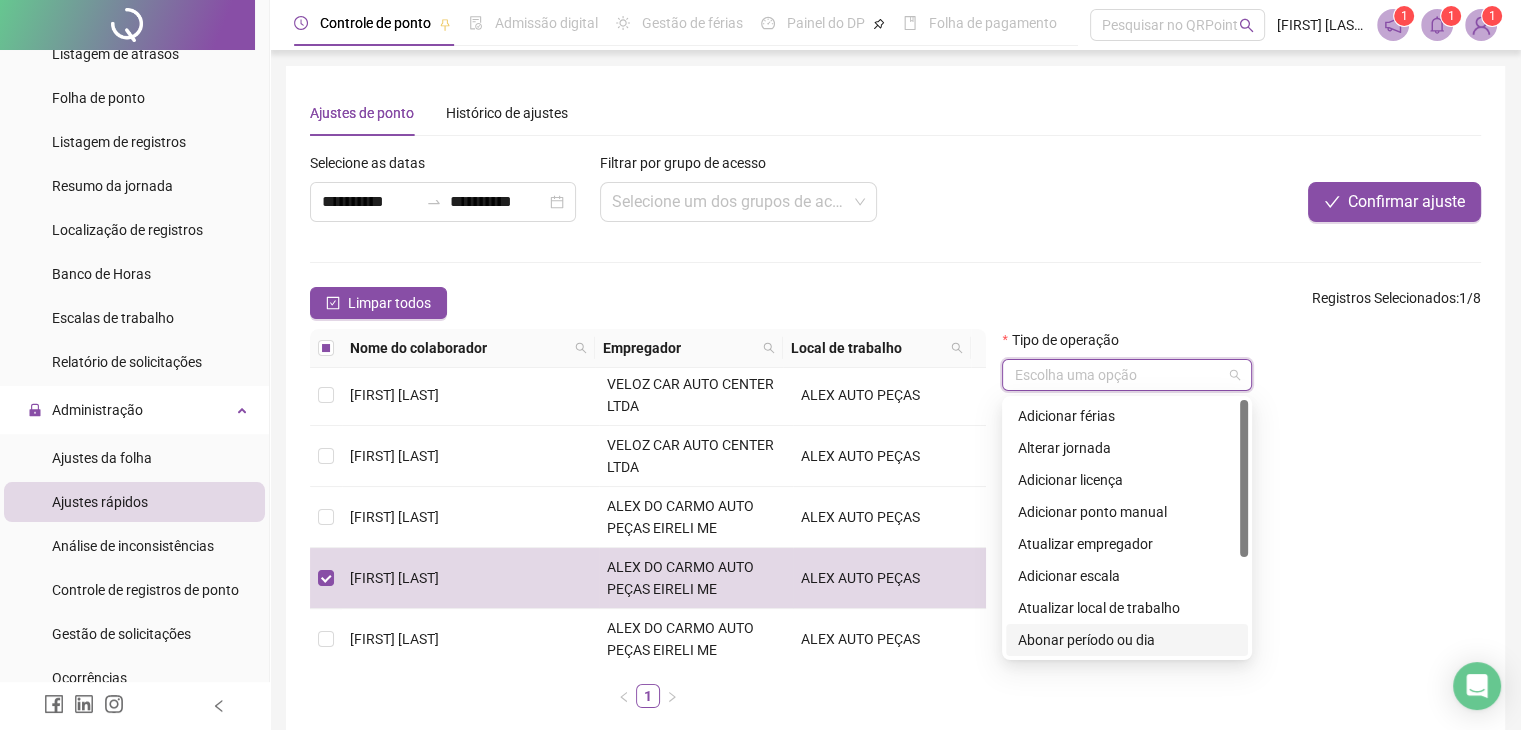 click on "Abonar período ou dia" at bounding box center [1127, 640] 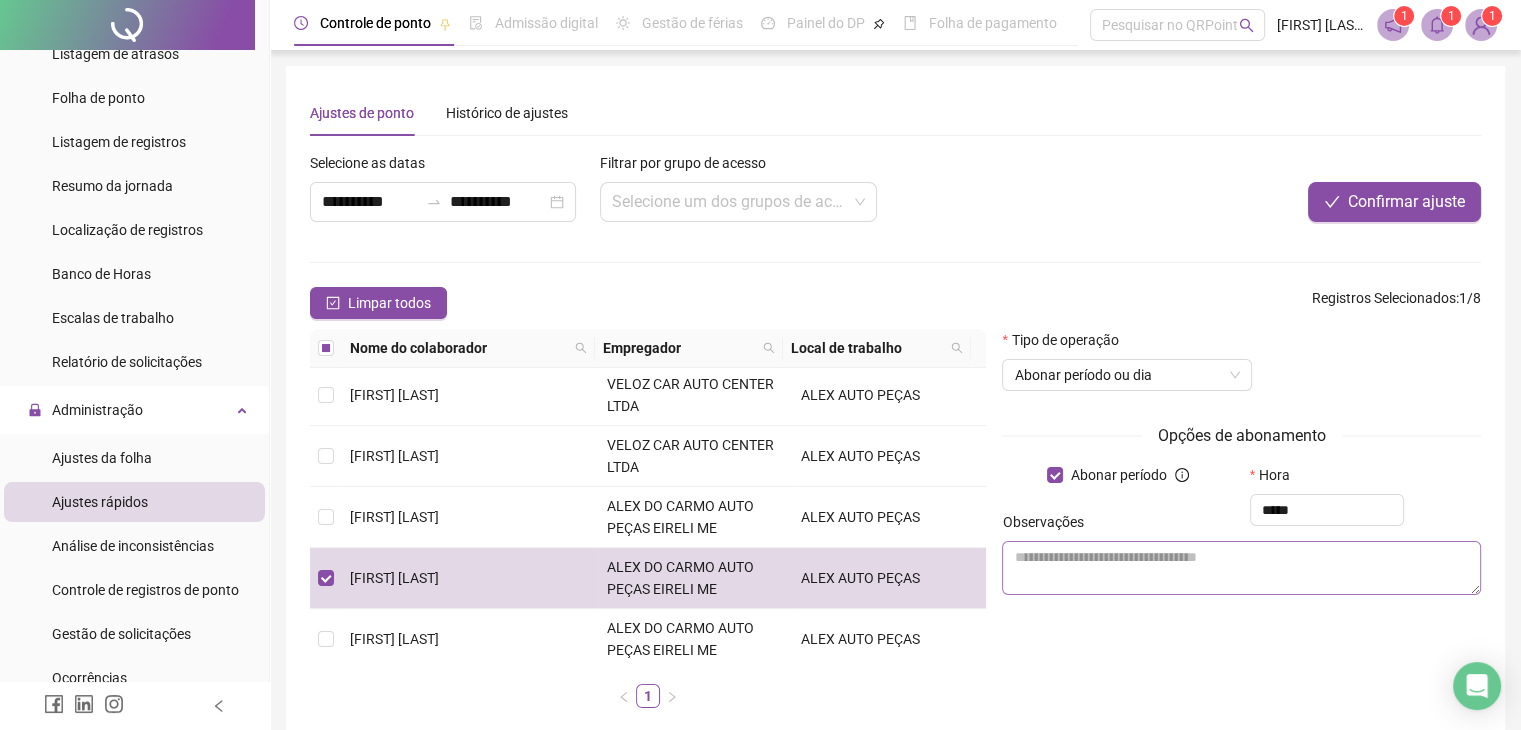 type on "*****" 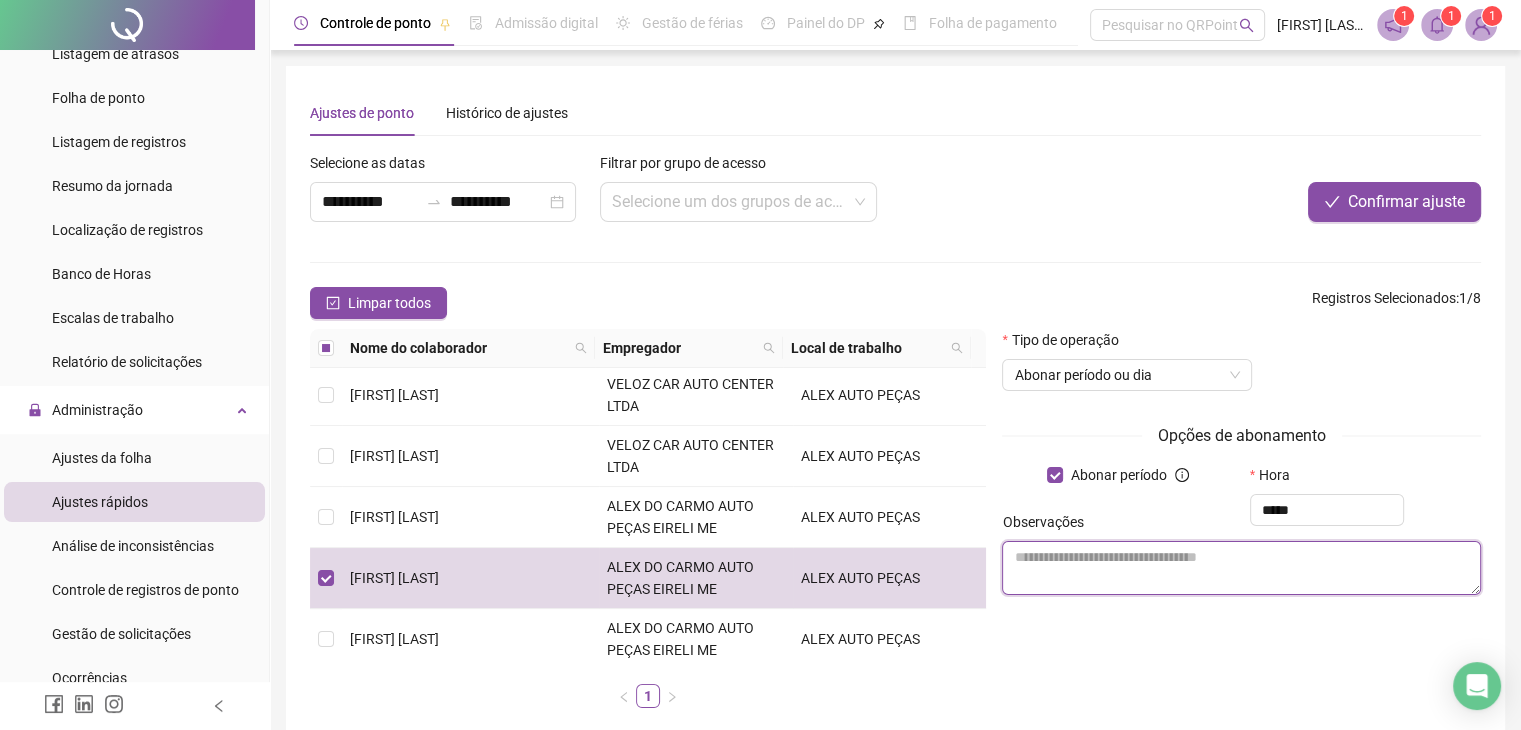 click at bounding box center (1241, 568) 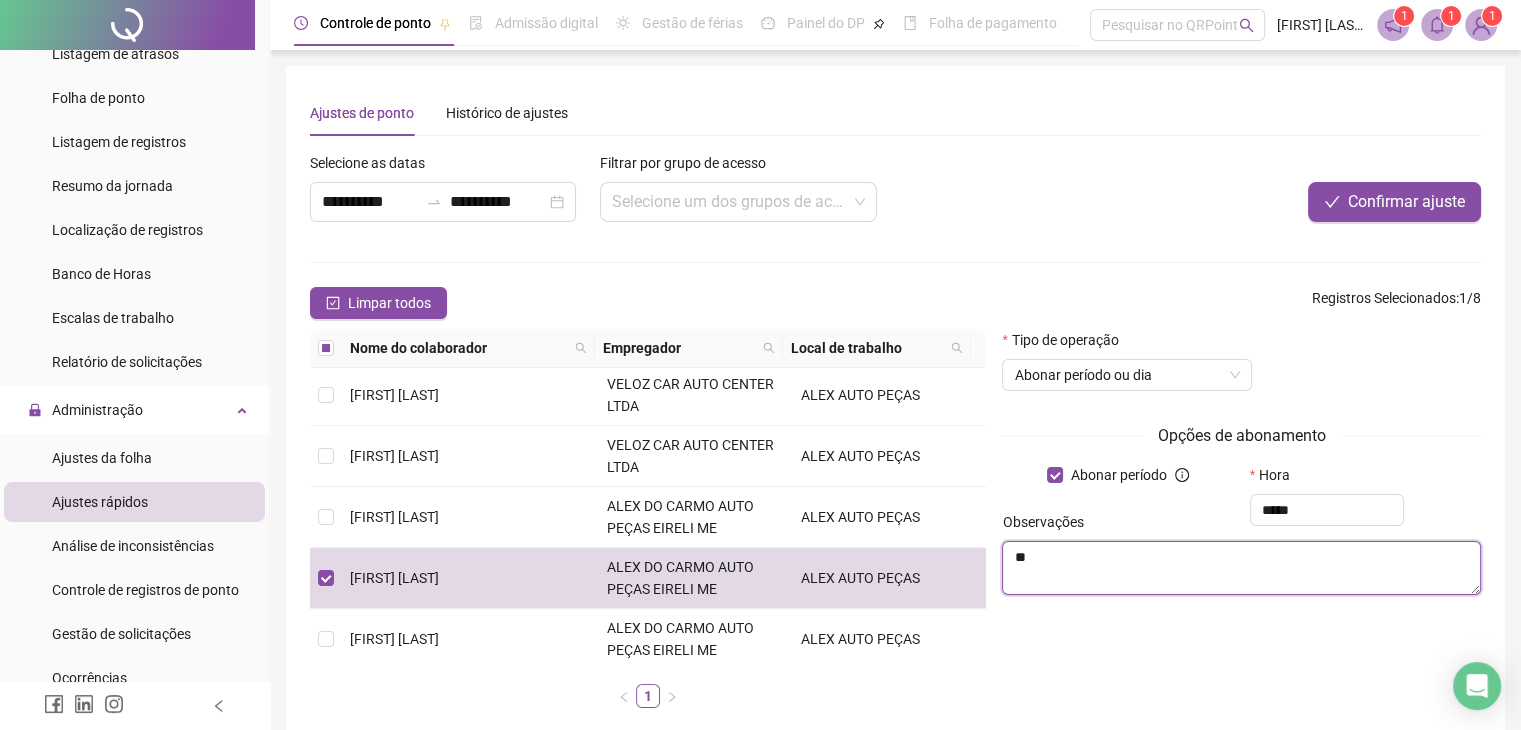 type on "*" 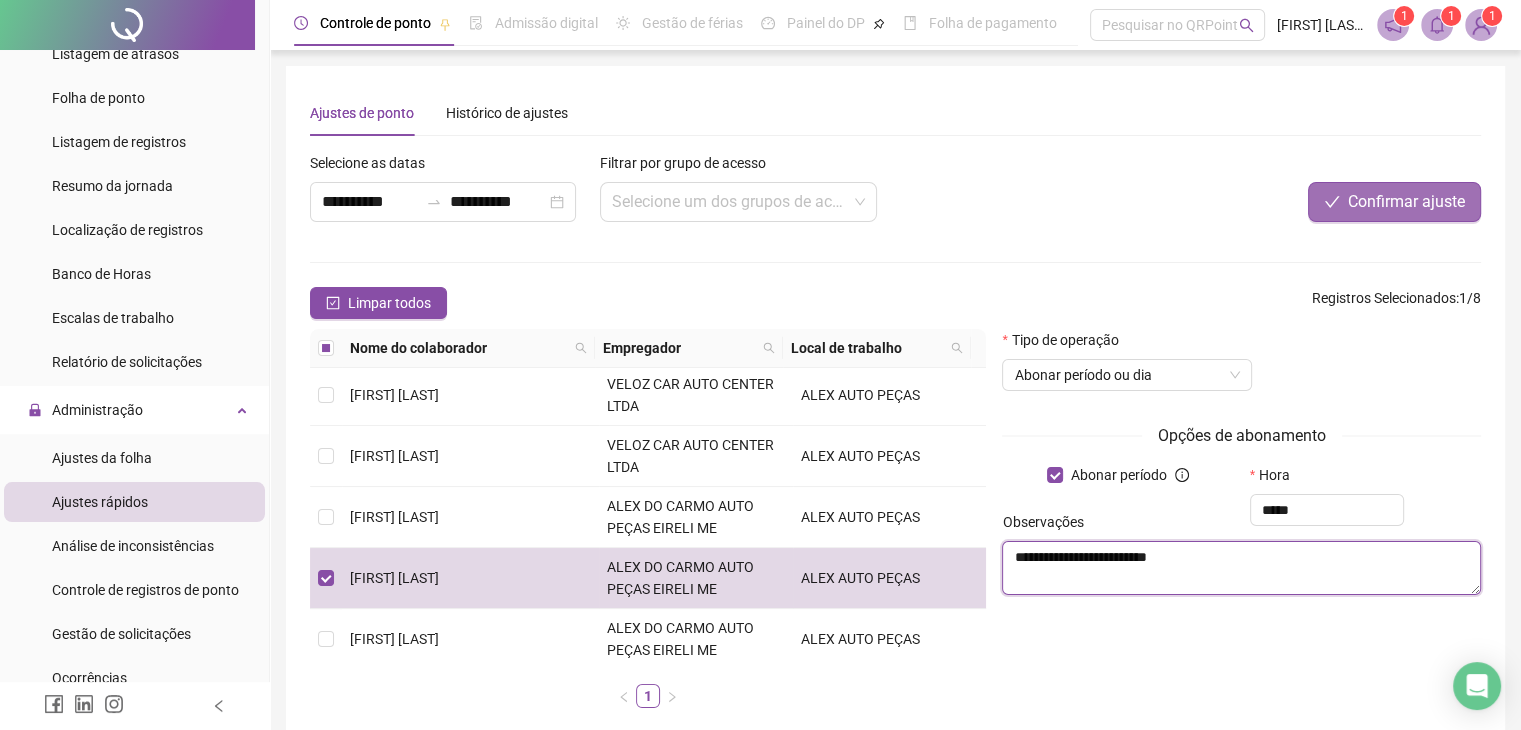 type on "**********" 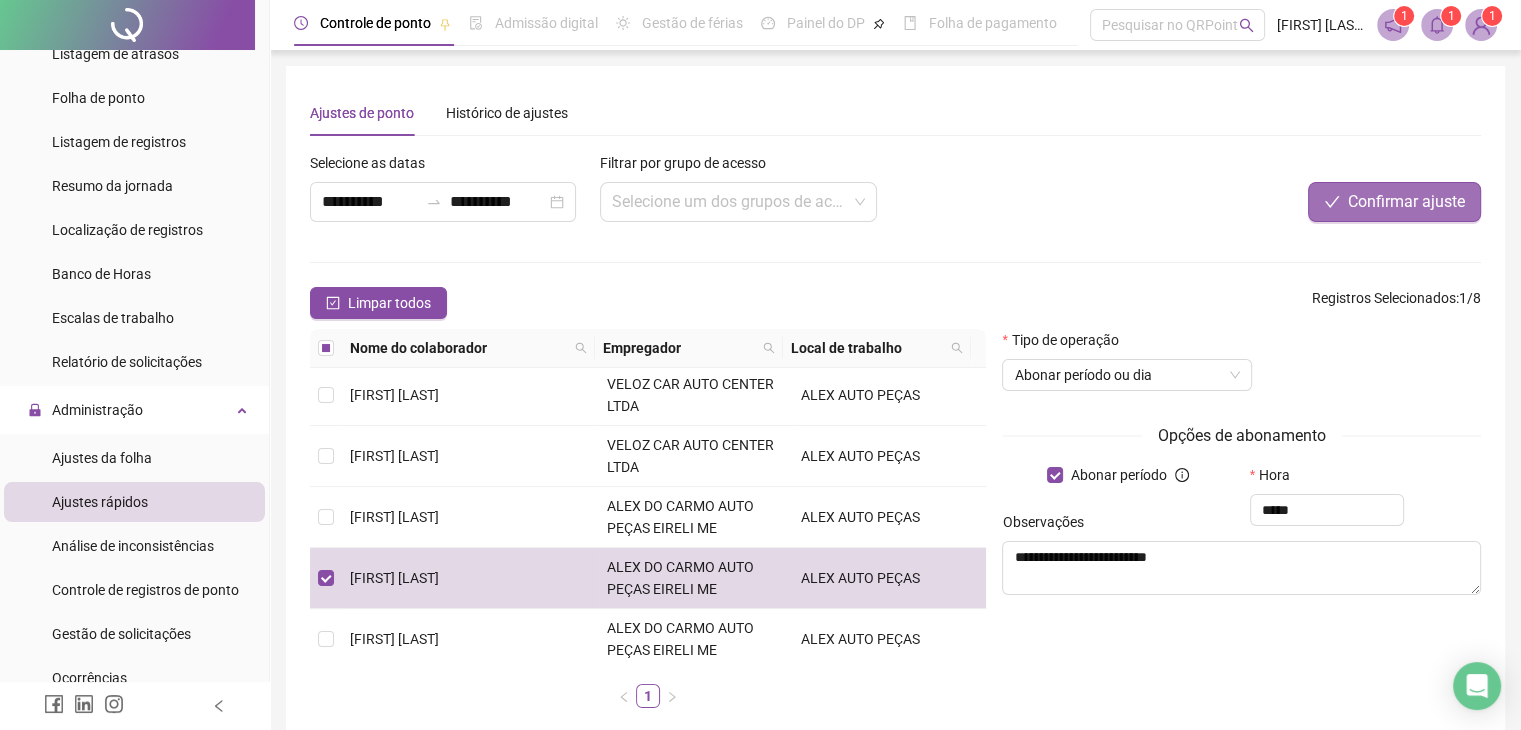 click on "Confirmar ajuste" at bounding box center [1394, 202] 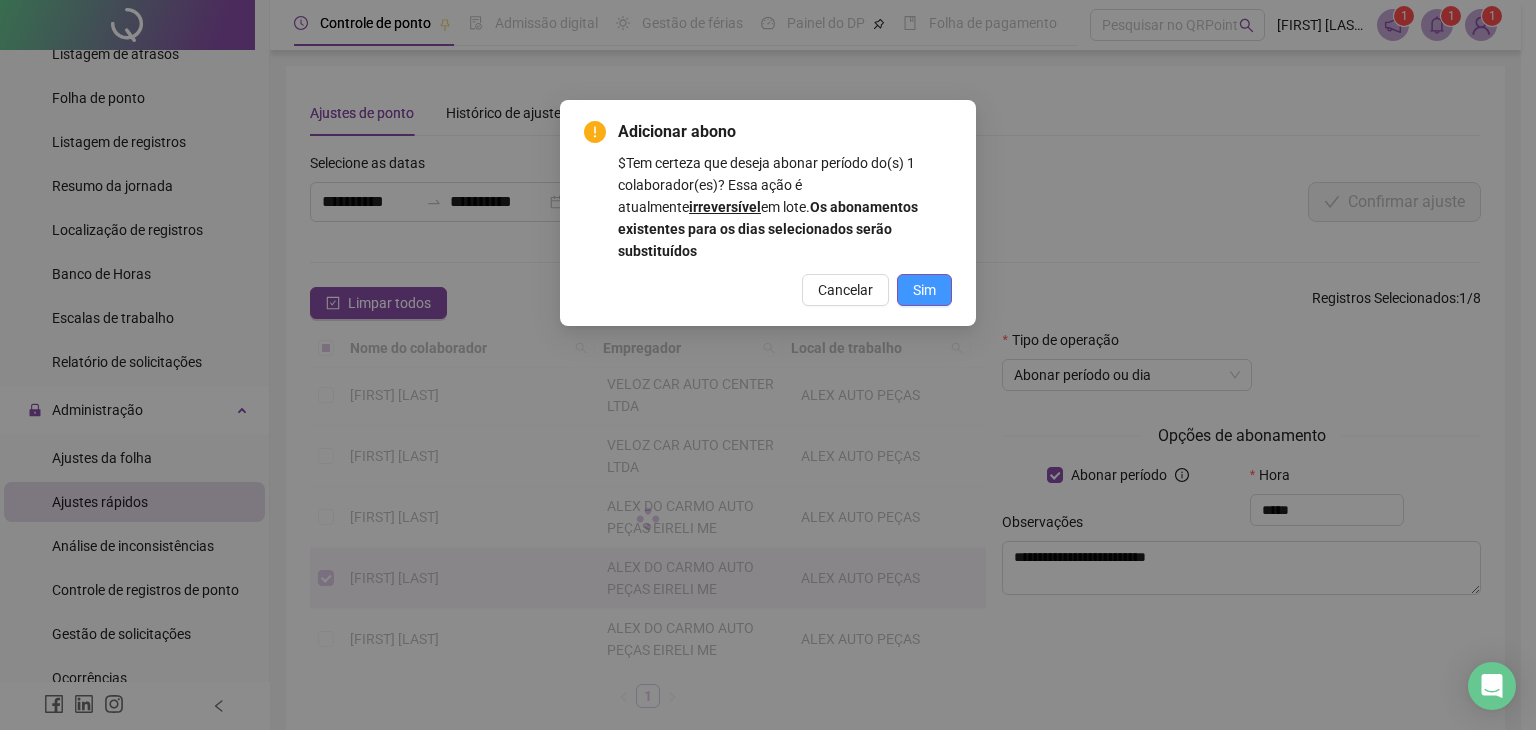 click on "Sim" at bounding box center (924, 290) 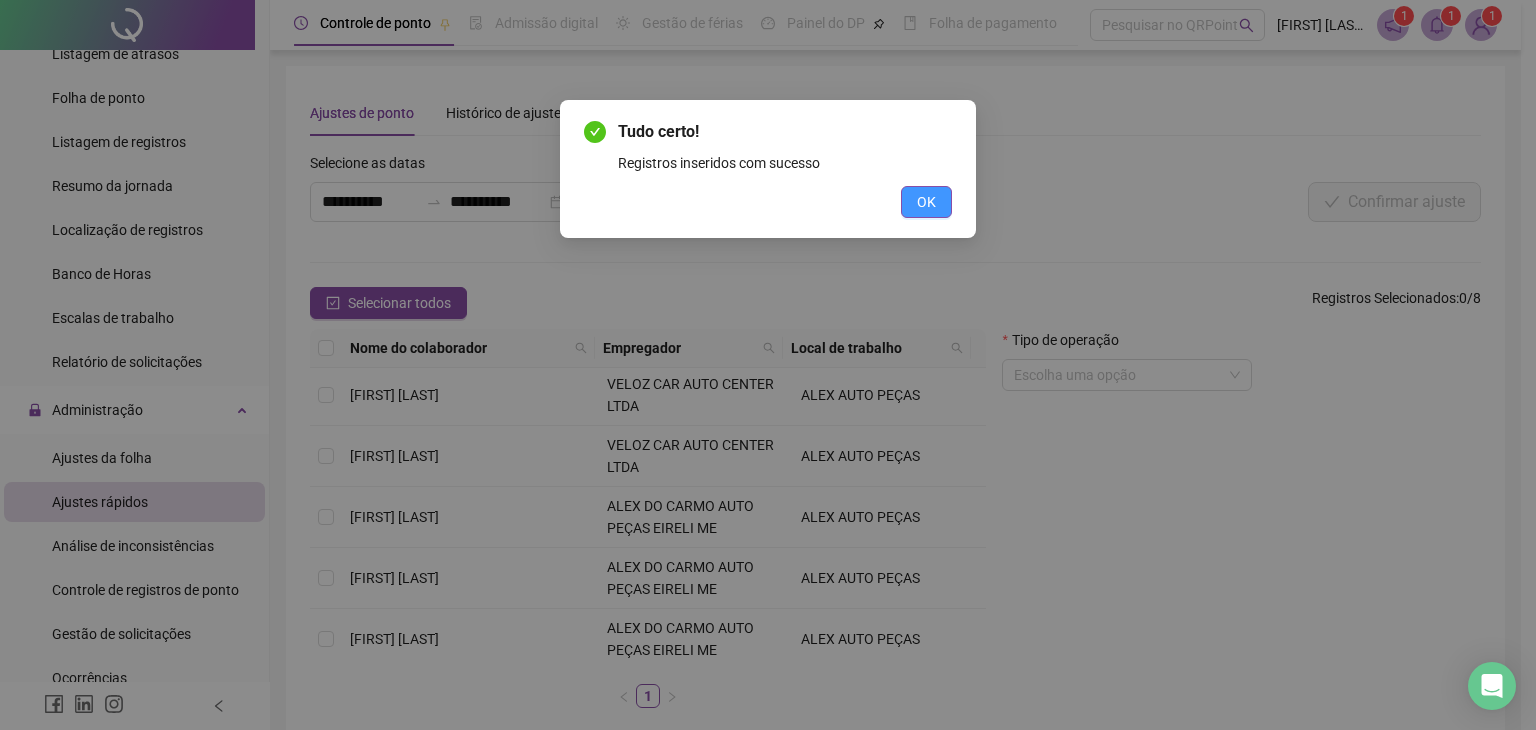click on "OK" at bounding box center (926, 202) 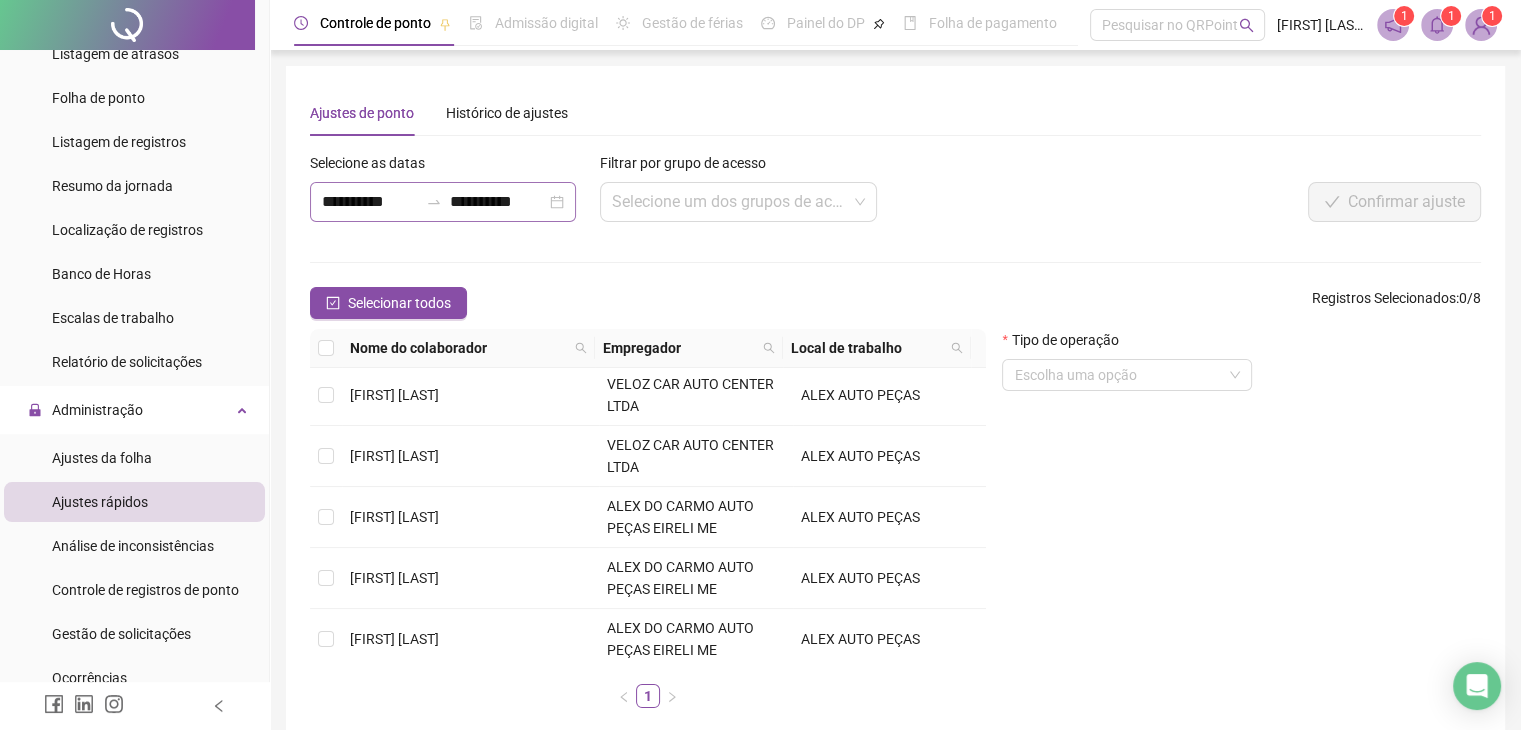 click on "**********" at bounding box center (443, 202) 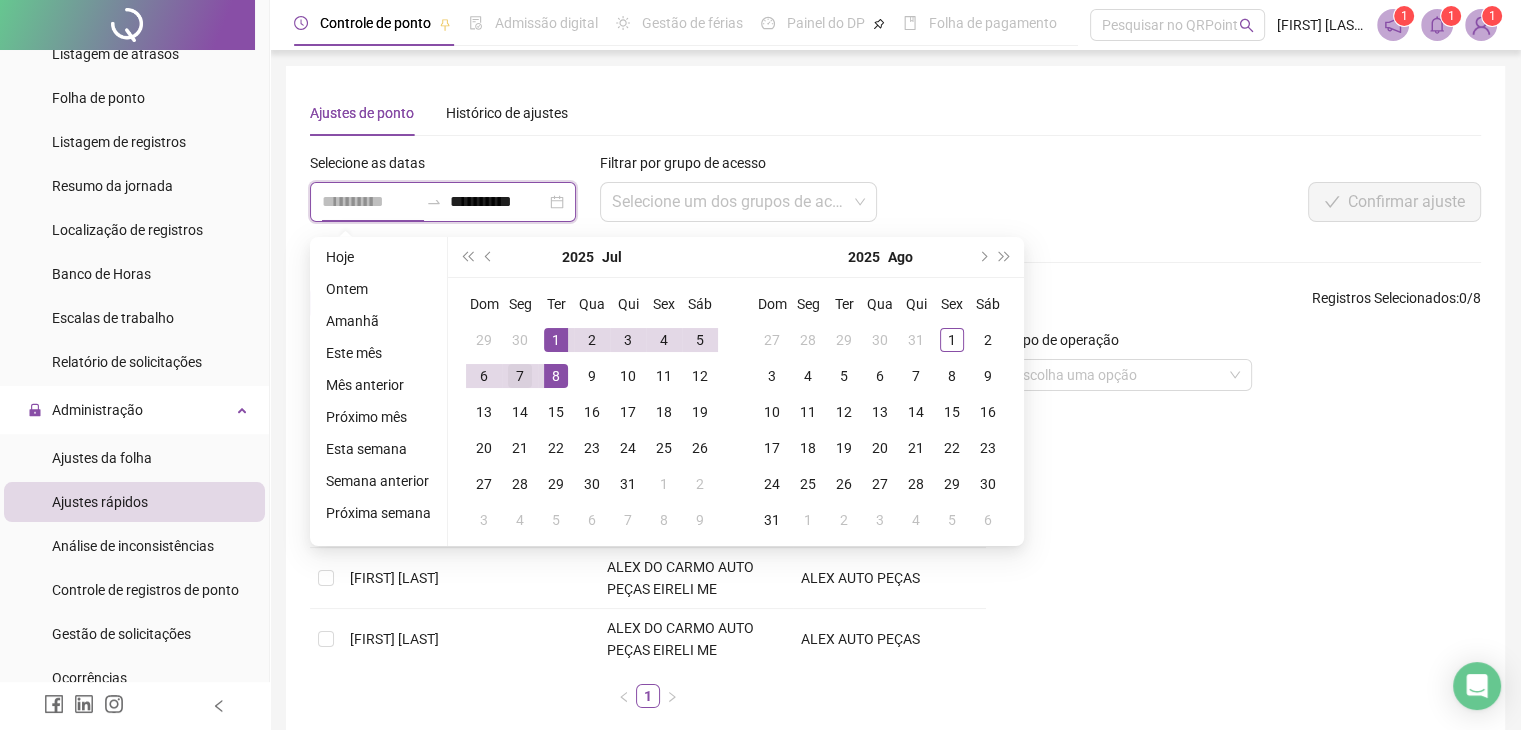 type on "**********" 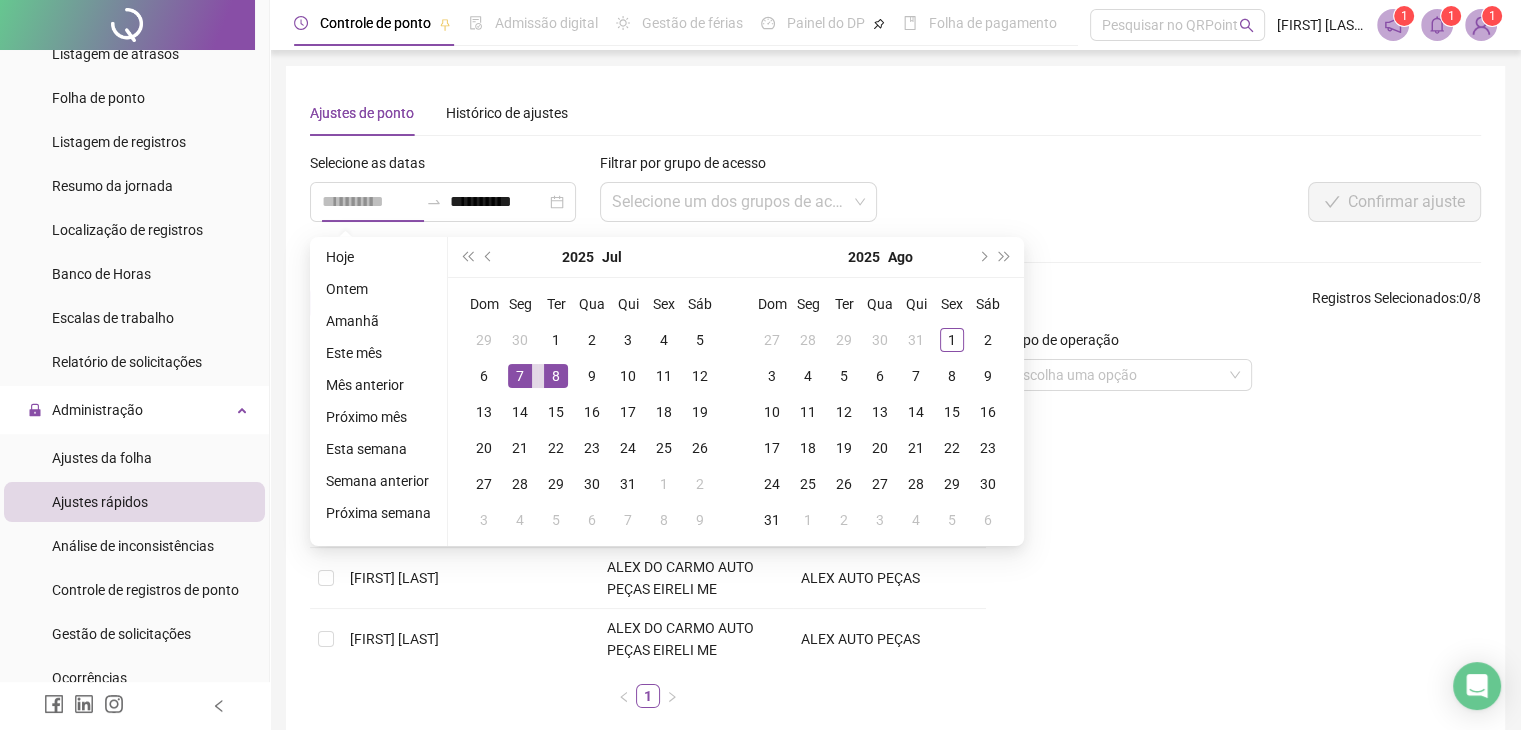 click on "7" at bounding box center (520, 376) 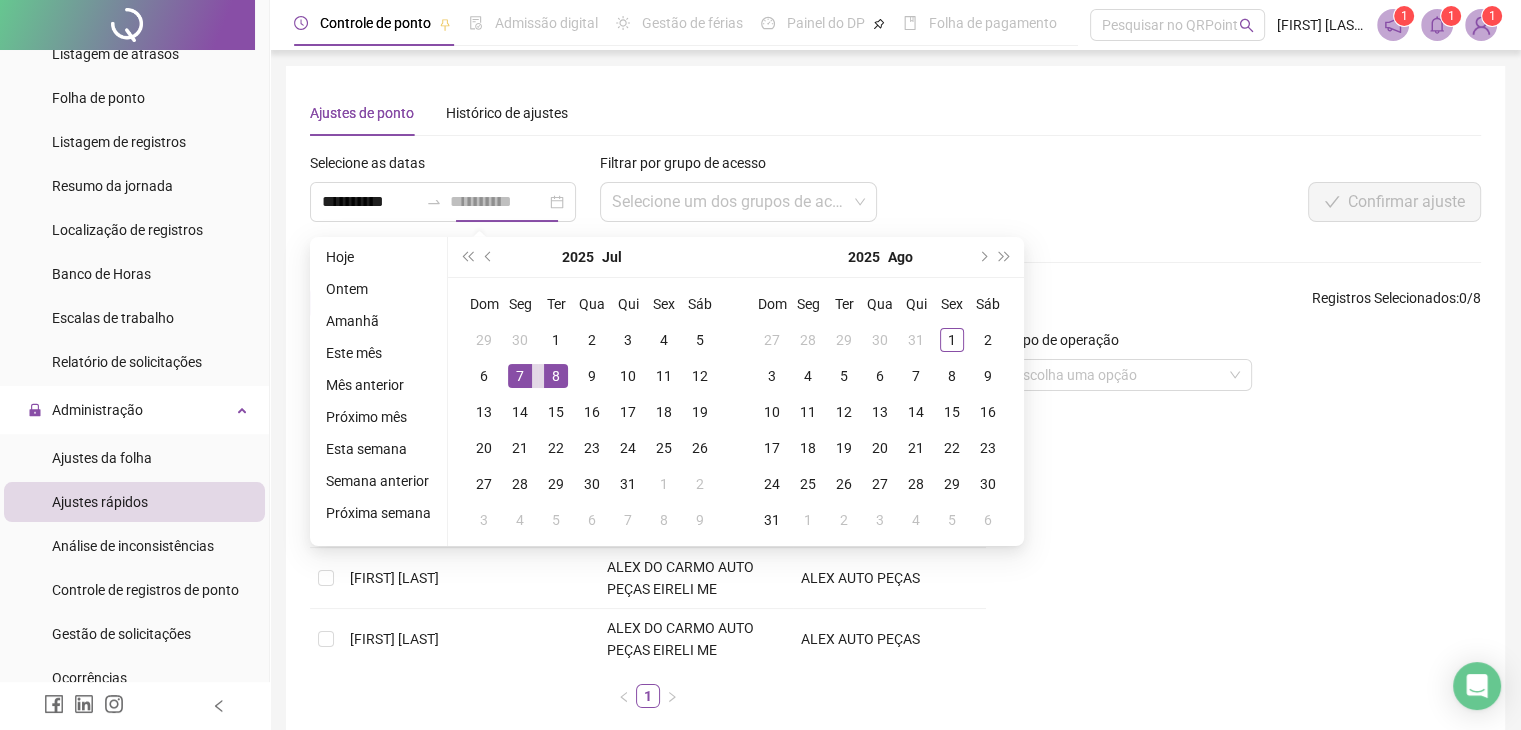 click on "7" at bounding box center [520, 376] 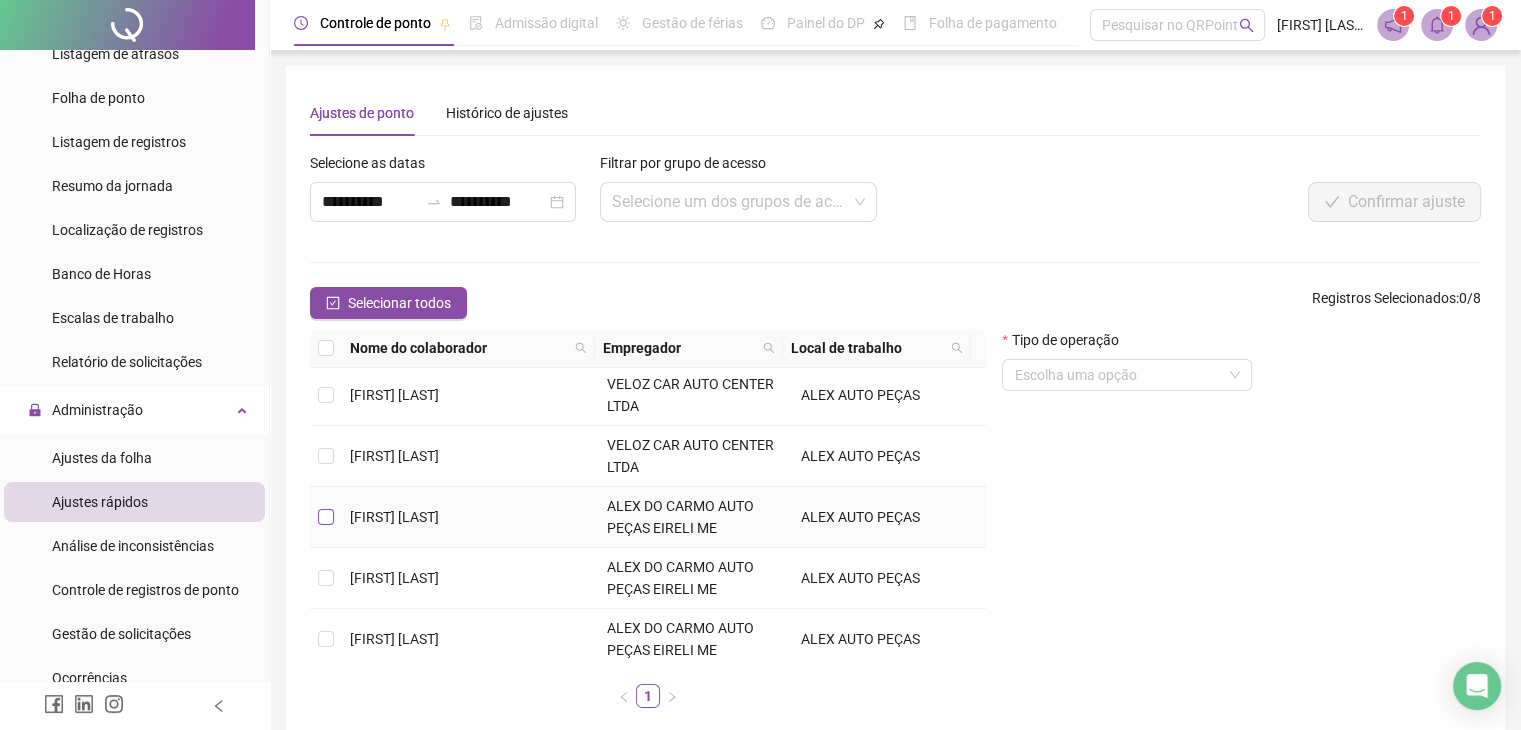 click at bounding box center (326, 517) 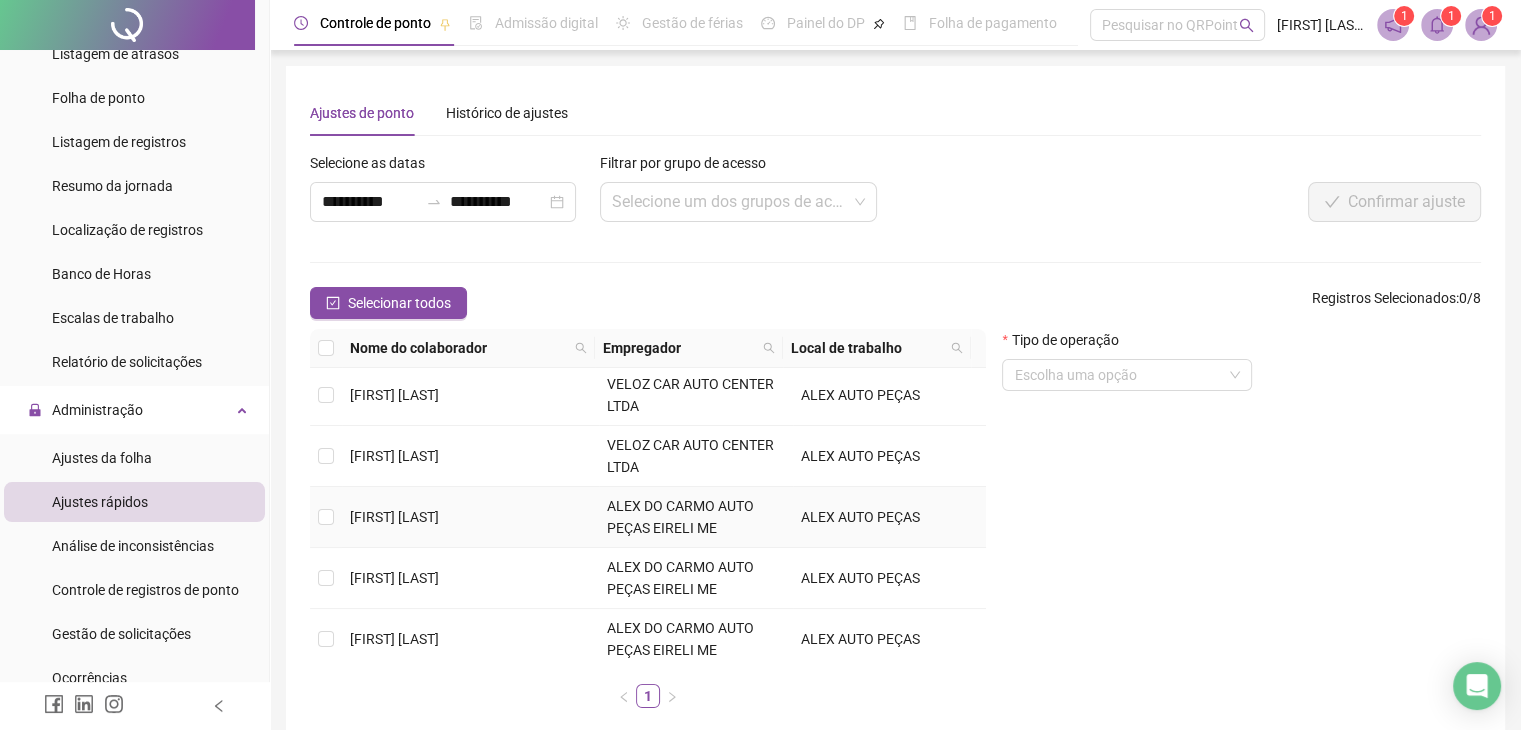 click on "[FIRST] [LAST]" at bounding box center (470, 517) 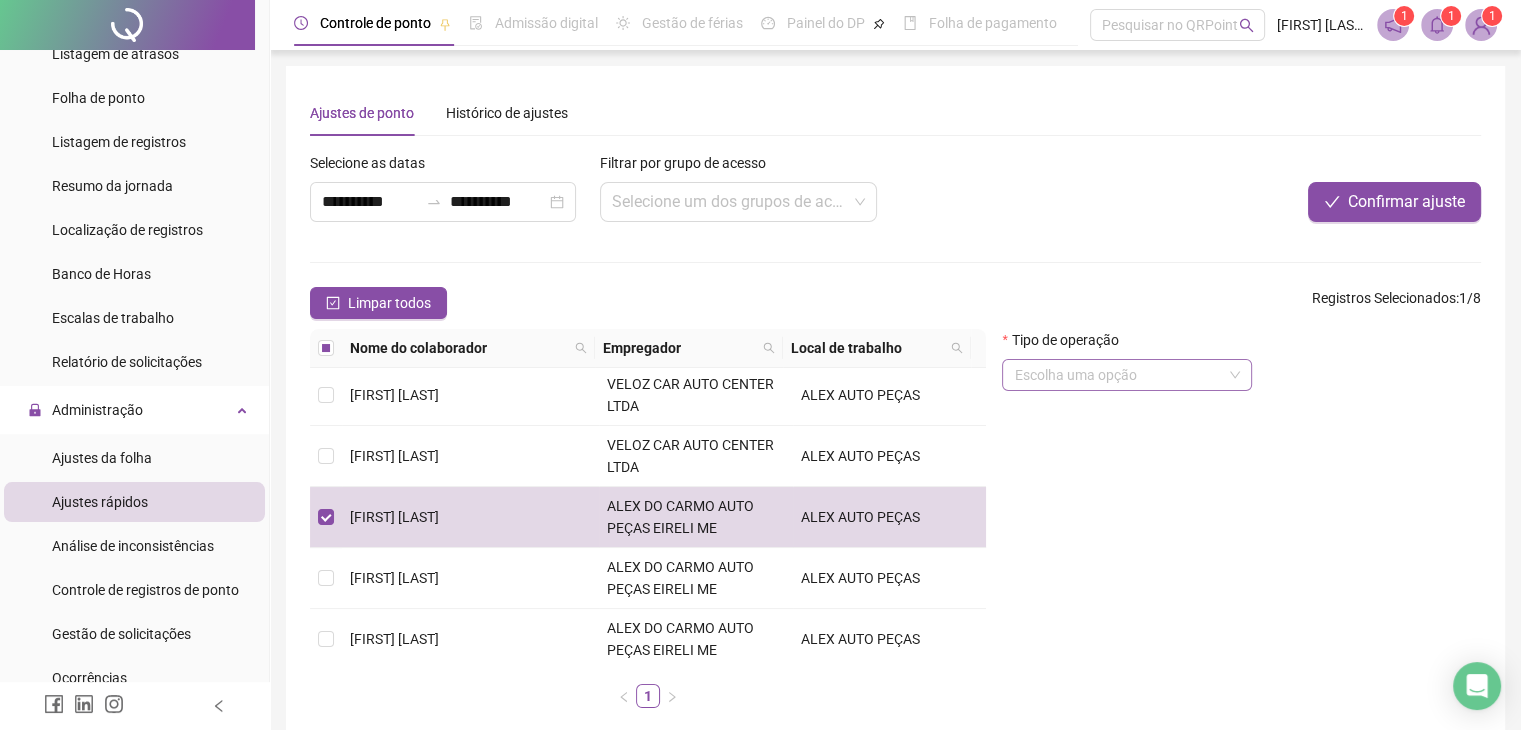 click at bounding box center [1118, 375] 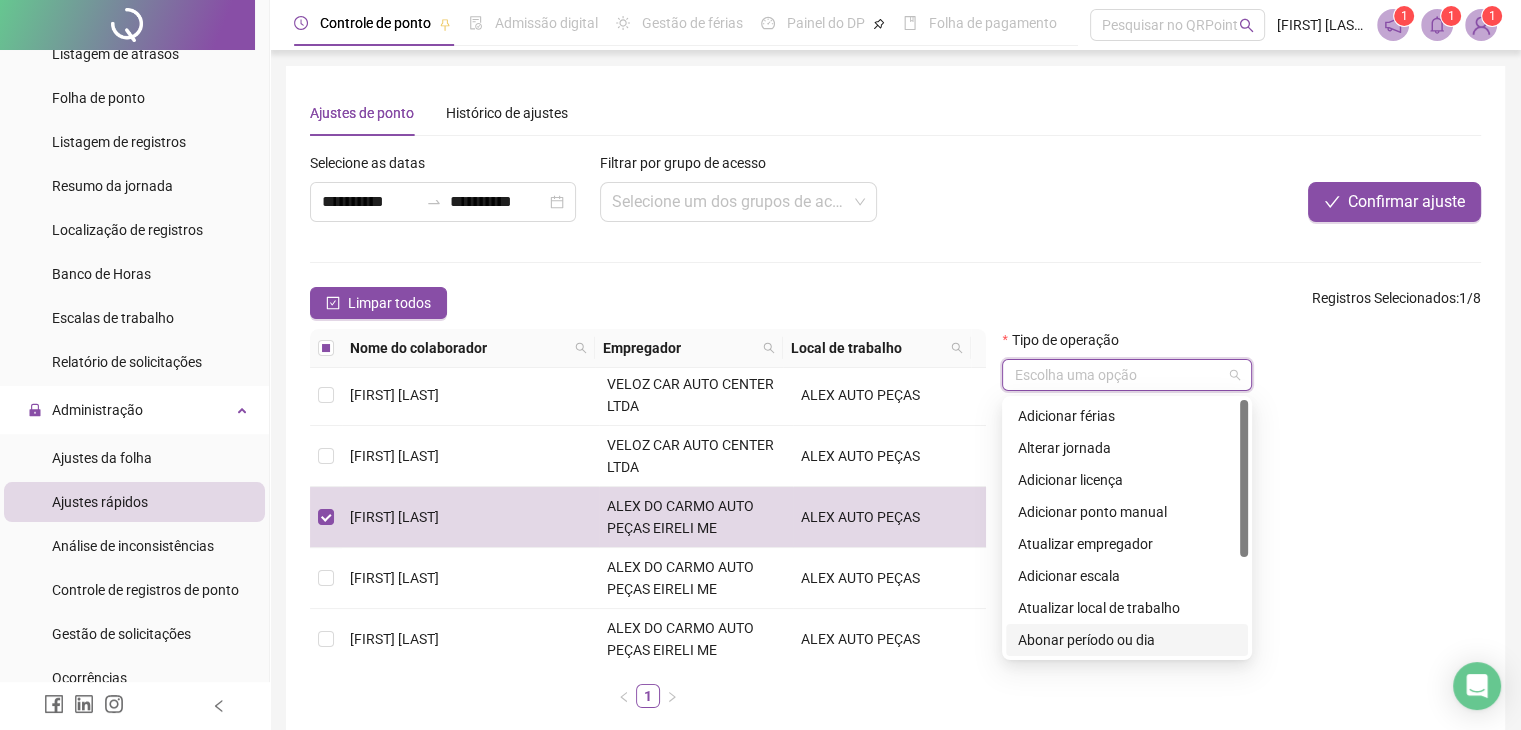 click on "Abonar período ou dia" at bounding box center [1127, 640] 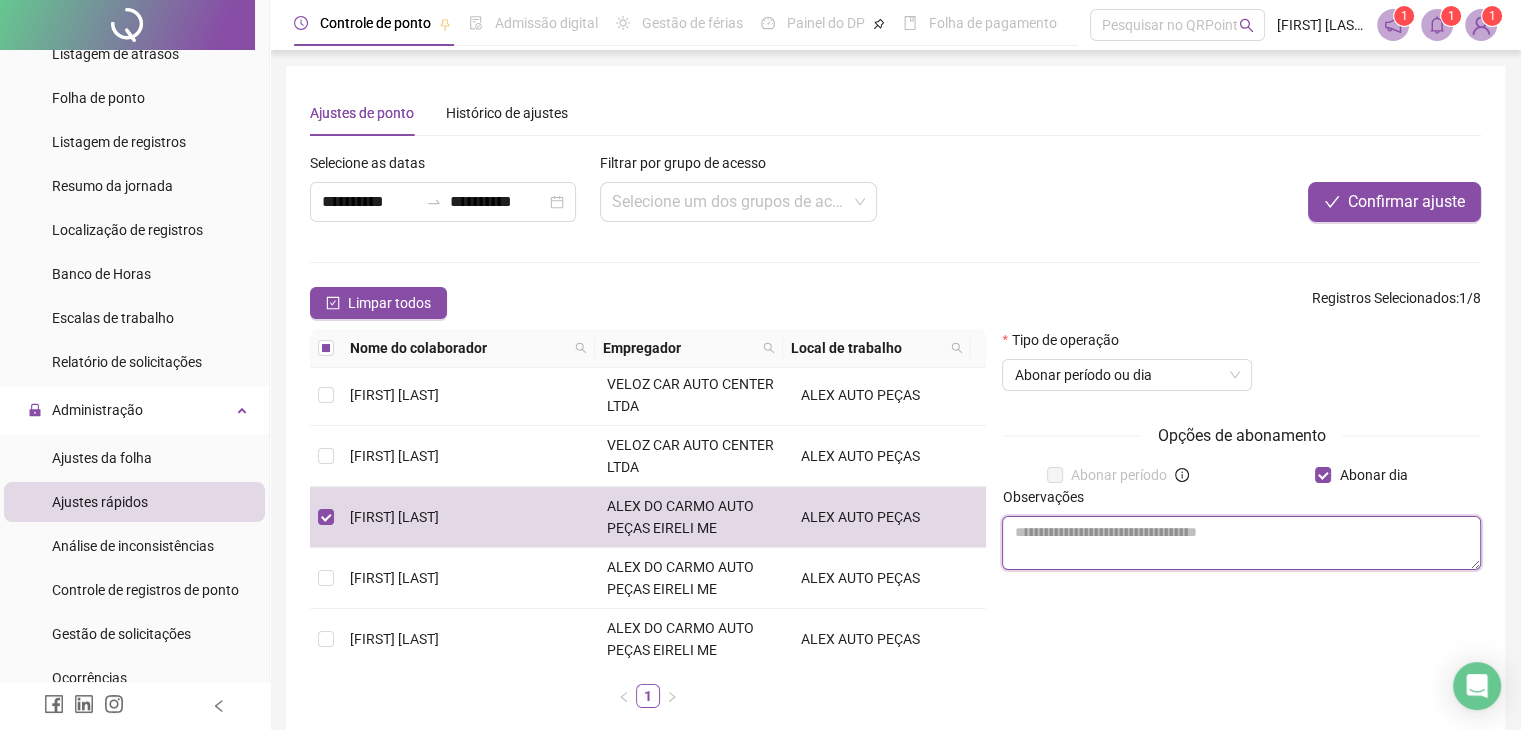 click at bounding box center [1241, 543] 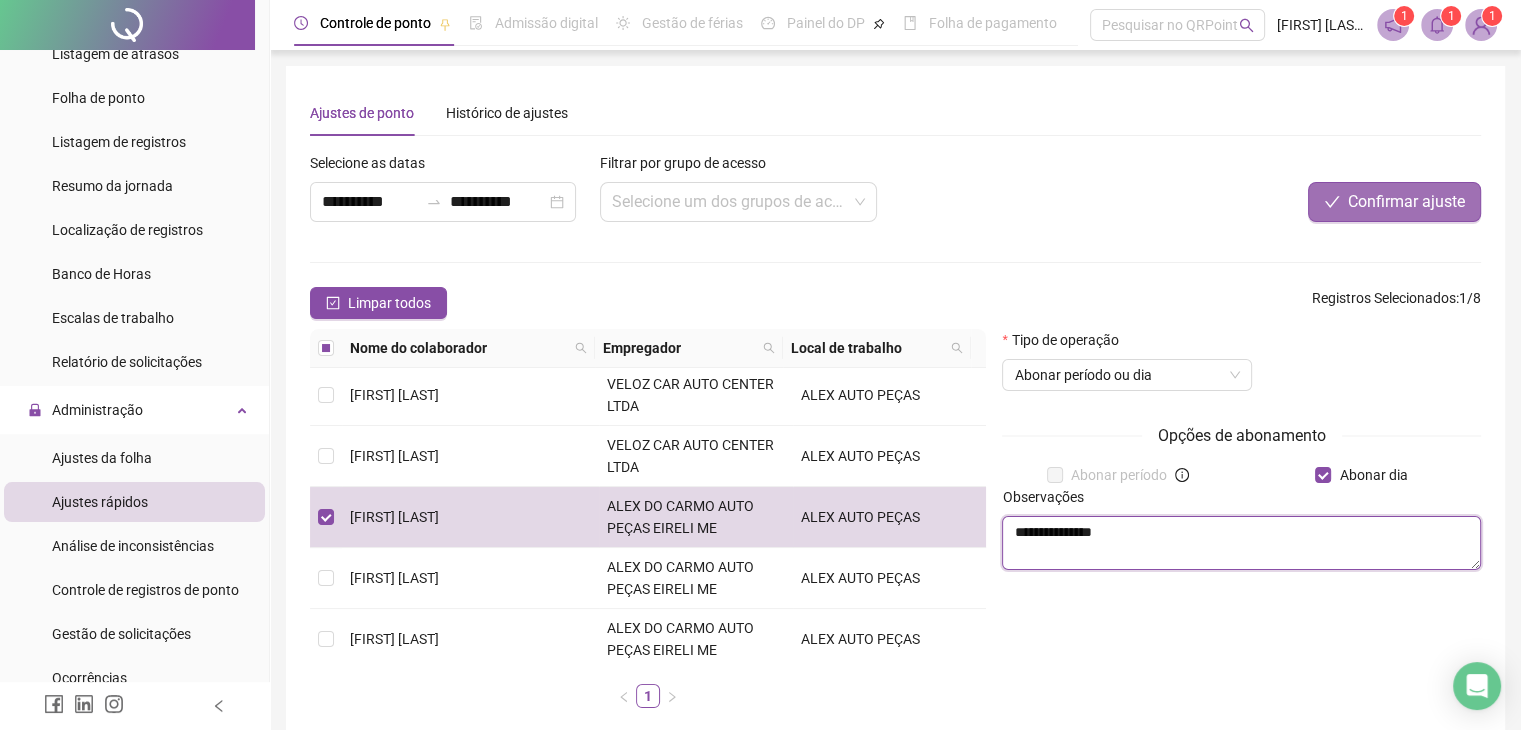 type on "**********" 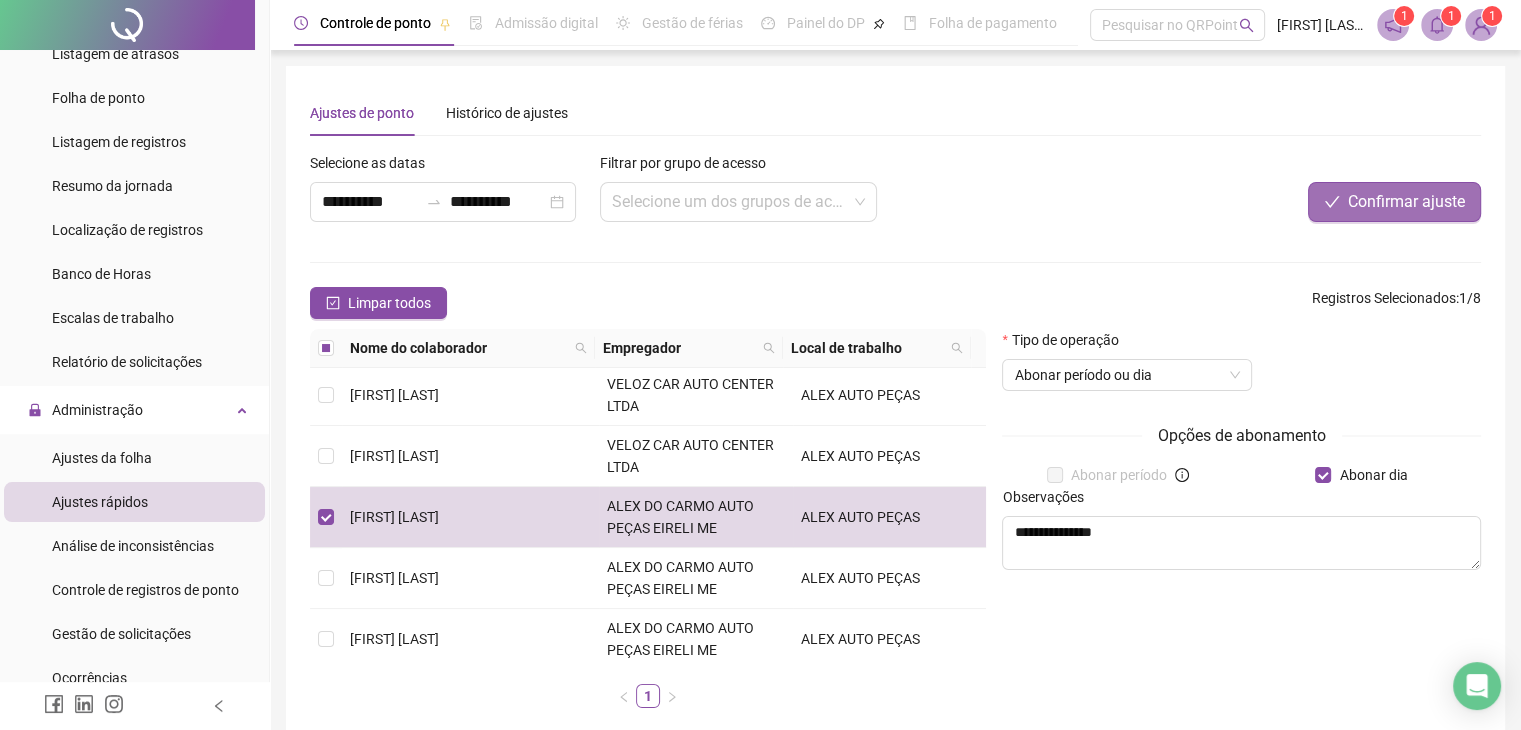 click on "Confirmar ajuste" at bounding box center [1394, 202] 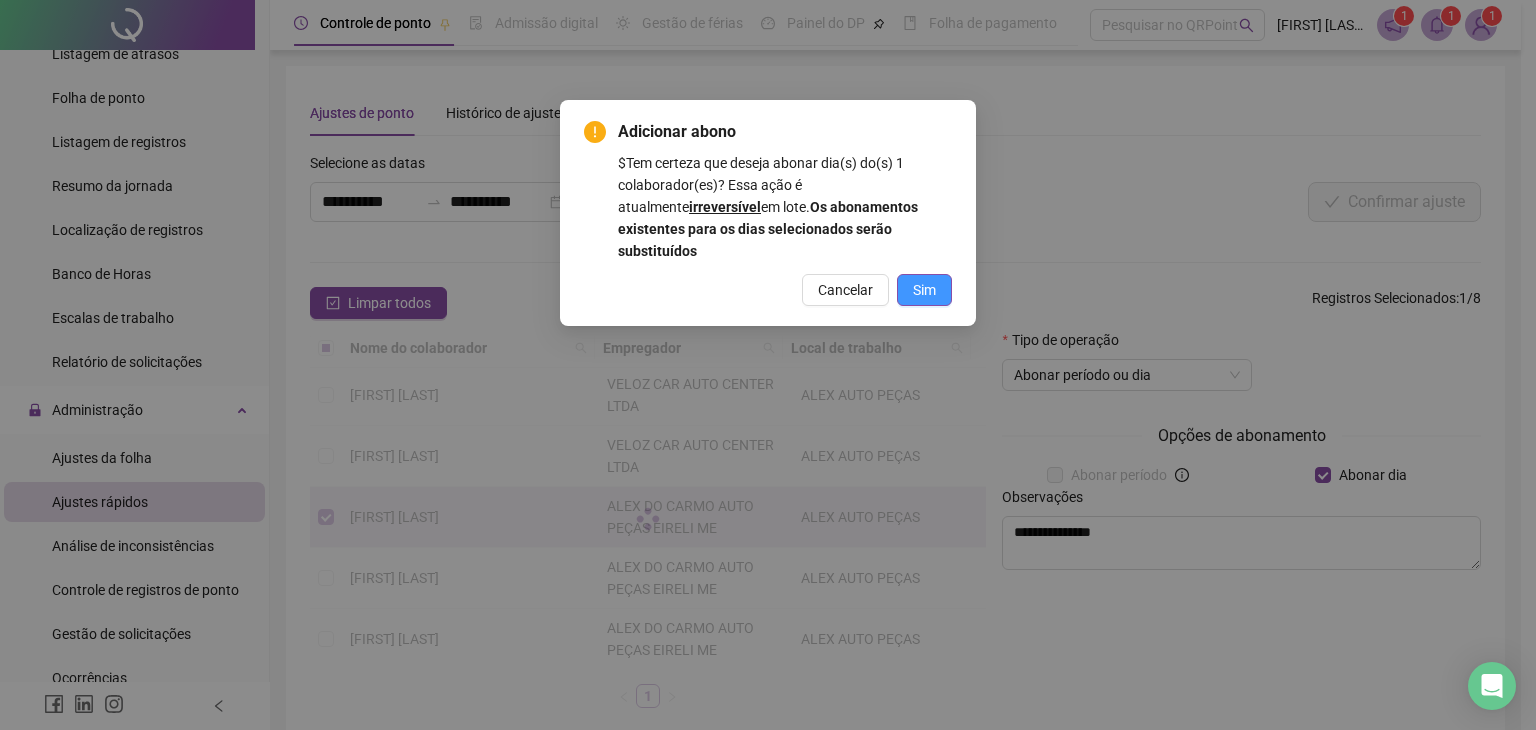 click on "Sim" at bounding box center [924, 290] 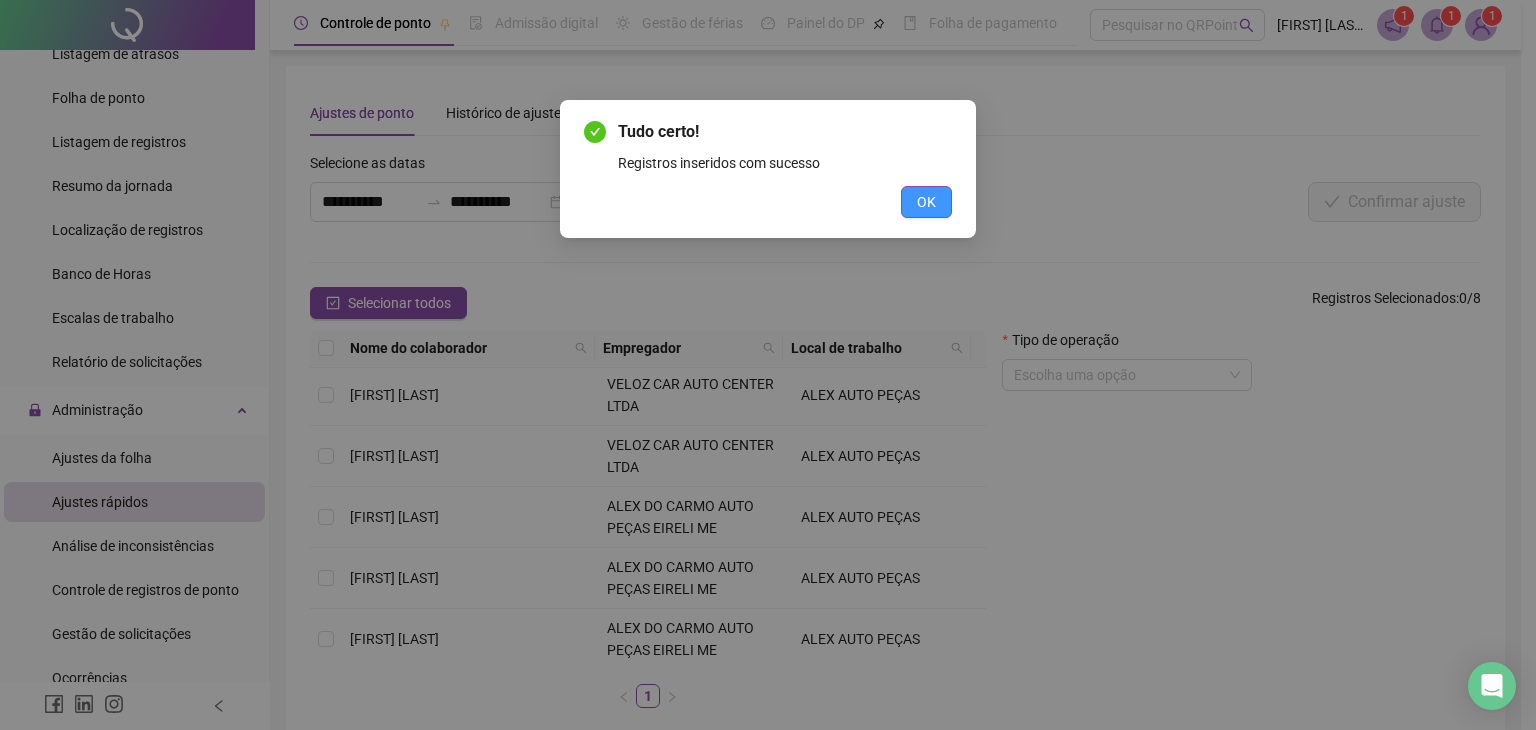 click on "OK" at bounding box center [926, 202] 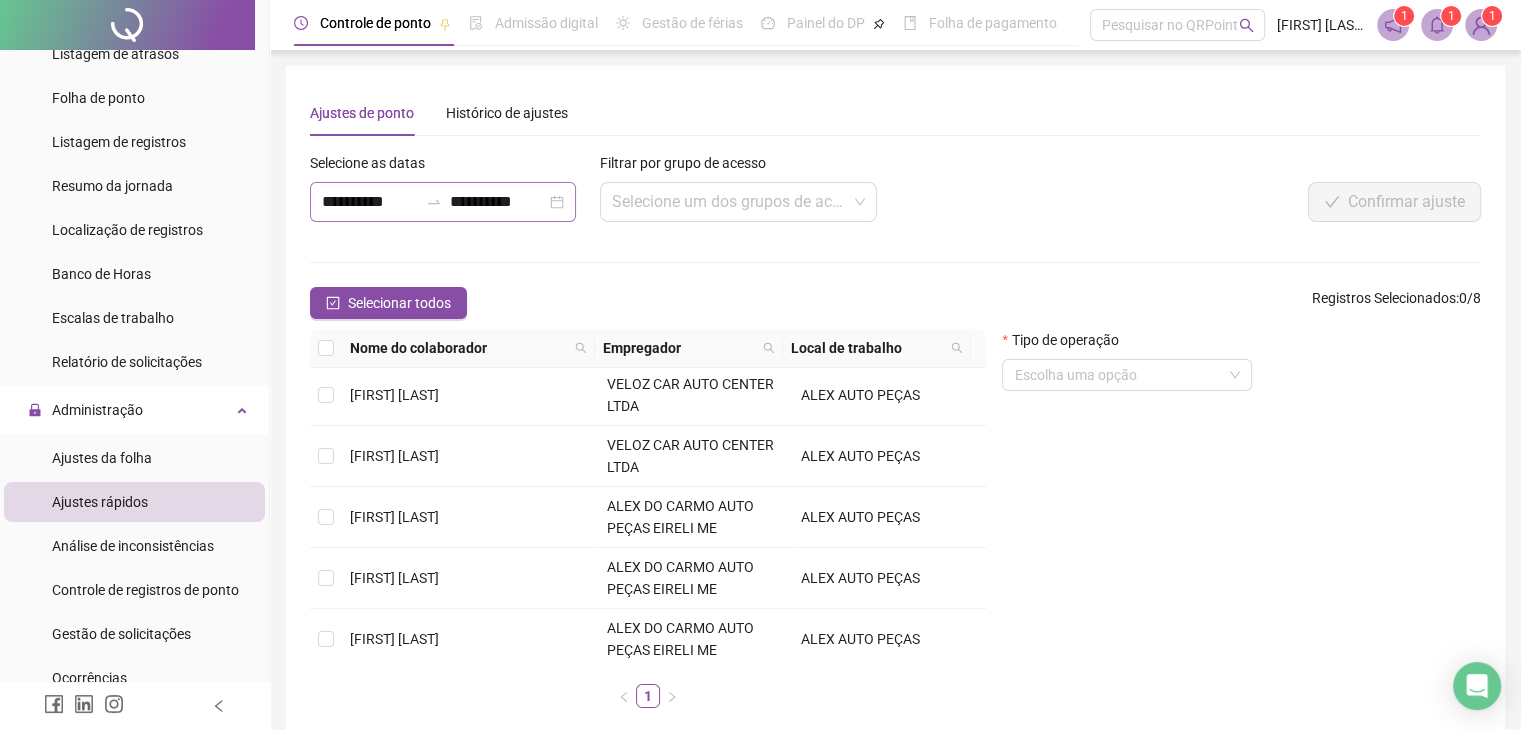 click on "**********" at bounding box center (443, 202) 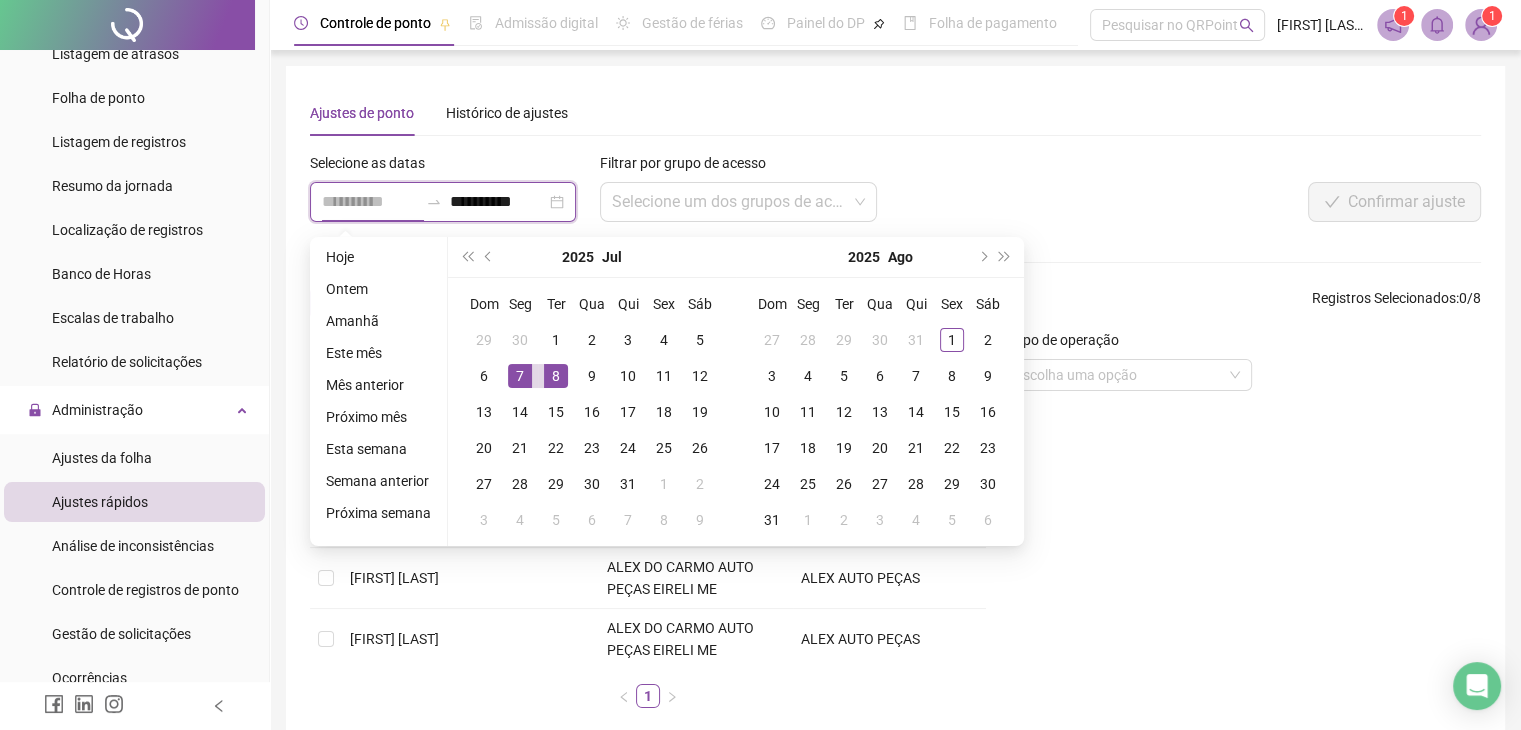 type on "**********" 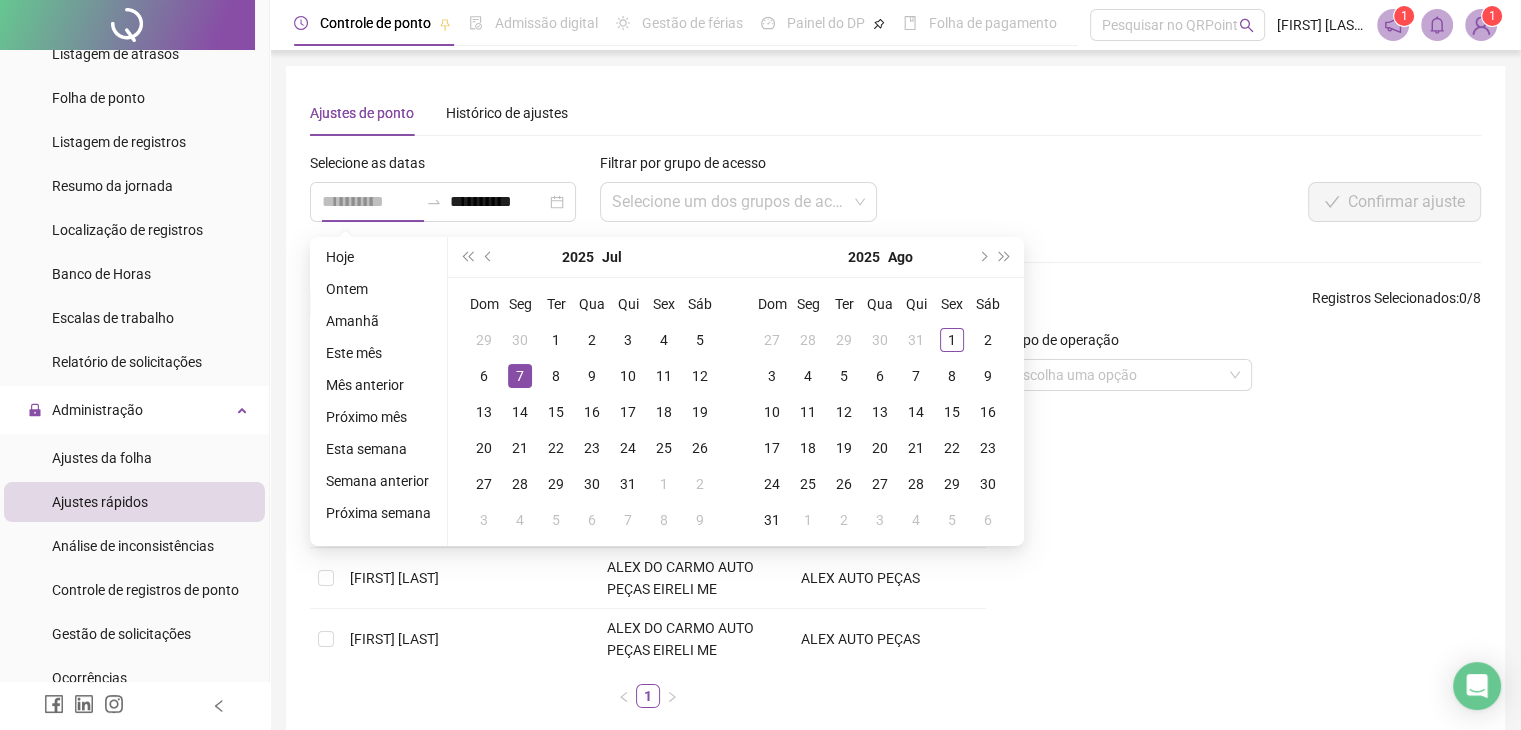 click on "7" at bounding box center [520, 376] 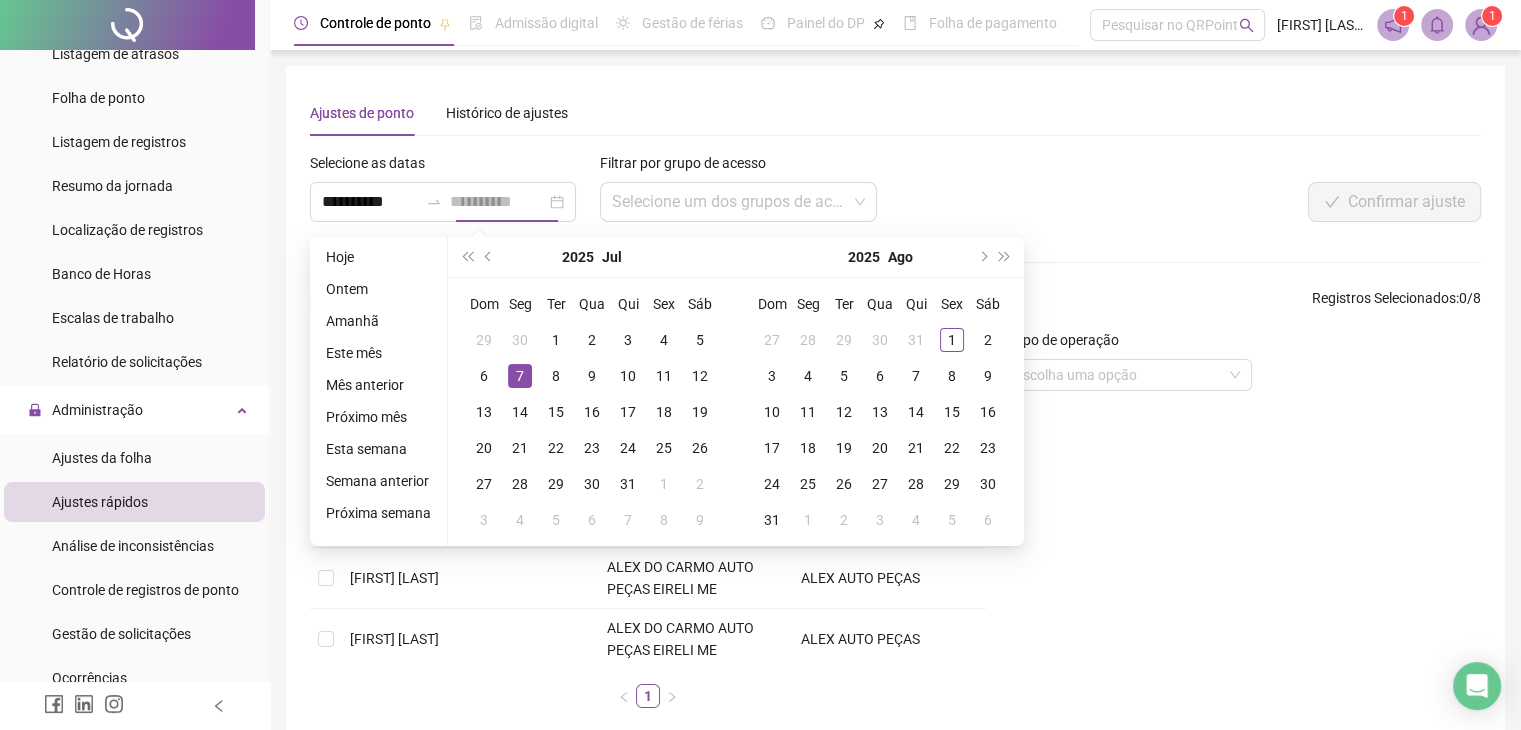 click on "7" at bounding box center (520, 376) 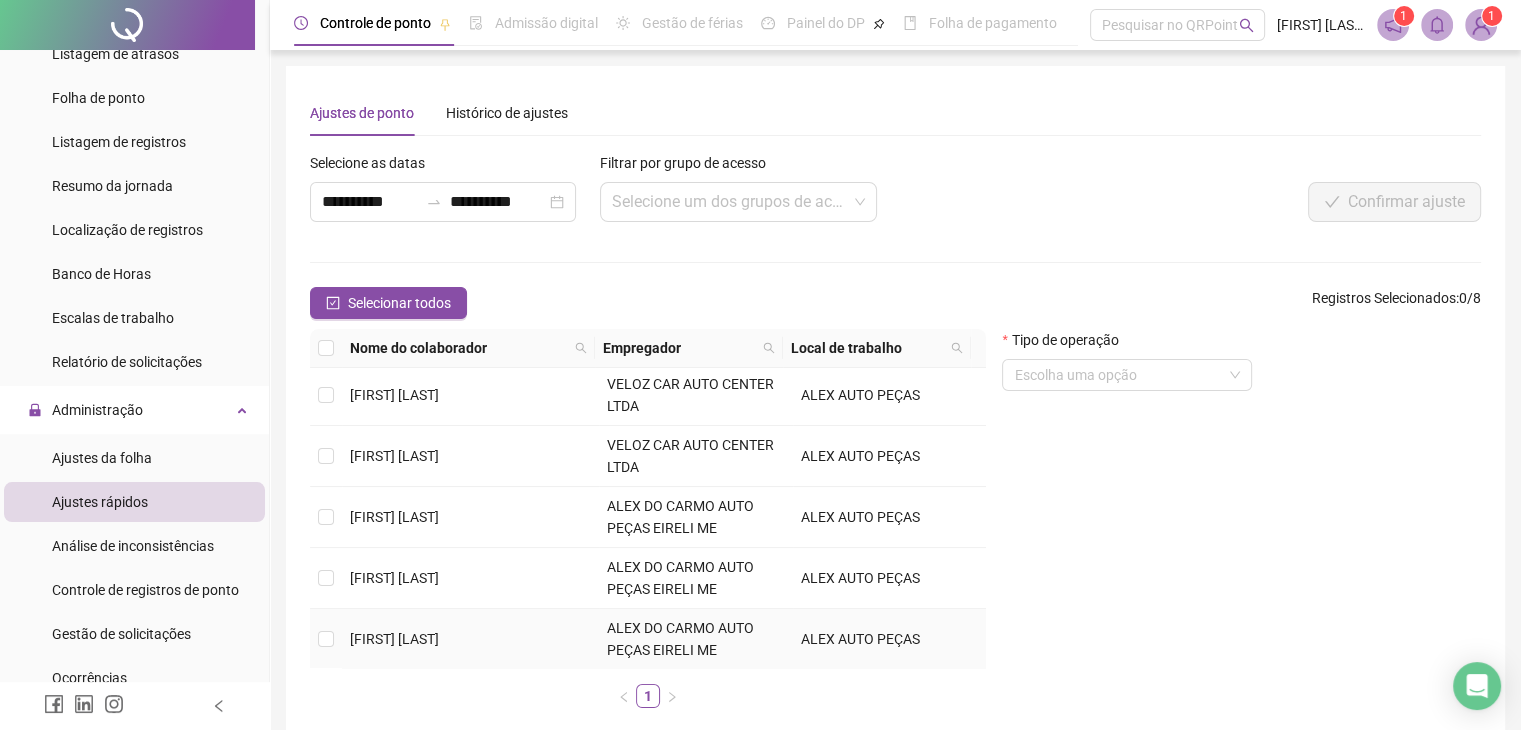 scroll, scrollTop: 100, scrollLeft: 0, axis: vertical 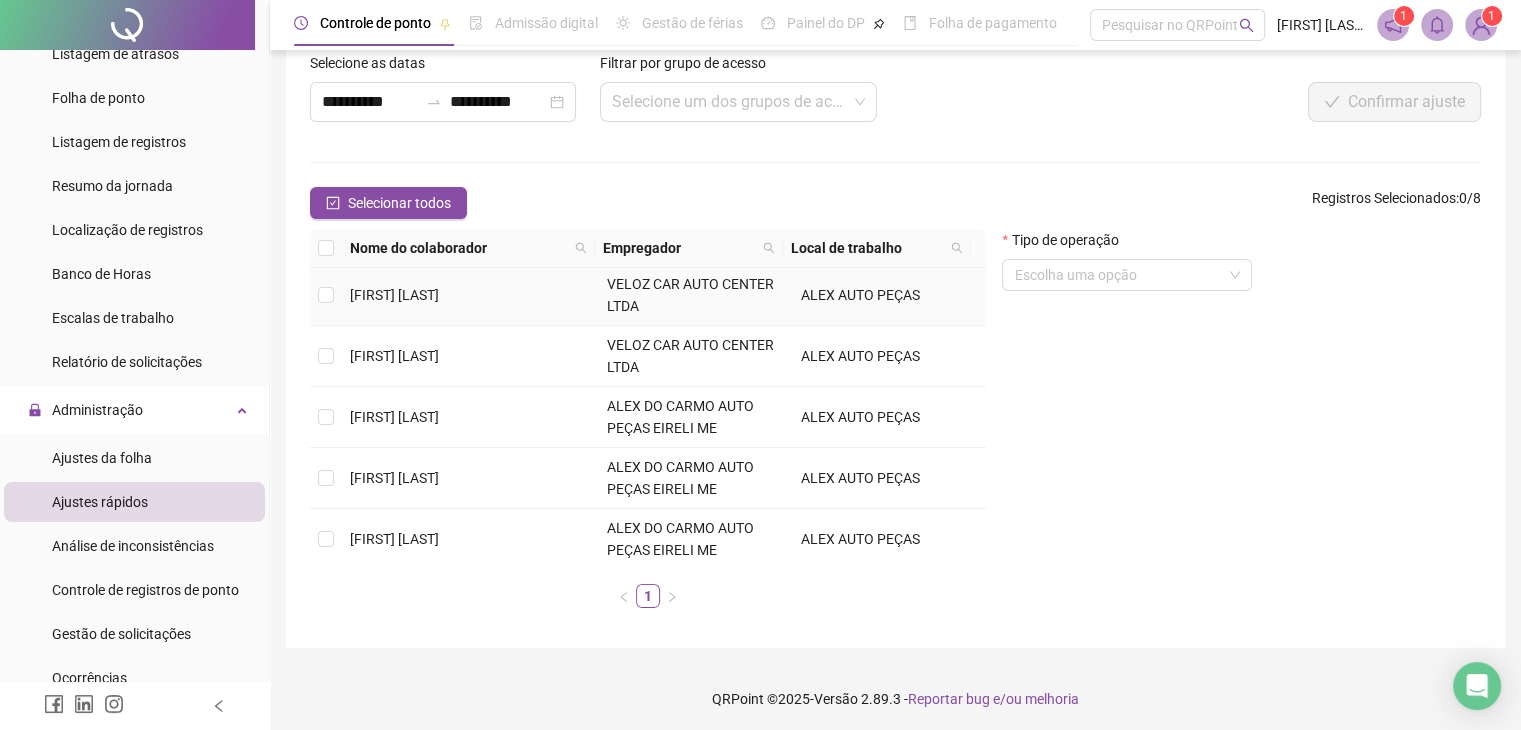 click at bounding box center (326, 295) 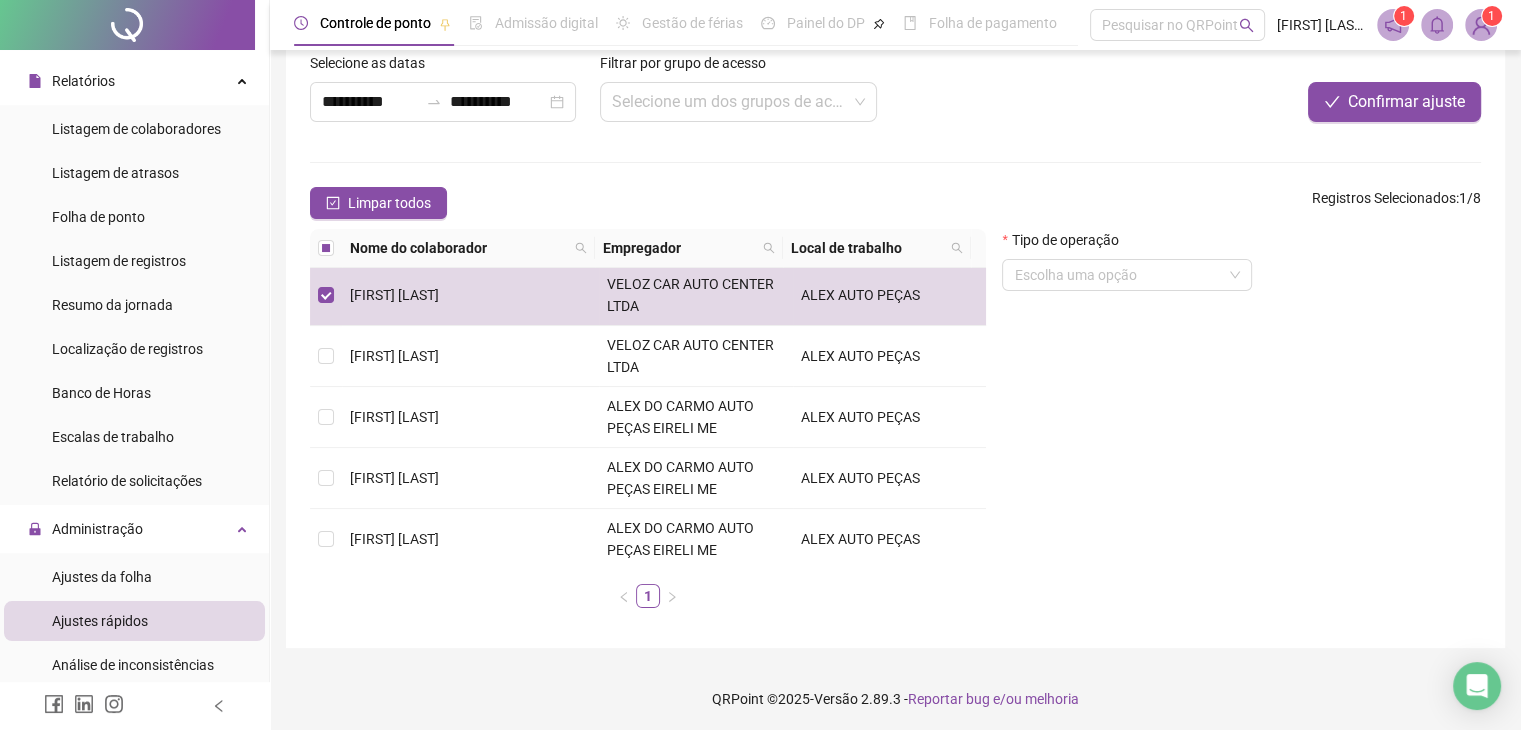 scroll, scrollTop: 0, scrollLeft: 0, axis: both 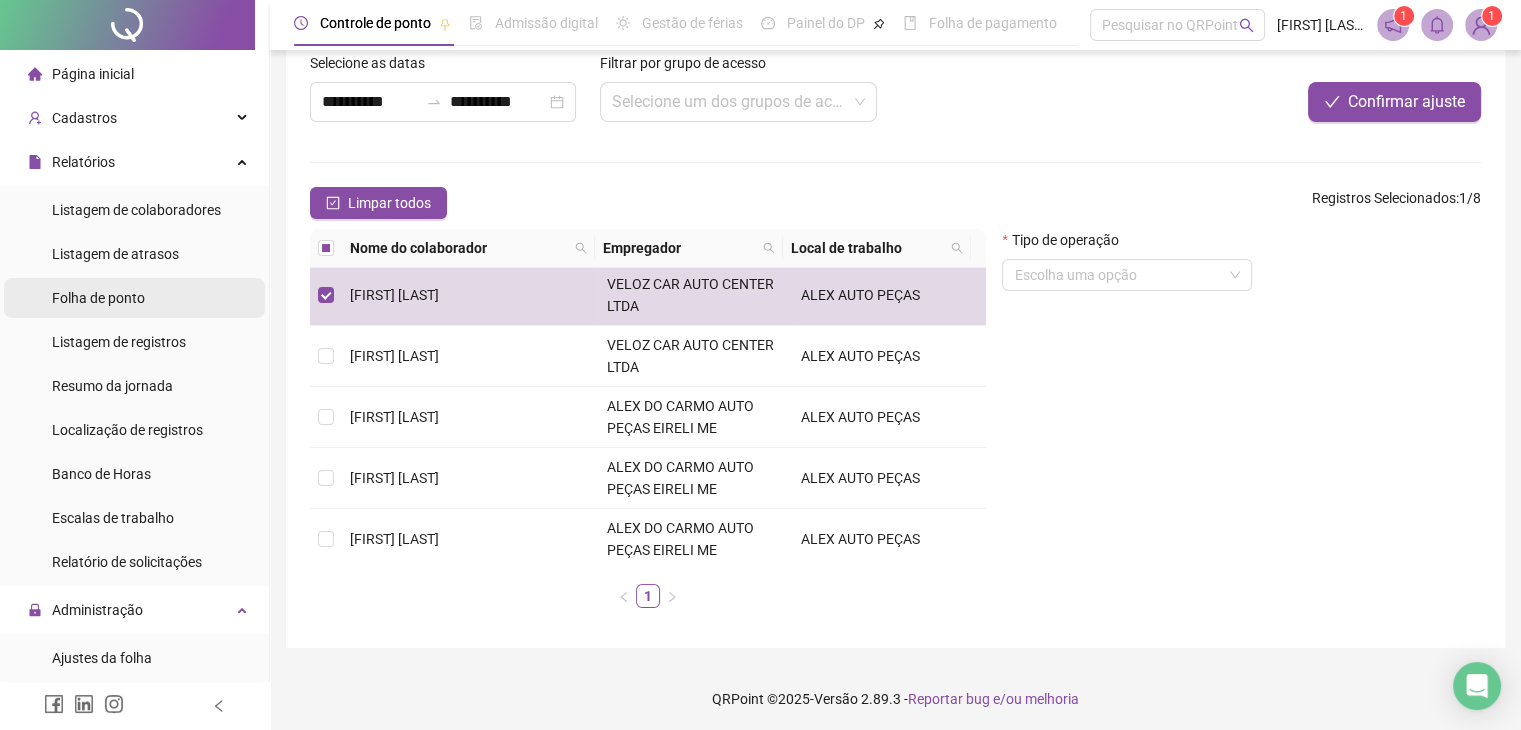 click on "Folha de ponto" at bounding box center [98, 298] 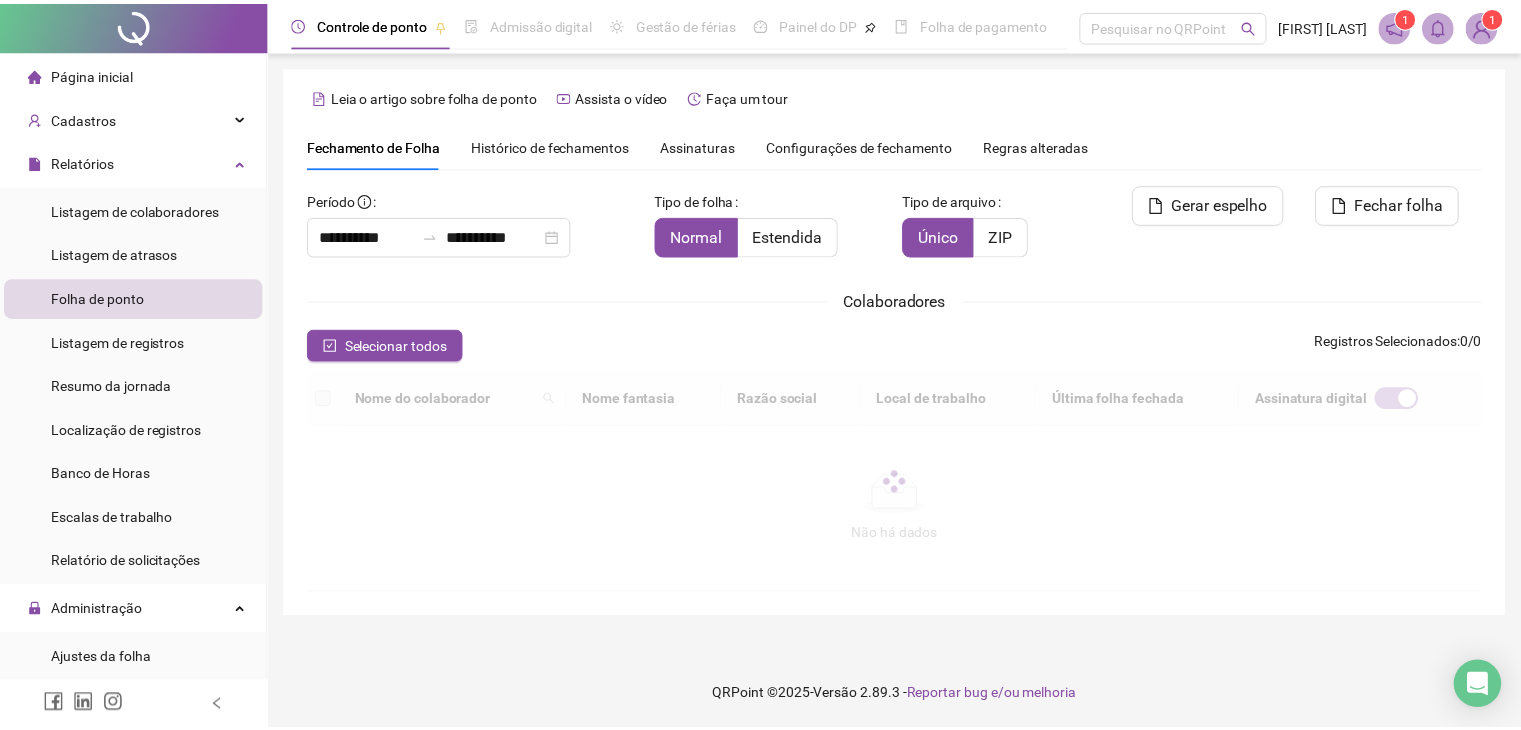 scroll, scrollTop: 44, scrollLeft: 0, axis: vertical 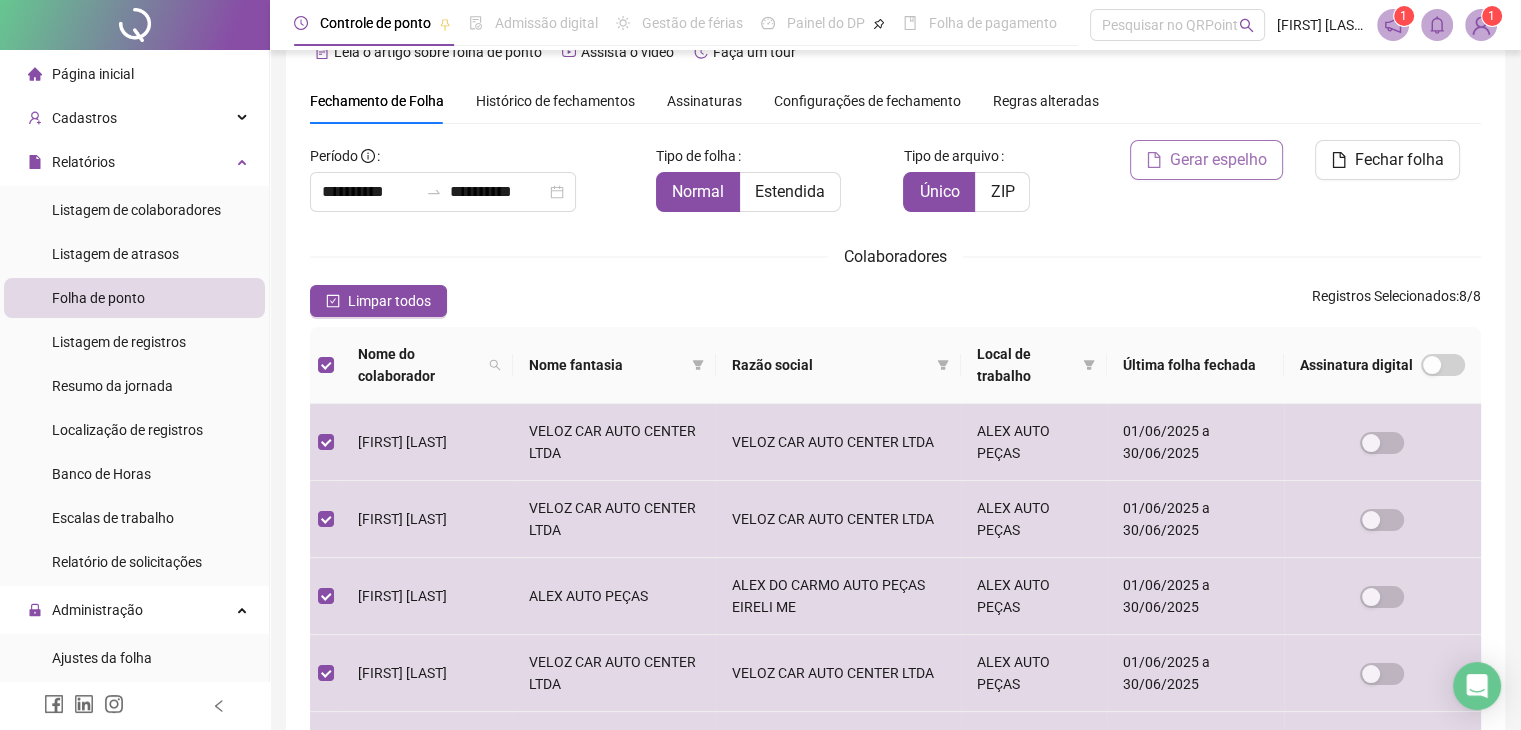 click on "Gerar espelho" at bounding box center [1218, 160] 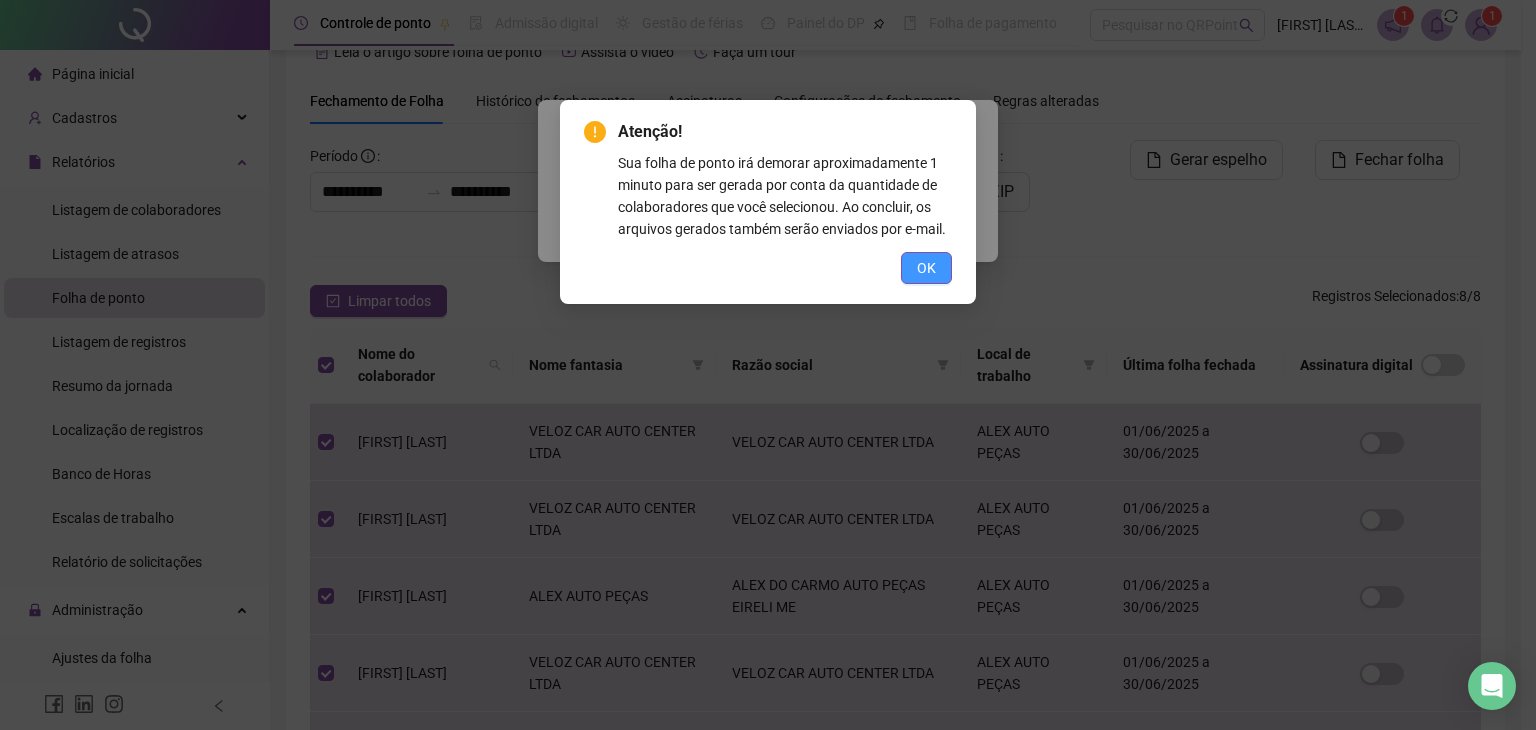 click on "OK" at bounding box center (926, 268) 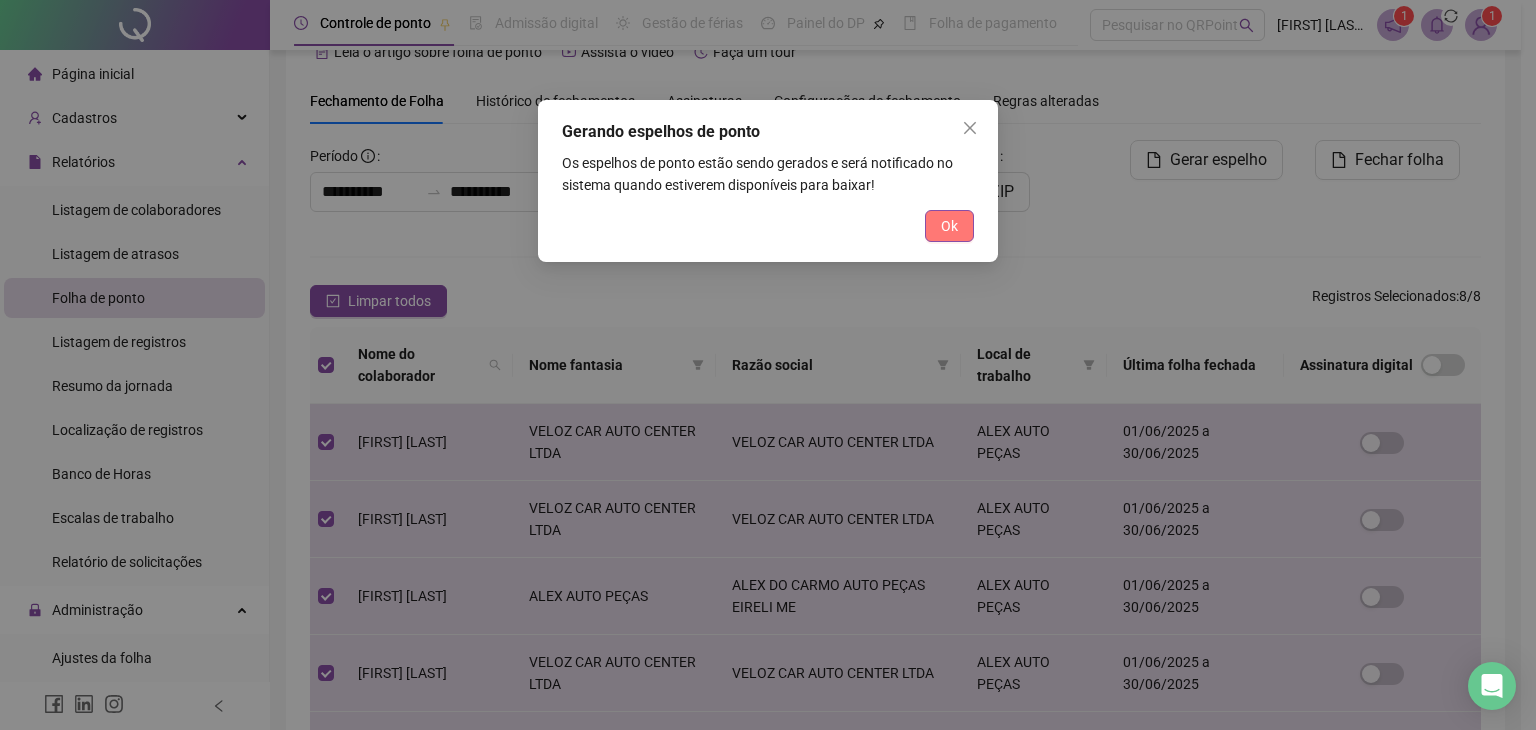 click on "Ok" at bounding box center [949, 226] 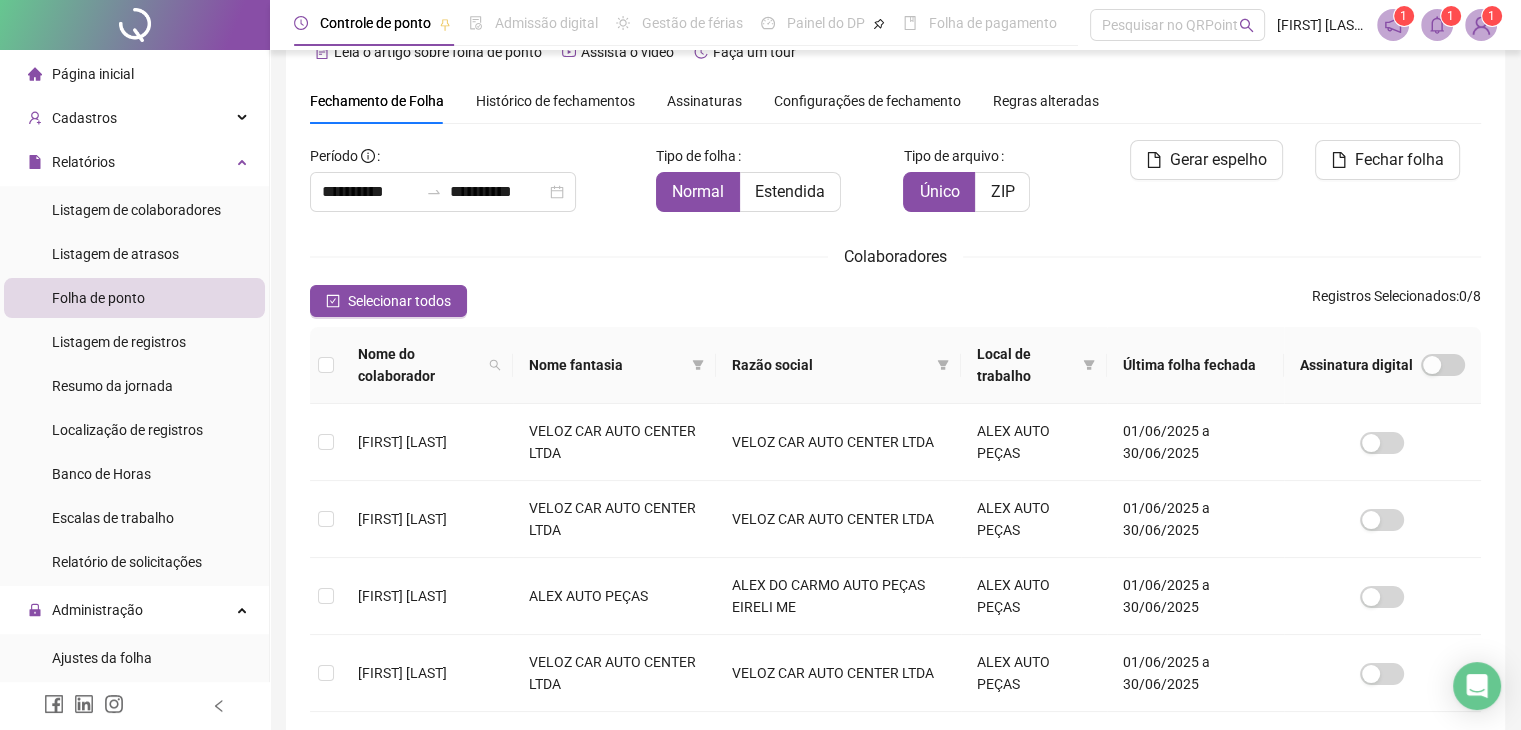 click 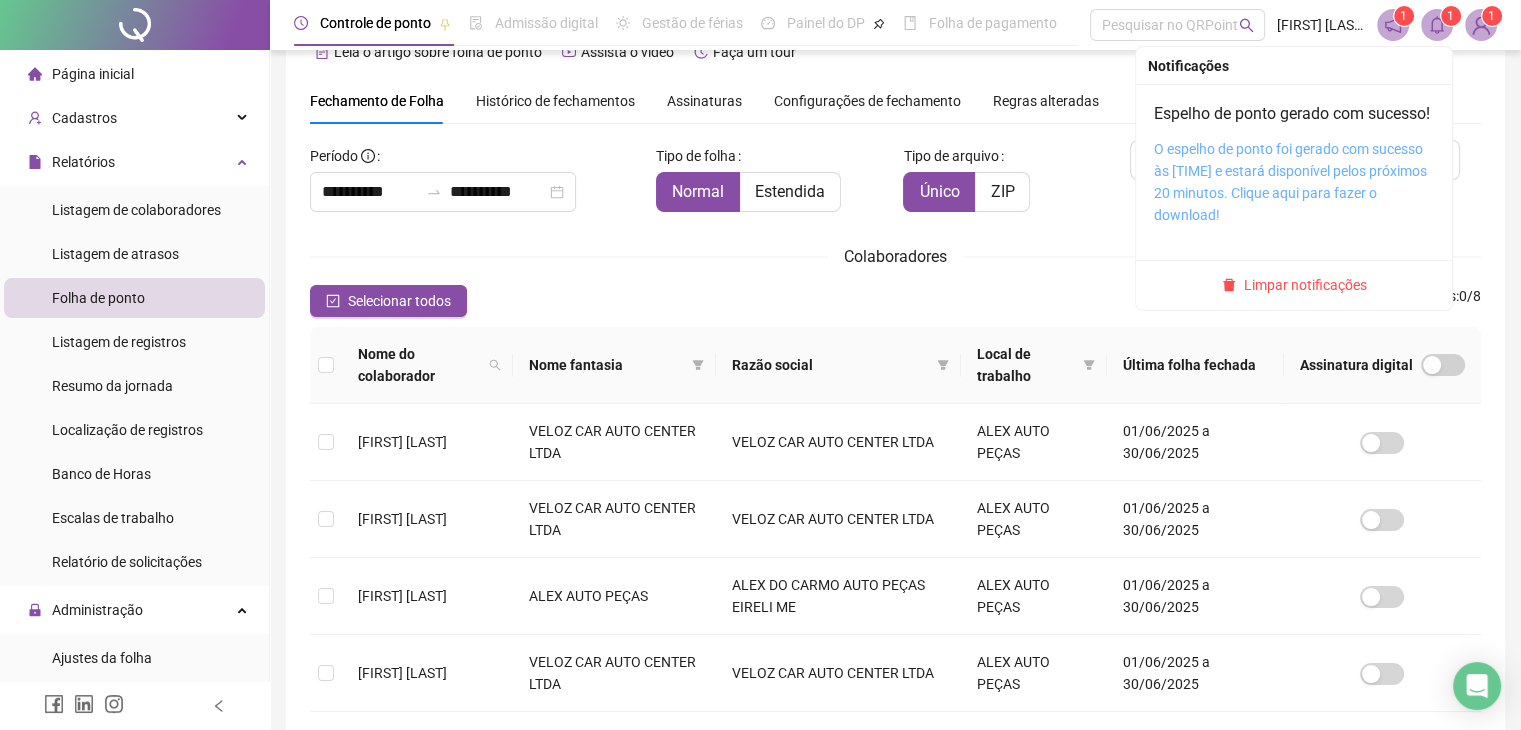 click on "O espelho de ponto foi gerado com sucesso às [TIME] e estará disponível pelos próximos 20 minutos.
Clique aqui para fazer o download!" at bounding box center [1290, 182] 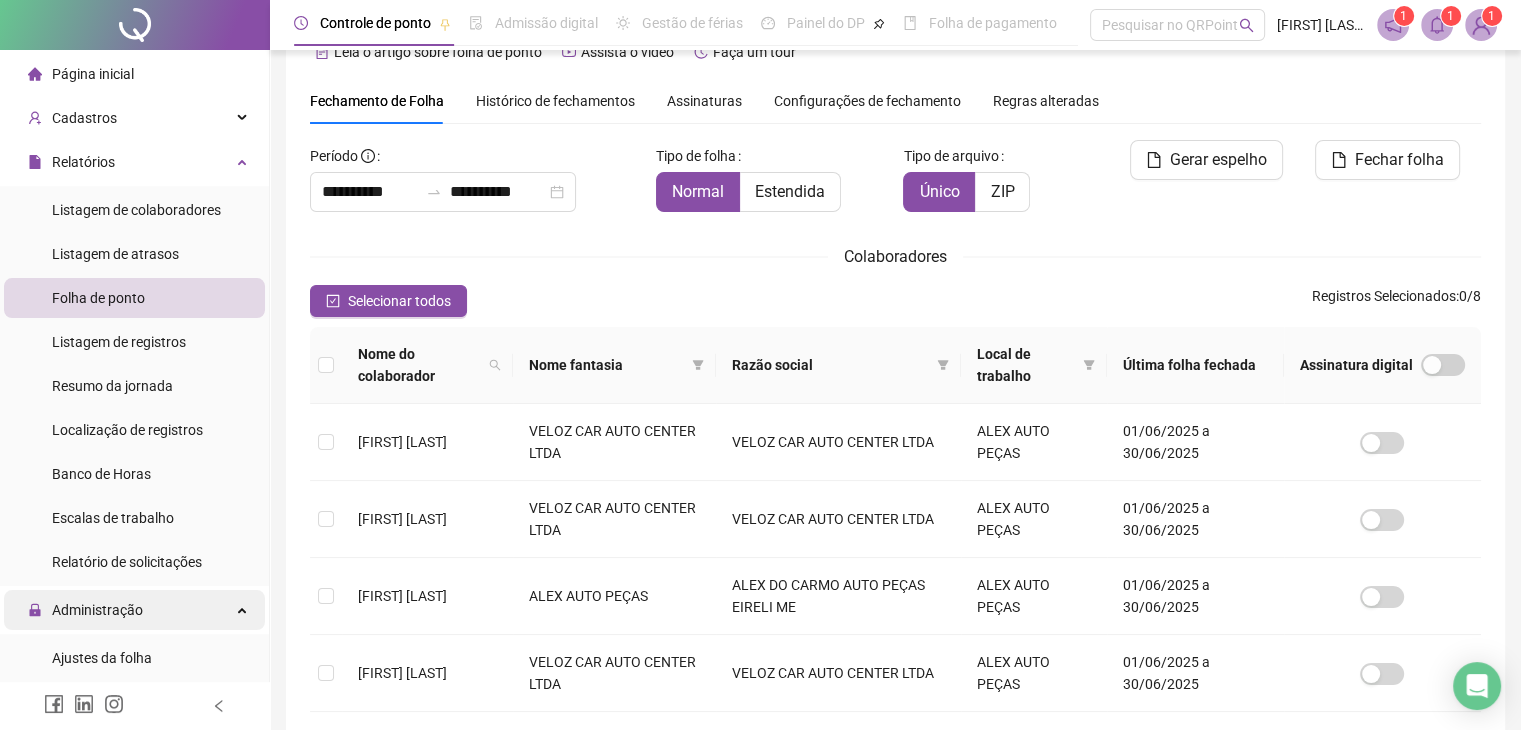 click on "Administração" at bounding box center [134, 610] 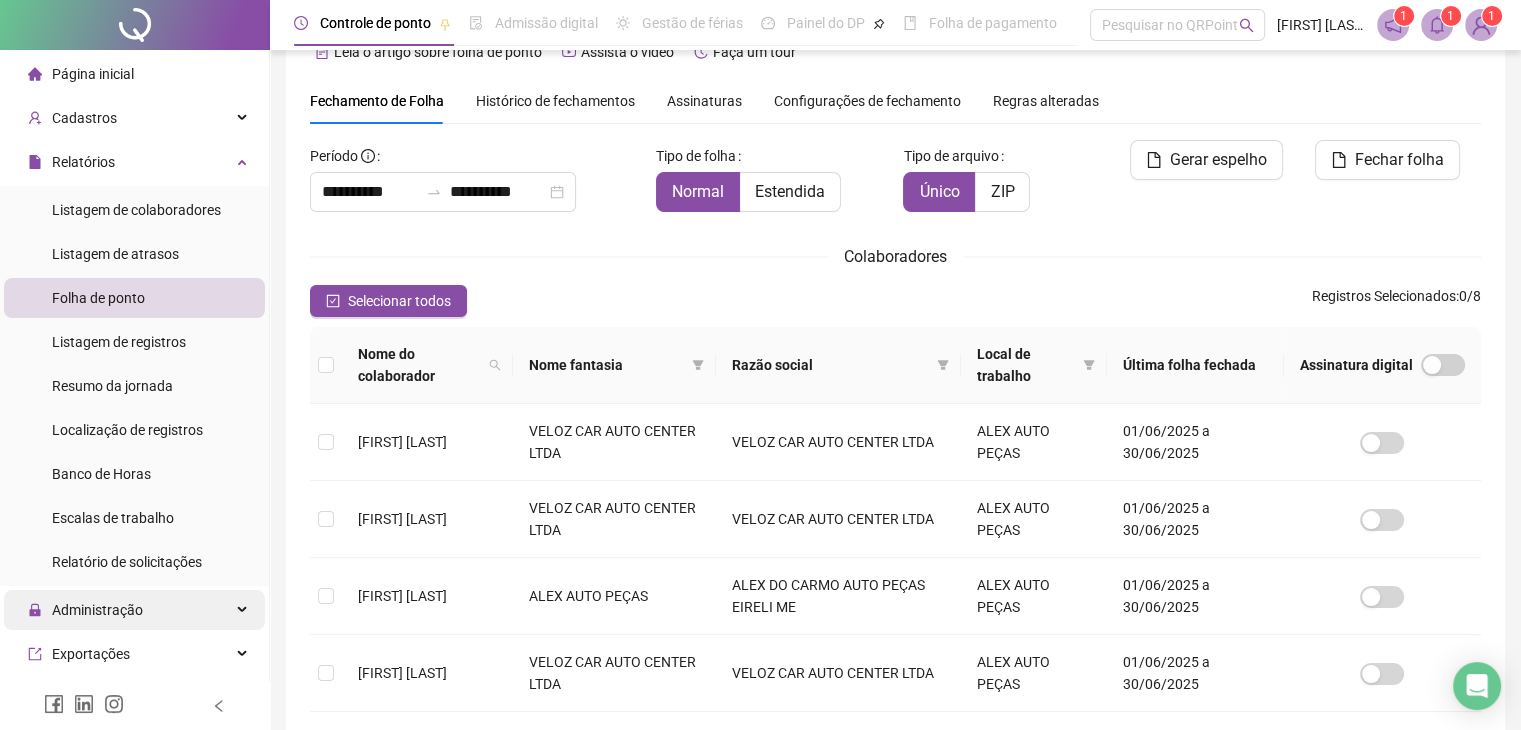 click on "Administração" at bounding box center [134, 610] 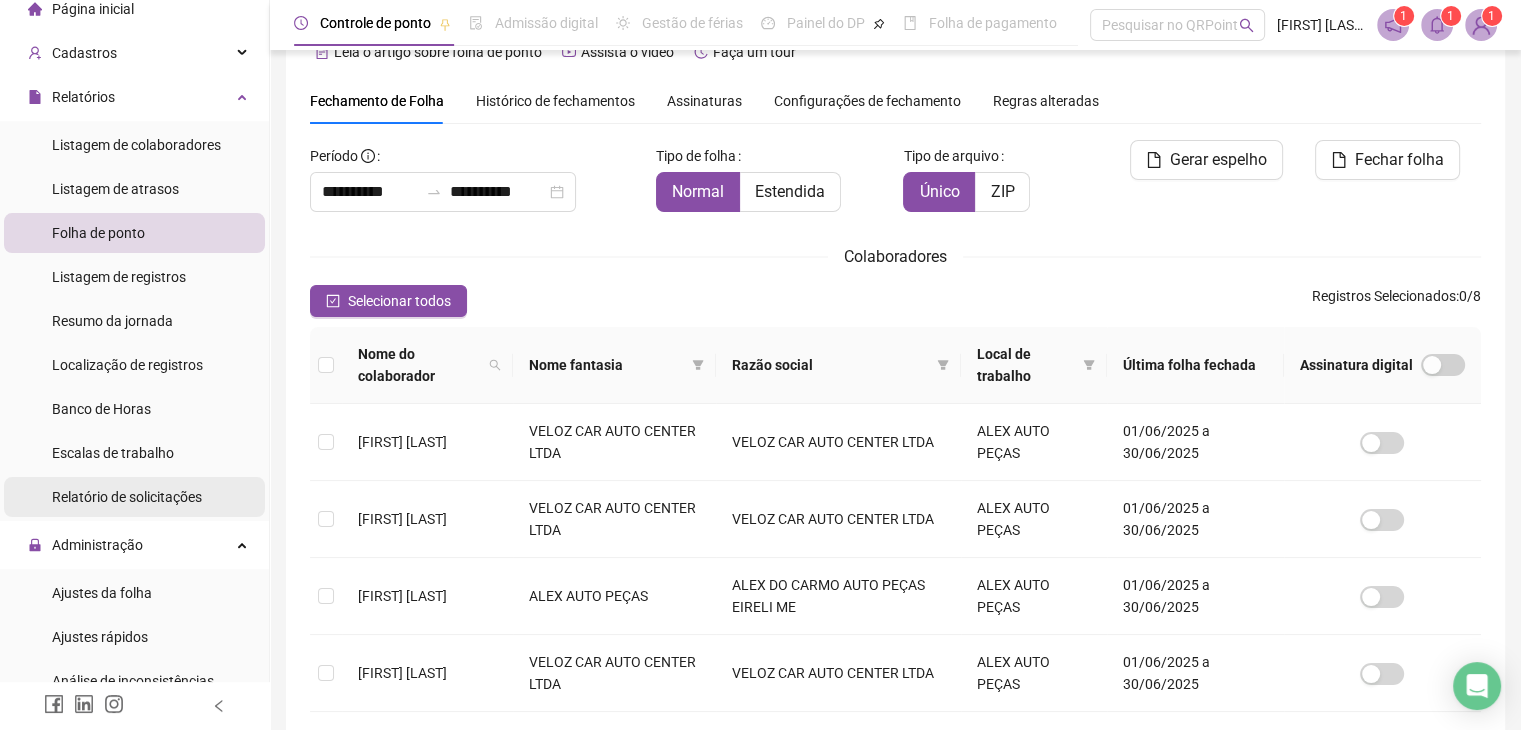 scroll, scrollTop: 100, scrollLeft: 0, axis: vertical 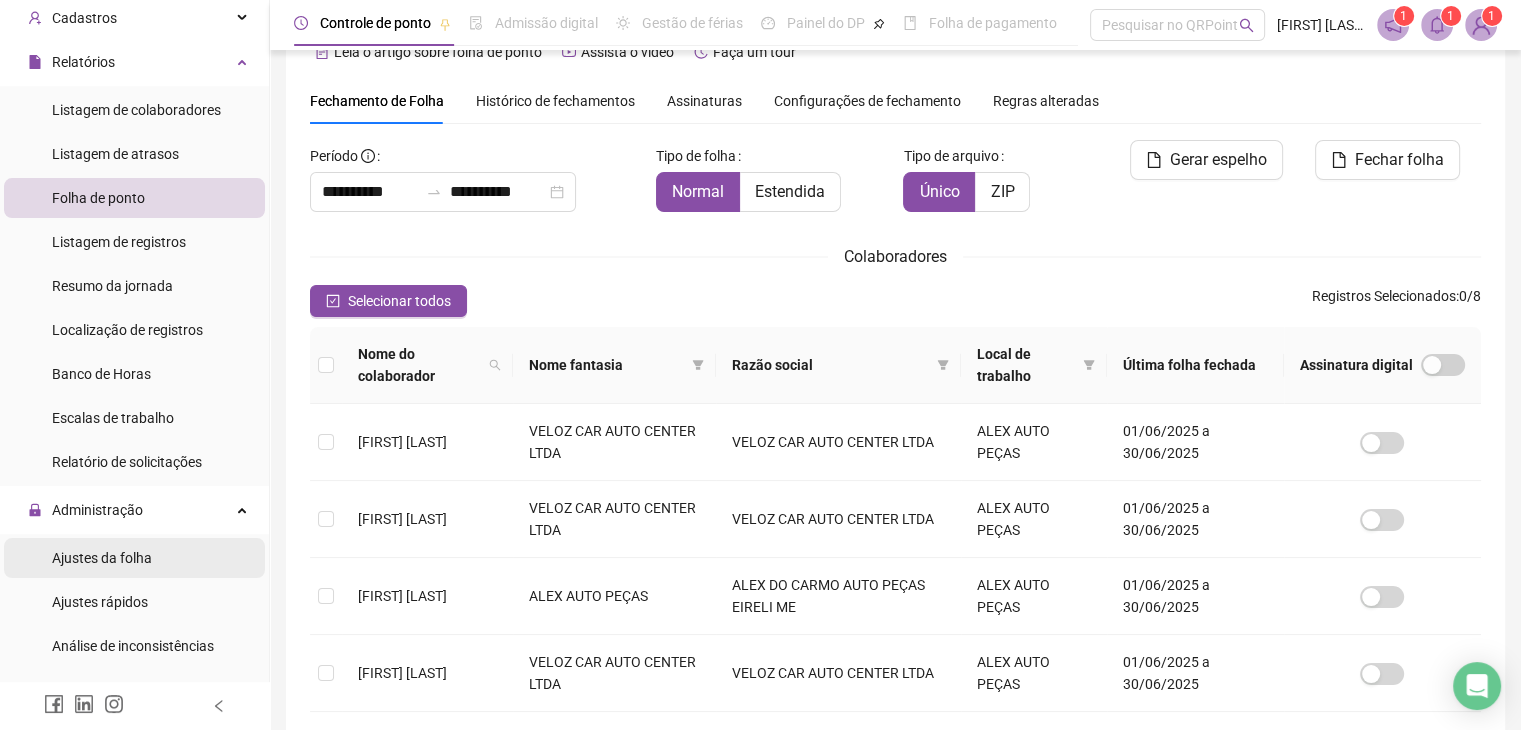 click on "Ajustes da folha" at bounding box center (134, 558) 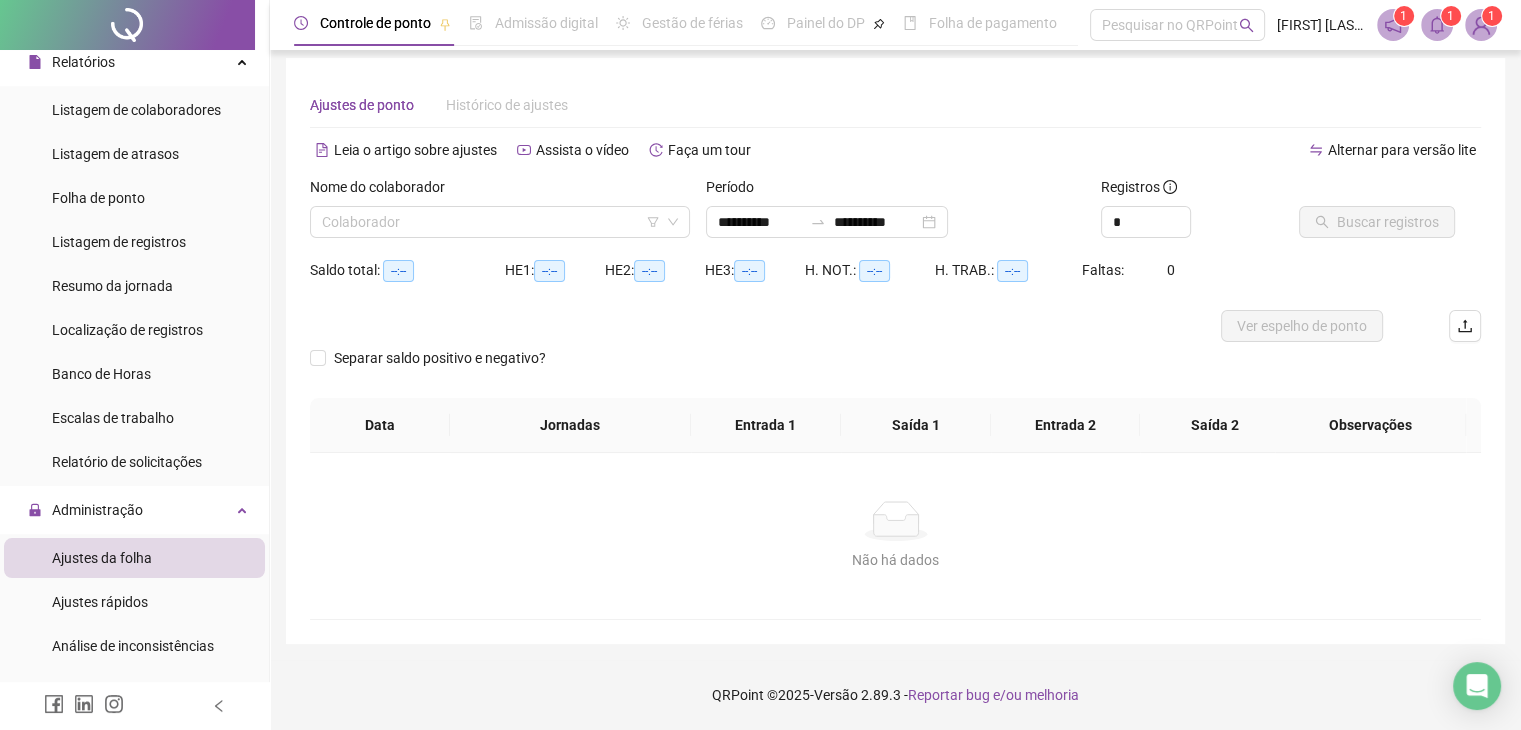 scroll, scrollTop: 8, scrollLeft: 0, axis: vertical 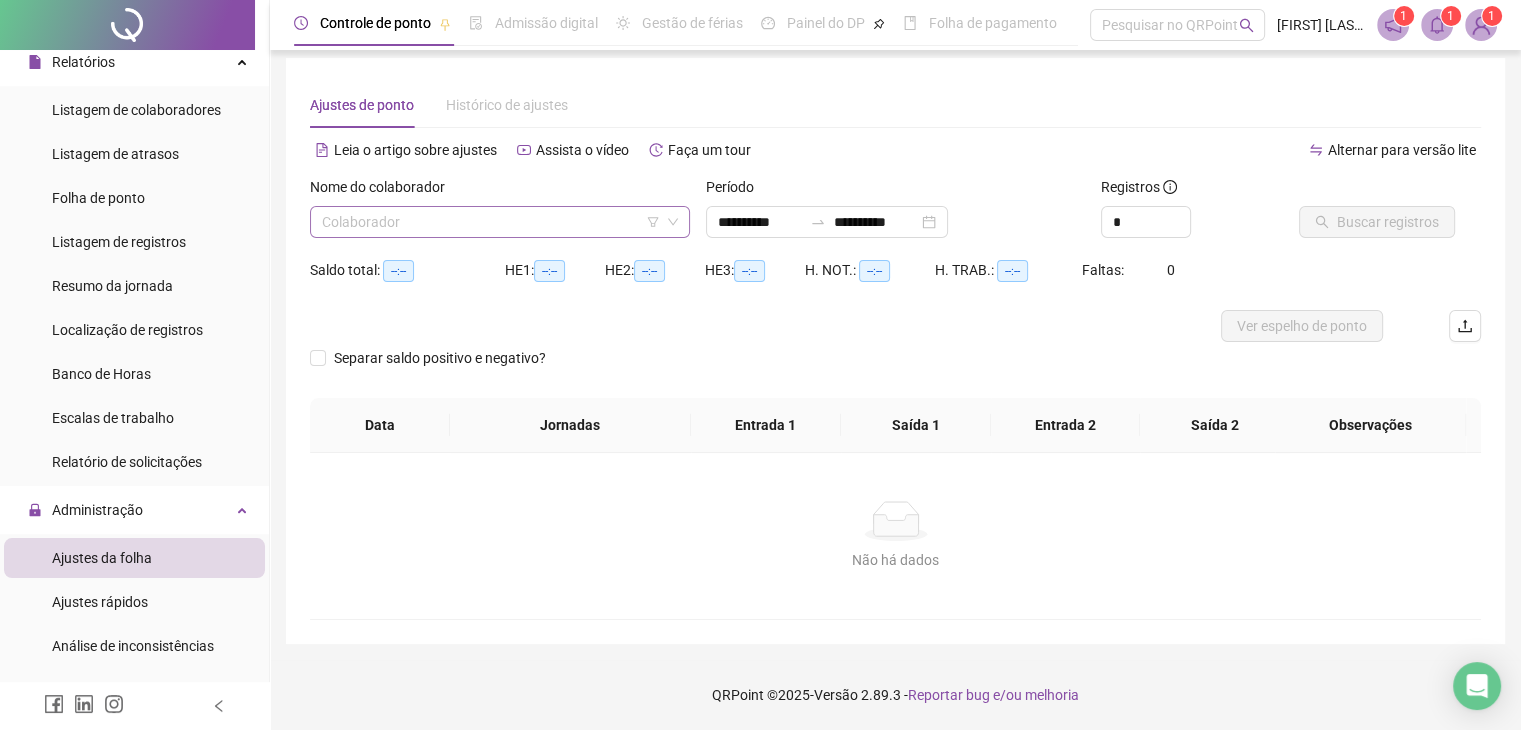click at bounding box center (491, 222) 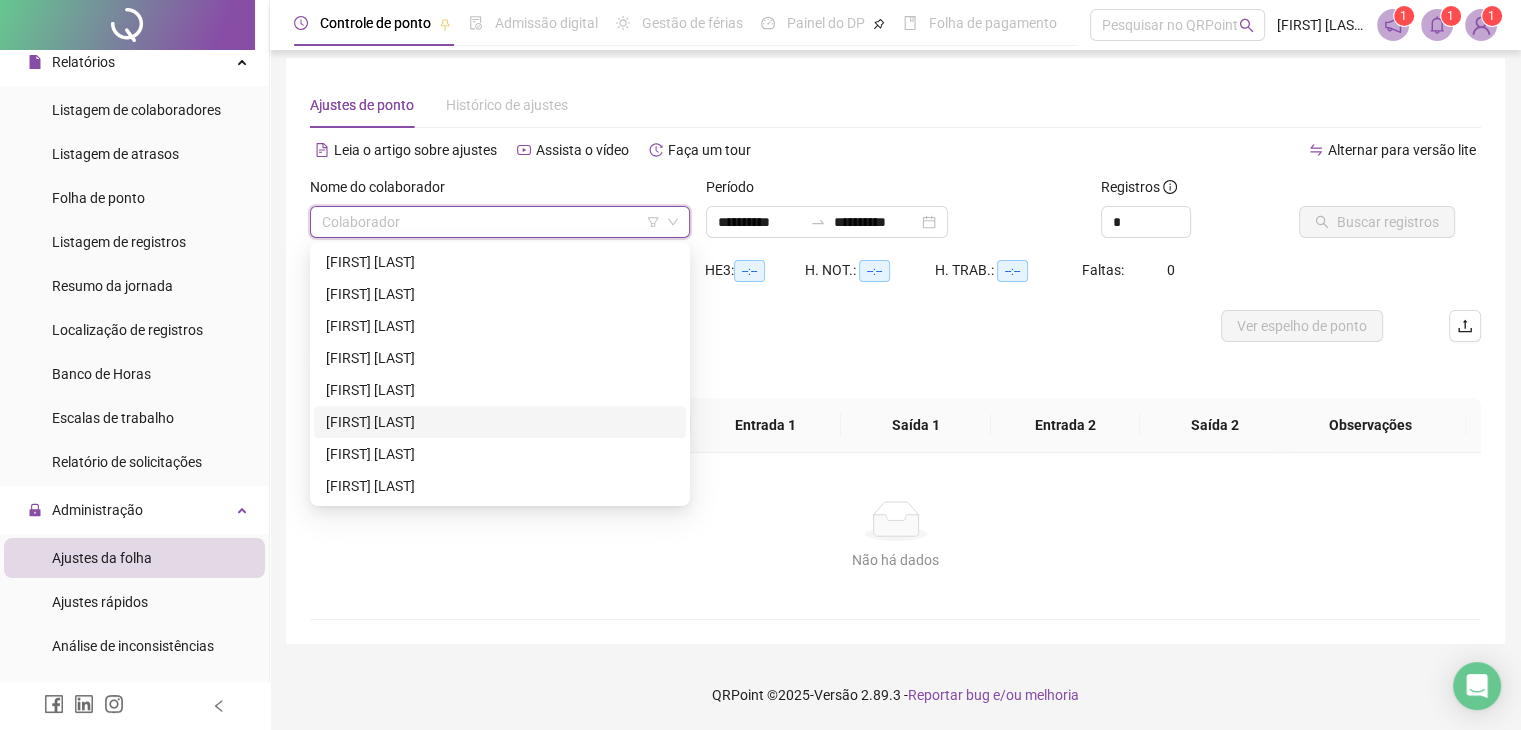click on "[FIRST] [LAST]" at bounding box center (500, 422) 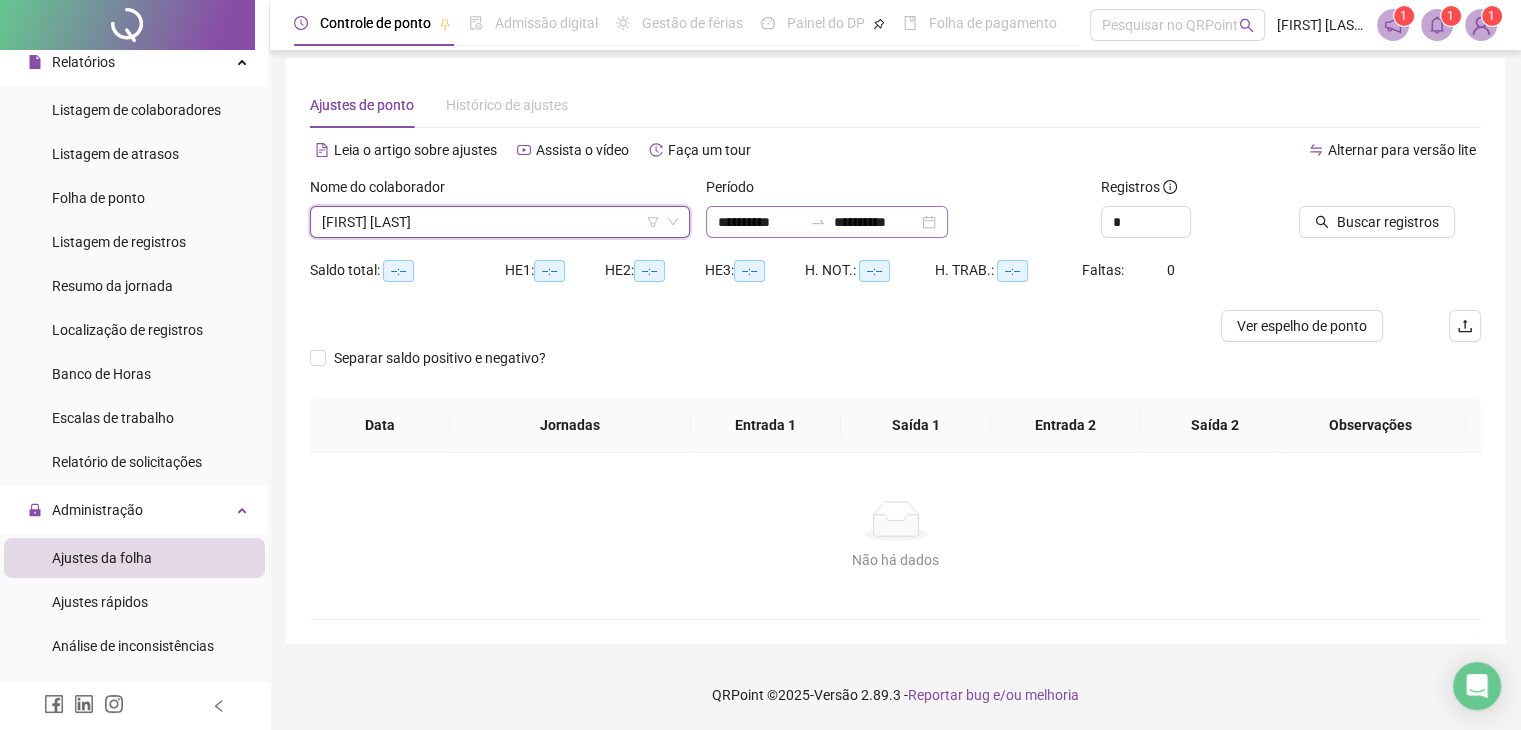 click on "**********" at bounding box center (827, 222) 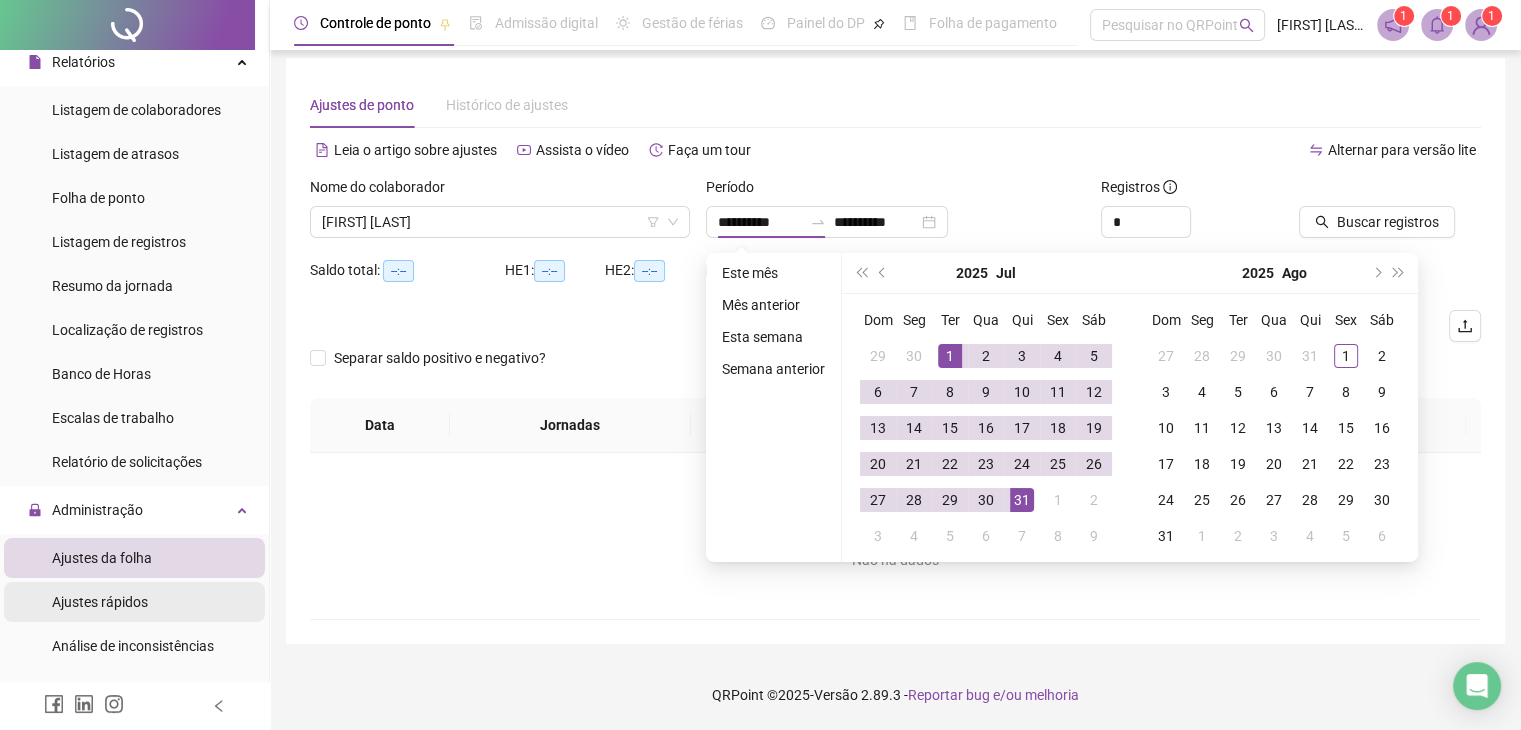 click on "Ajustes rápidos" at bounding box center (100, 602) 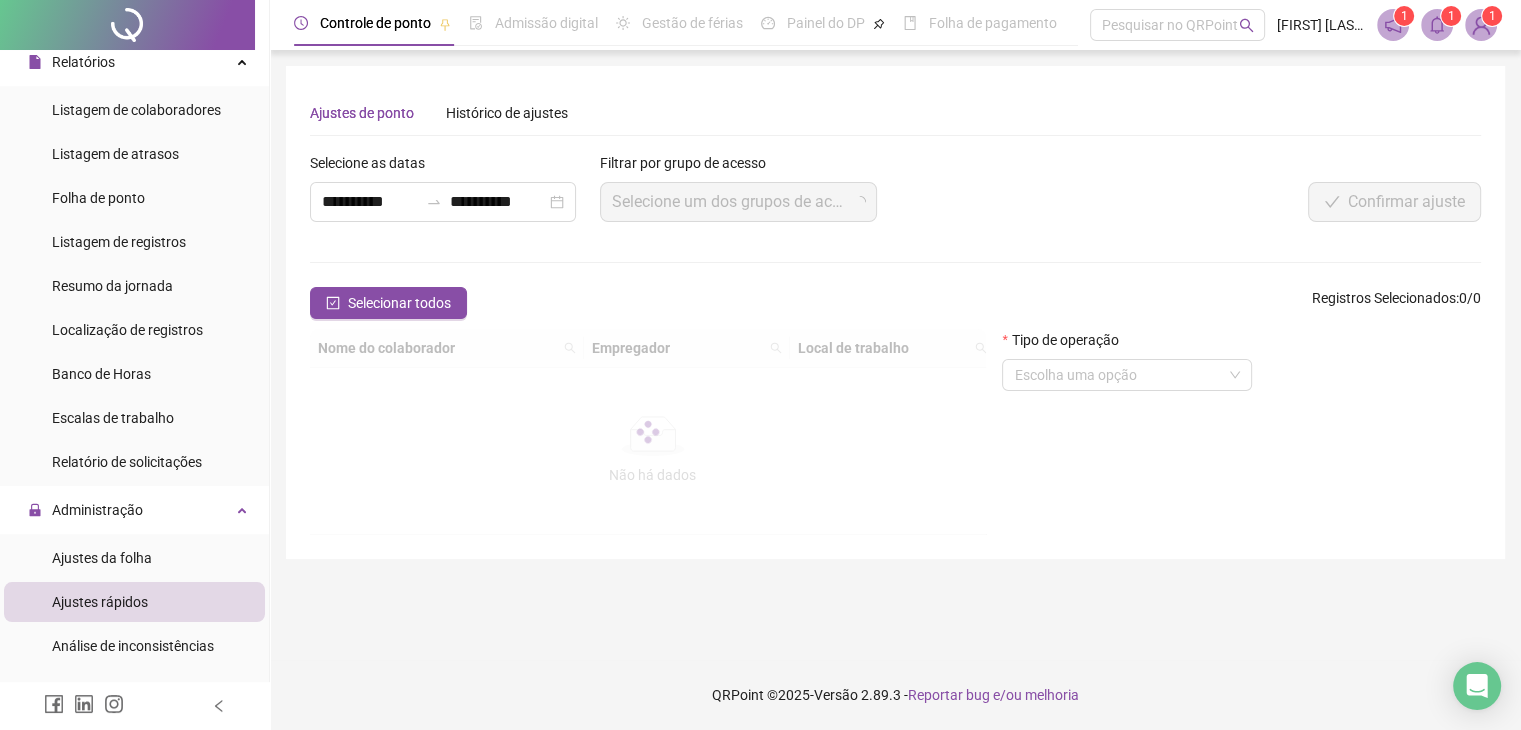 scroll, scrollTop: 0, scrollLeft: 0, axis: both 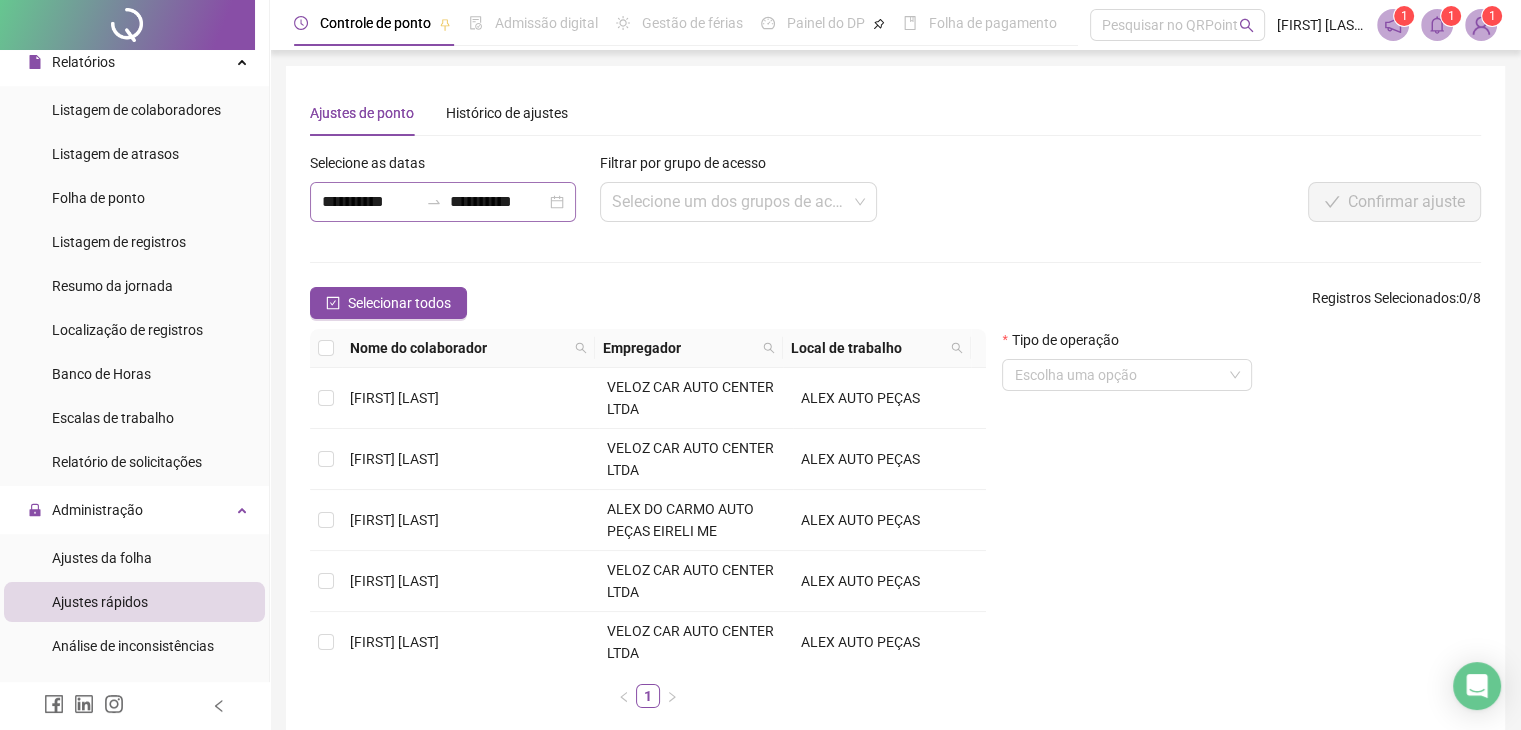 click on "**********" at bounding box center (443, 202) 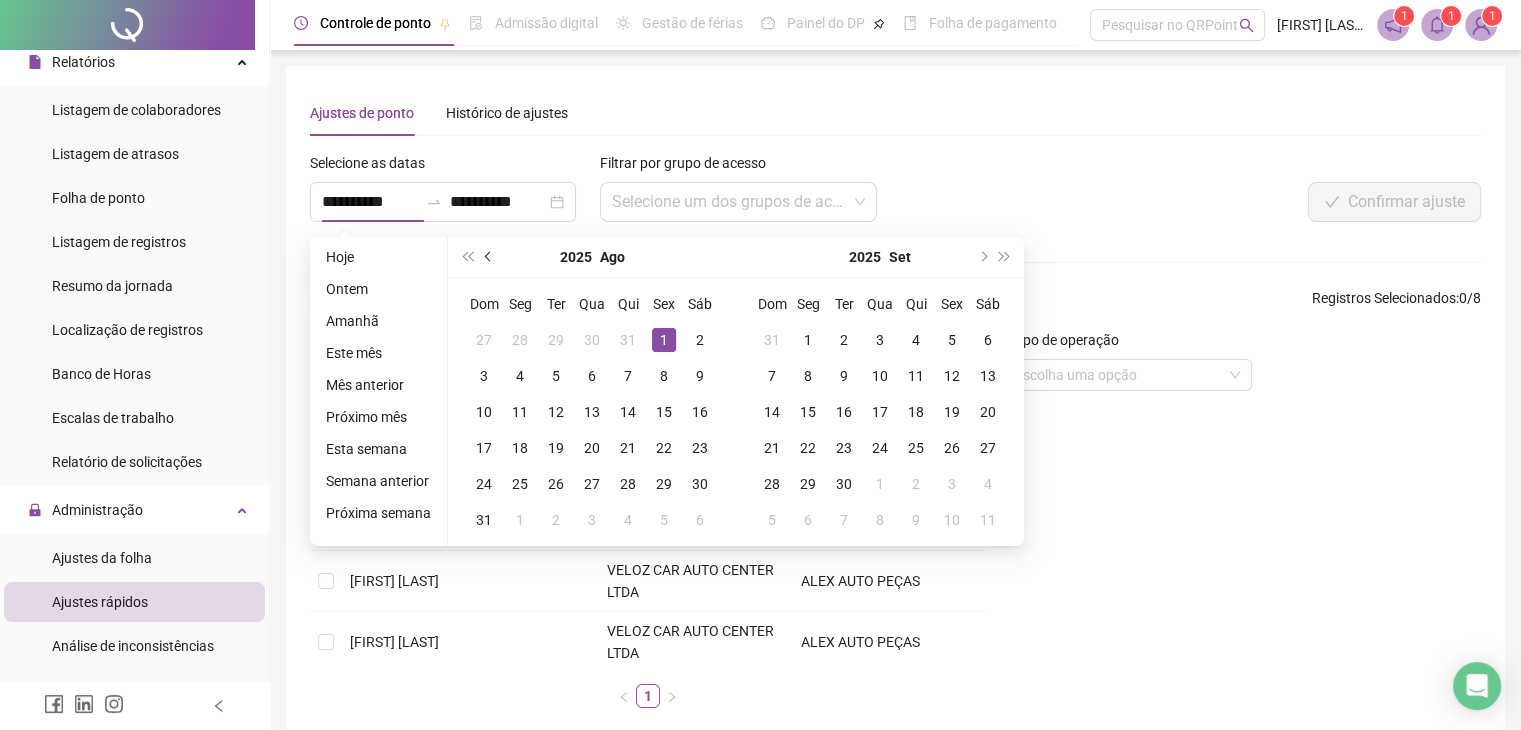 click at bounding box center (489, 257) 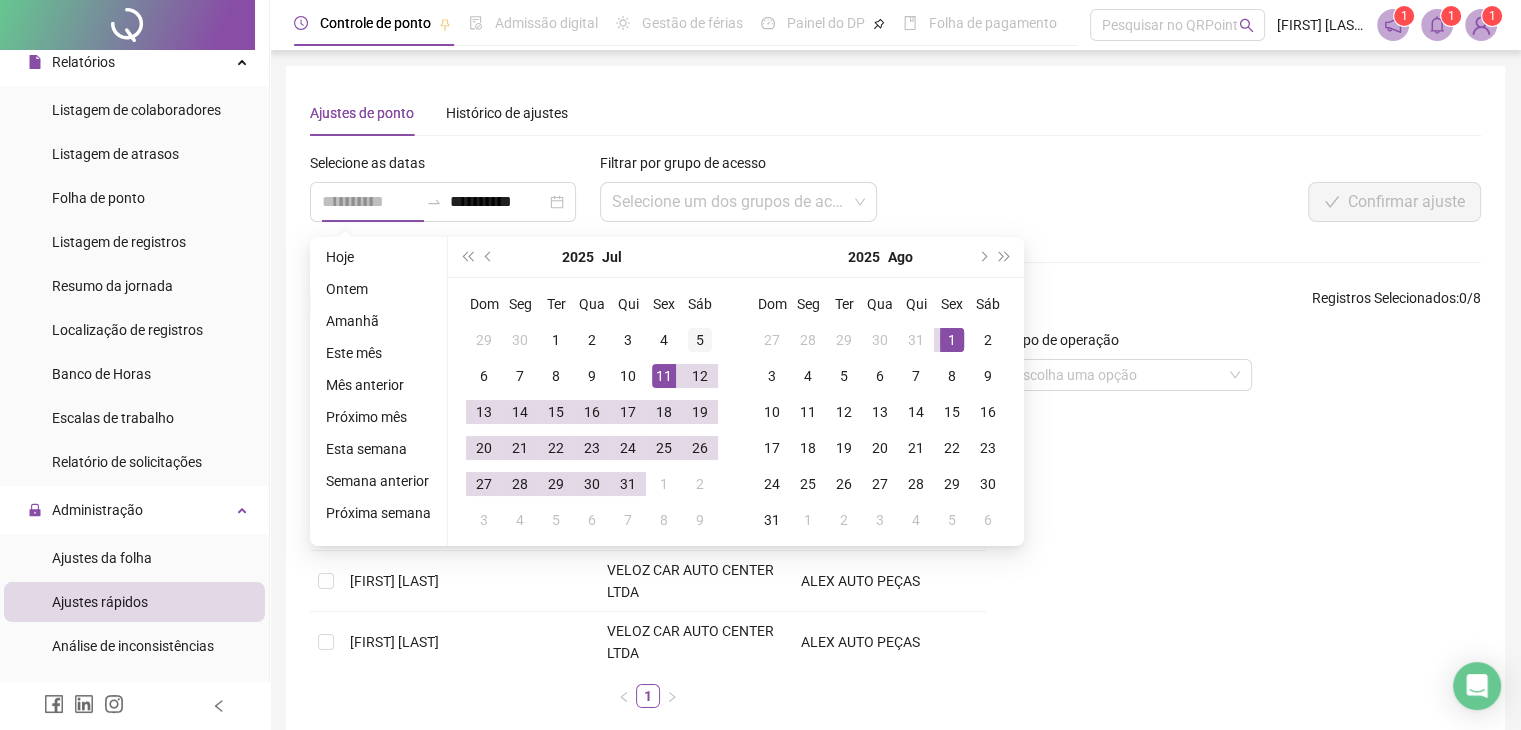 type on "**********" 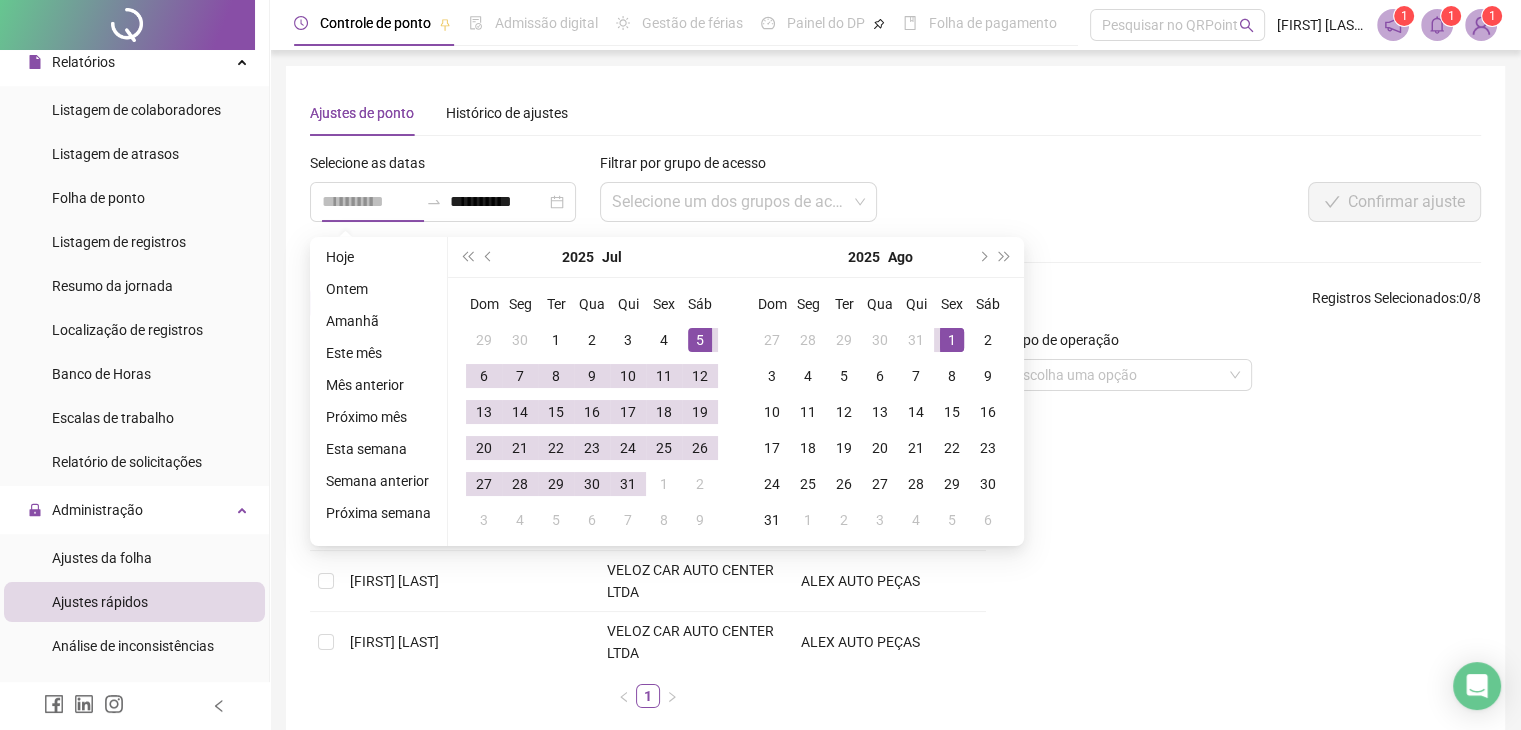 click on "5" at bounding box center [700, 340] 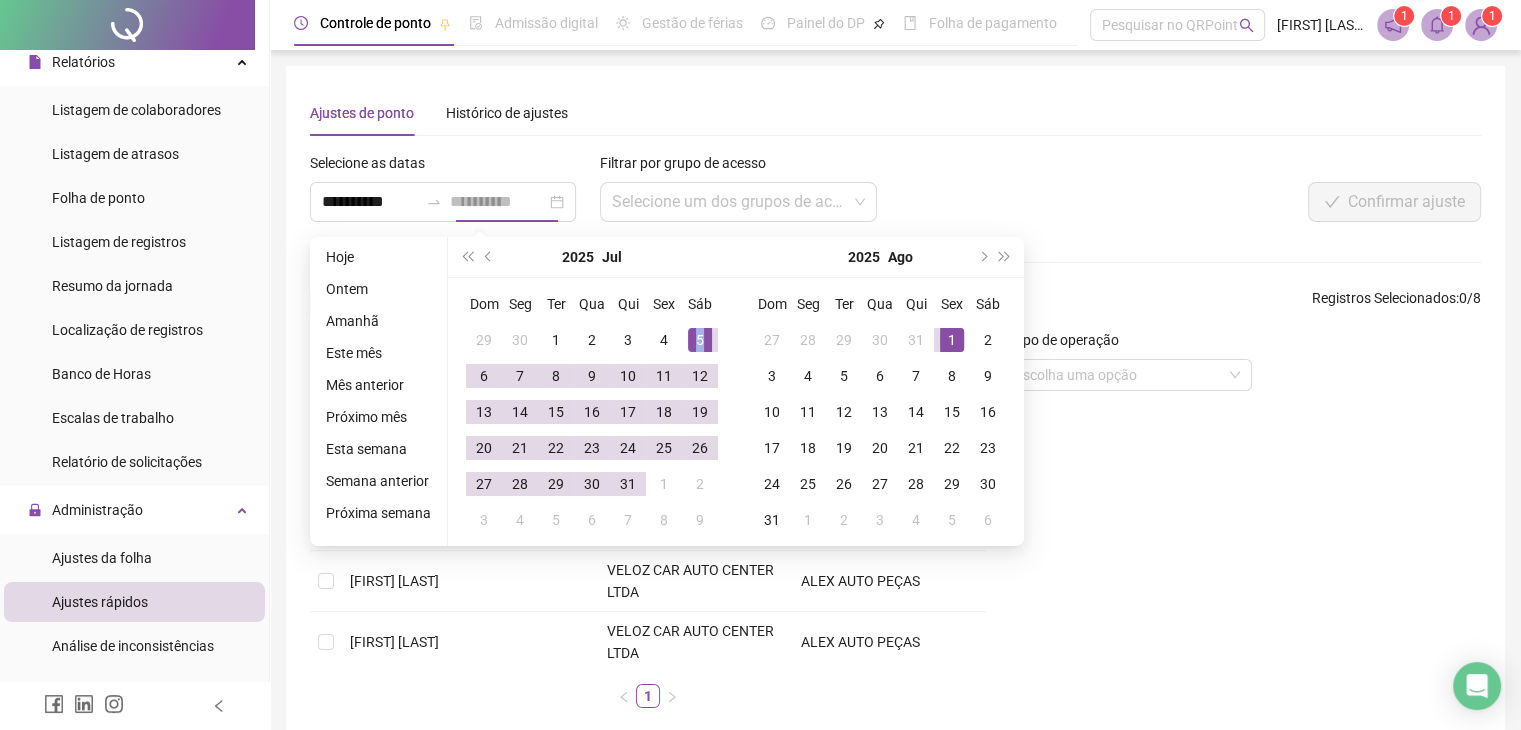 click on "5" at bounding box center [700, 340] 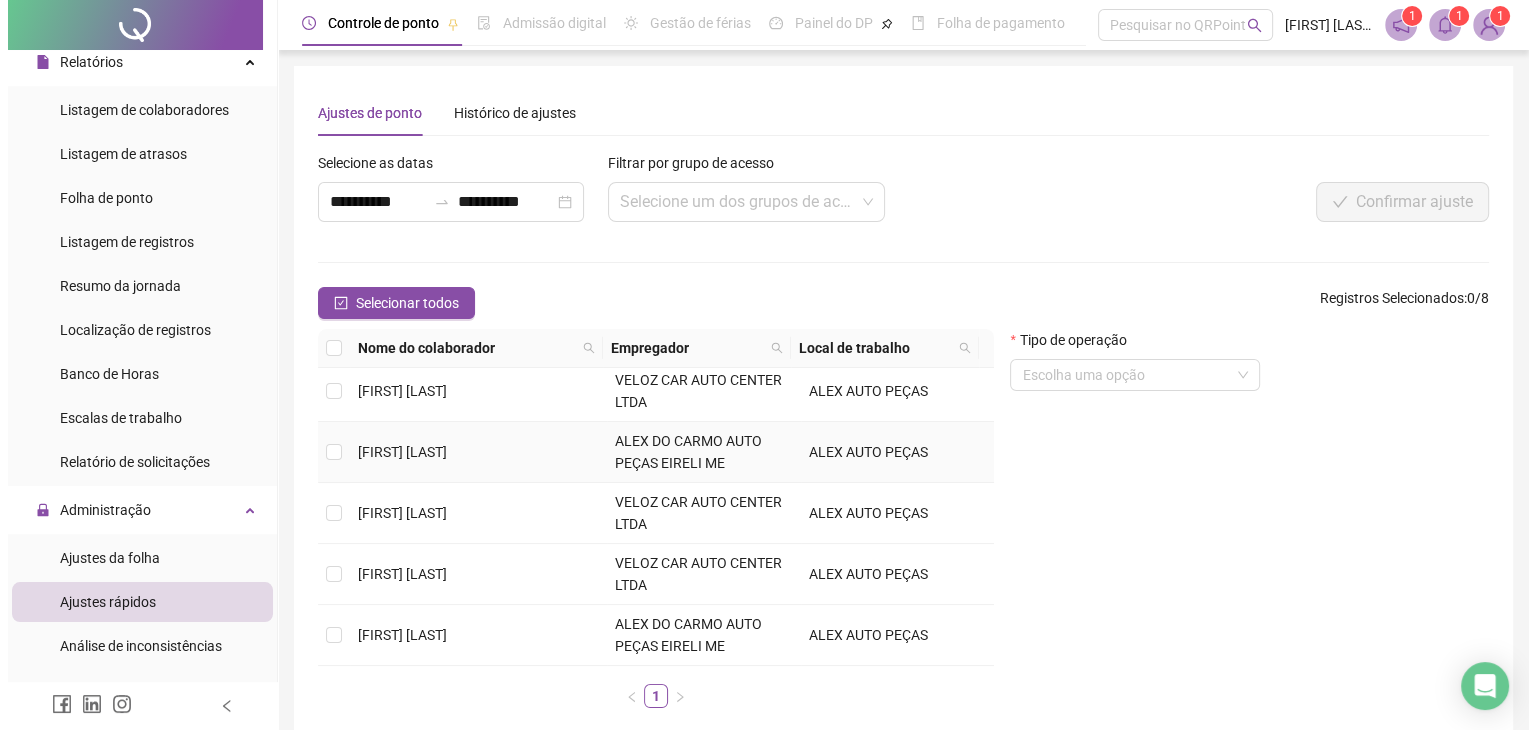 scroll, scrollTop: 100, scrollLeft: 0, axis: vertical 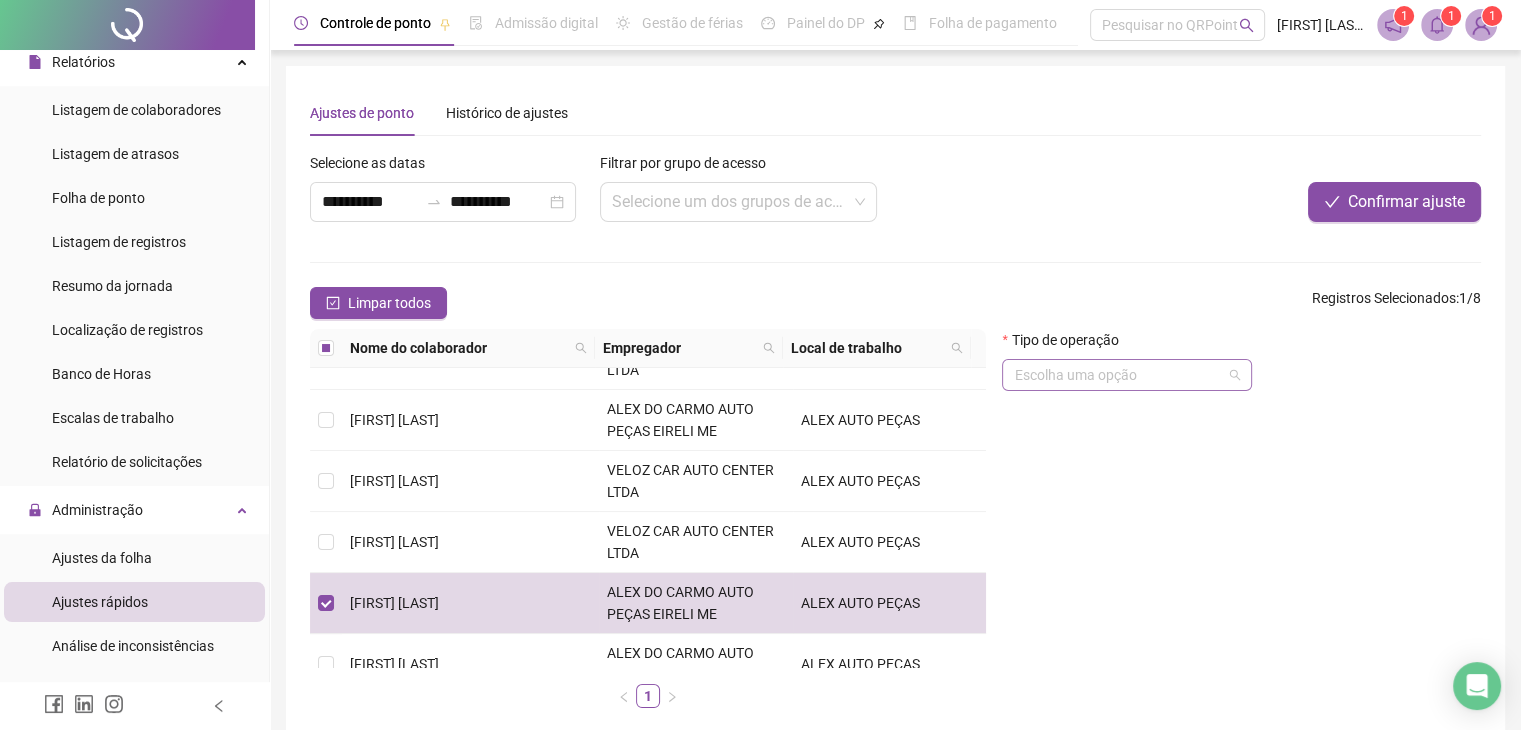 click at bounding box center (1118, 375) 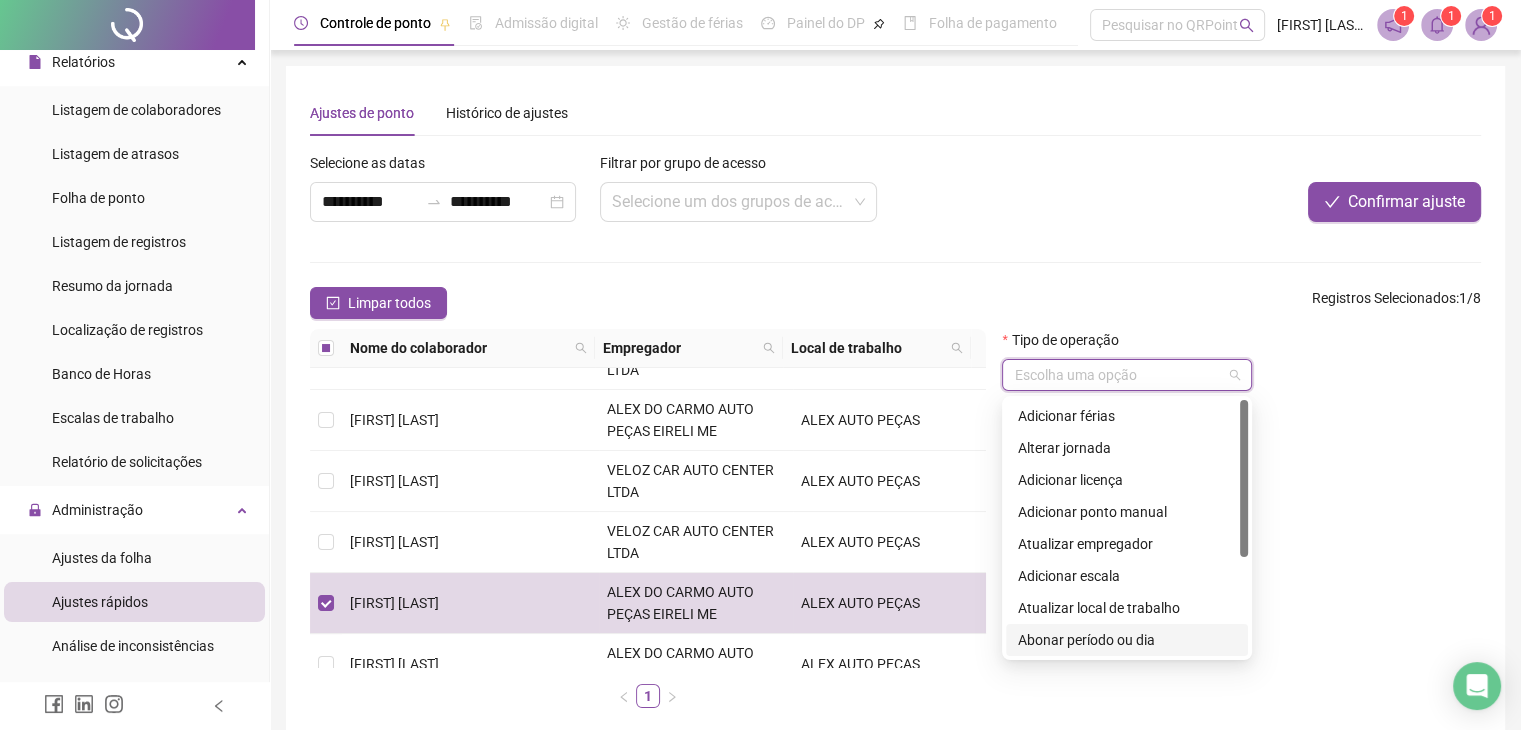 click on "Abonar período ou dia" at bounding box center [1127, 640] 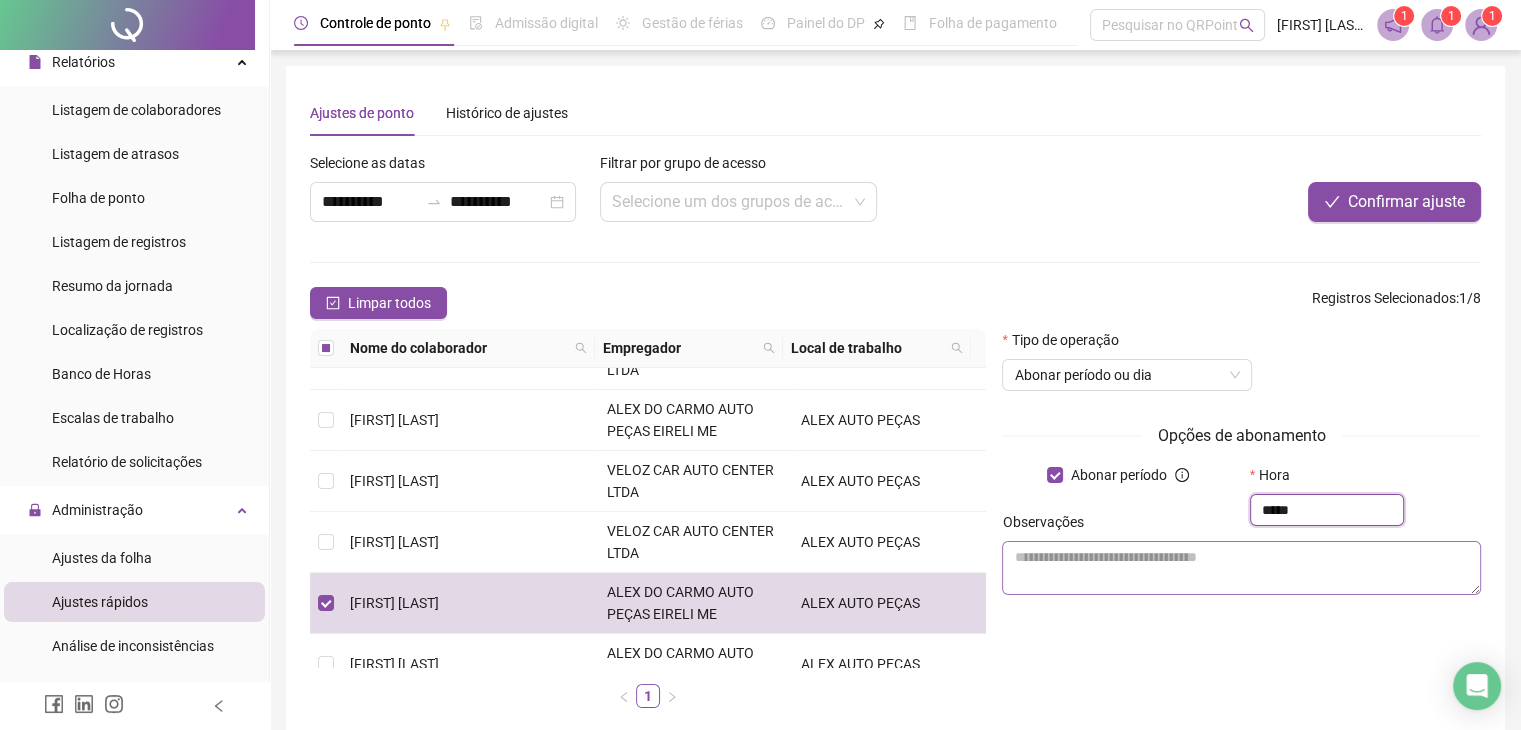 type on "*****" 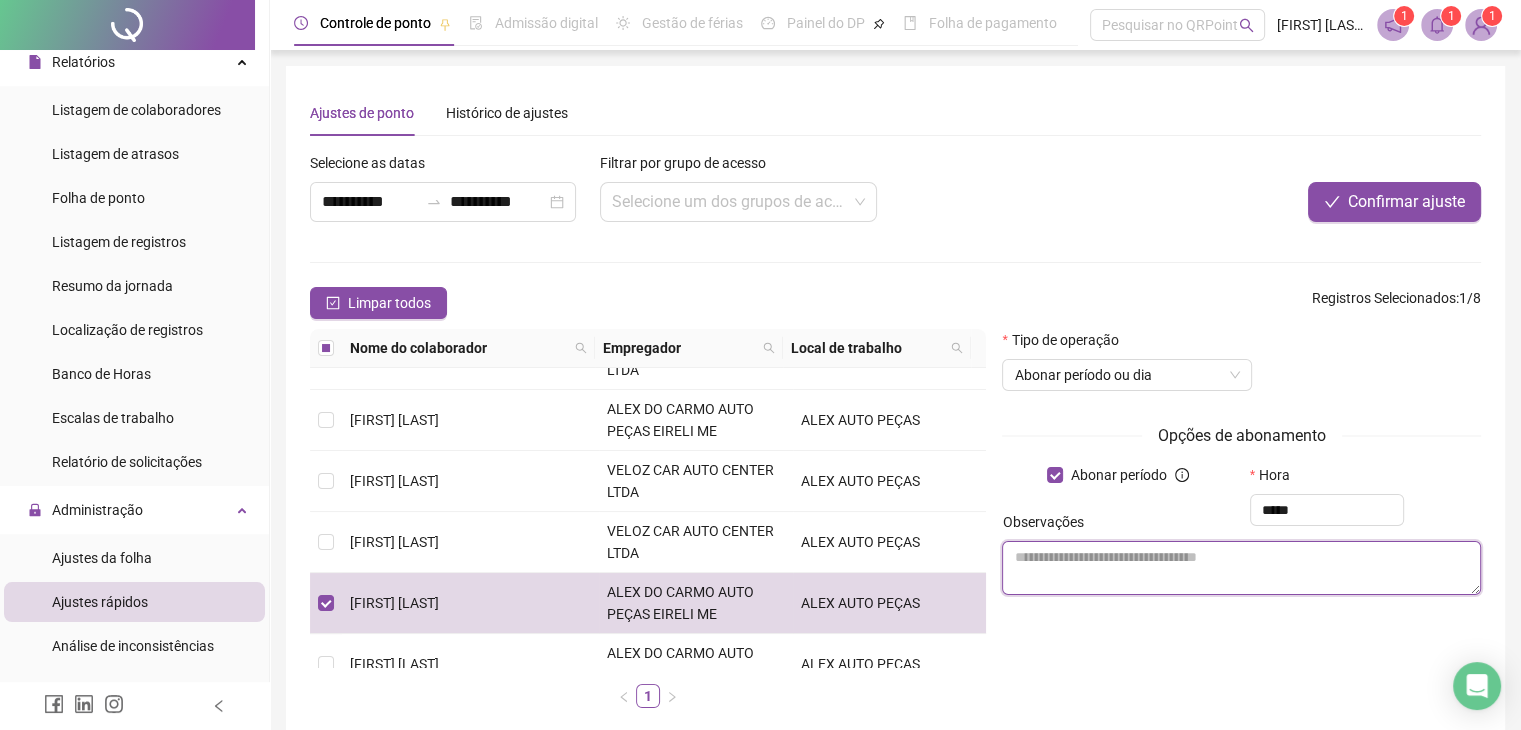 click at bounding box center [1241, 568] 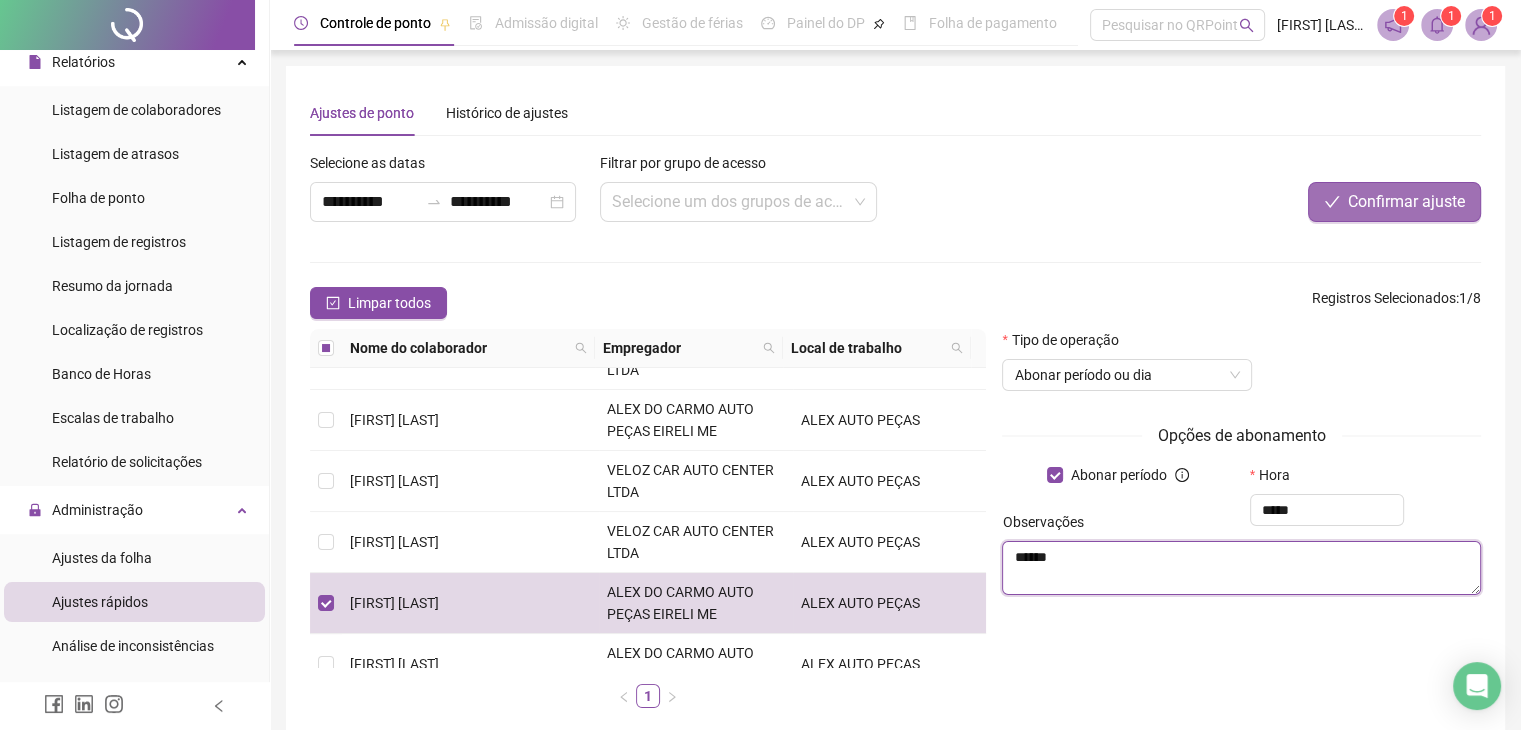 type on "******" 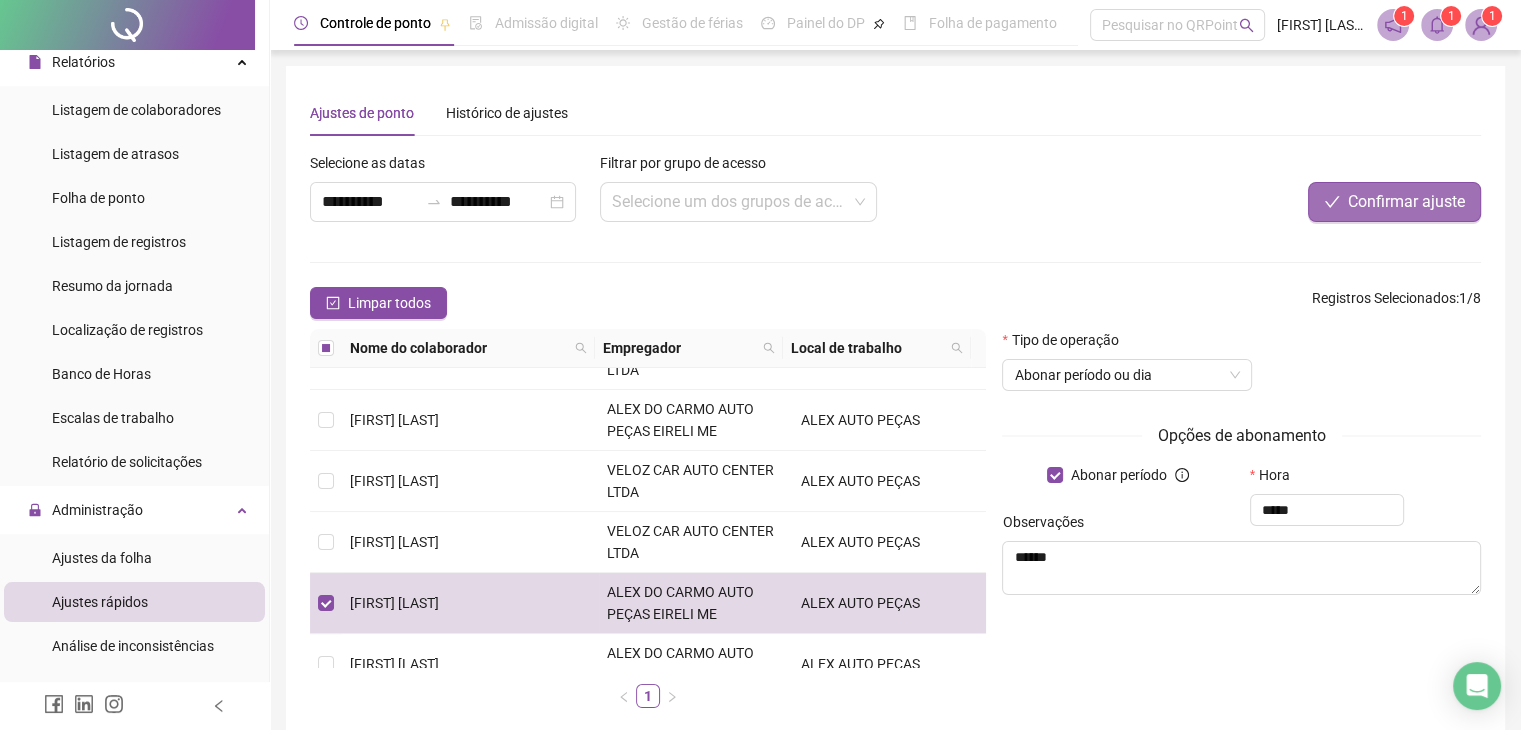 click on "Confirmar ajuste" at bounding box center [1406, 202] 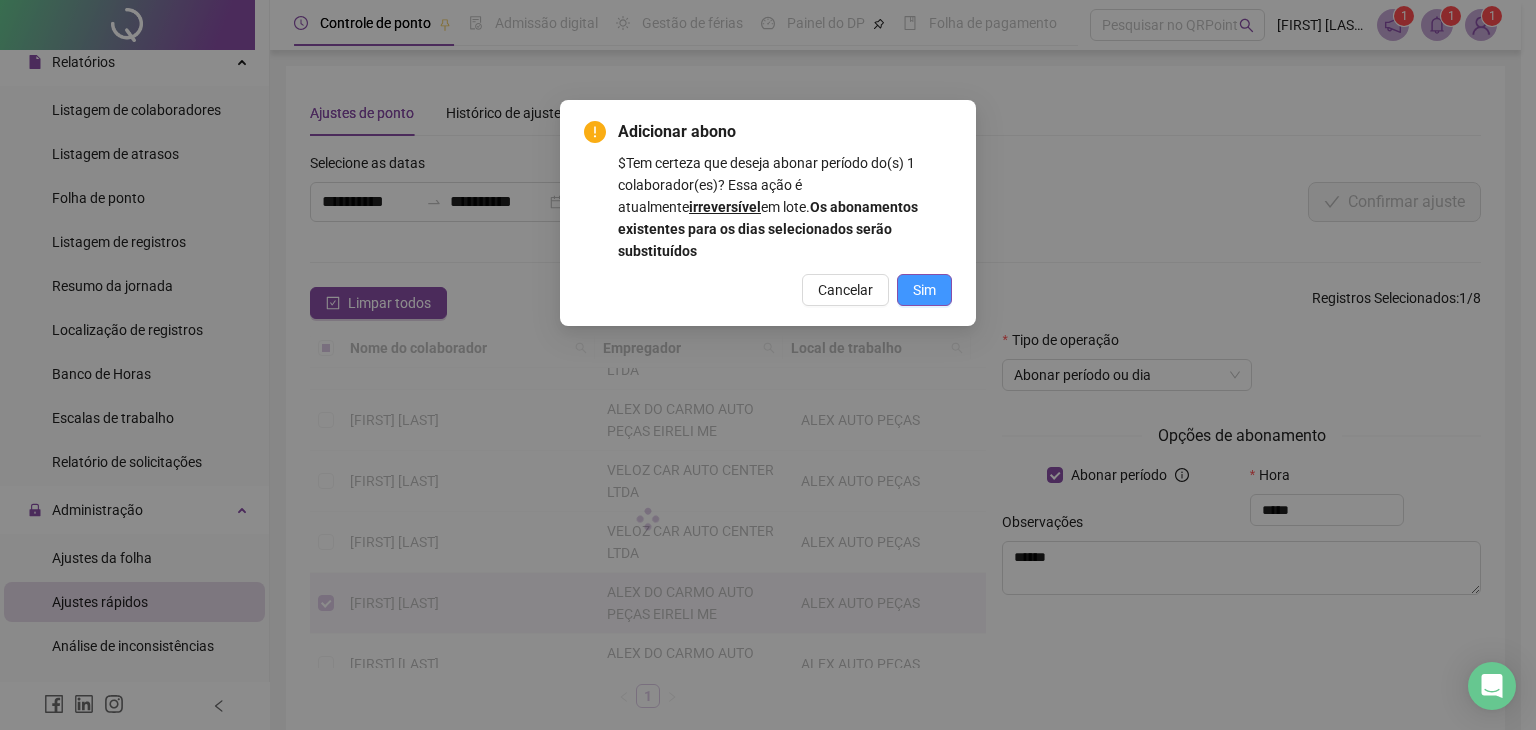 click on "Sim" at bounding box center [924, 290] 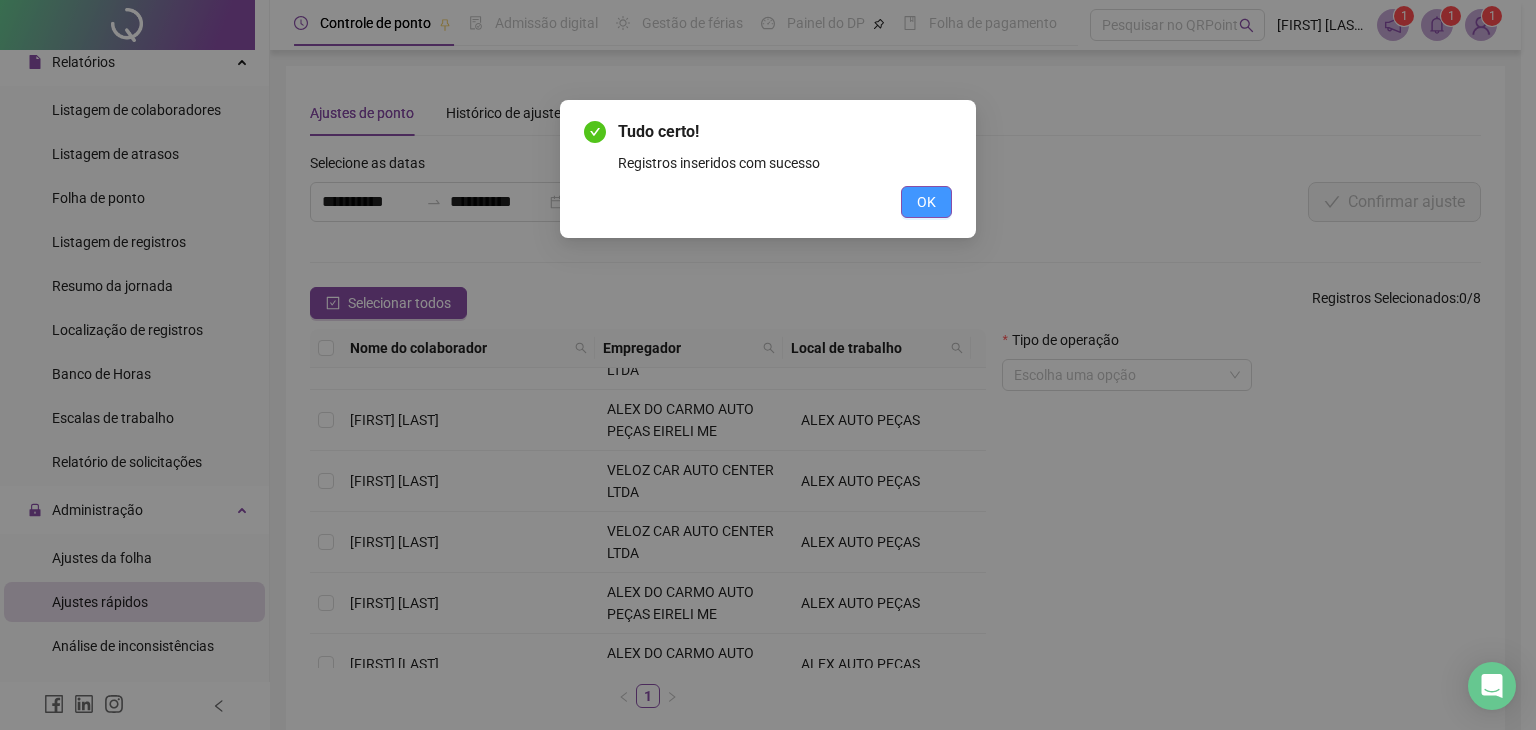 click on "OK" at bounding box center (926, 202) 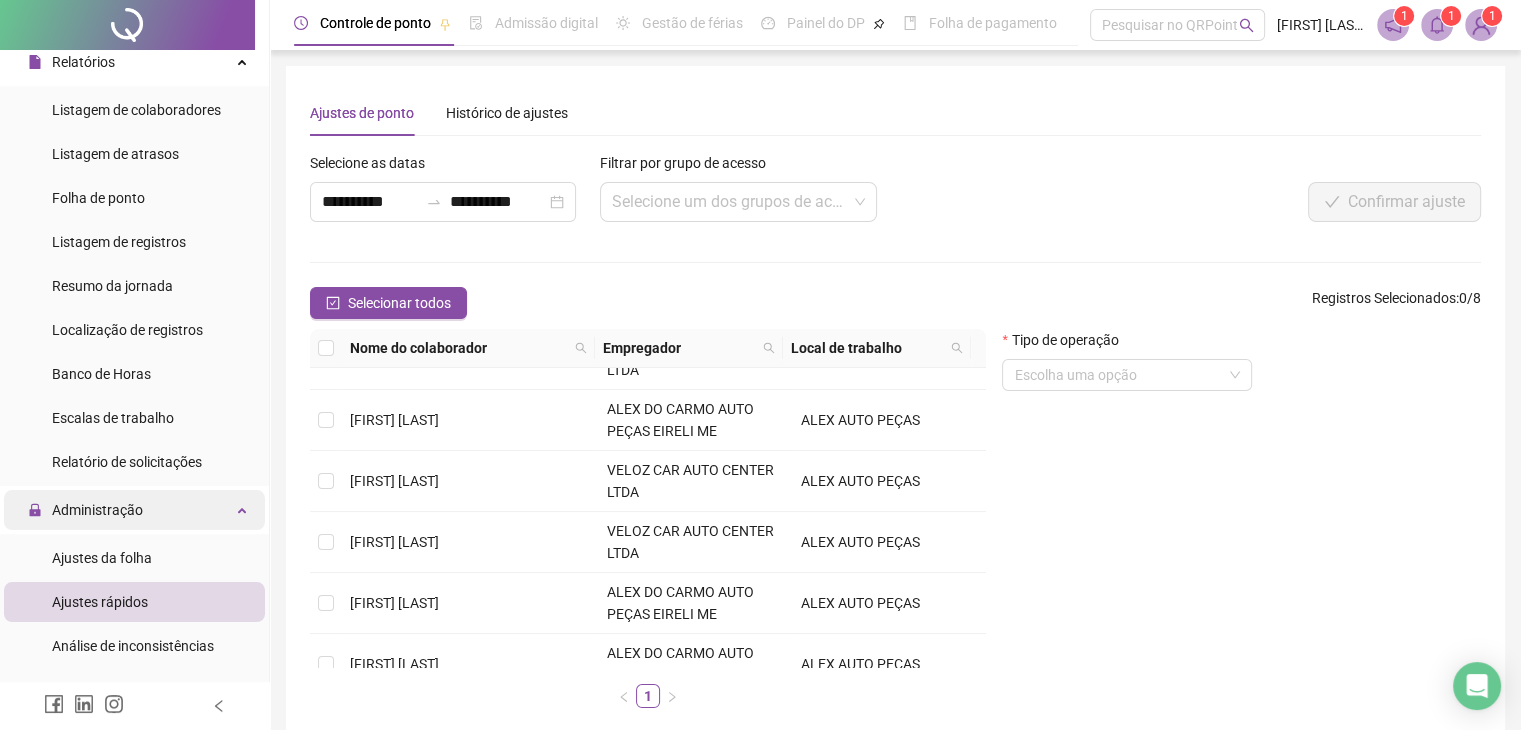 drag, startPoint x: 133, startPoint y: 553, endPoint x: 230, endPoint y: 525, distance: 100.96039 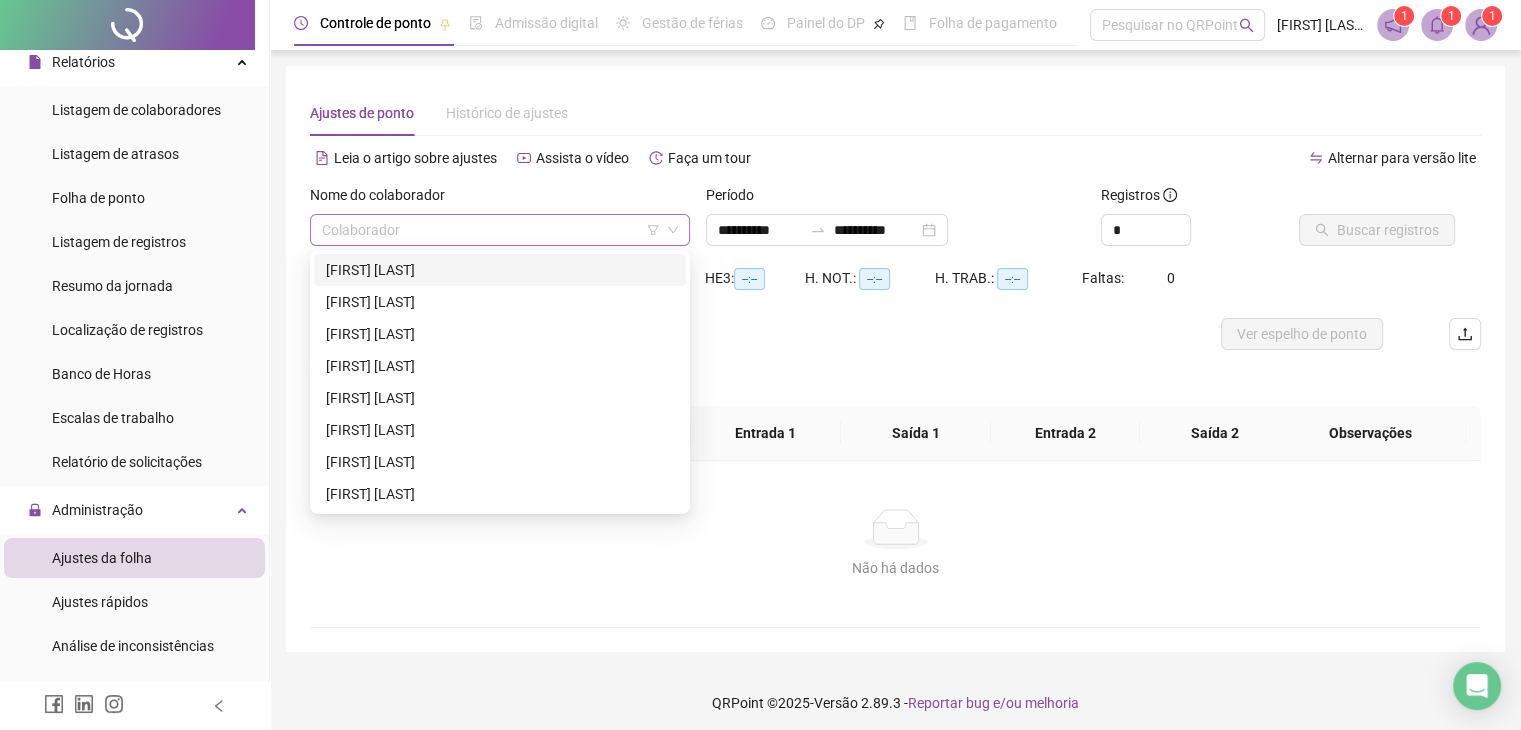 click on "Colaborador" at bounding box center [500, 230] 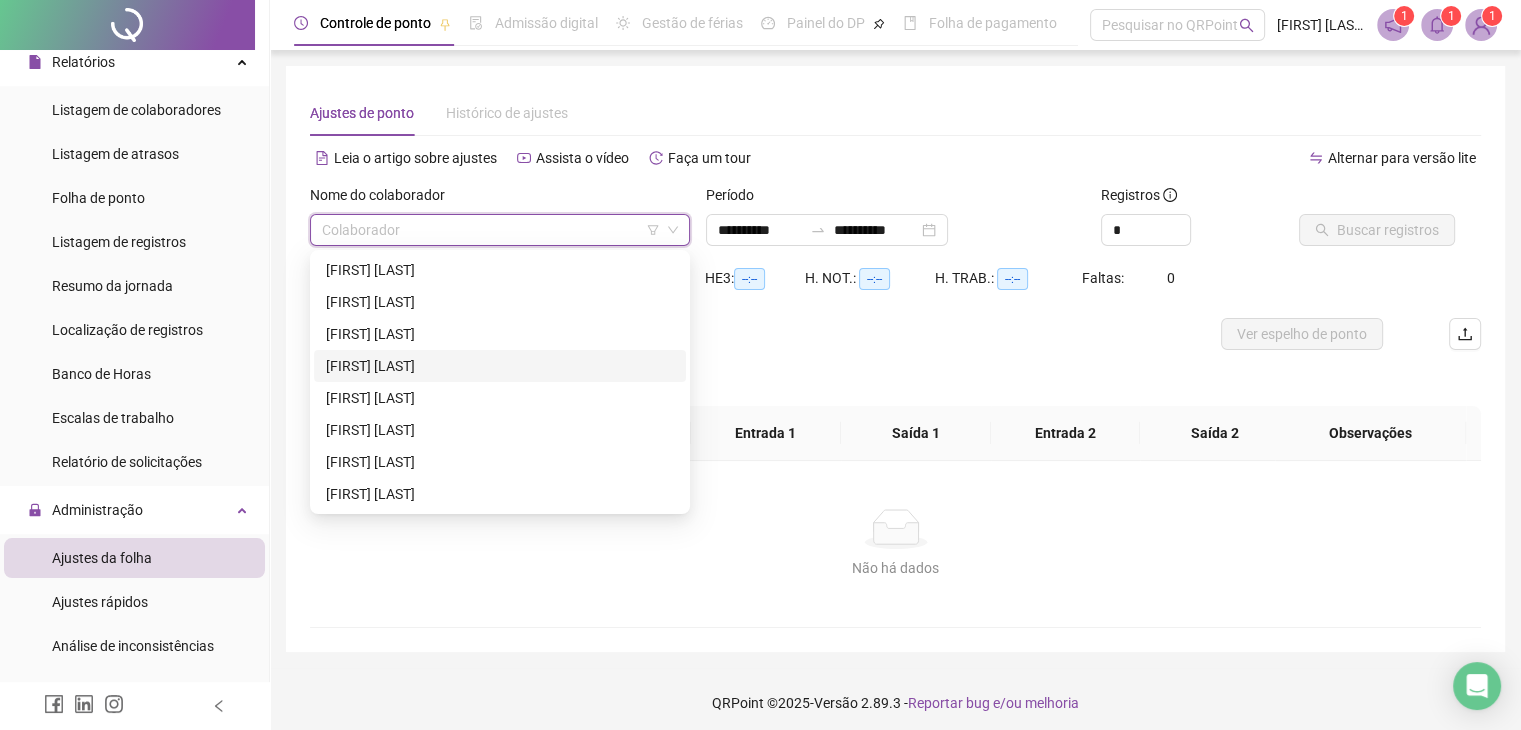 click on "[FIRST] [LAST]" at bounding box center [500, 366] 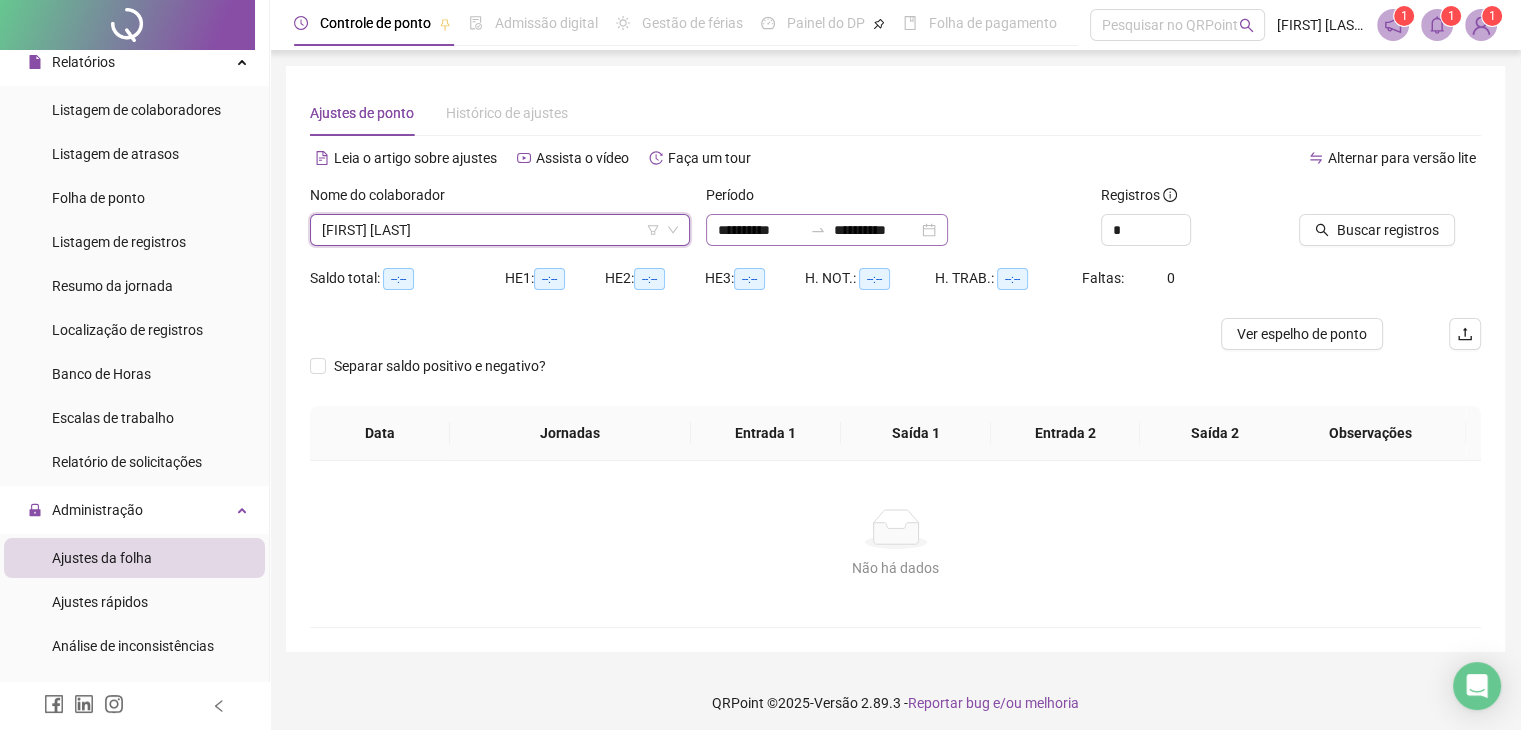 click on "**********" at bounding box center (827, 230) 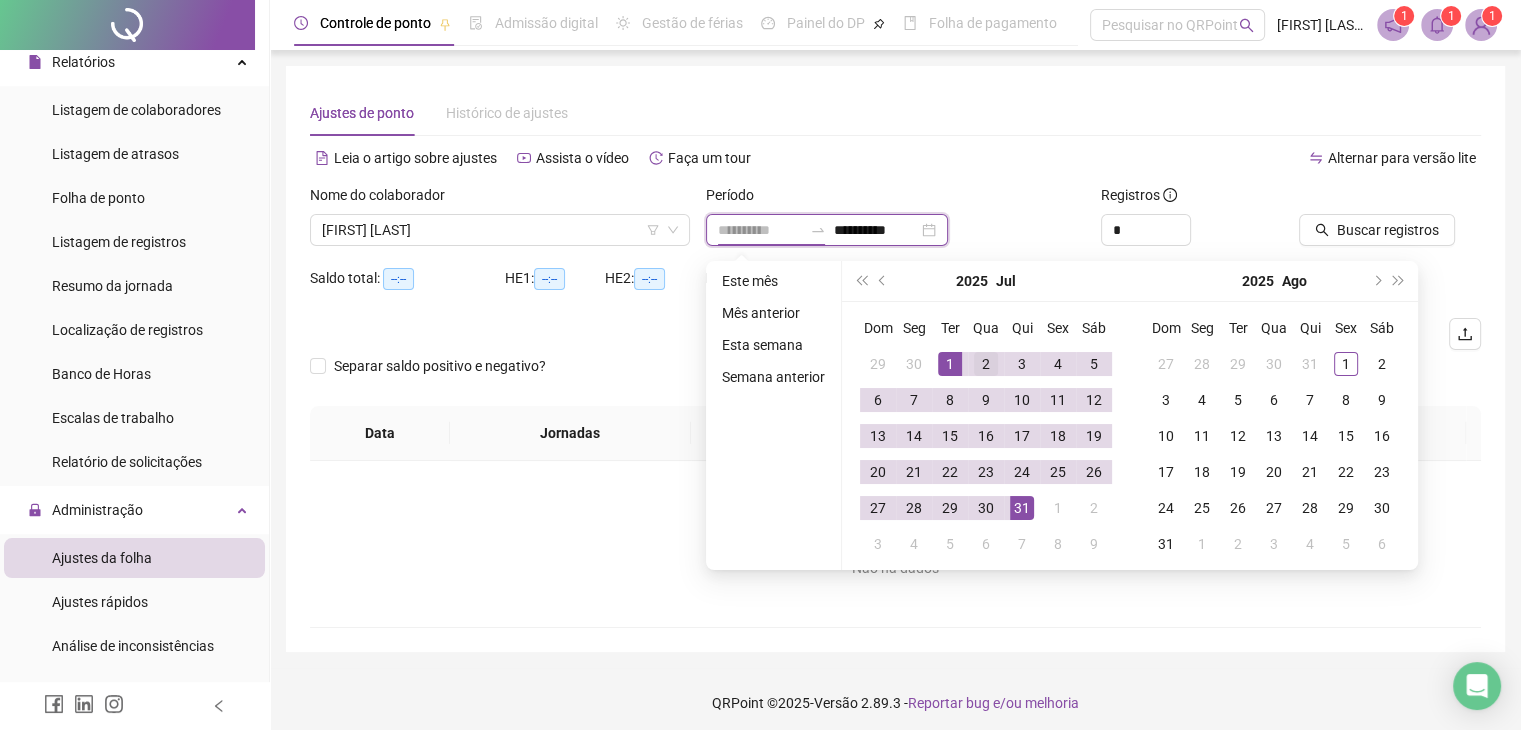 type on "**********" 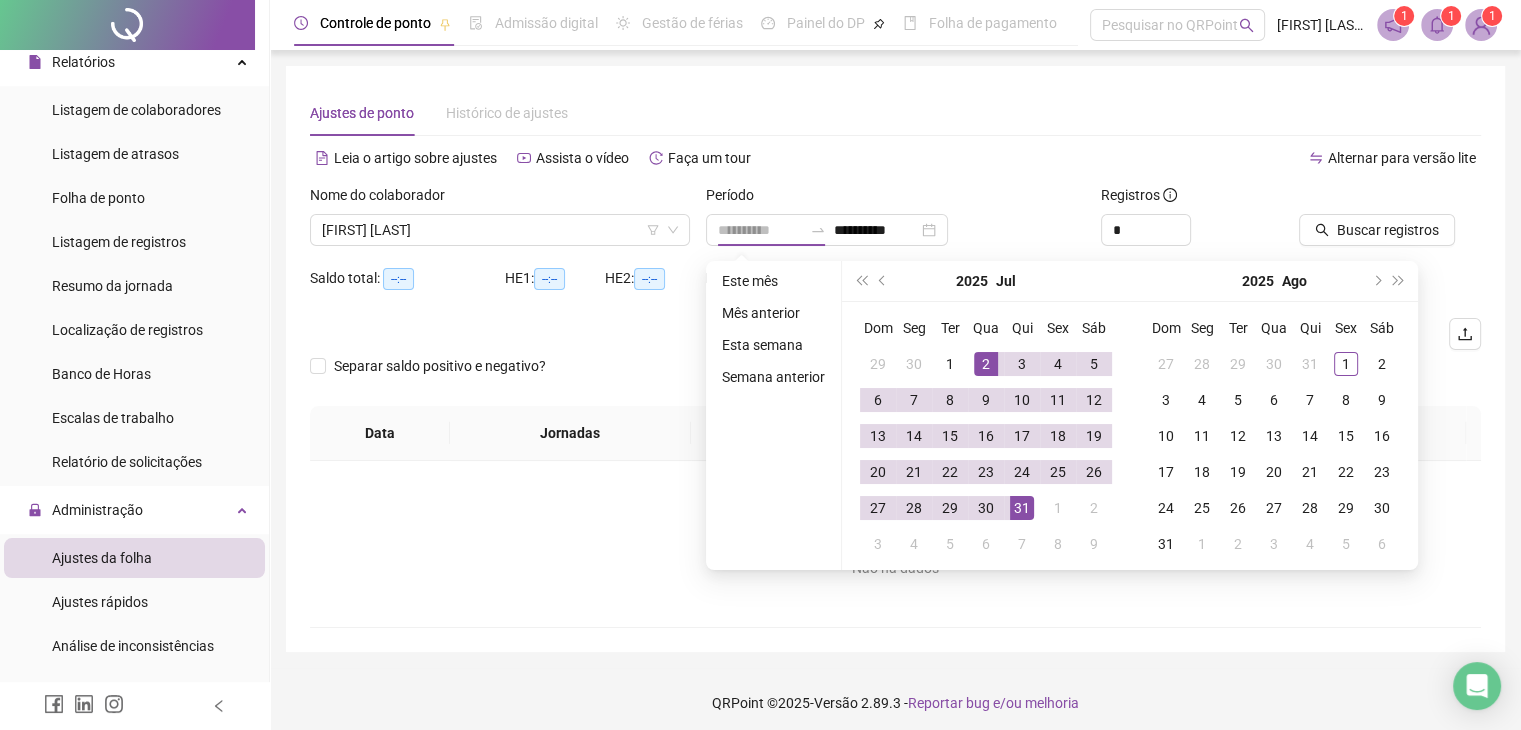click on "2" at bounding box center (986, 364) 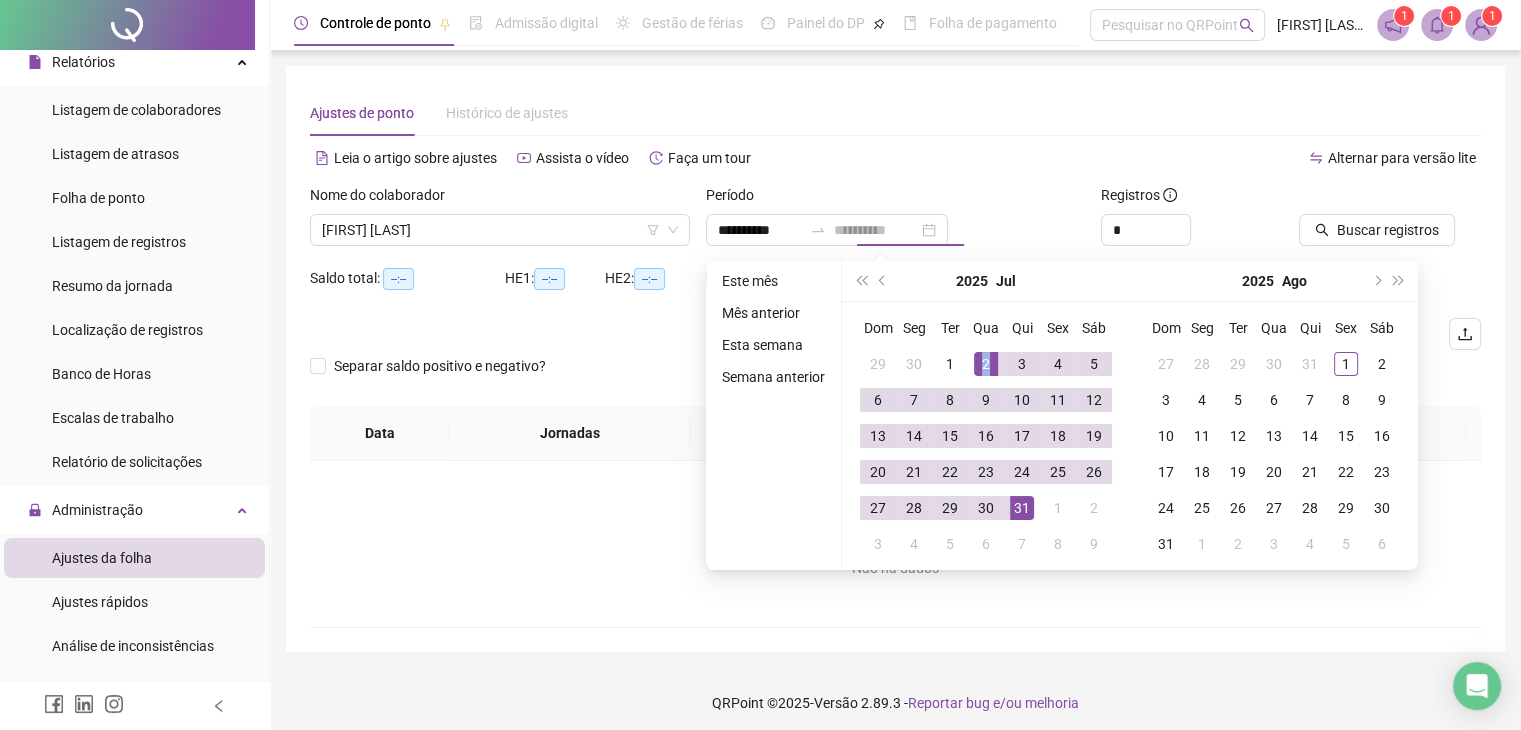 click on "2" at bounding box center (986, 364) 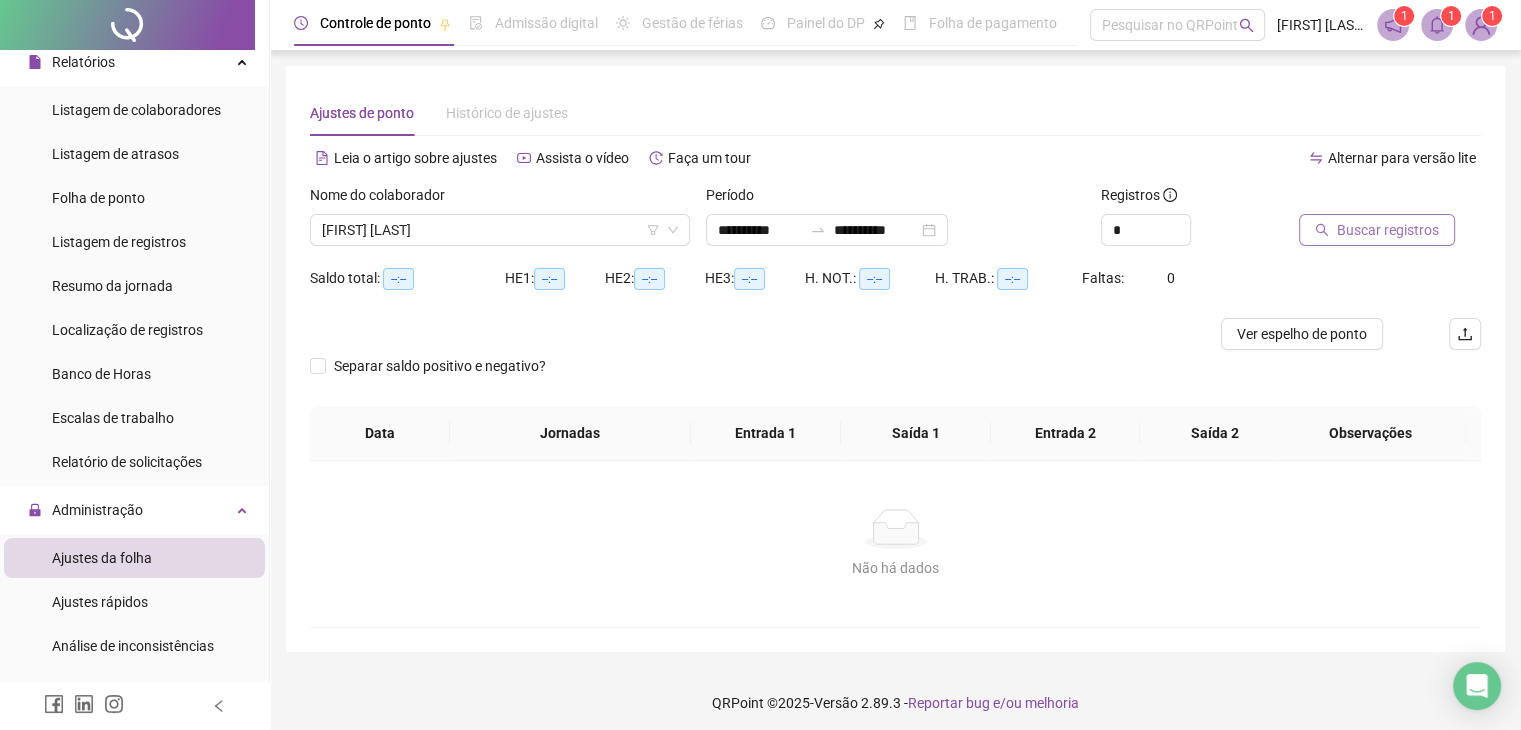 click on "Buscar registros" at bounding box center (1388, 230) 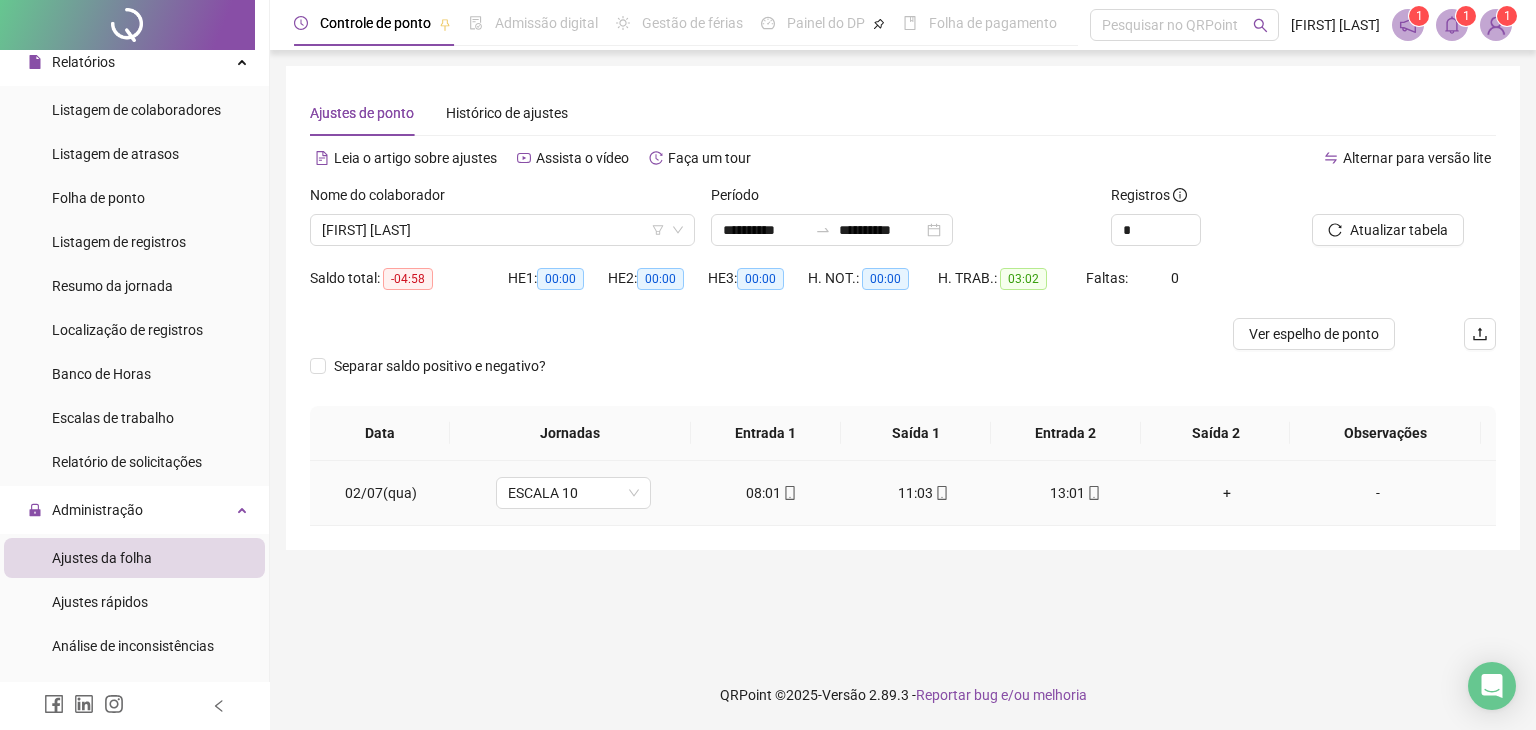 click on "+" at bounding box center (1227, 493) 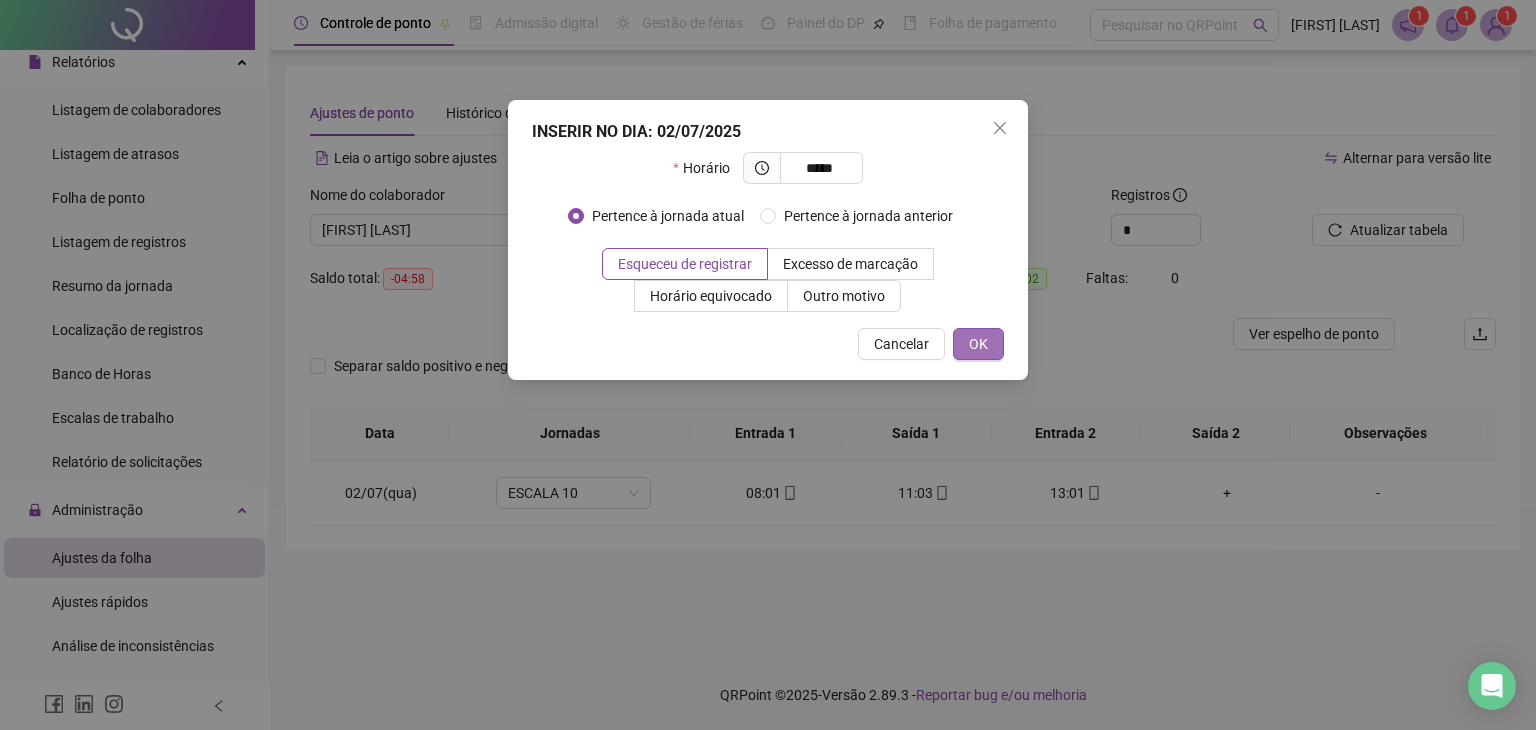 type on "*****" 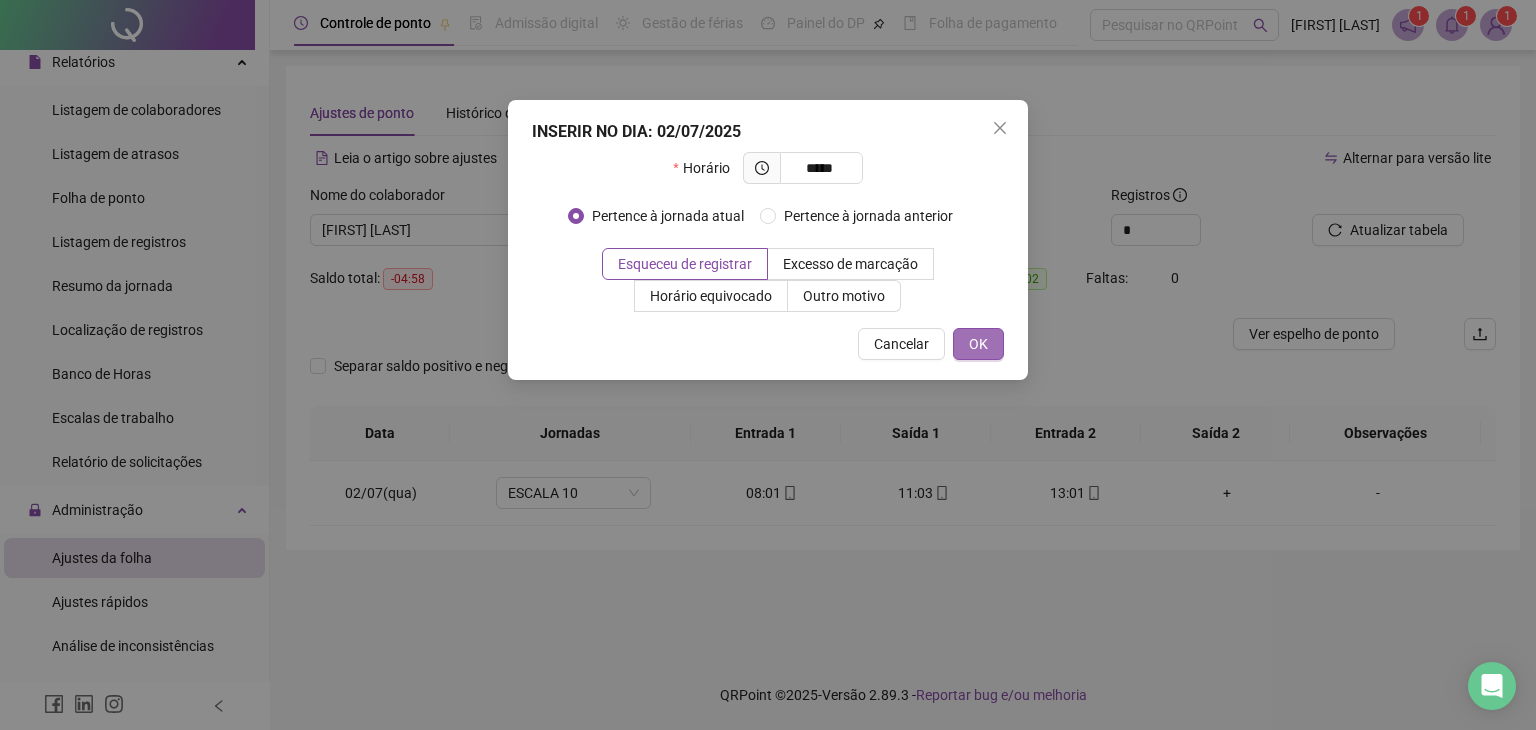 click on "OK" at bounding box center (978, 344) 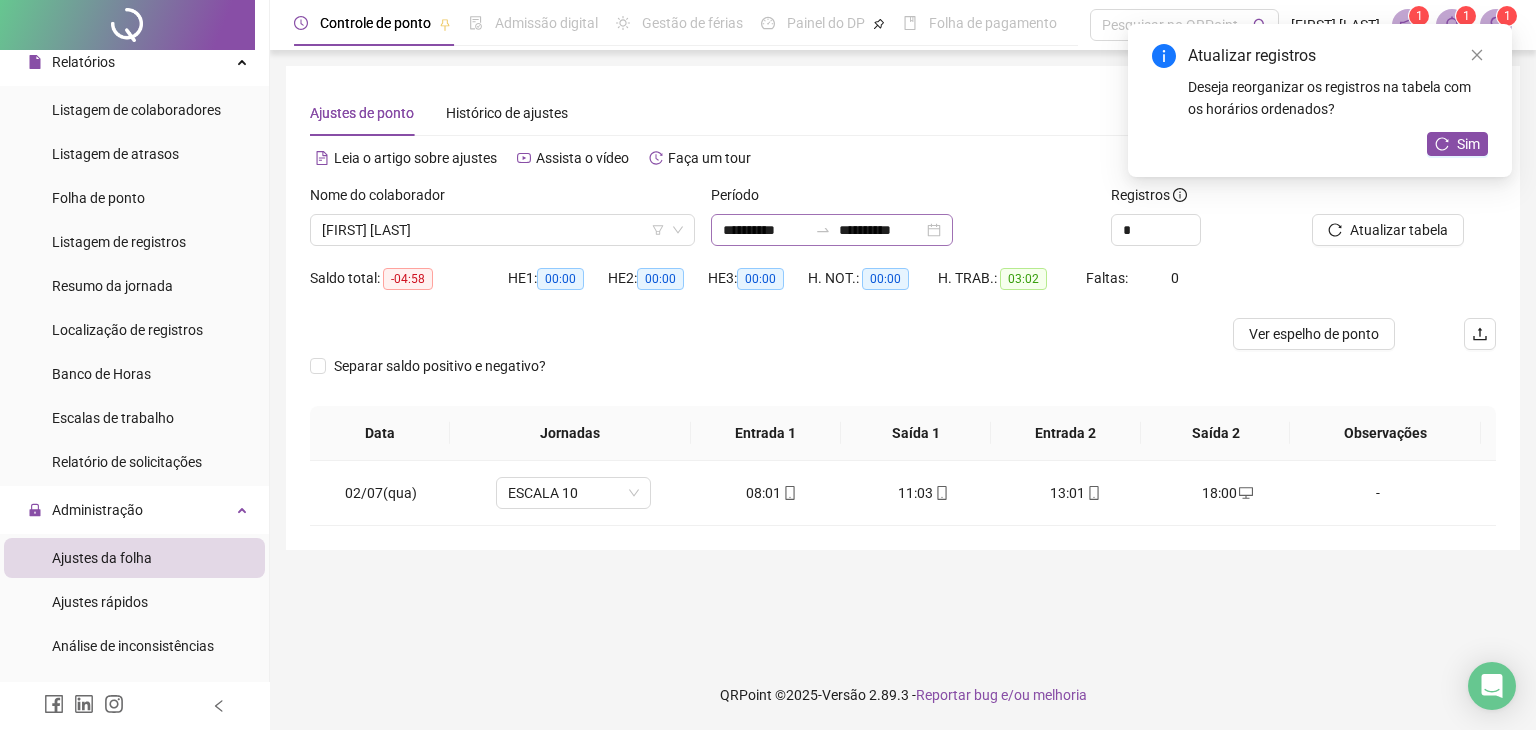 click on "**********" at bounding box center (832, 230) 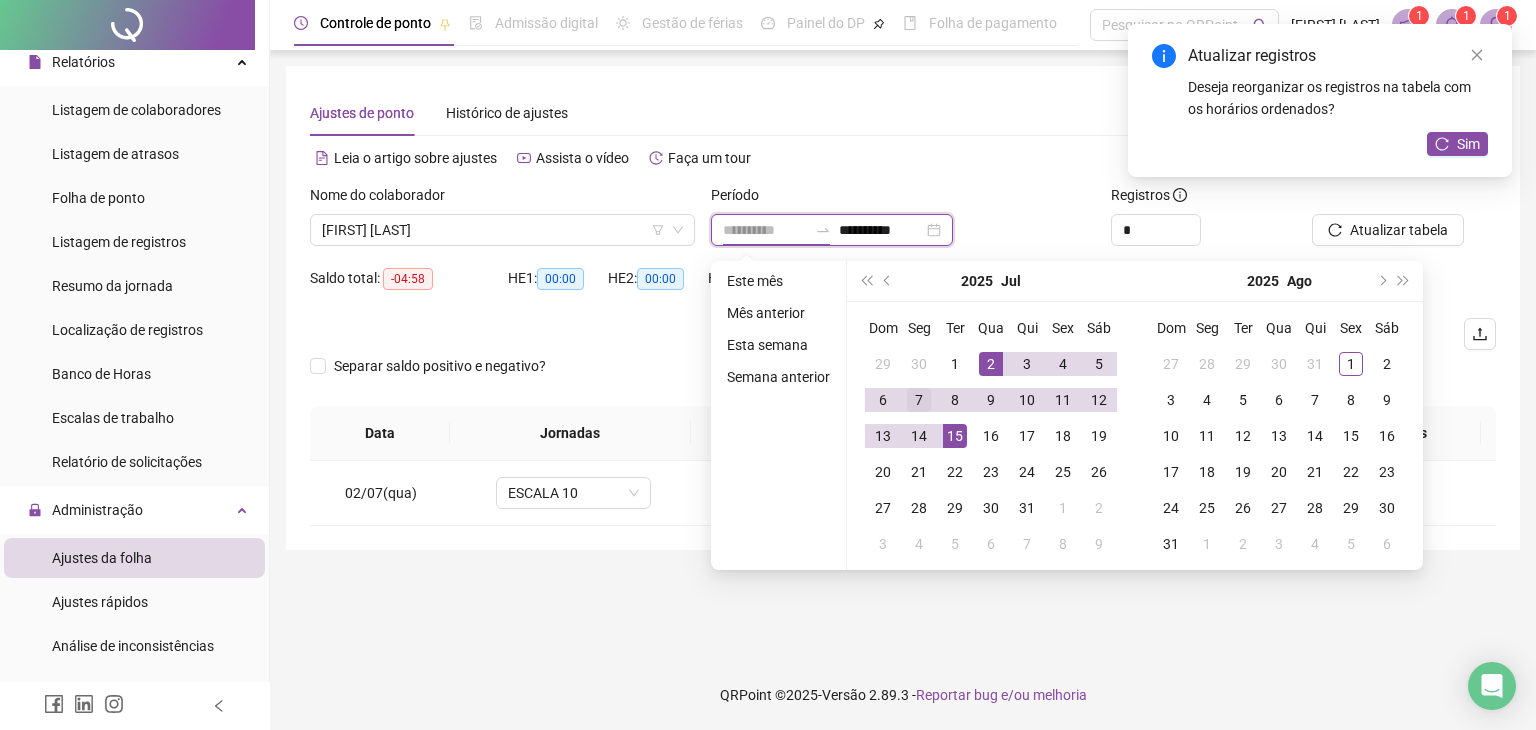 type on "**********" 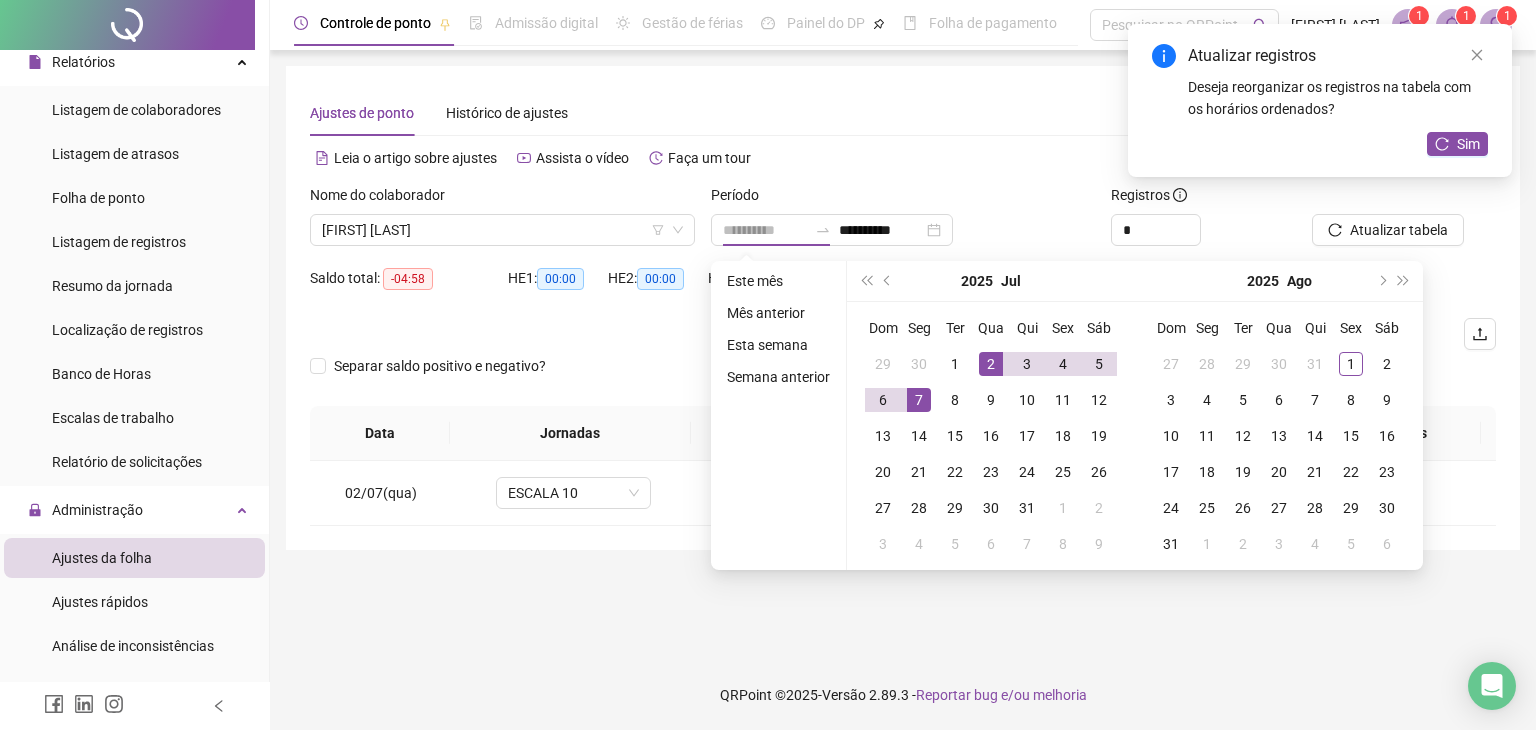 click on "7" at bounding box center [919, 400] 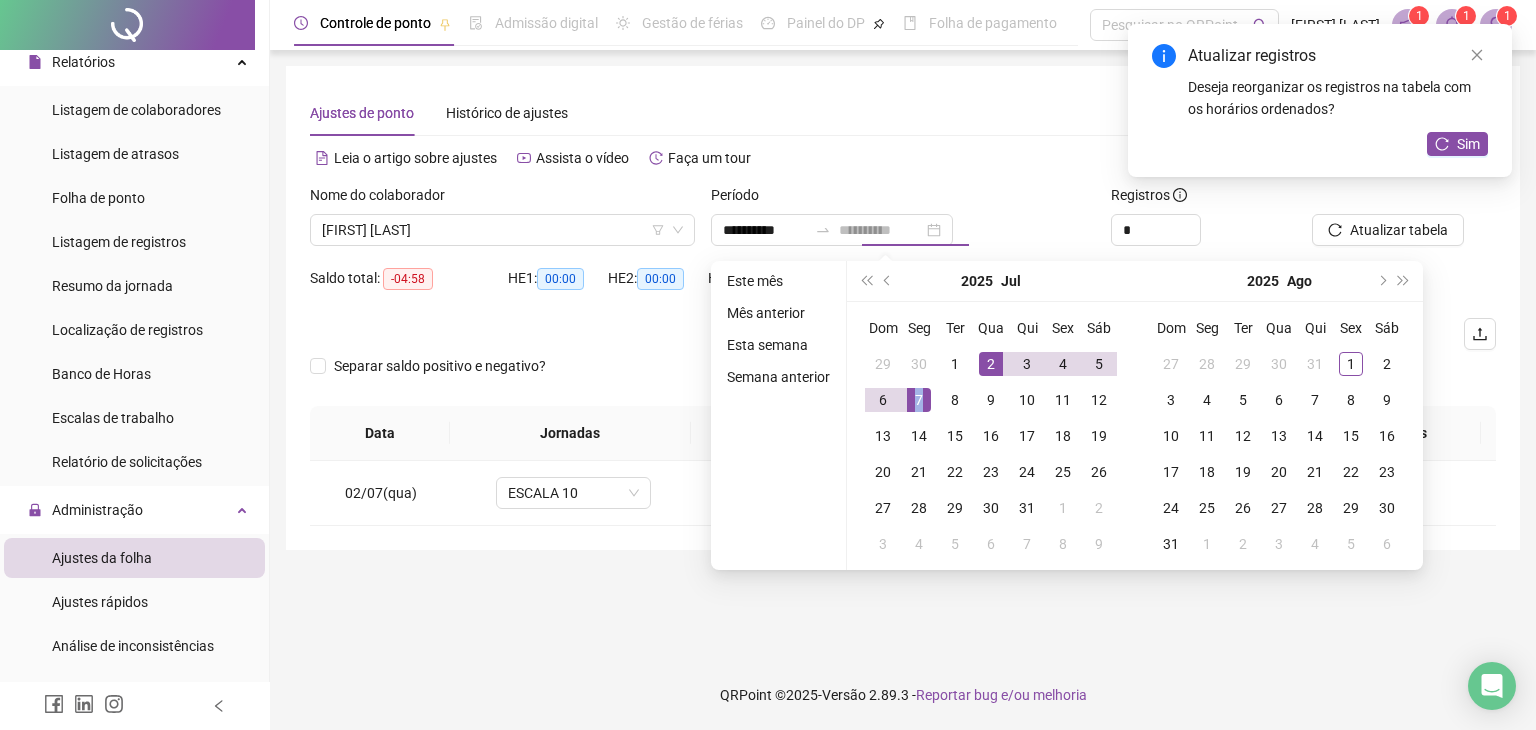 click on "7" at bounding box center [919, 400] 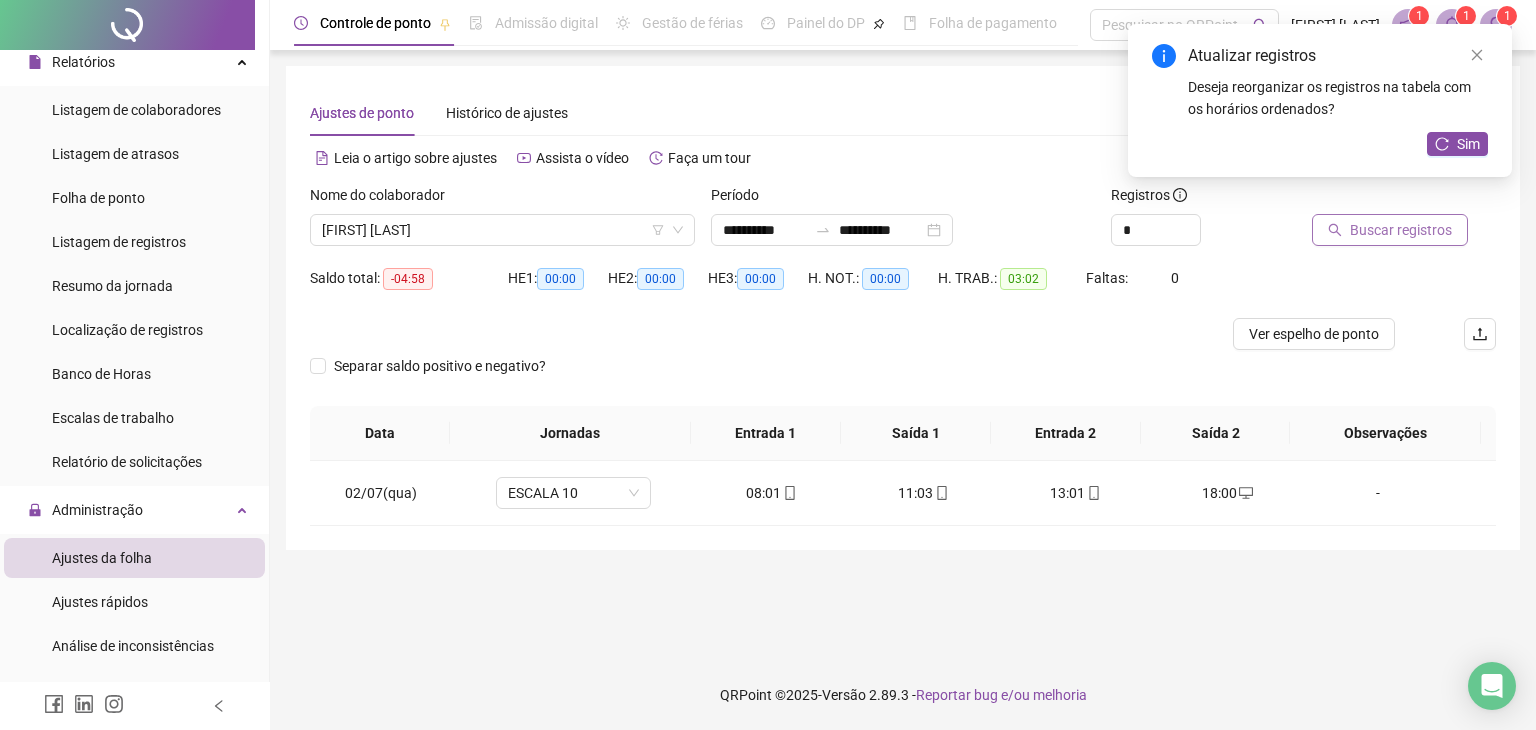 click on "Buscar registros" at bounding box center (1401, 230) 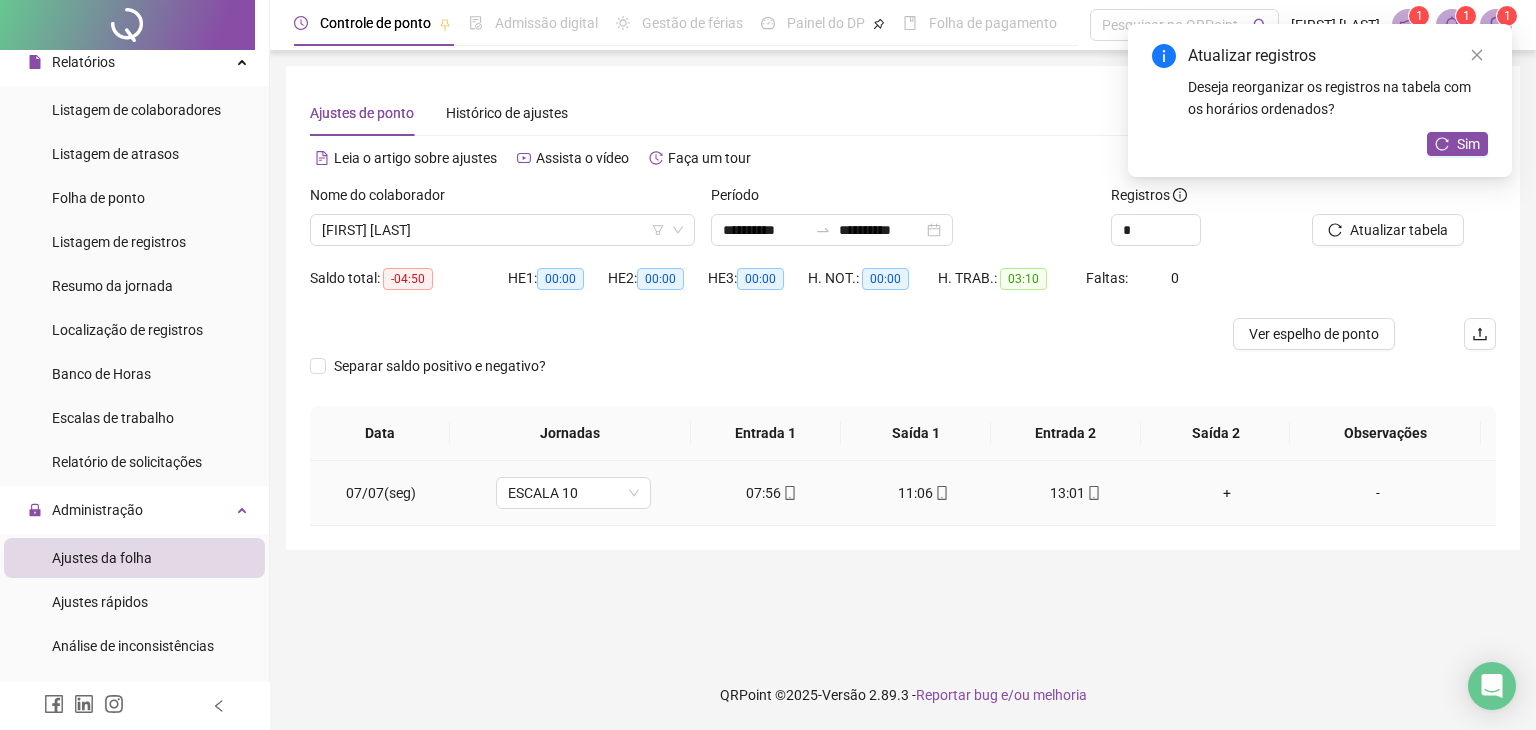 click on "+" at bounding box center (1227, 493) 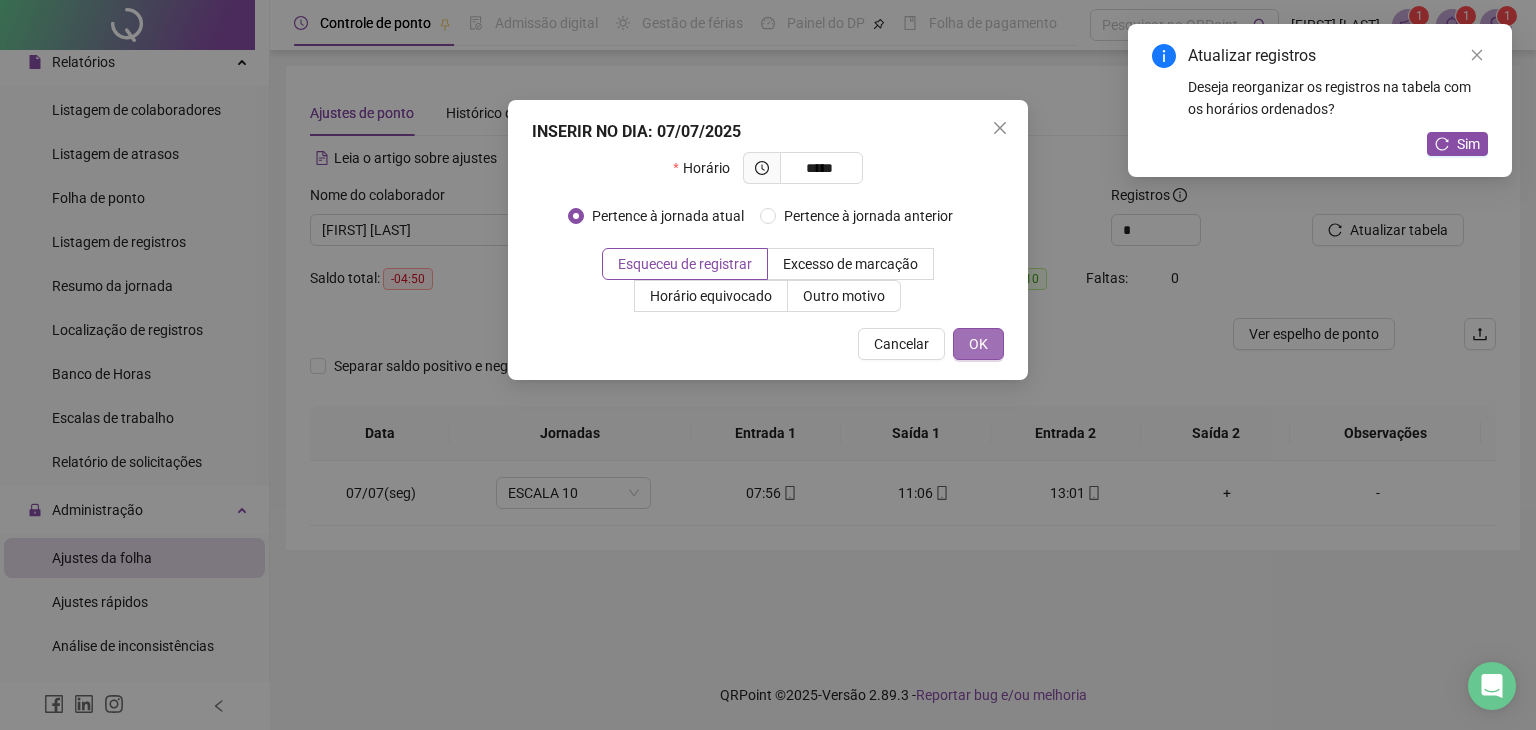 type on "*****" 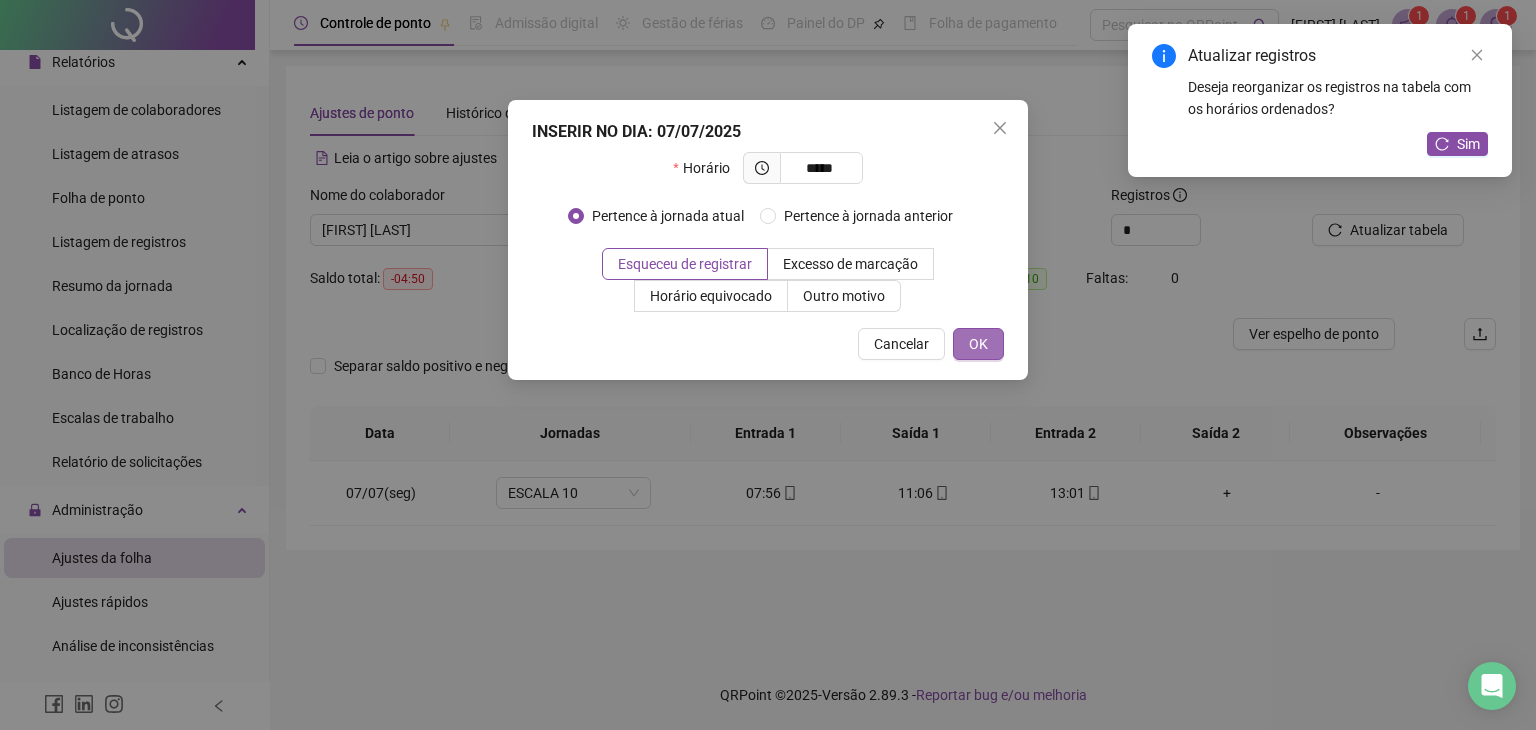 click on "OK" at bounding box center [978, 344] 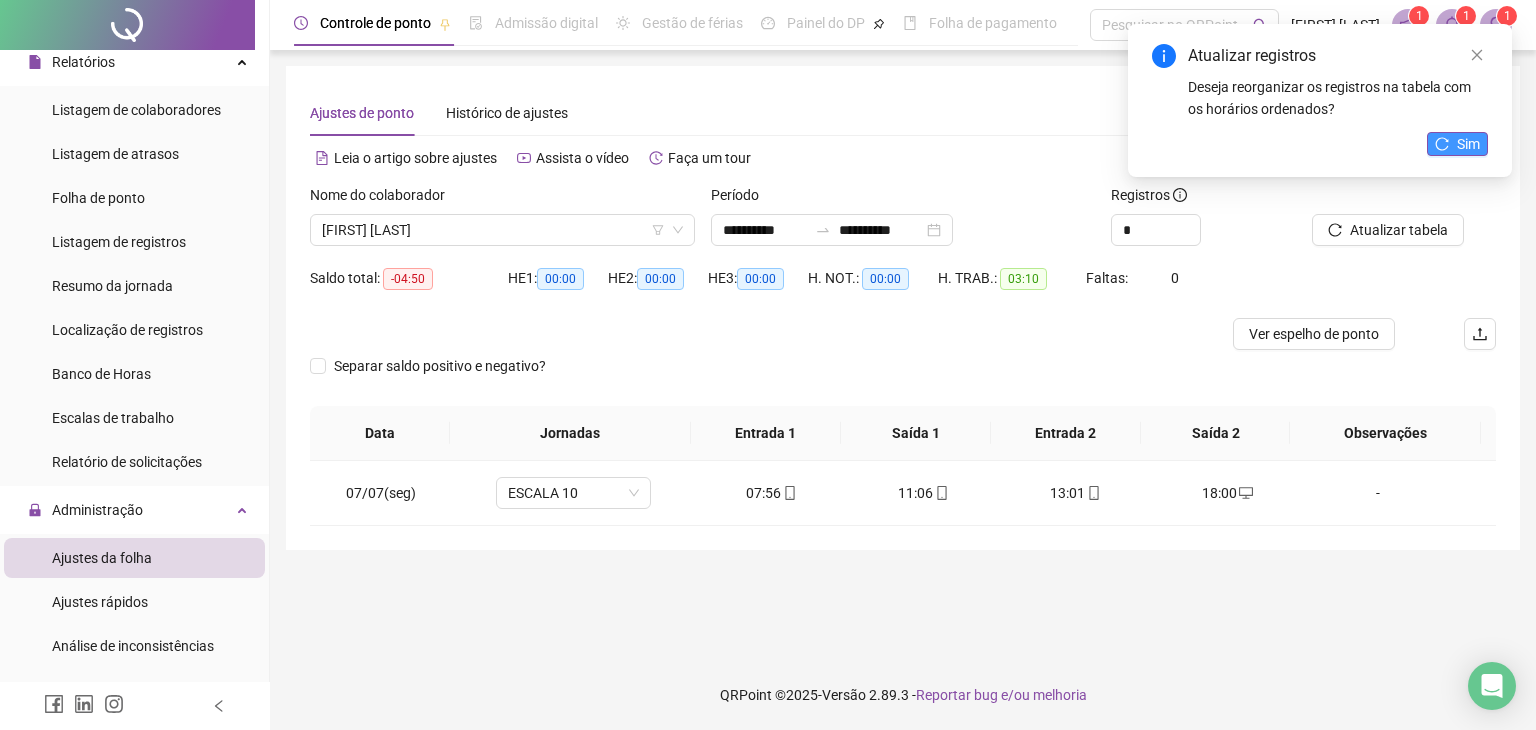 click on "Sim" at bounding box center (1468, 144) 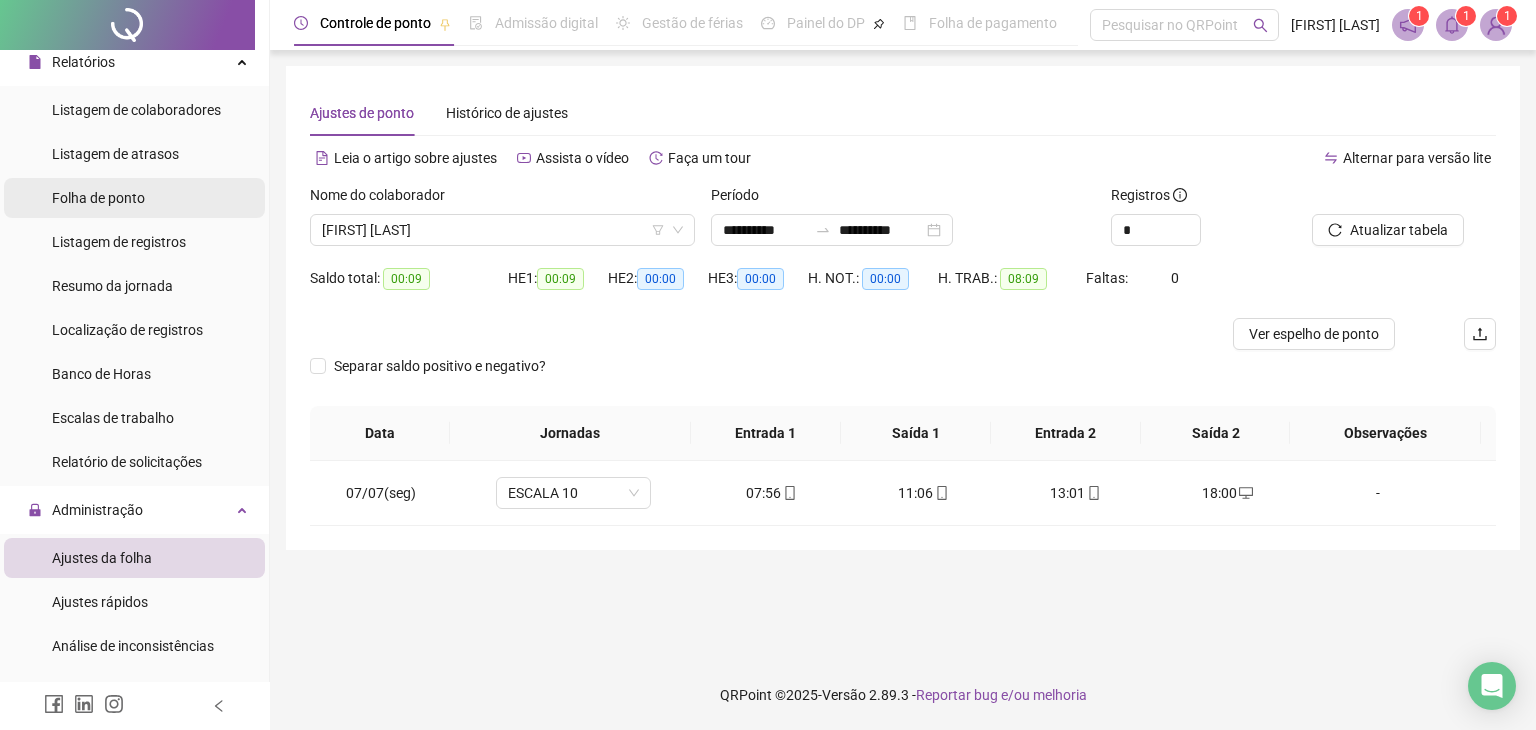 click on "Folha de ponto" at bounding box center (98, 198) 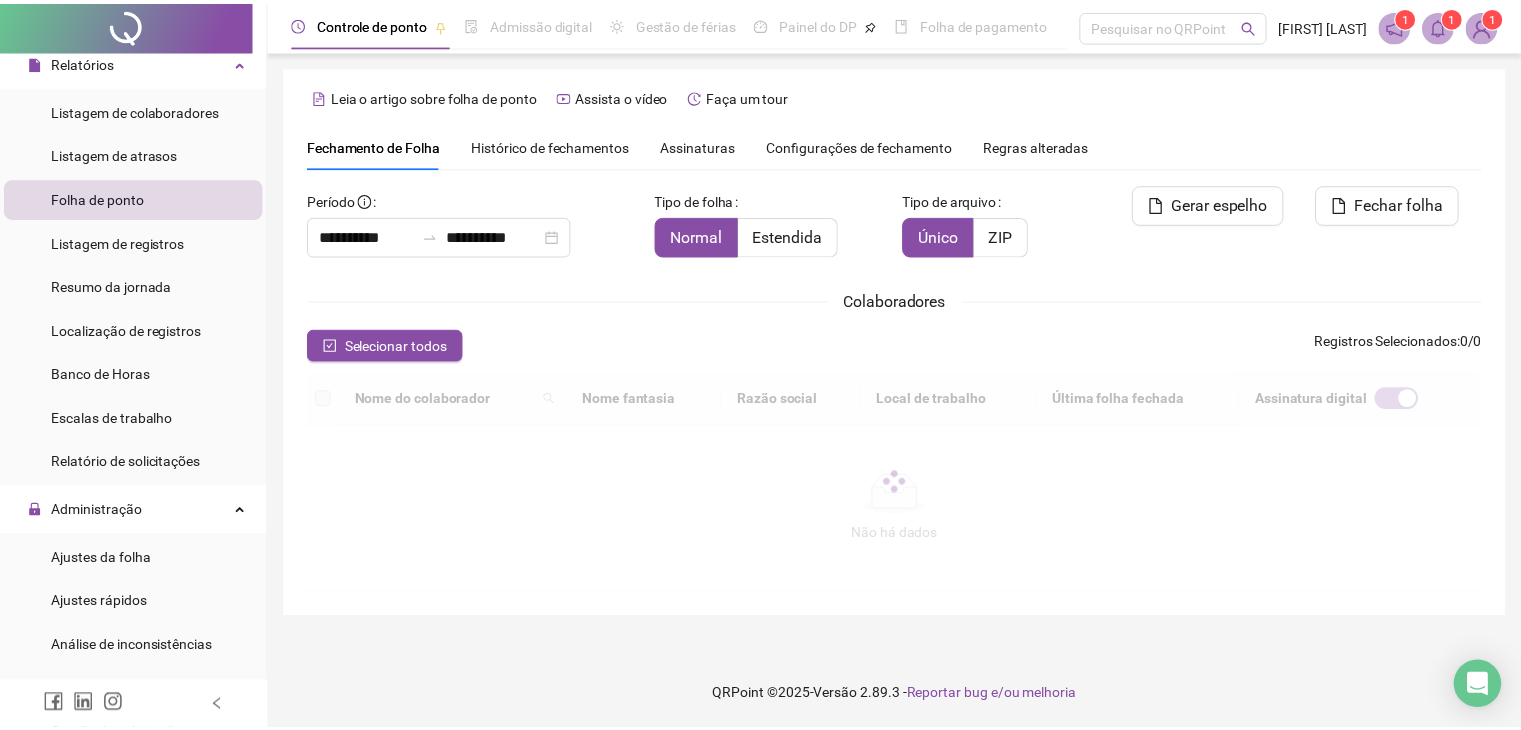 scroll, scrollTop: 44, scrollLeft: 0, axis: vertical 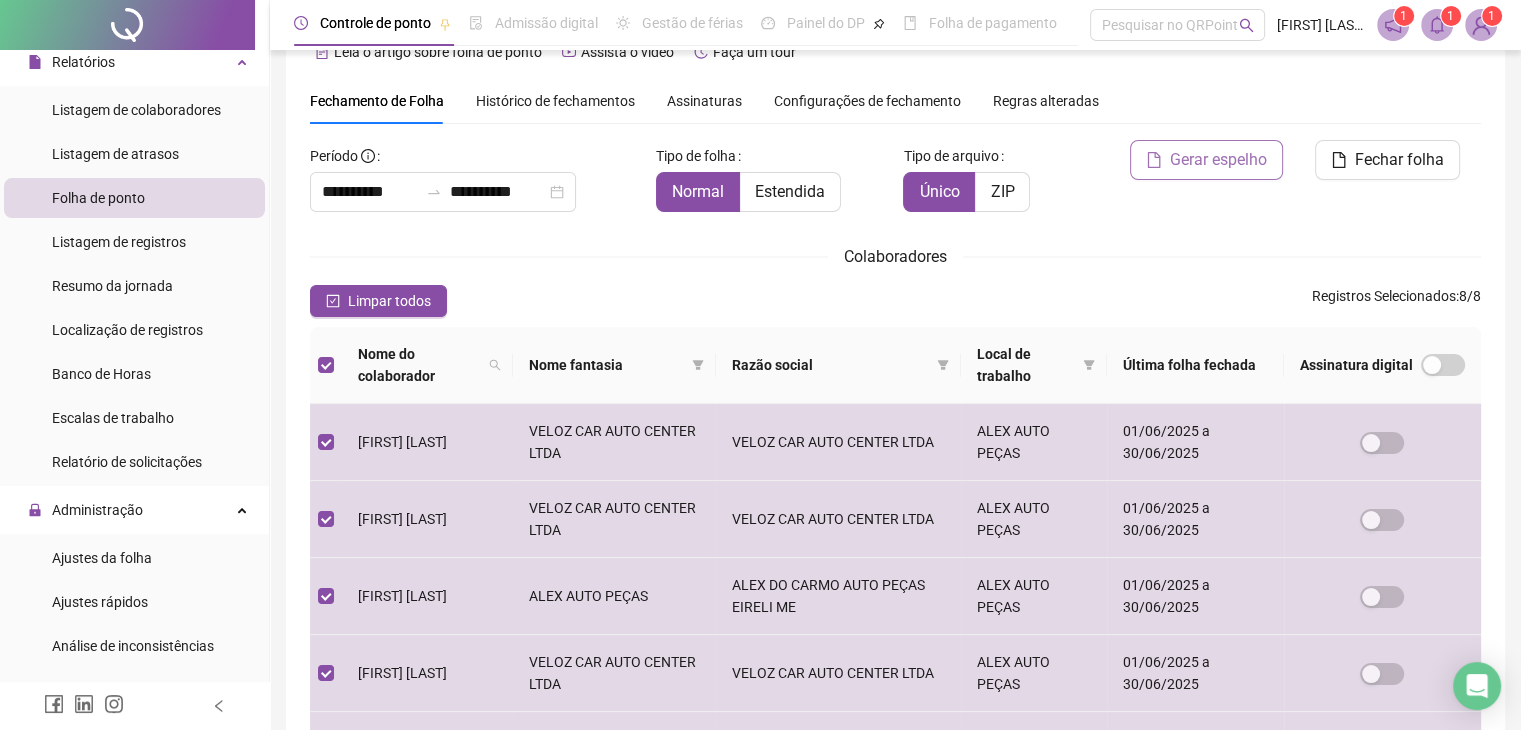 click on "Gerar espelho" at bounding box center [1218, 160] 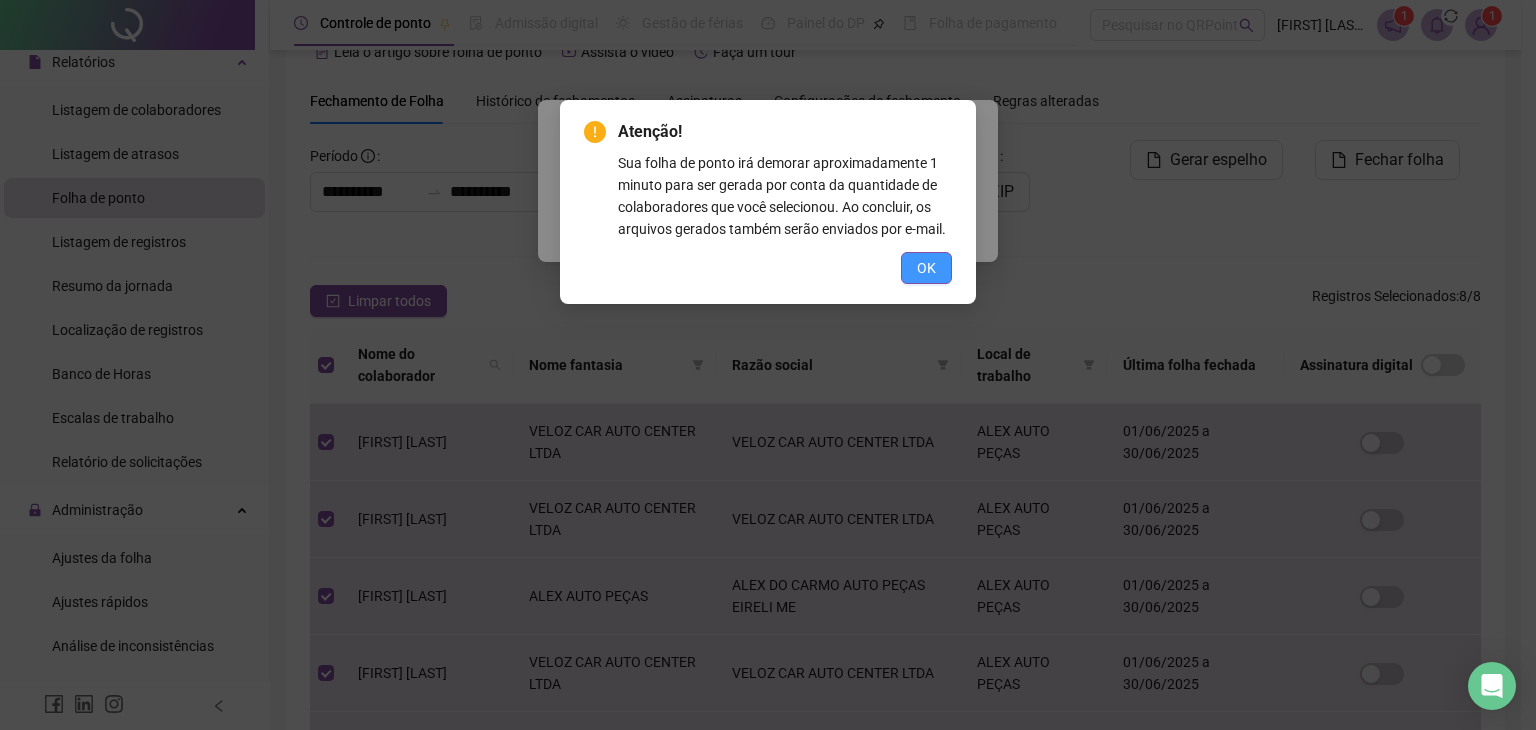 click on "OK" at bounding box center [926, 268] 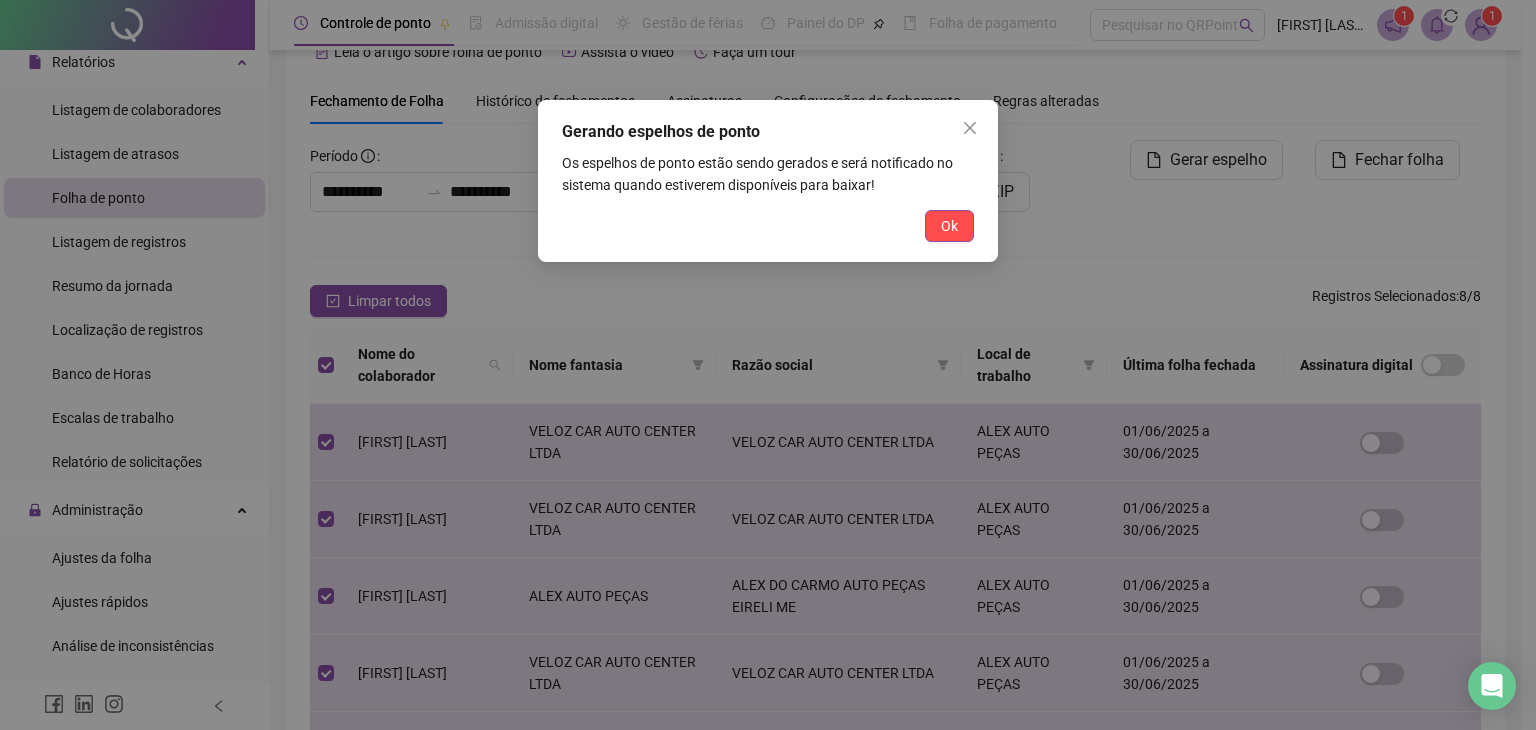 click on "Gerando espelhos de ponto Os espelhos de ponto estão sendo gerados e será notificado no
sistema quando estiverem disponíveis para baixar! Ok" at bounding box center [768, 181] 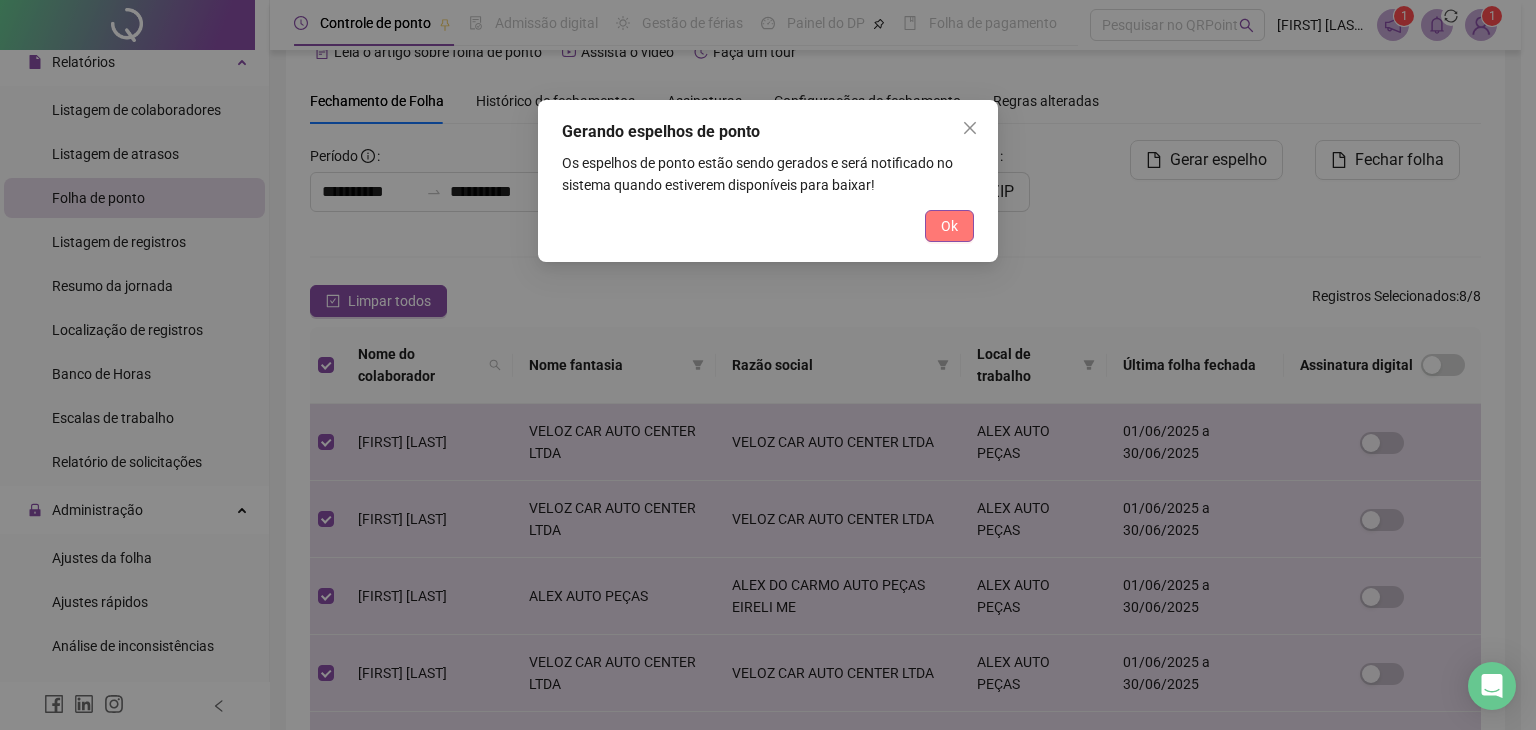 click on "Ok" at bounding box center [949, 226] 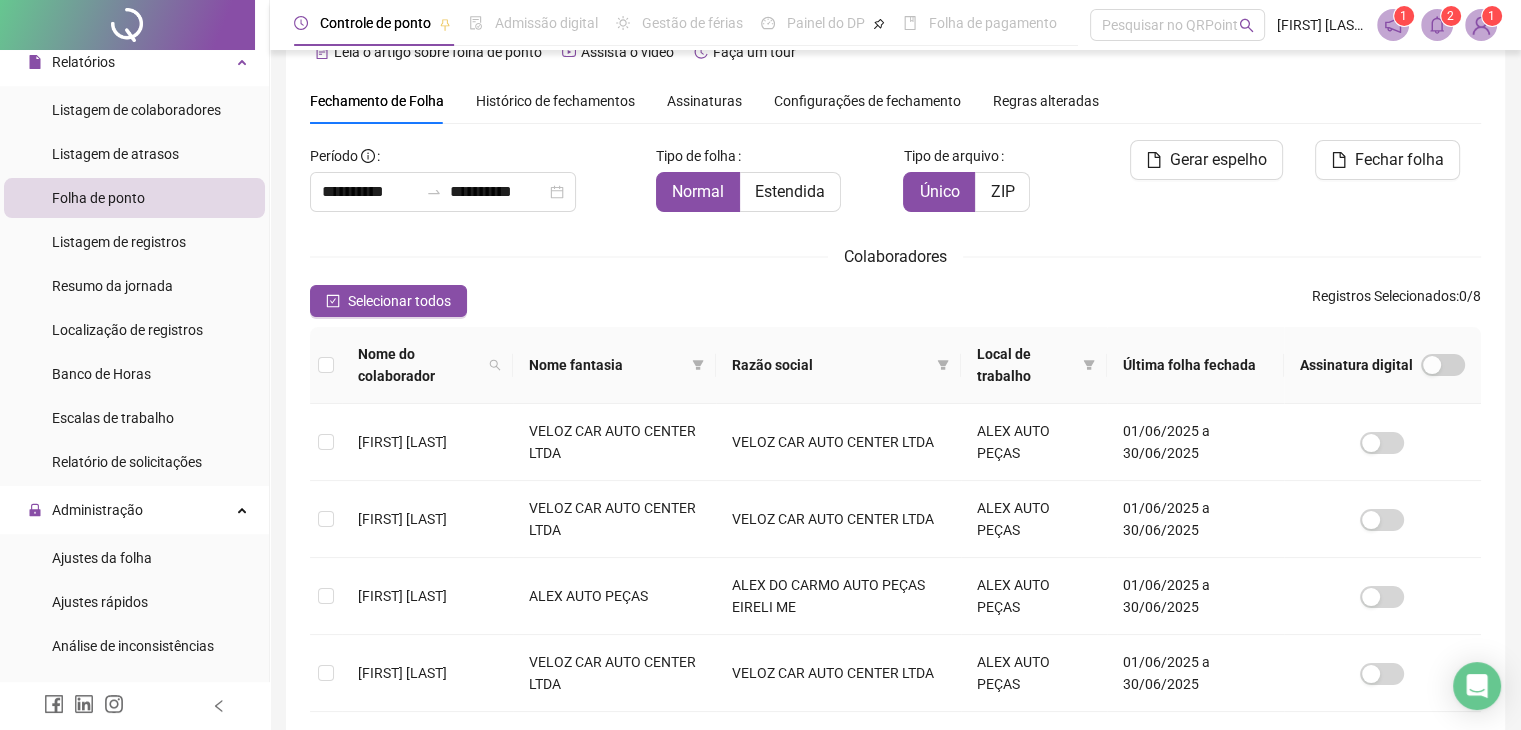 click on "2" at bounding box center (1451, 16) 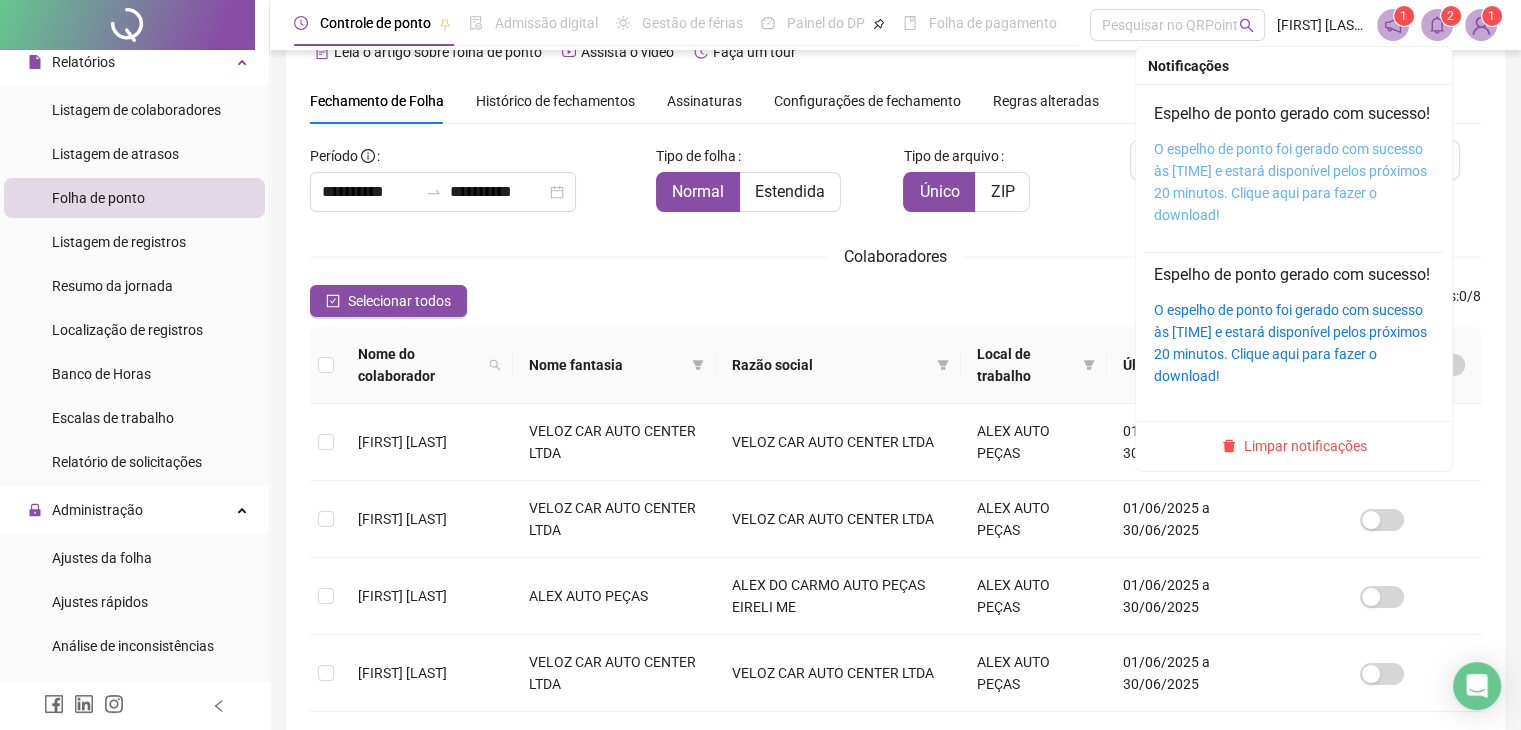click on "O espelho de ponto foi gerado com sucesso às [TIME] e estará disponível pelos próximos 20 minutos.
Clique aqui para fazer o download!" at bounding box center (1290, 182) 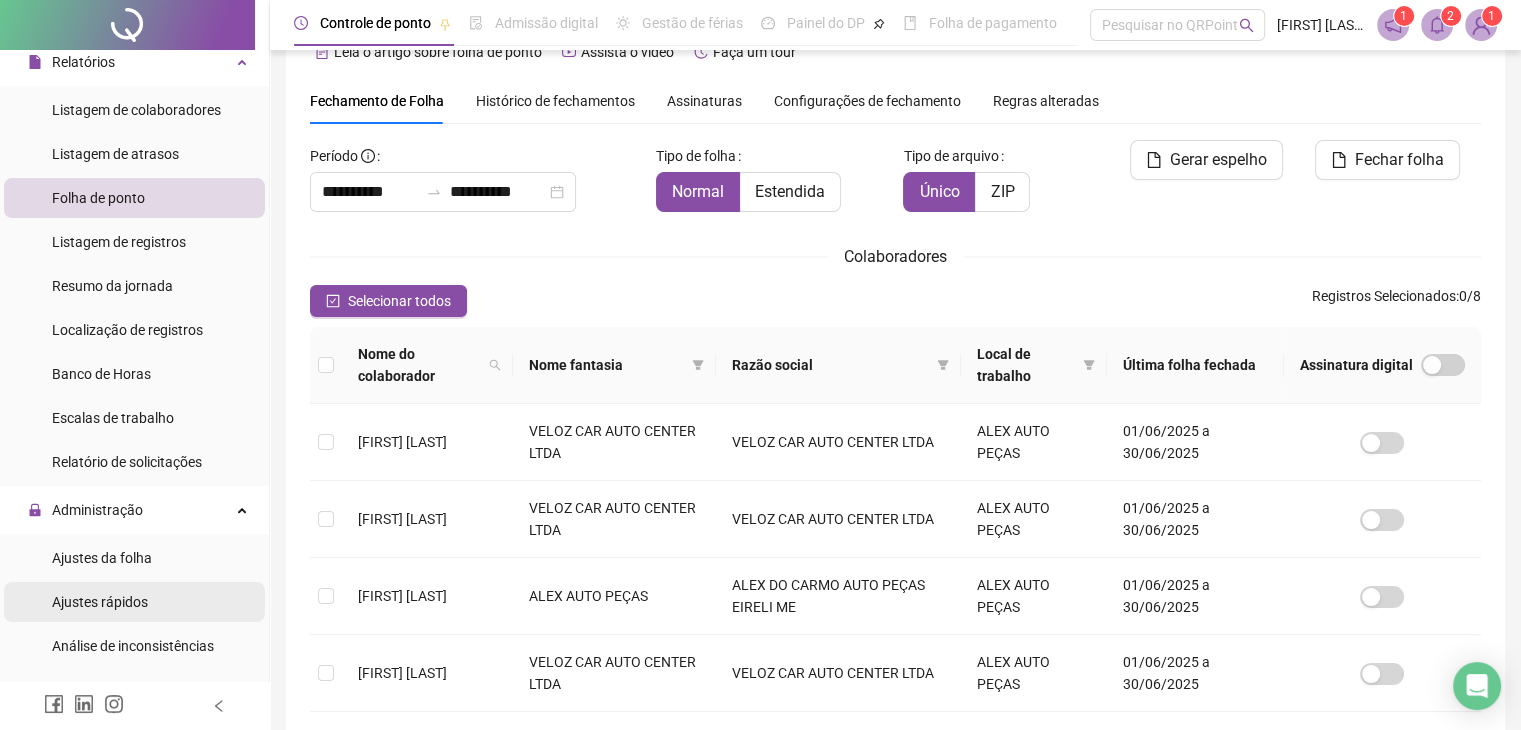 click on "Ajustes rápidos" at bounding box center [100, 602] 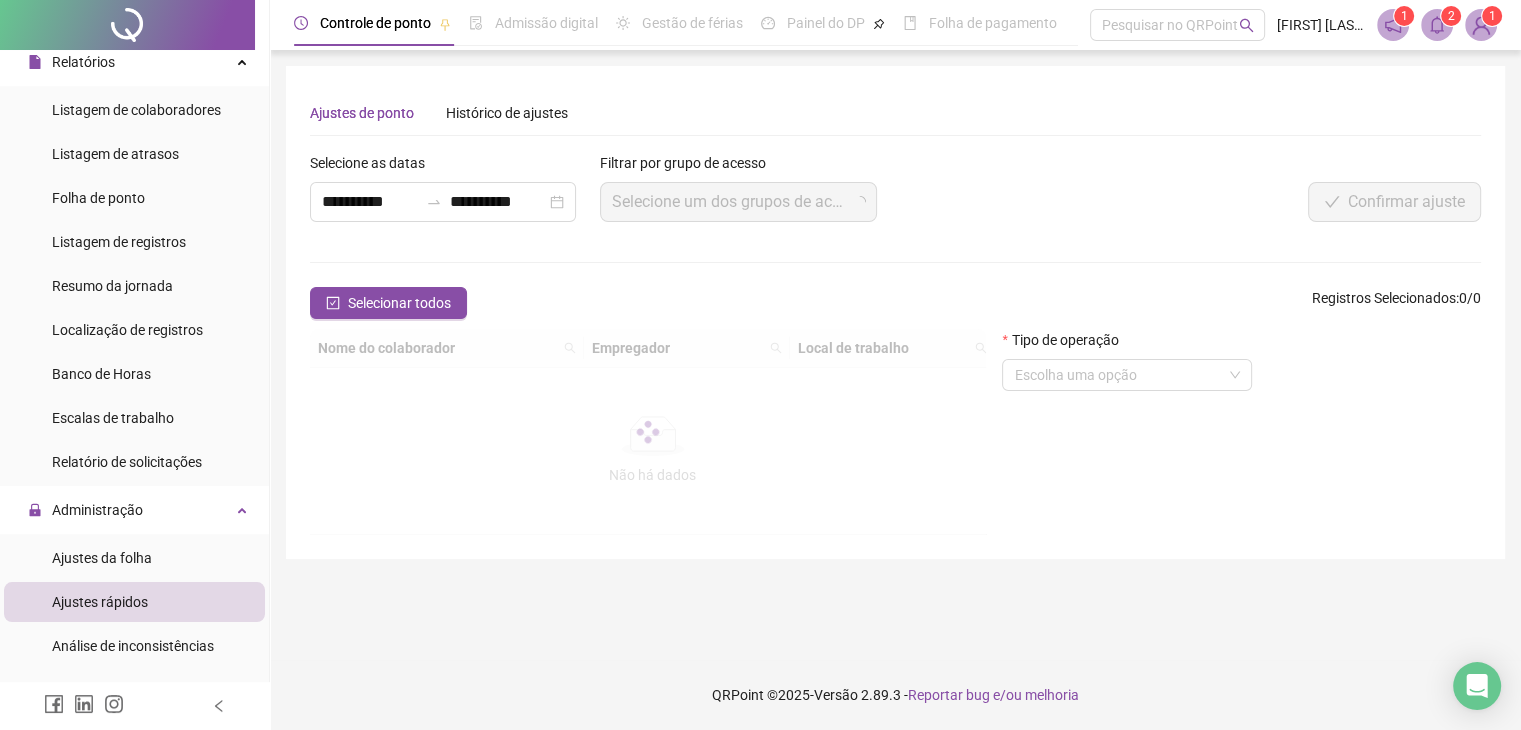 scroll, scrollTop: 0, scrollLeft: 0, axis: both 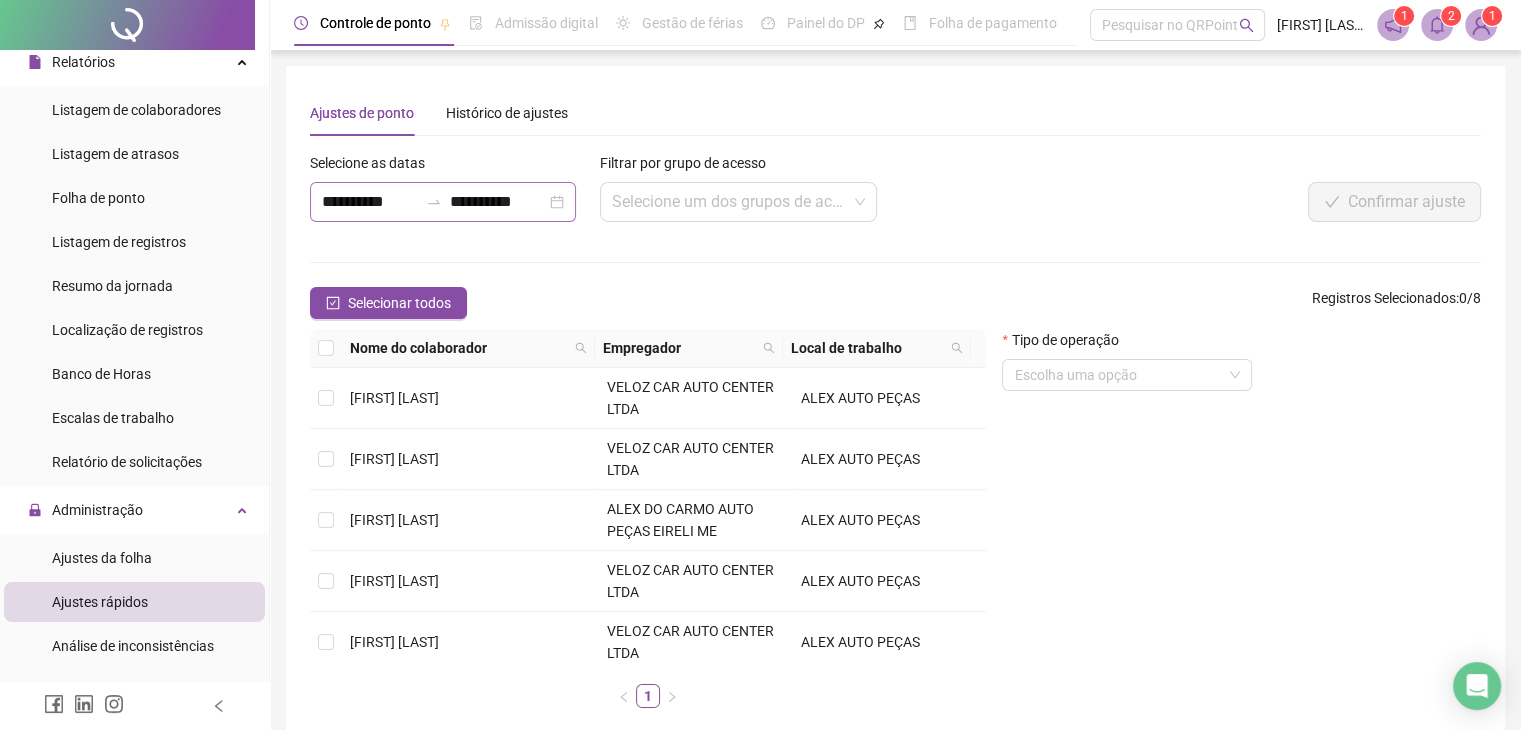 click on "**********" at bounding box center [443, 202] 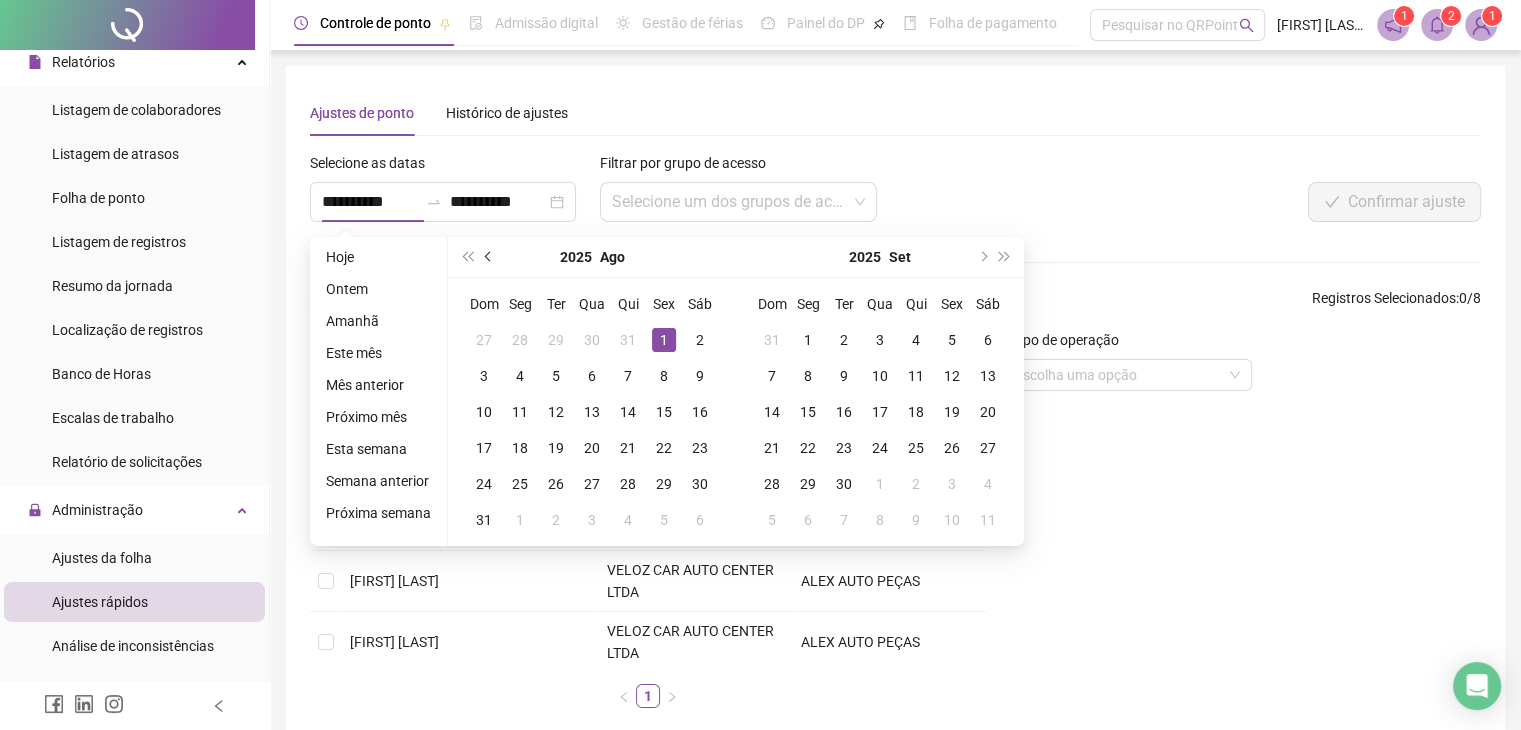 click at bounding box center [490, 257] 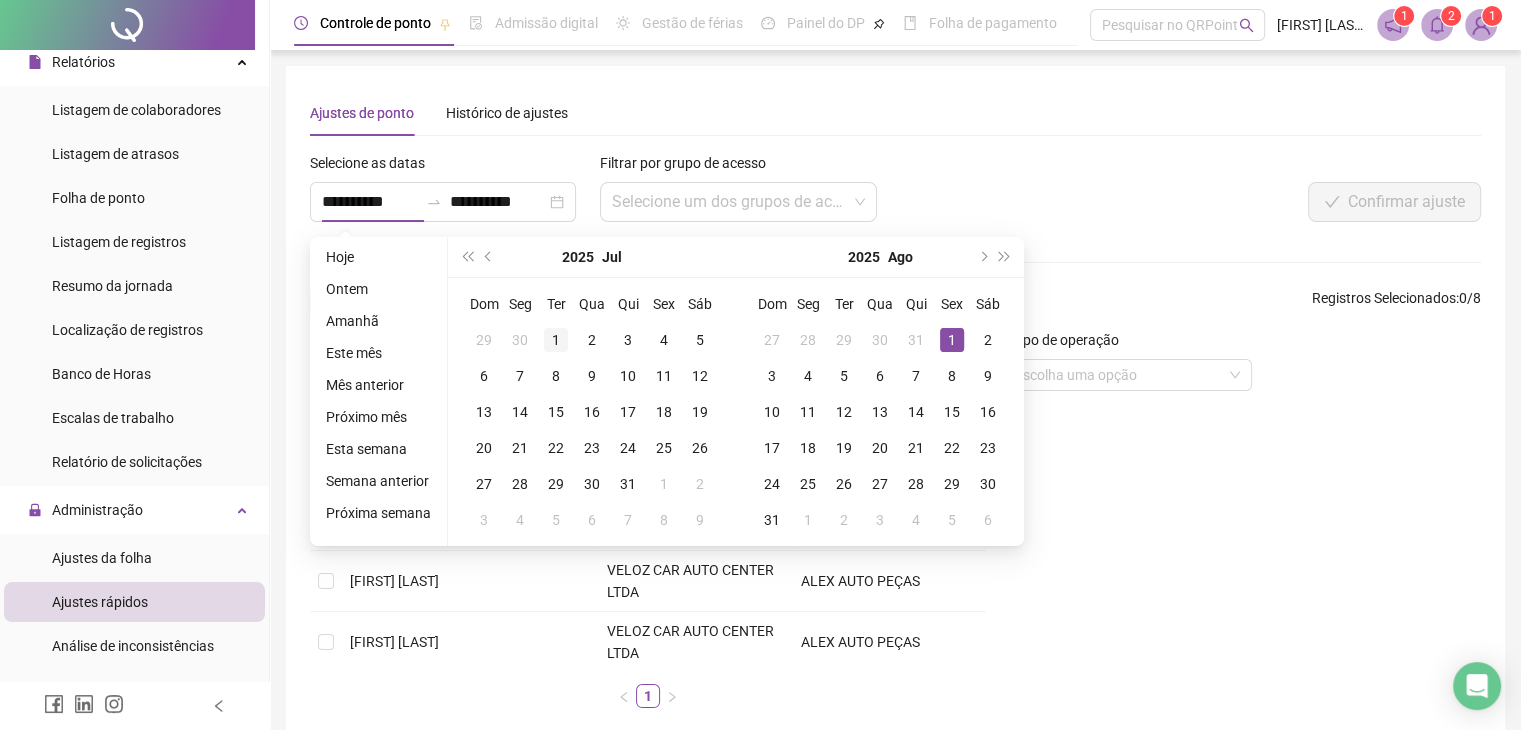 type on "**********" 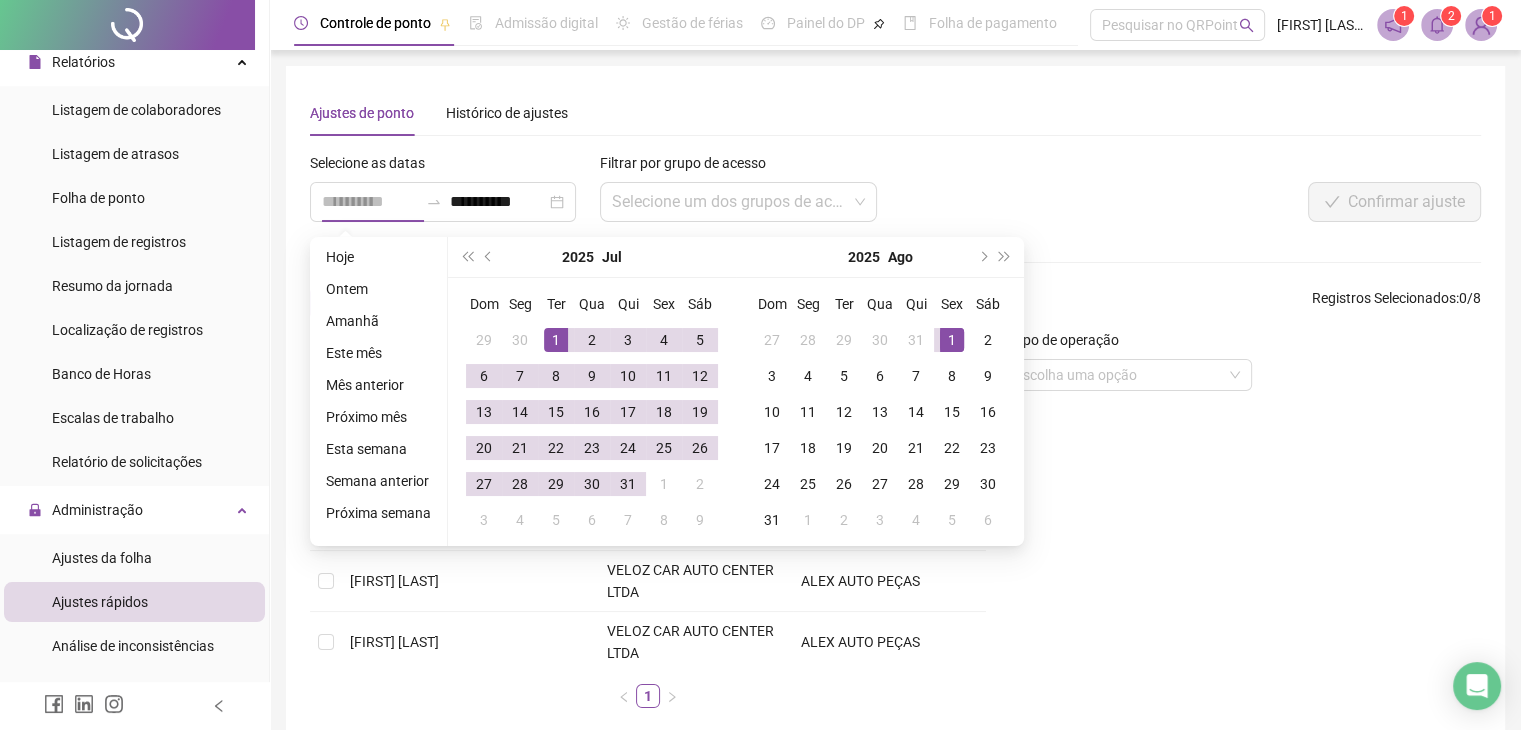 click on "1" at bounding box center (556, 340) 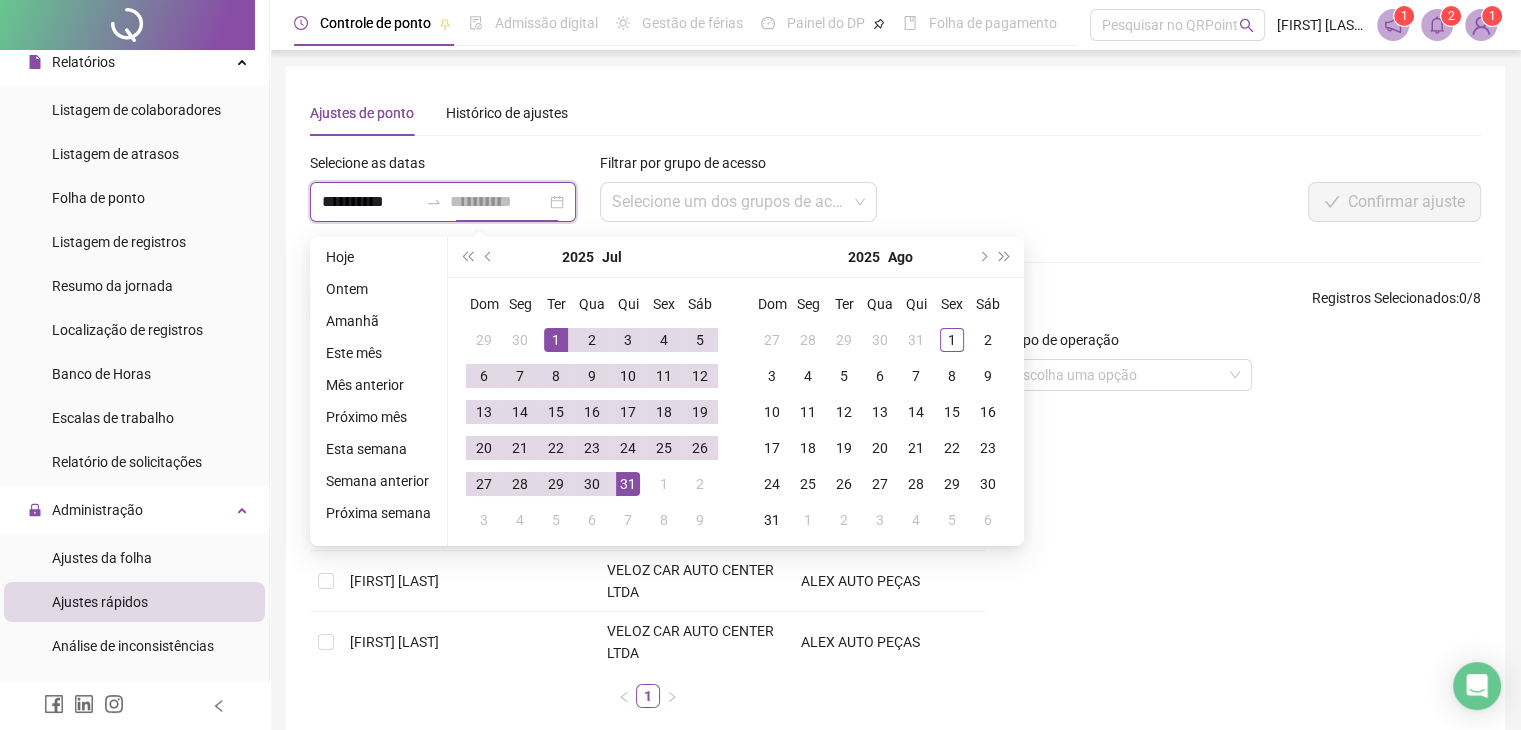 type on "**********" 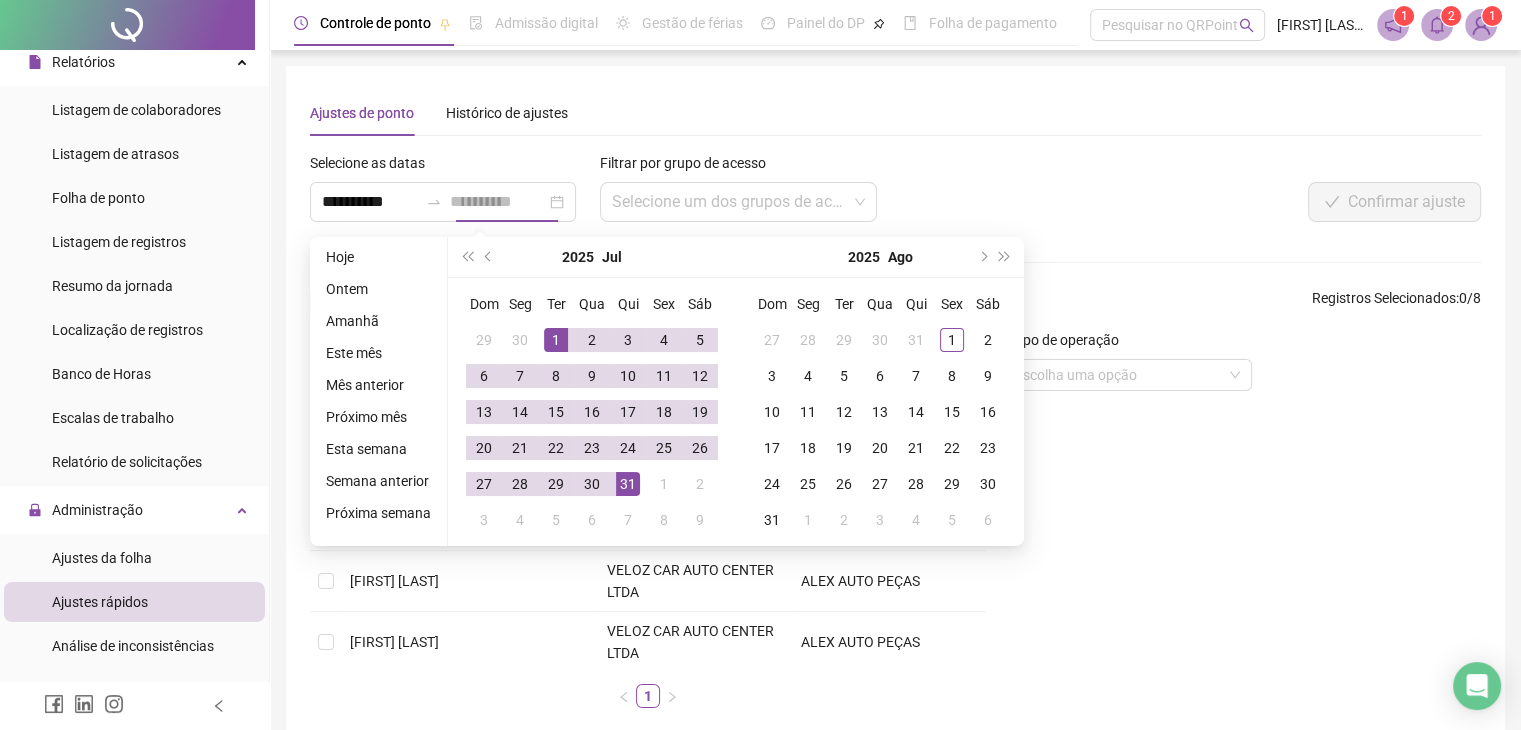 click on "31" at bounding box center (628, 484) 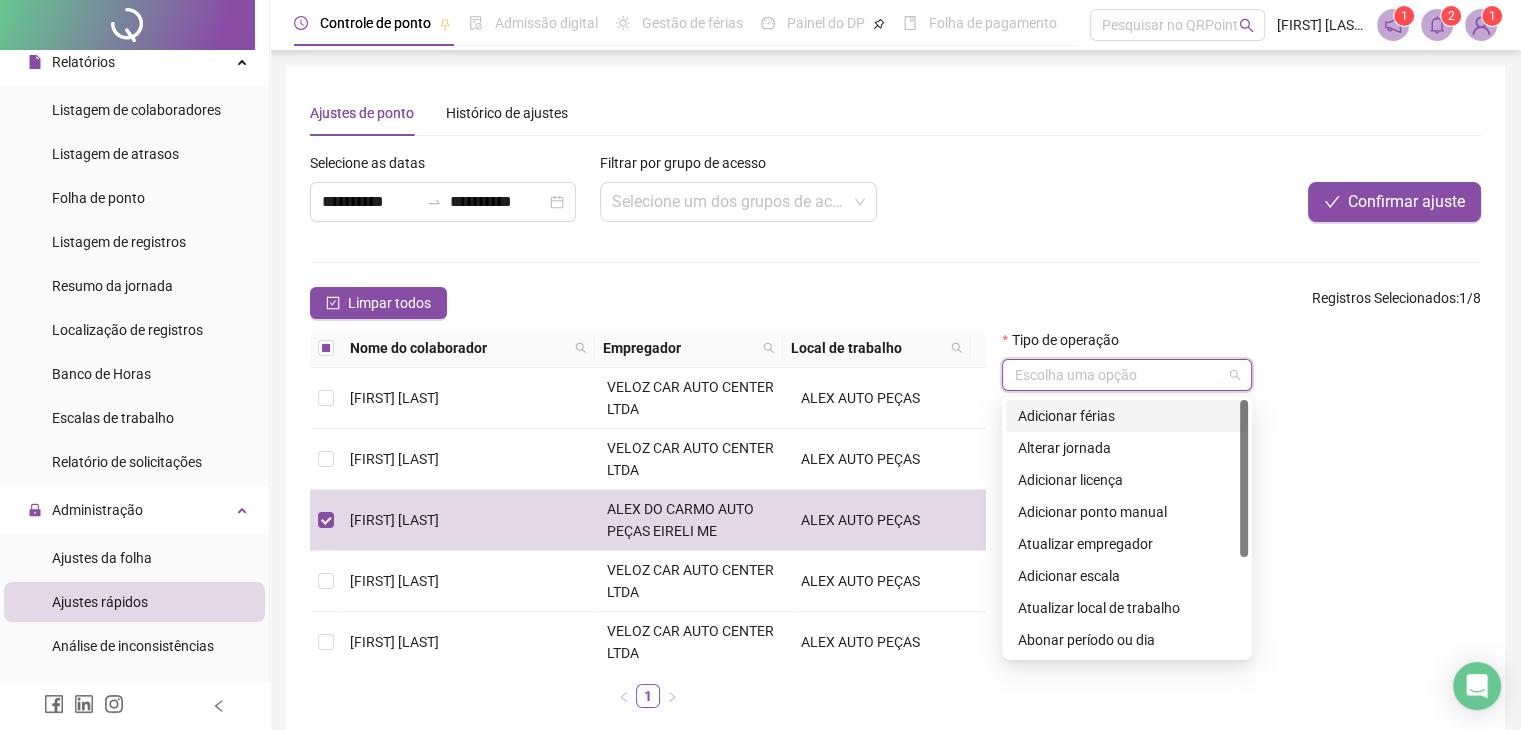 click at bounding box center (1118, 375) 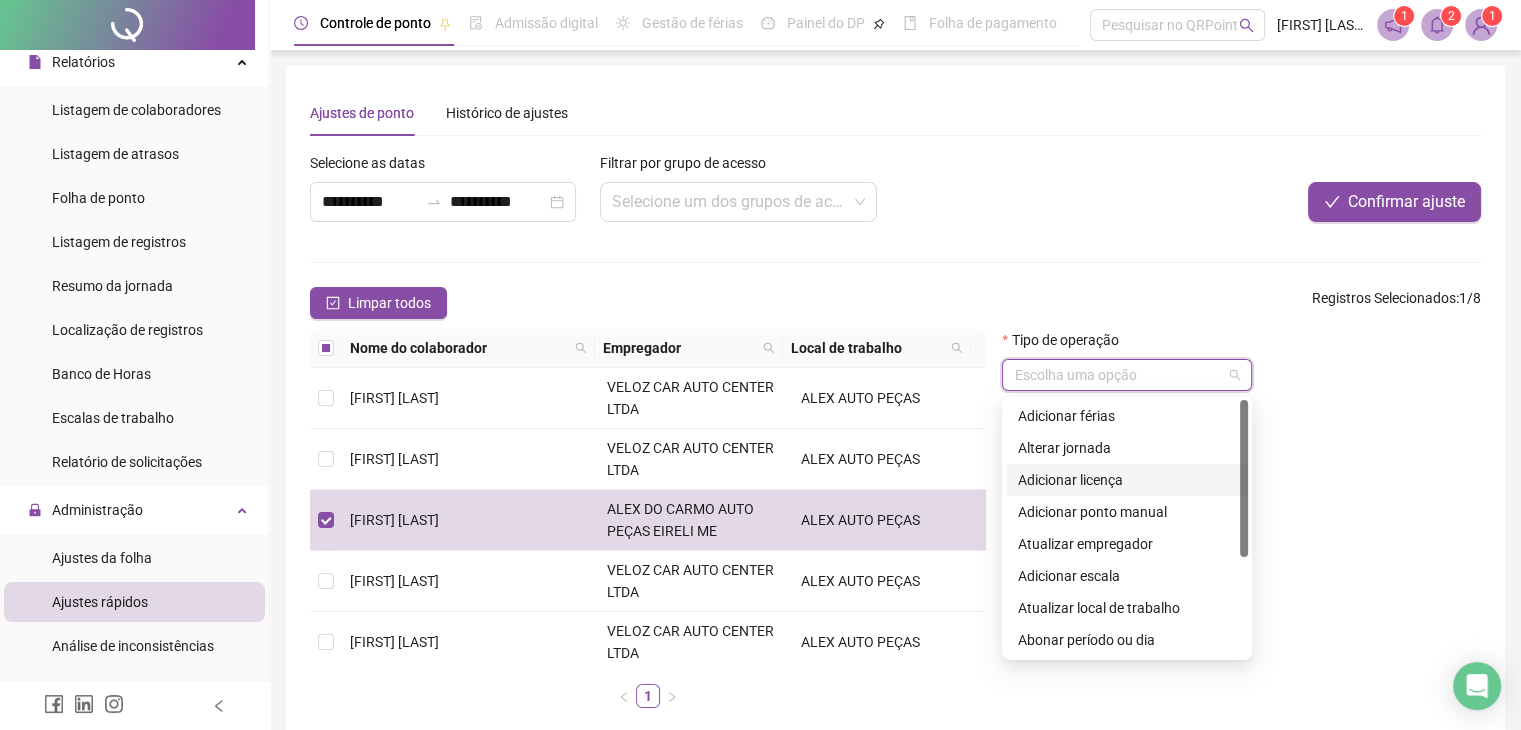 click on "Adicionar licença" at bounding box center [1127, 480] 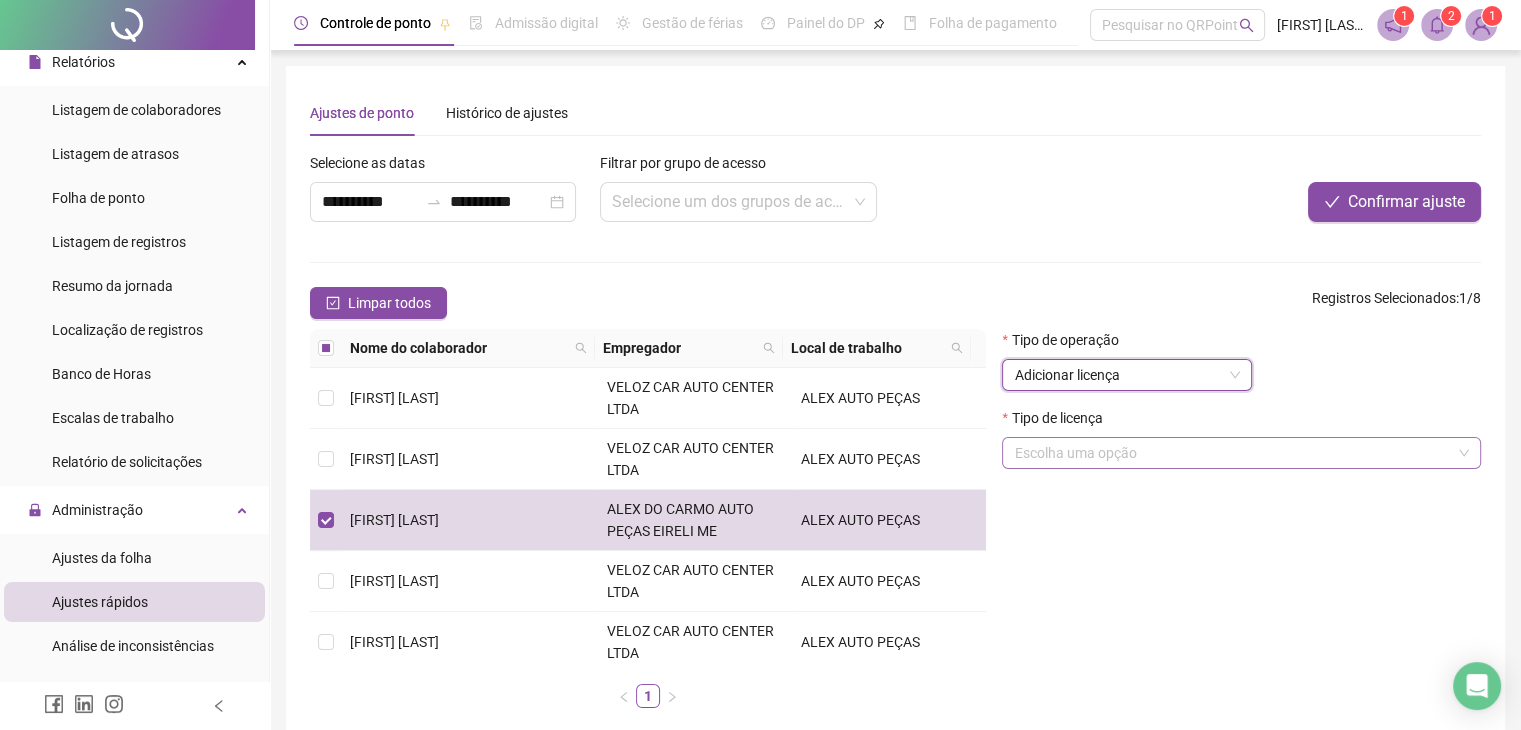click at bounding box center [1232, 453] 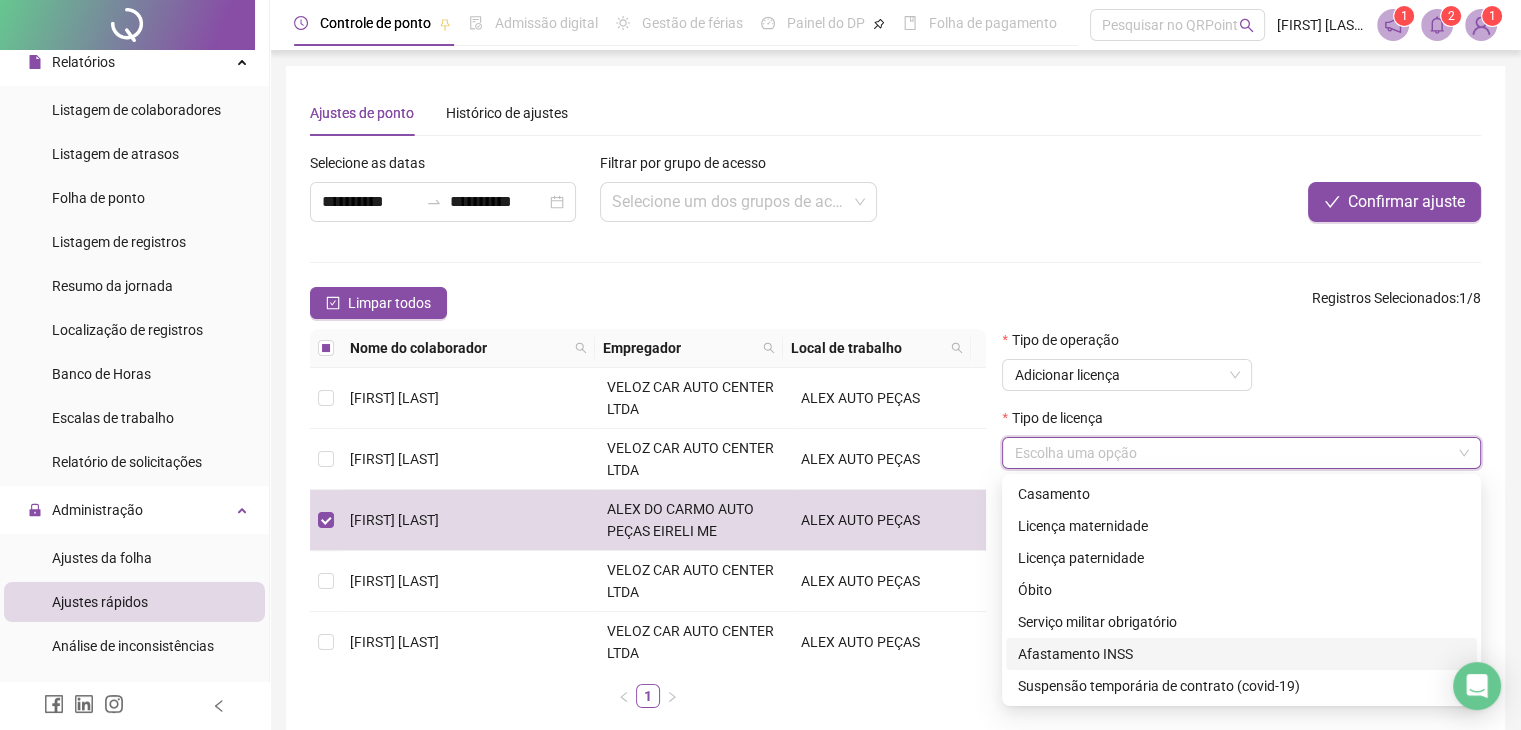 click on "Afastamento INSS" at bounding box center (1241, 654) 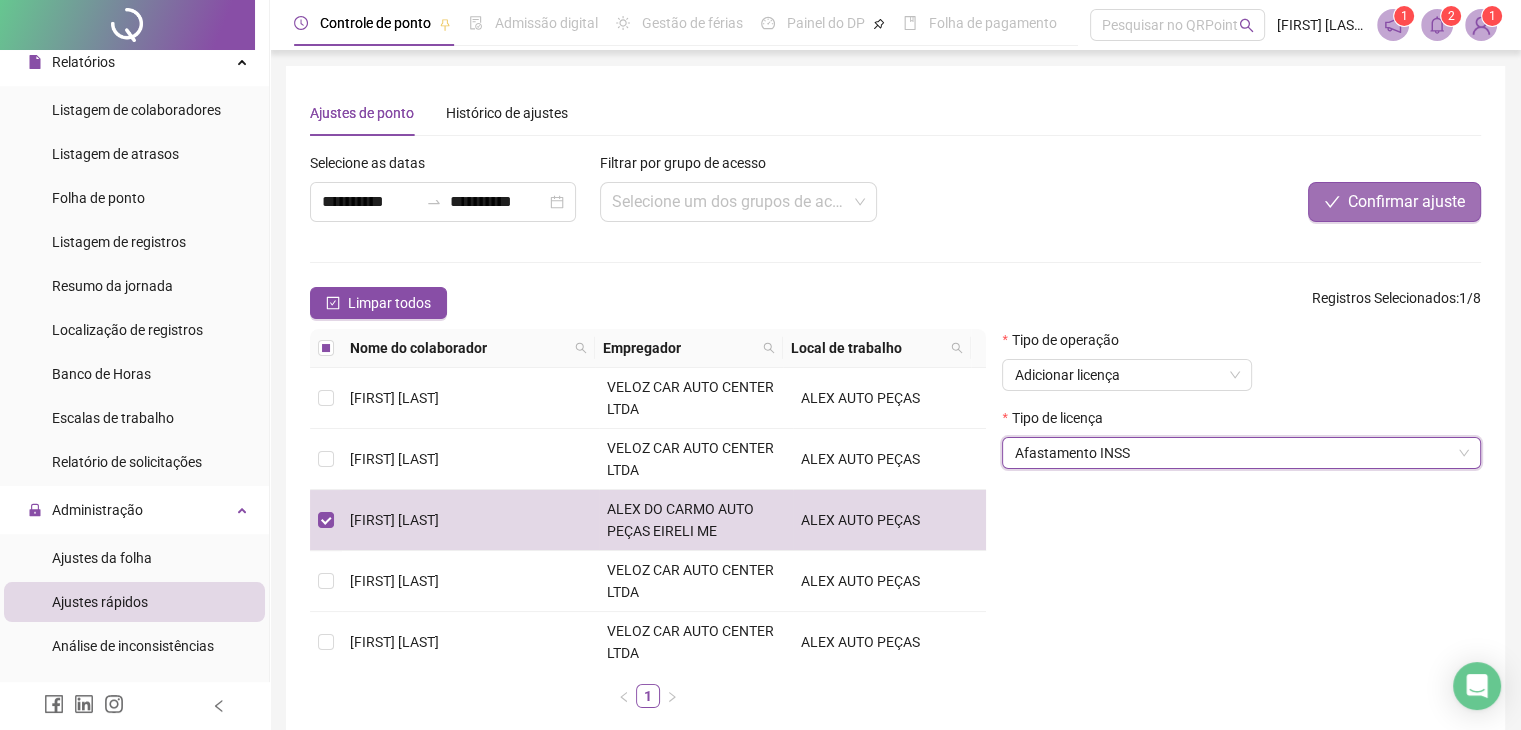 click on "Confirmar ajuste" at bounding box center (1406, 202) 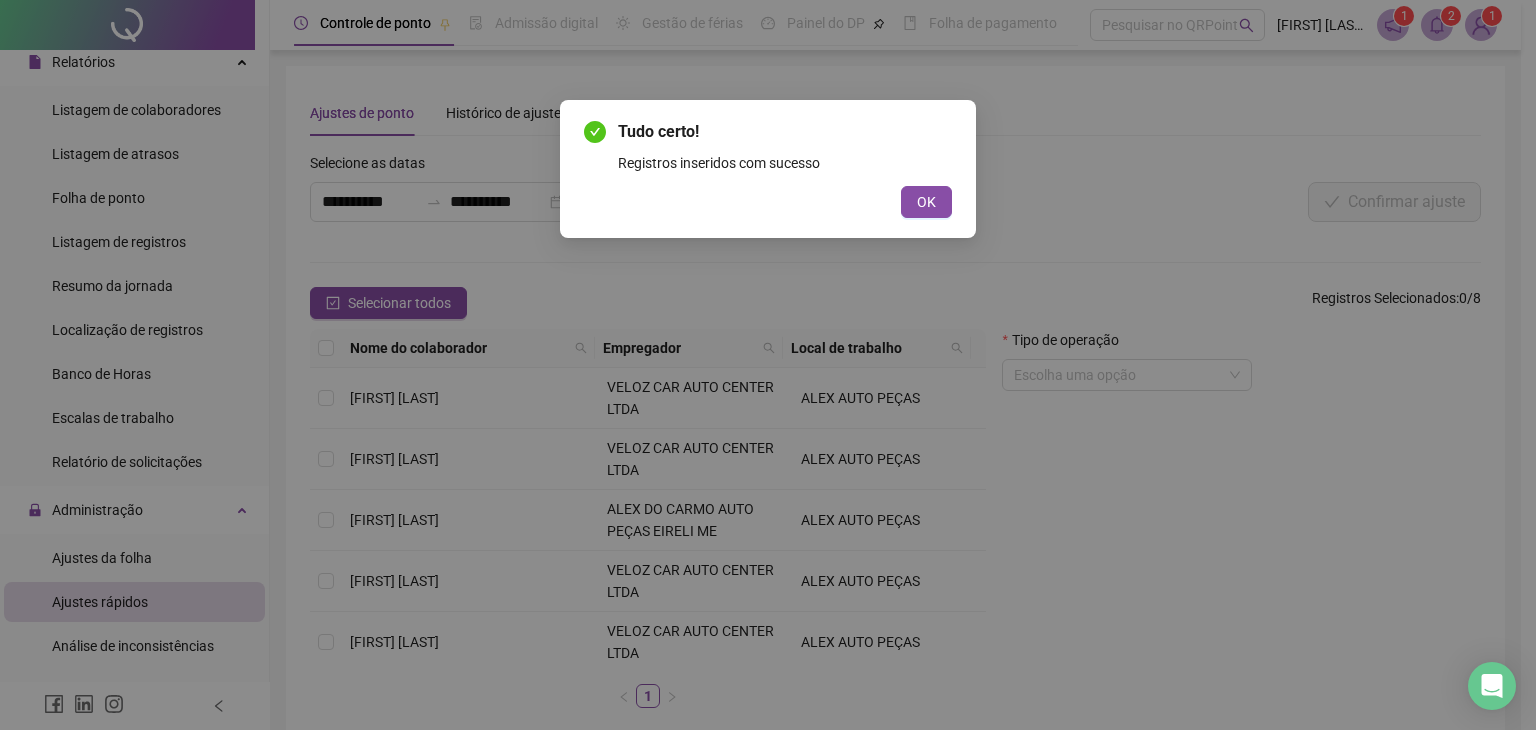 click on "OK" at bounding box center (926, 202) 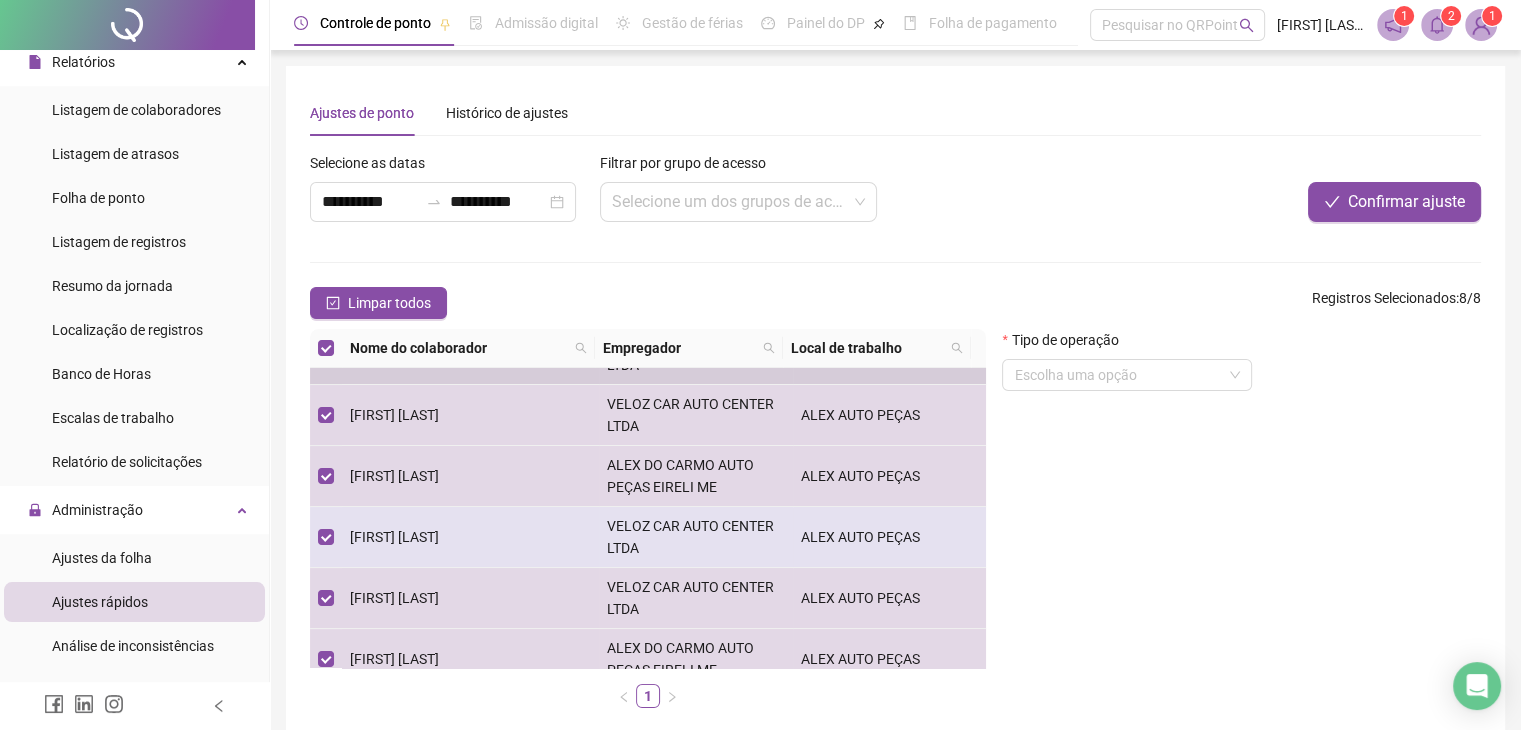 scroll, scrollTop: 186, scrollLeft: 0, axis: vertical 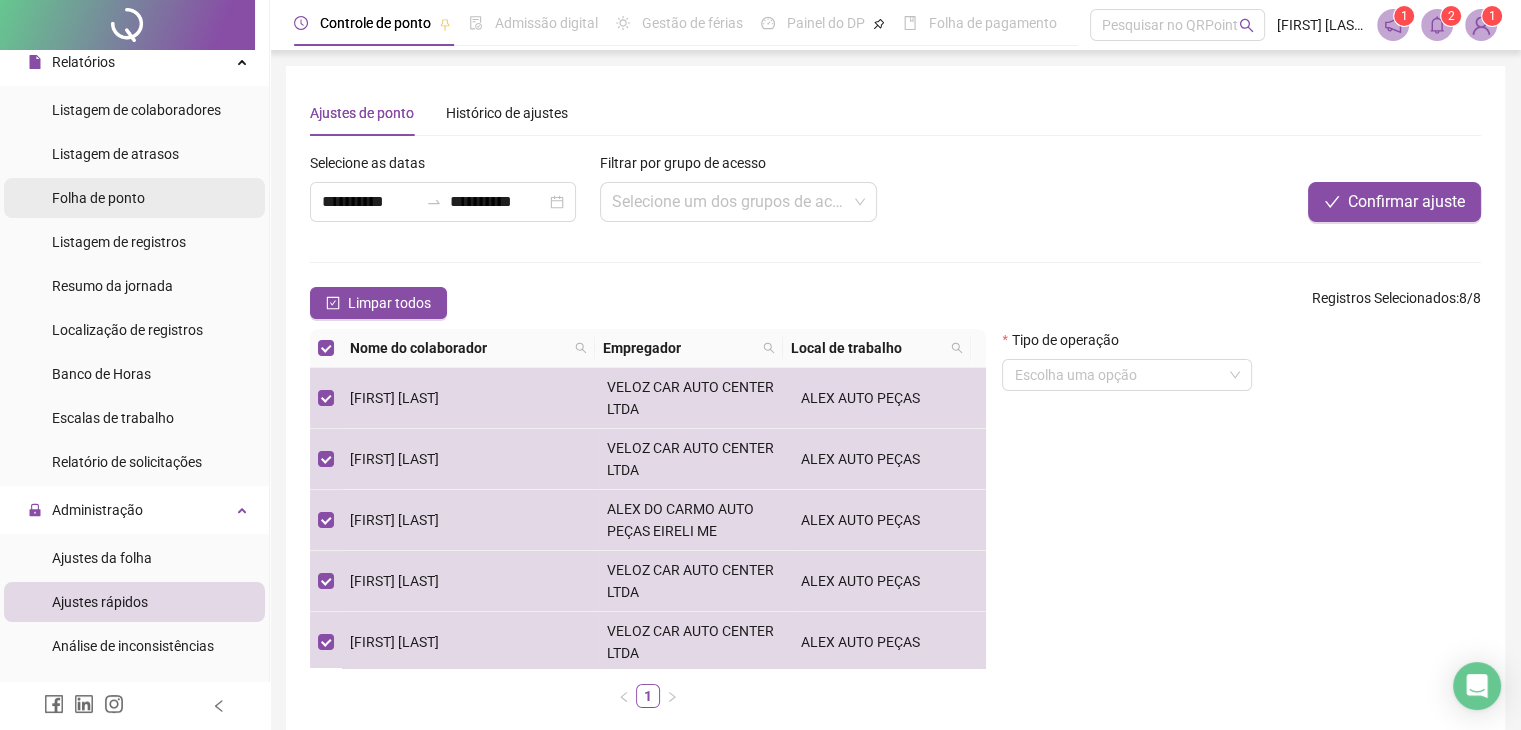 click on "Folha de ponto" at bounding box center (98, 198) 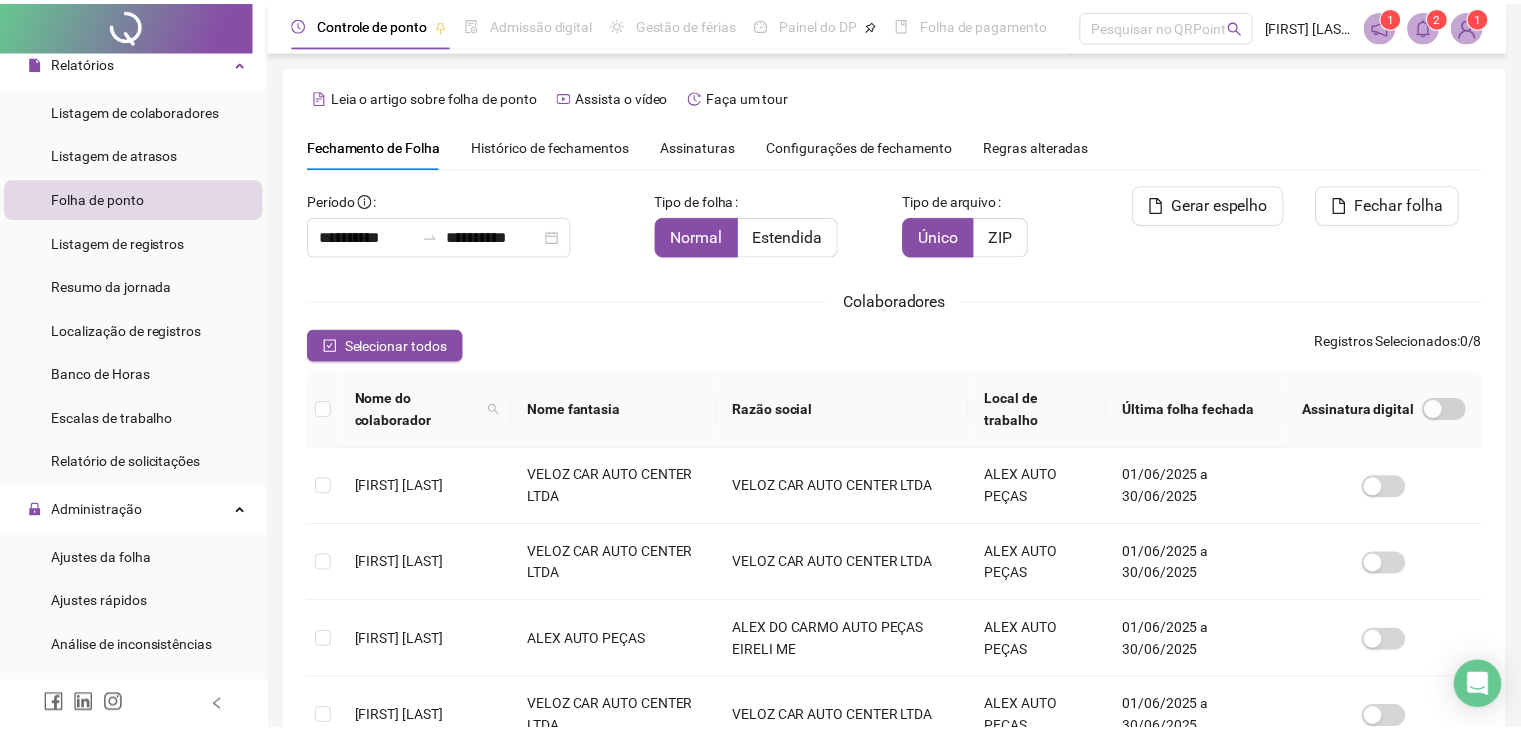 scroll, scrollTop: 44, scrollLeft: 0, axis: vertical 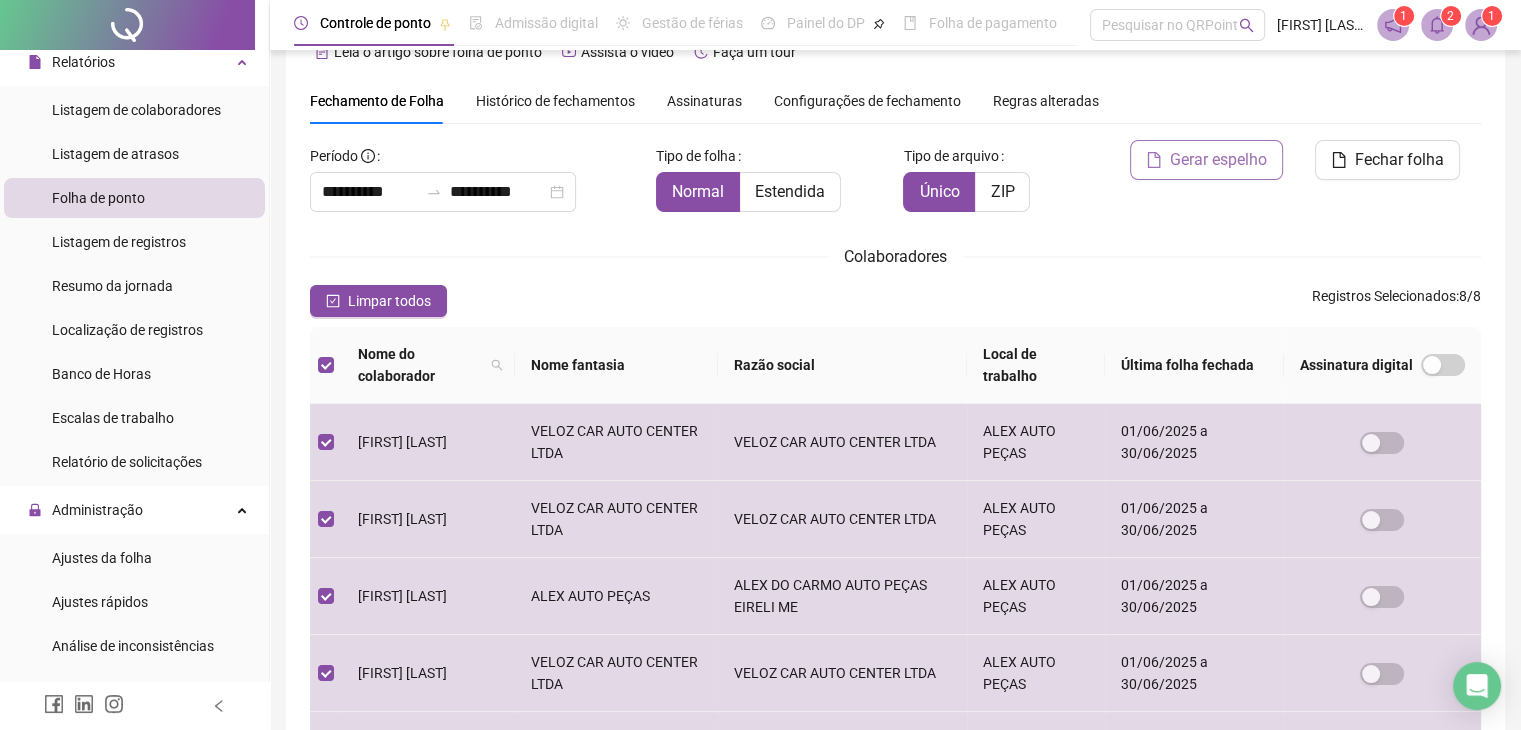 click on "Gerar espelho" at bounding box center (1218, 160) 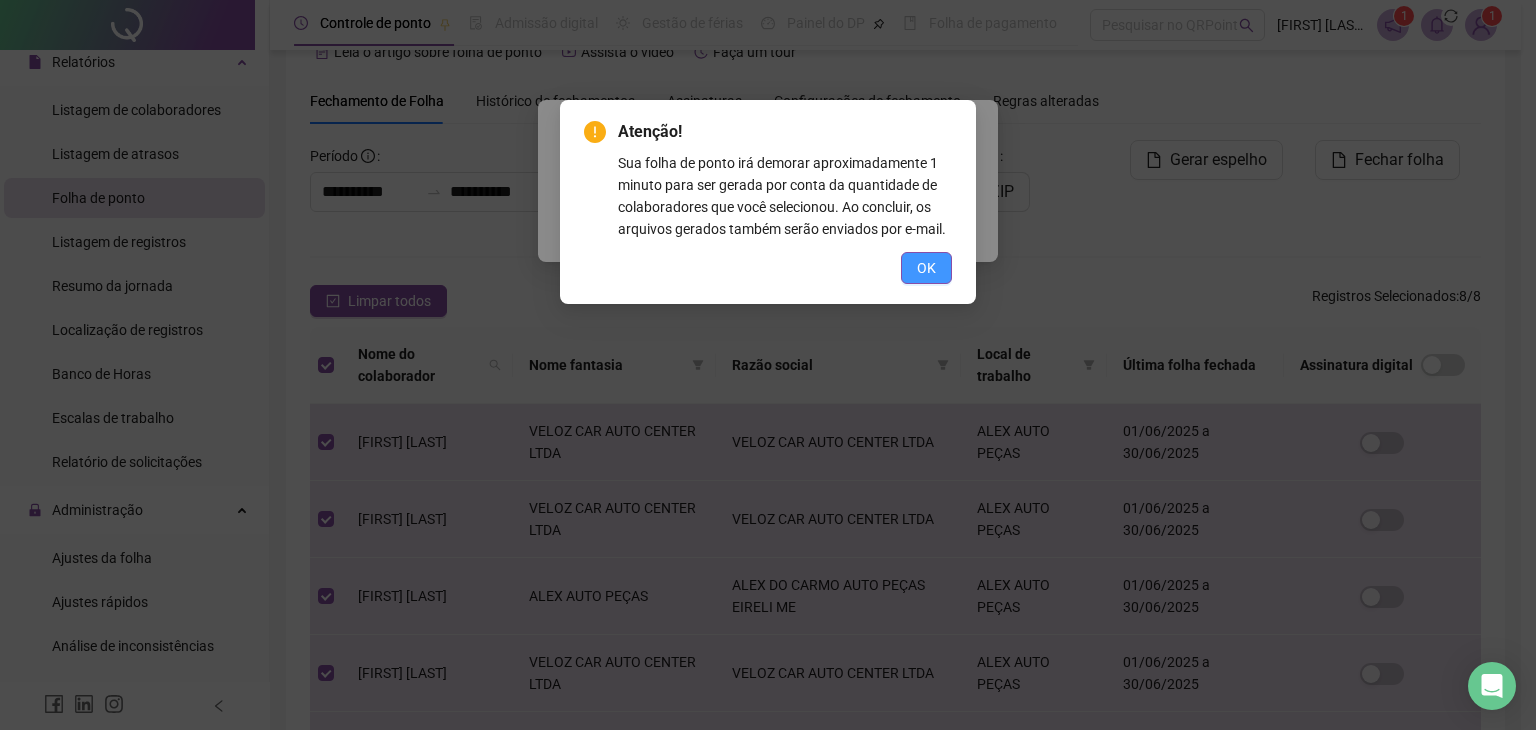 click on "OK" at bounding box center [926, 268] 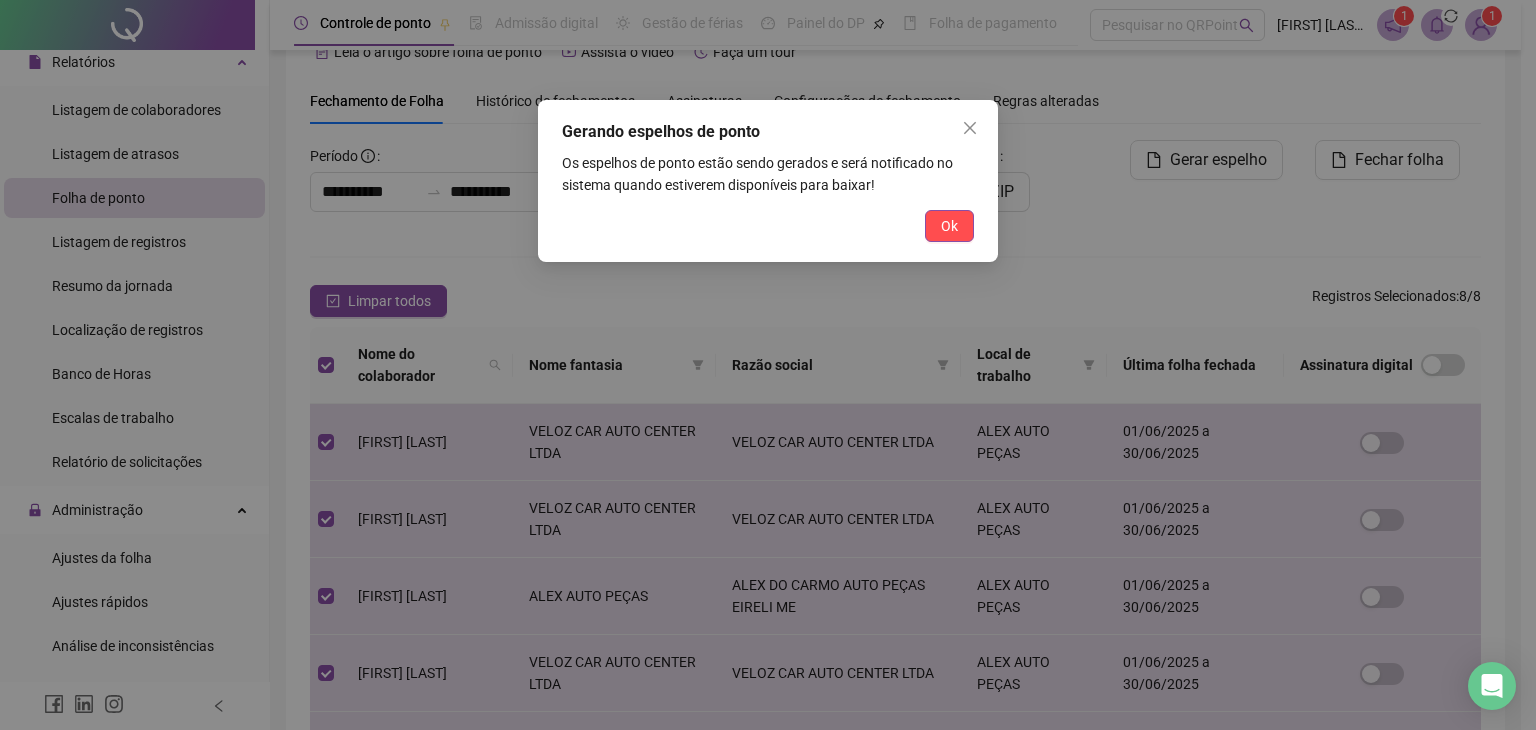 click on "Ok" at bounding box center [949, 226] 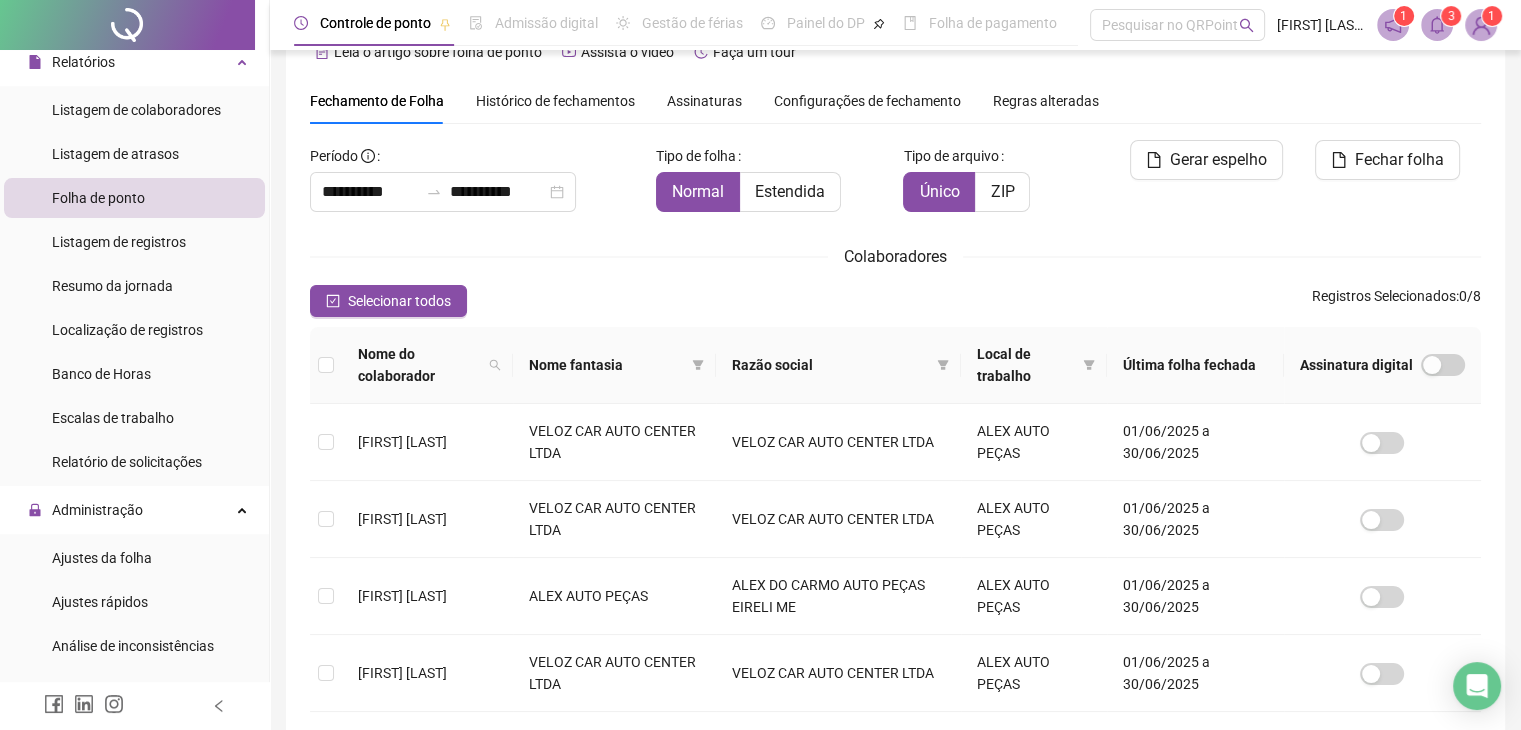 click 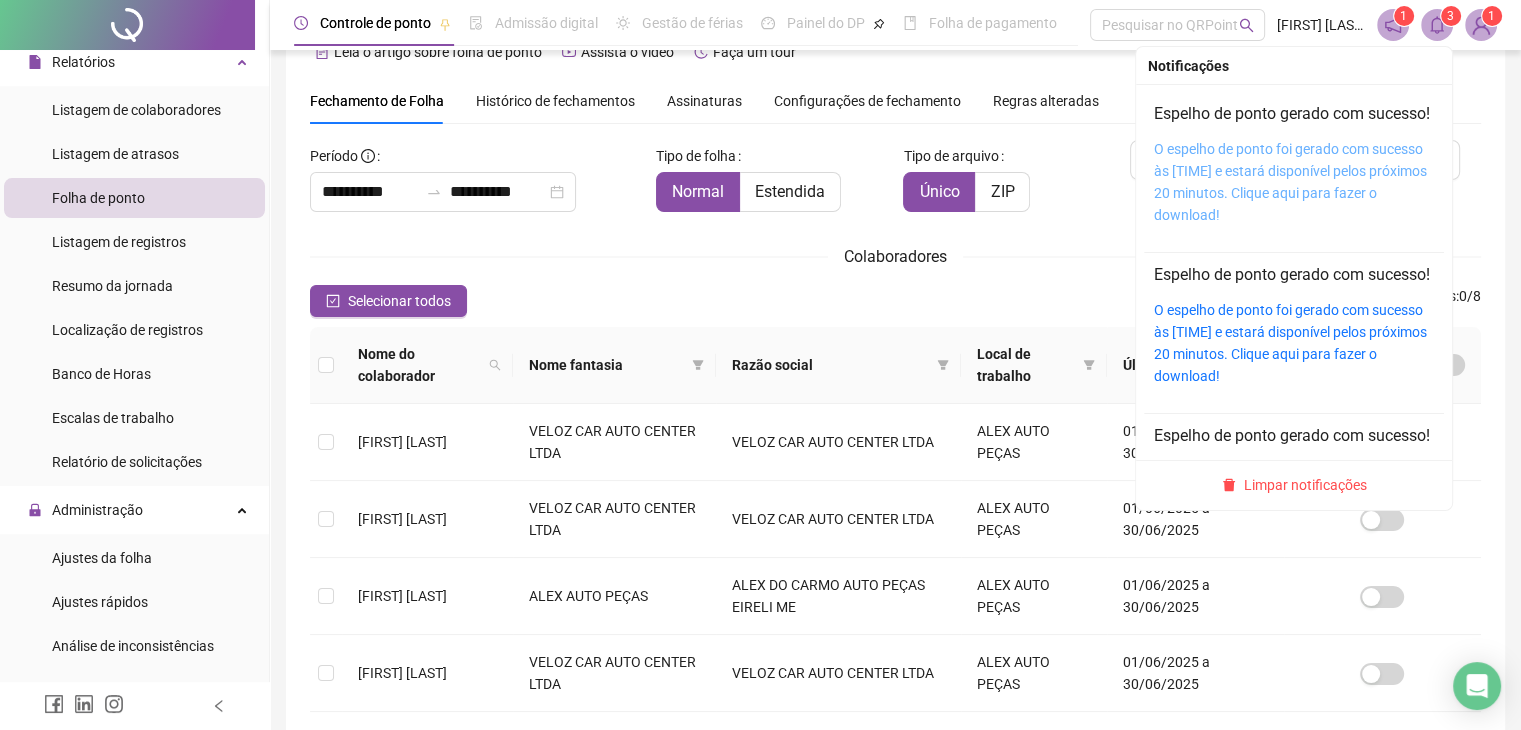 click on "O espelho de ponto foi gerado com sucesso às [TIME] e estará disponível pelos próximos 20 minutos.
Clique aqui para fazer o download!" at bounding box center [1290, 182] 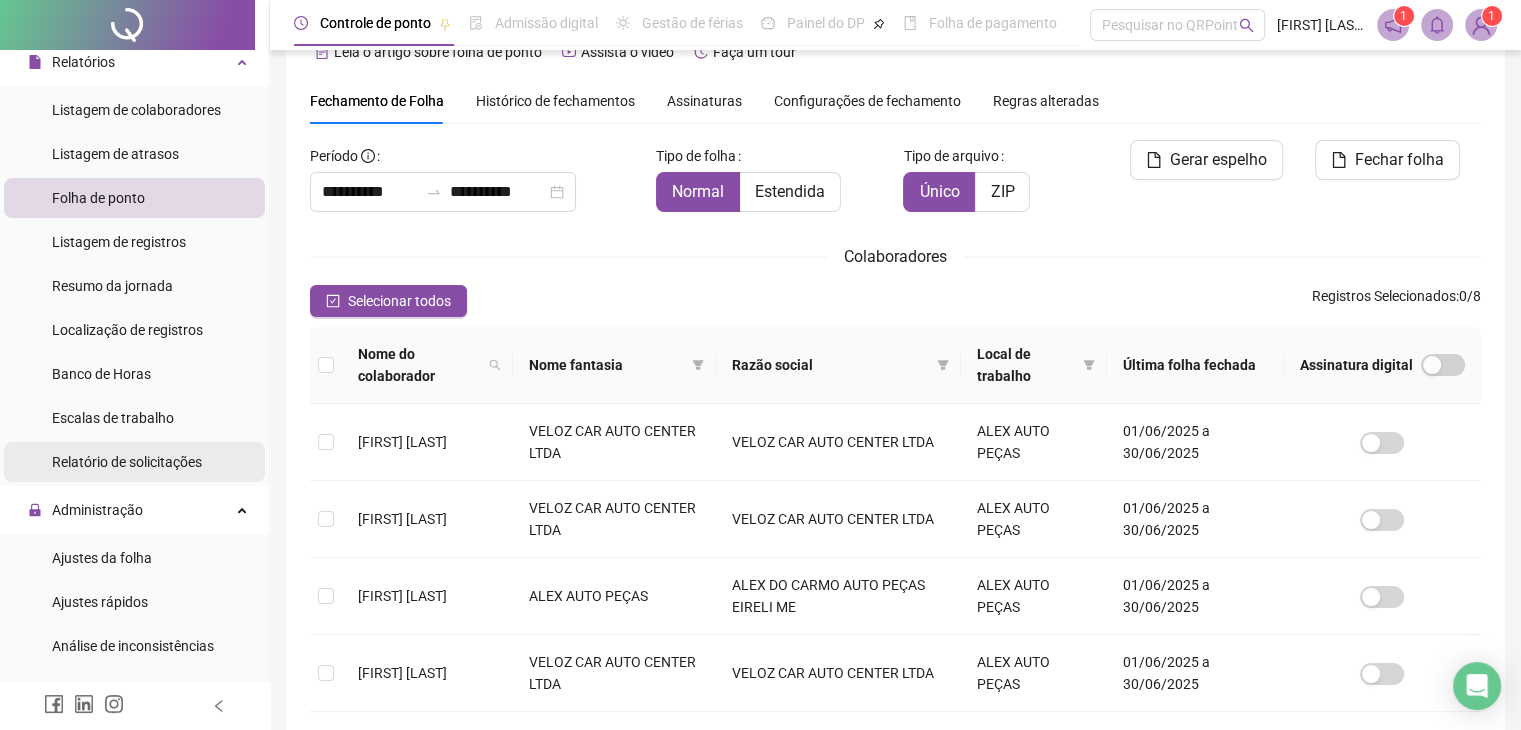 scroll, scrollTop: 0, scrollLeft: 0, axis: both 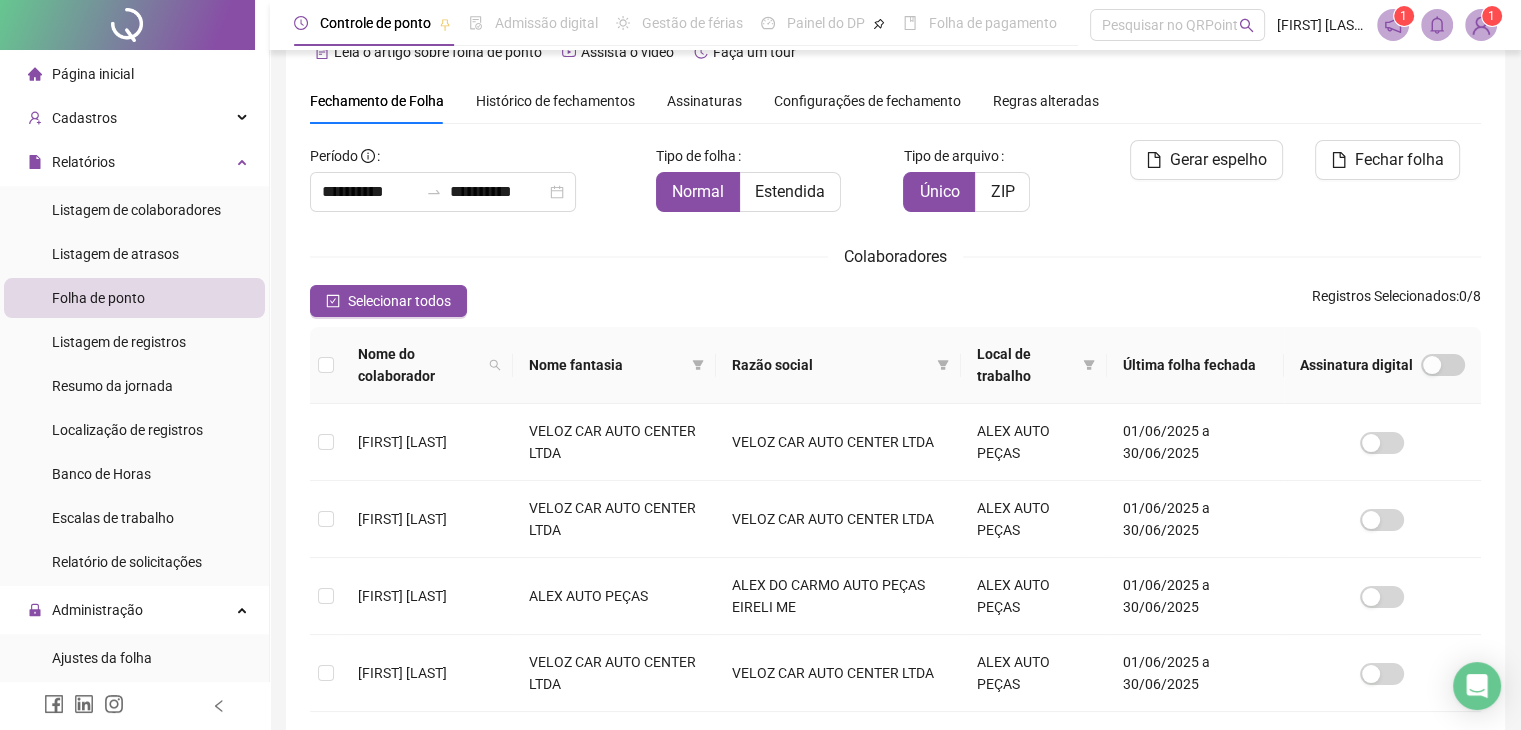 click on "Página inicial" at bounding box center (93, 74) 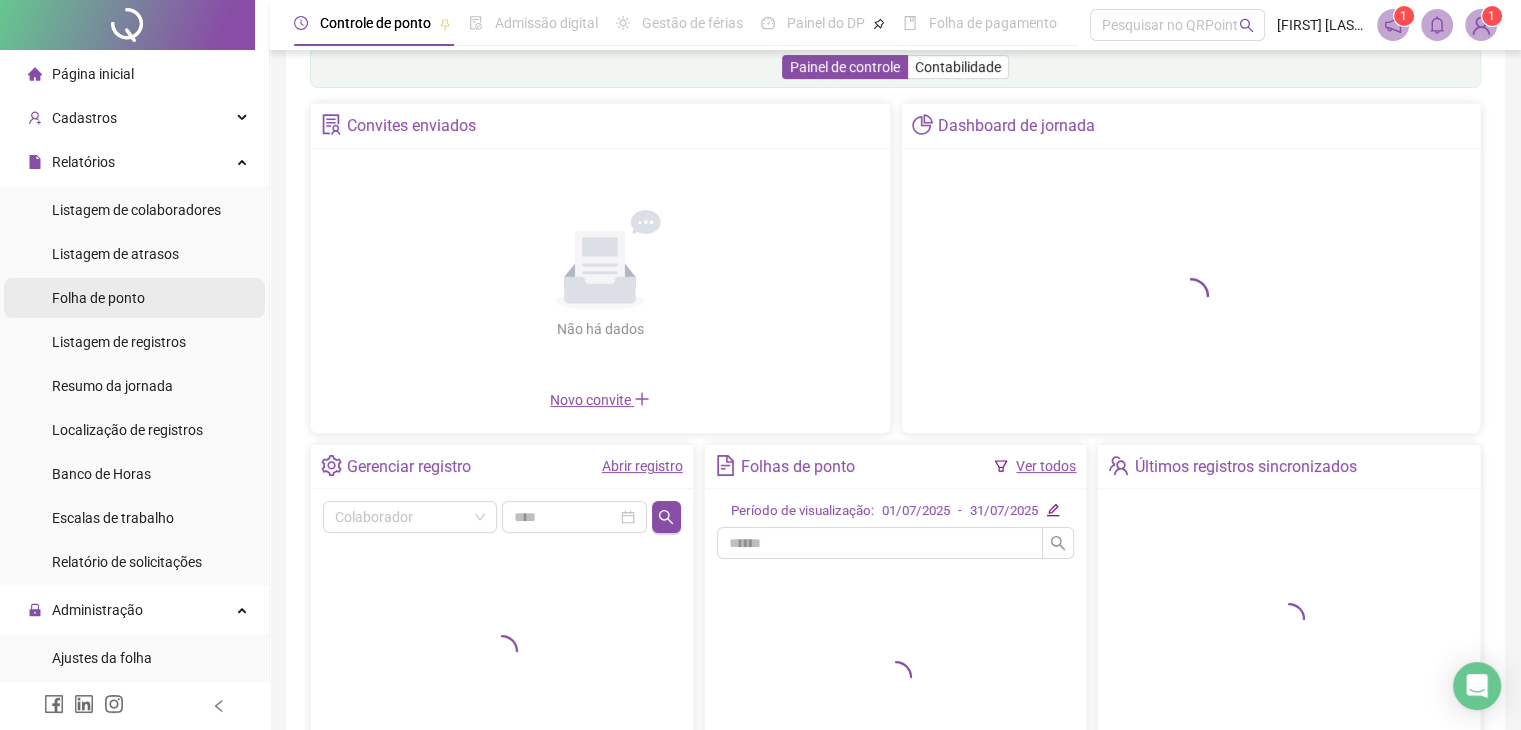 click on "Folha de ponto" at bounding box center [98, 298] 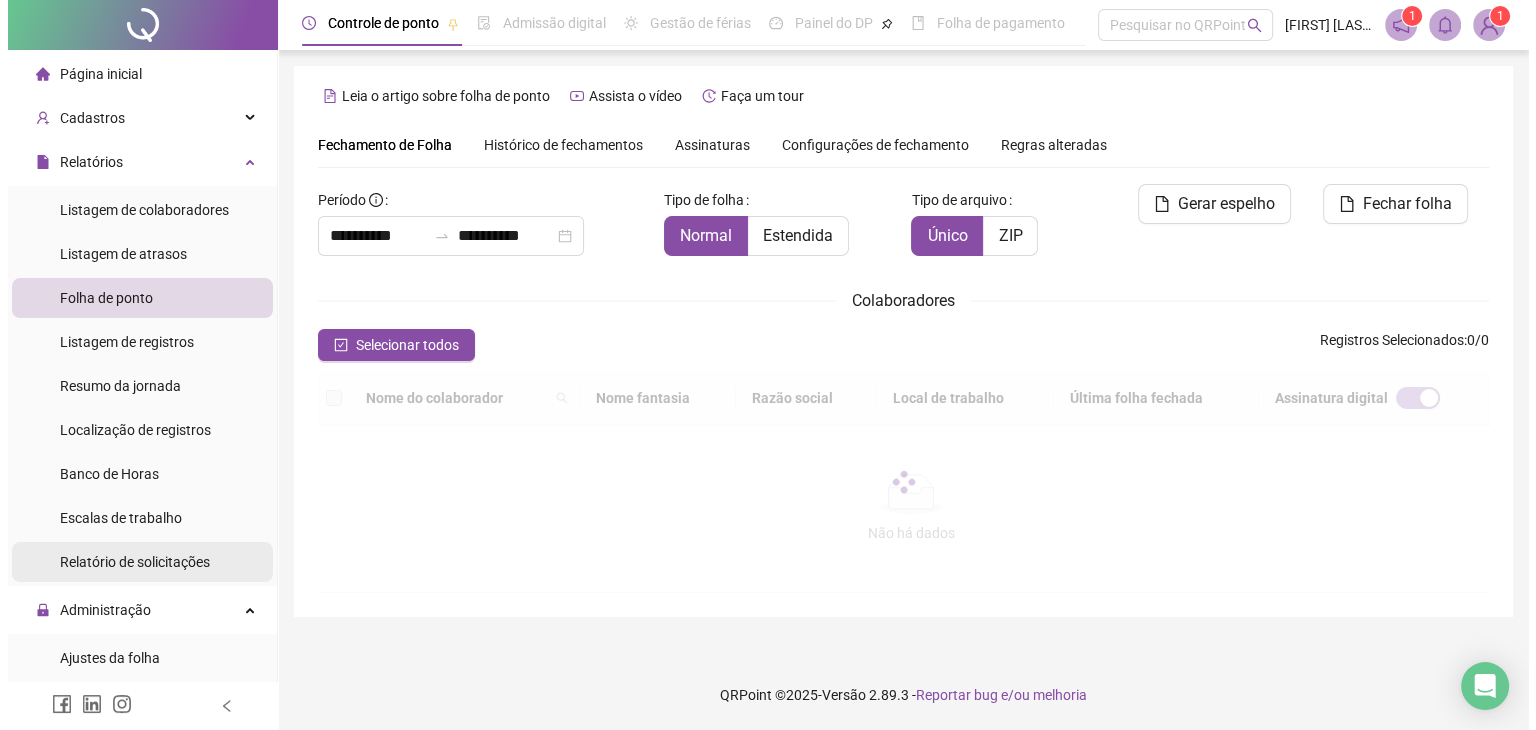 scroll, scrollTop: 0, scrollLeft: 0, axis: both 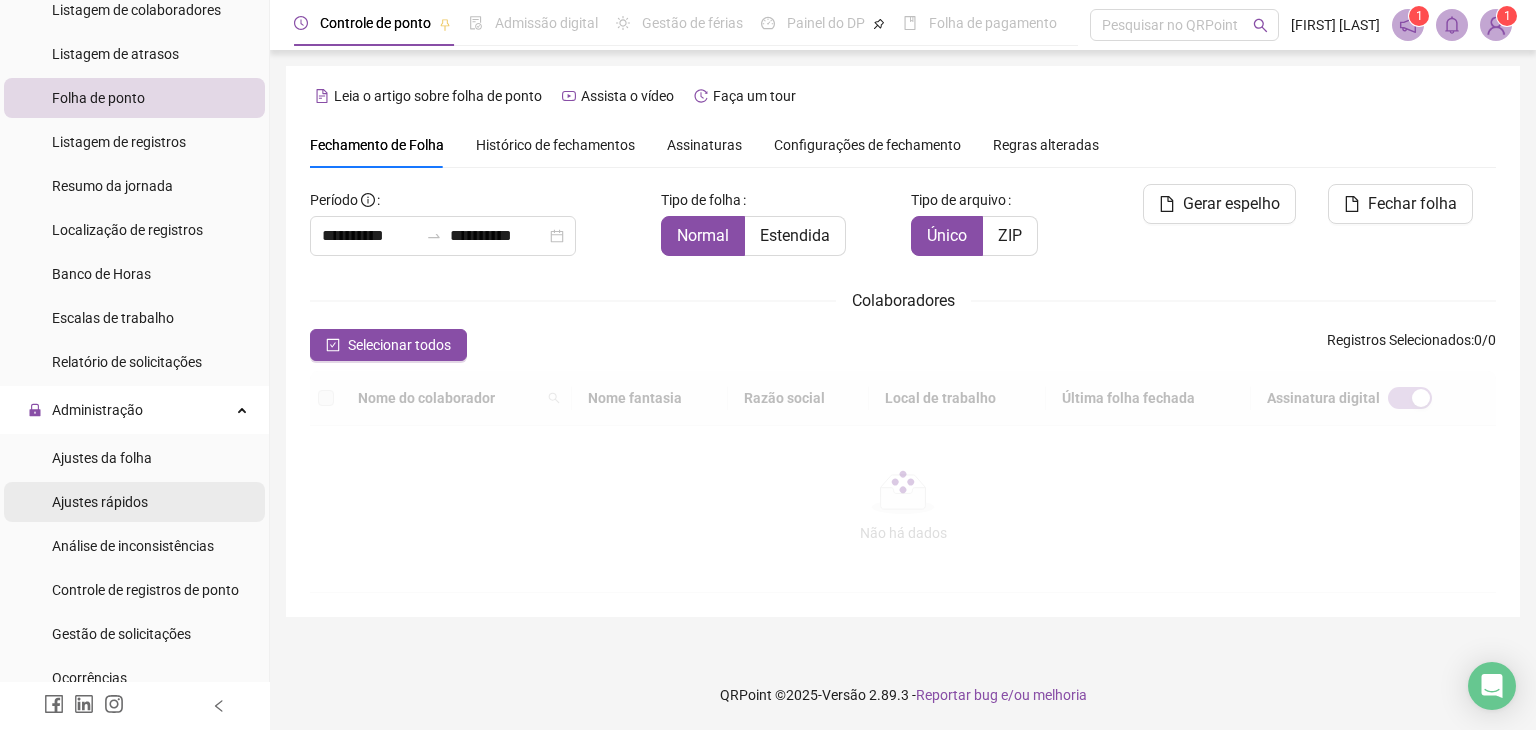 click on "Ajustes rápidos" at bounding box center (134, 502) 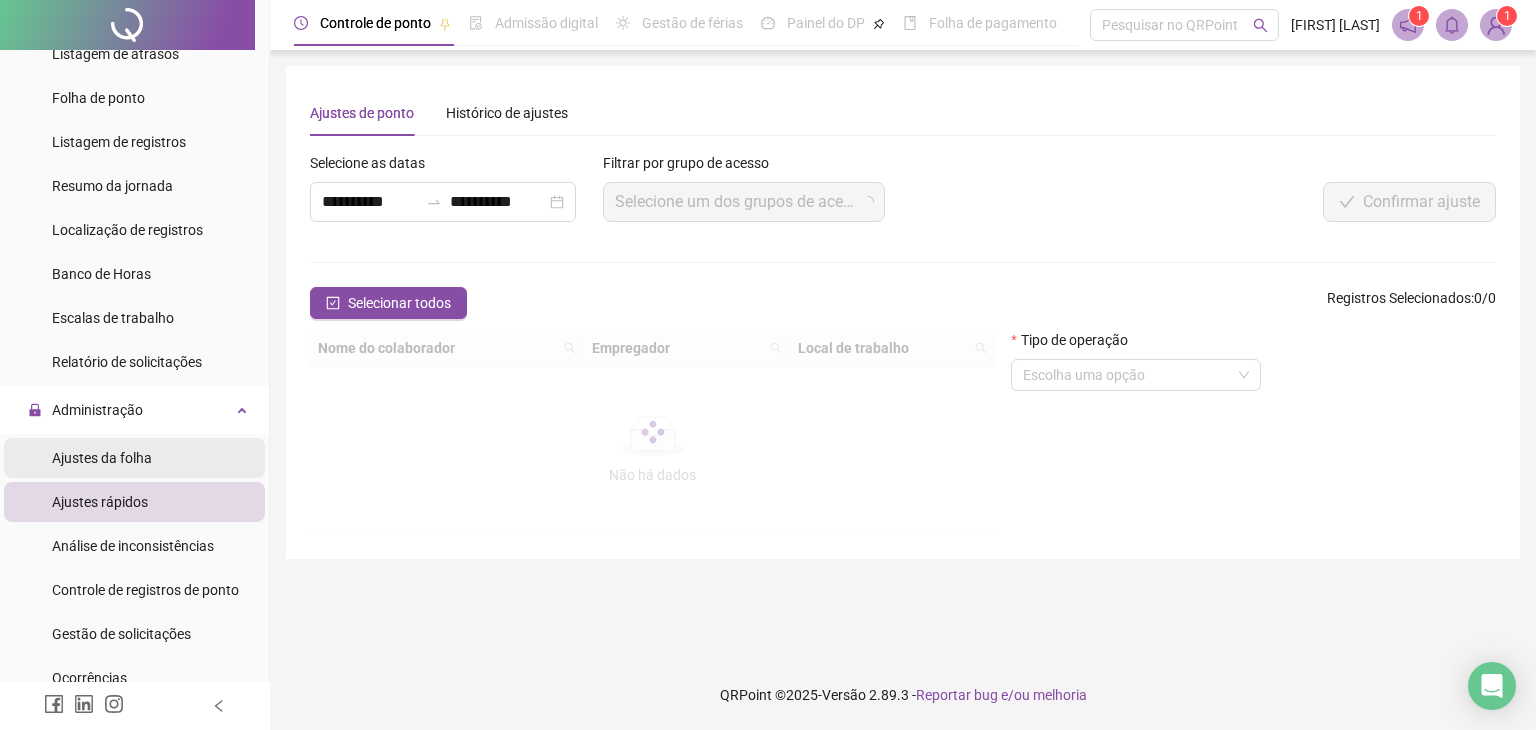 click on "Ajustes da folha" at bounding box center (102, 458) 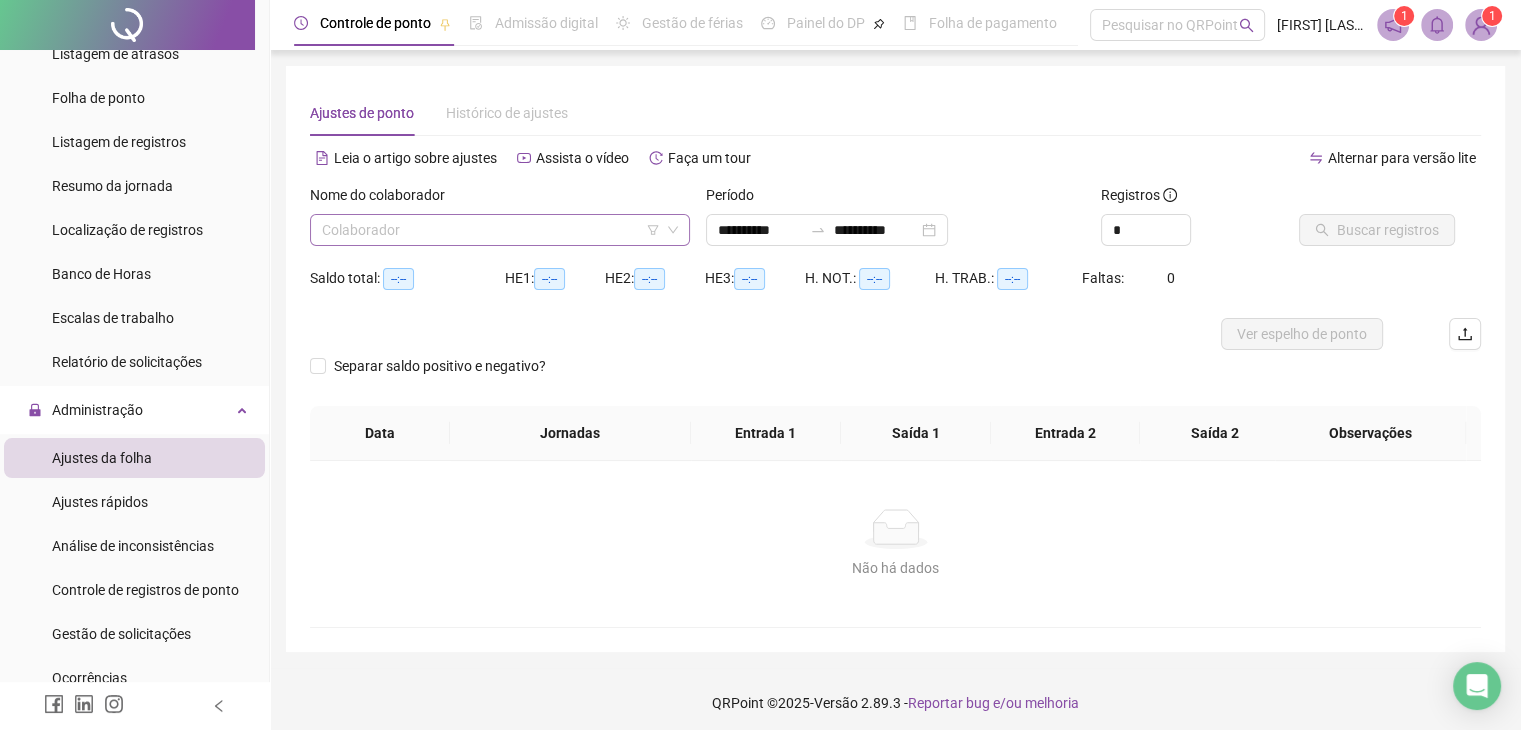 click at bounding box center [500, 230] 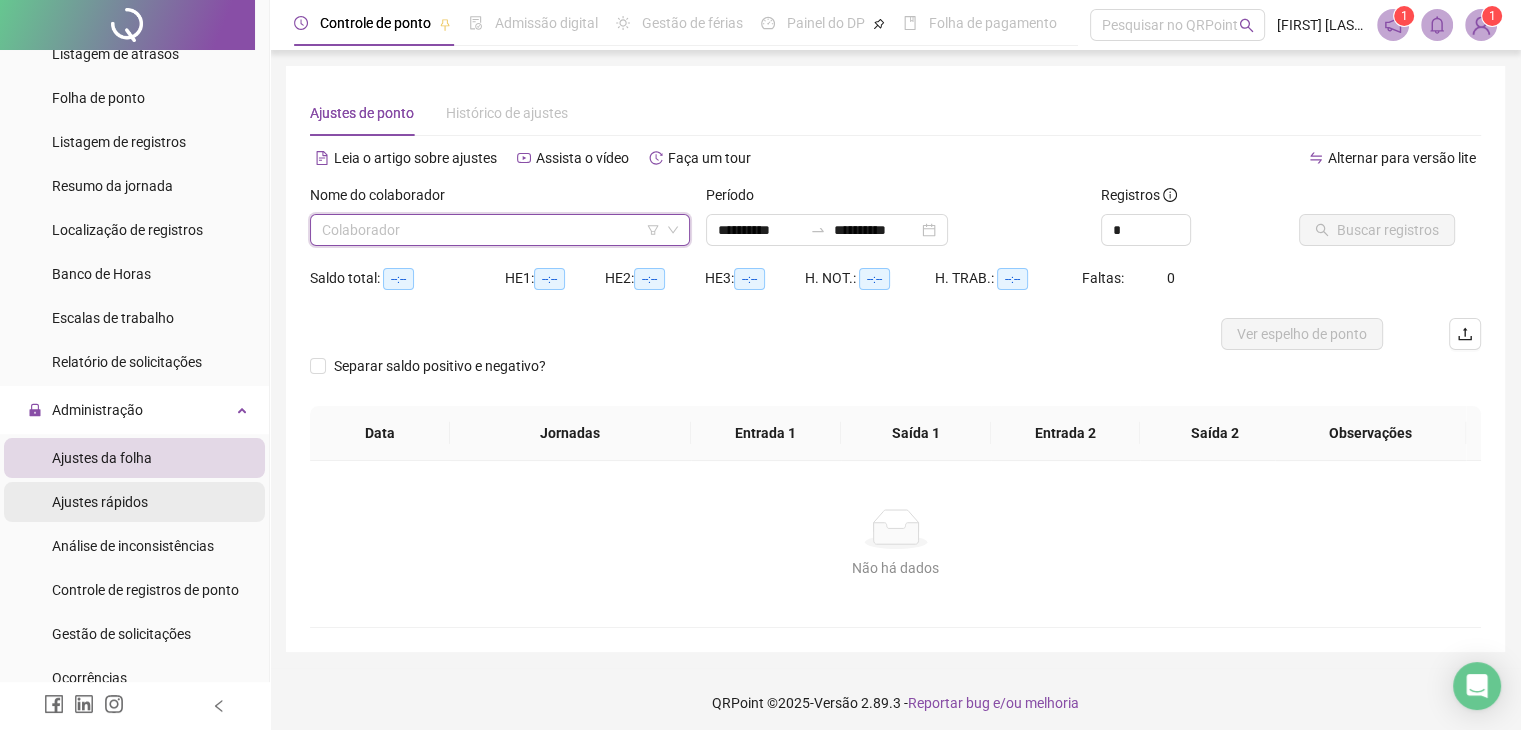 click on "Ajustes rápidos" at bounding box center (100, 502) 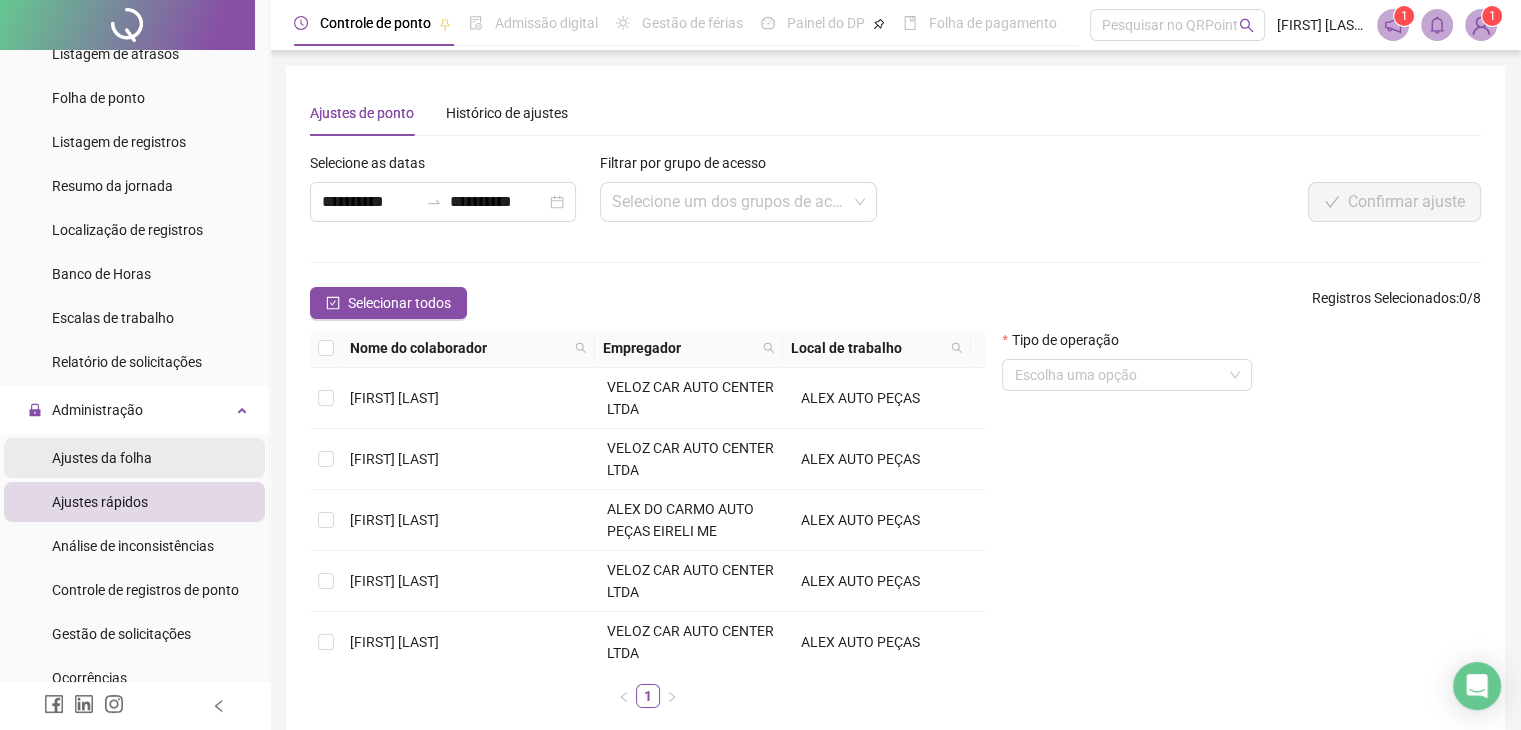 click on "Ajustes da folha" at bounding box center (102, 458) 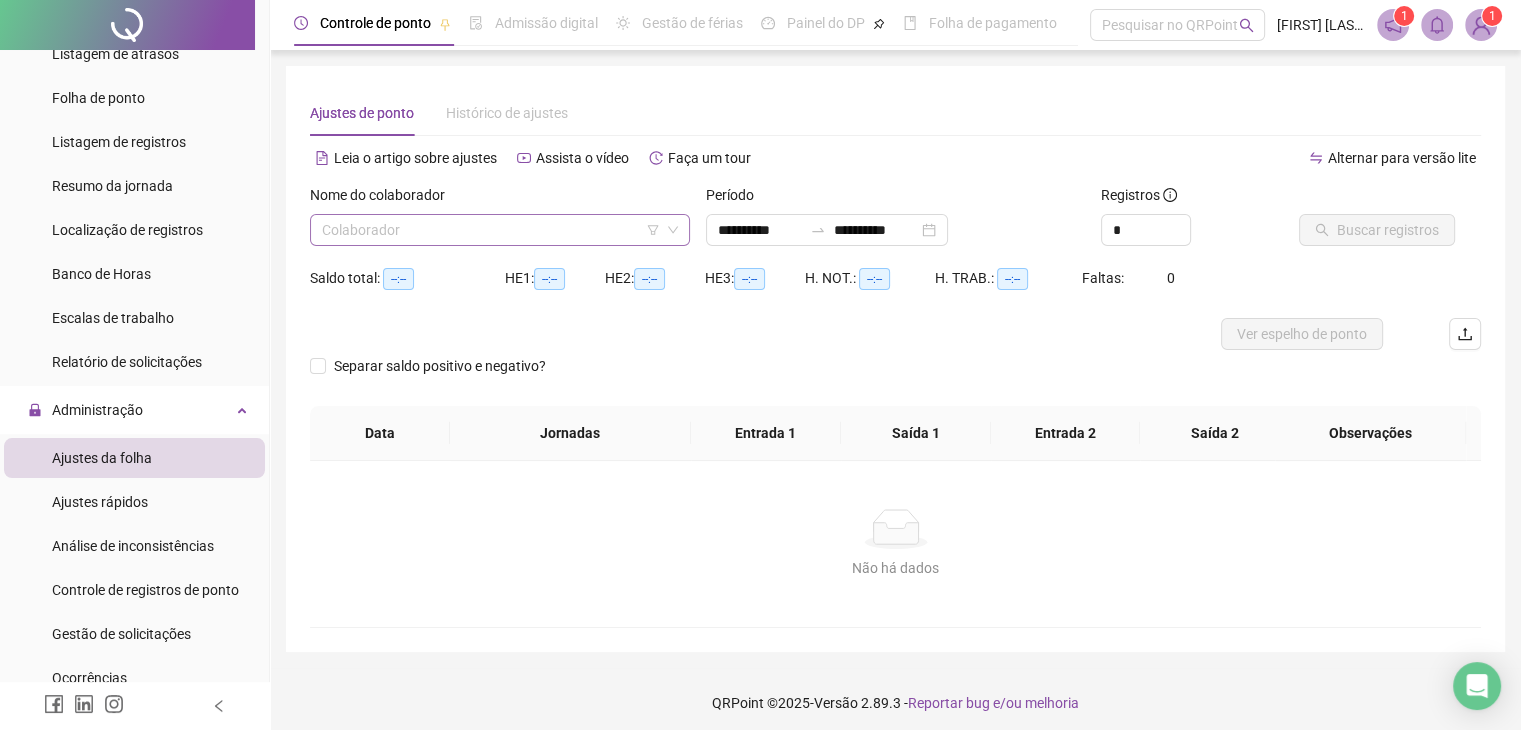 click at bounding box center (491, 230) 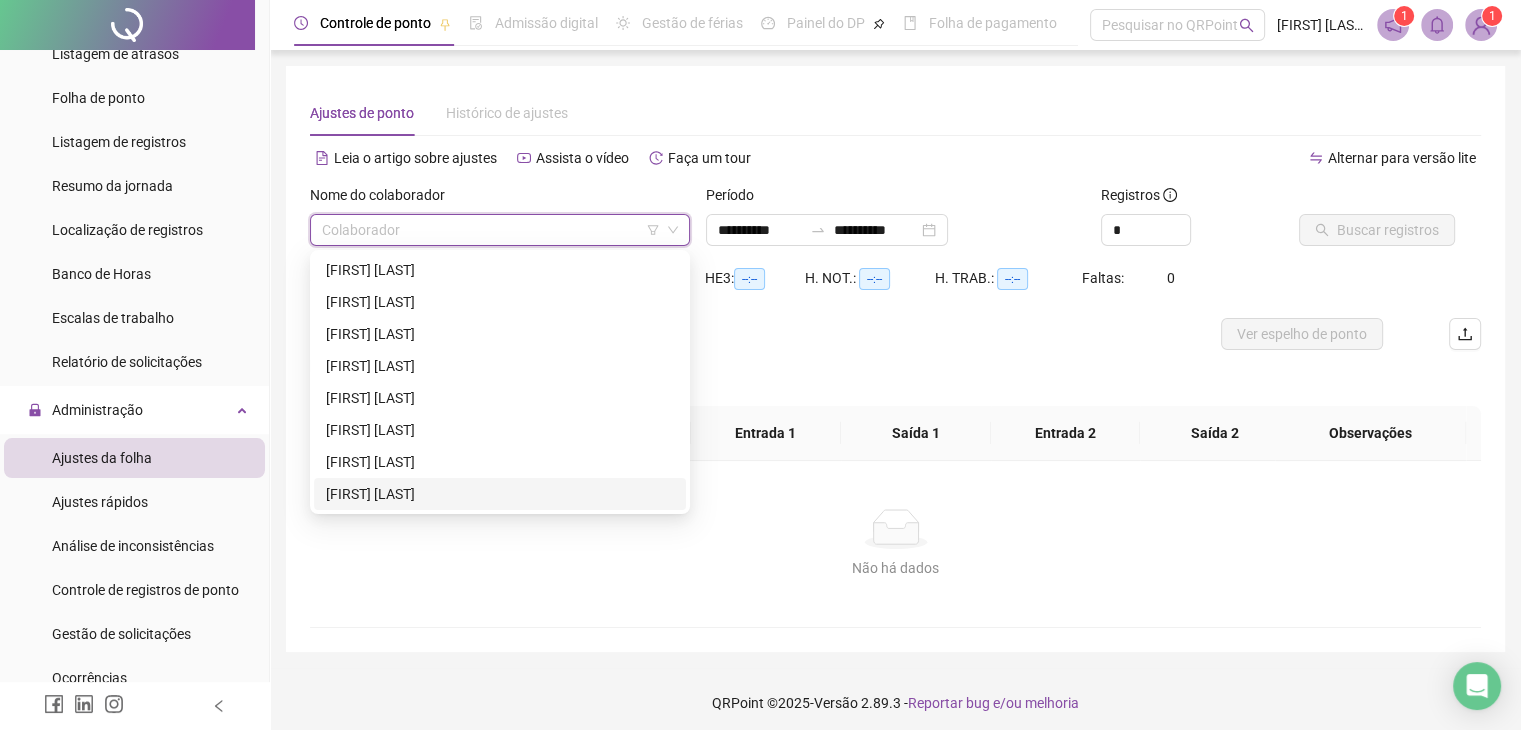 click on "[FIRST] [LAST]" at bounding box center [500, 494] 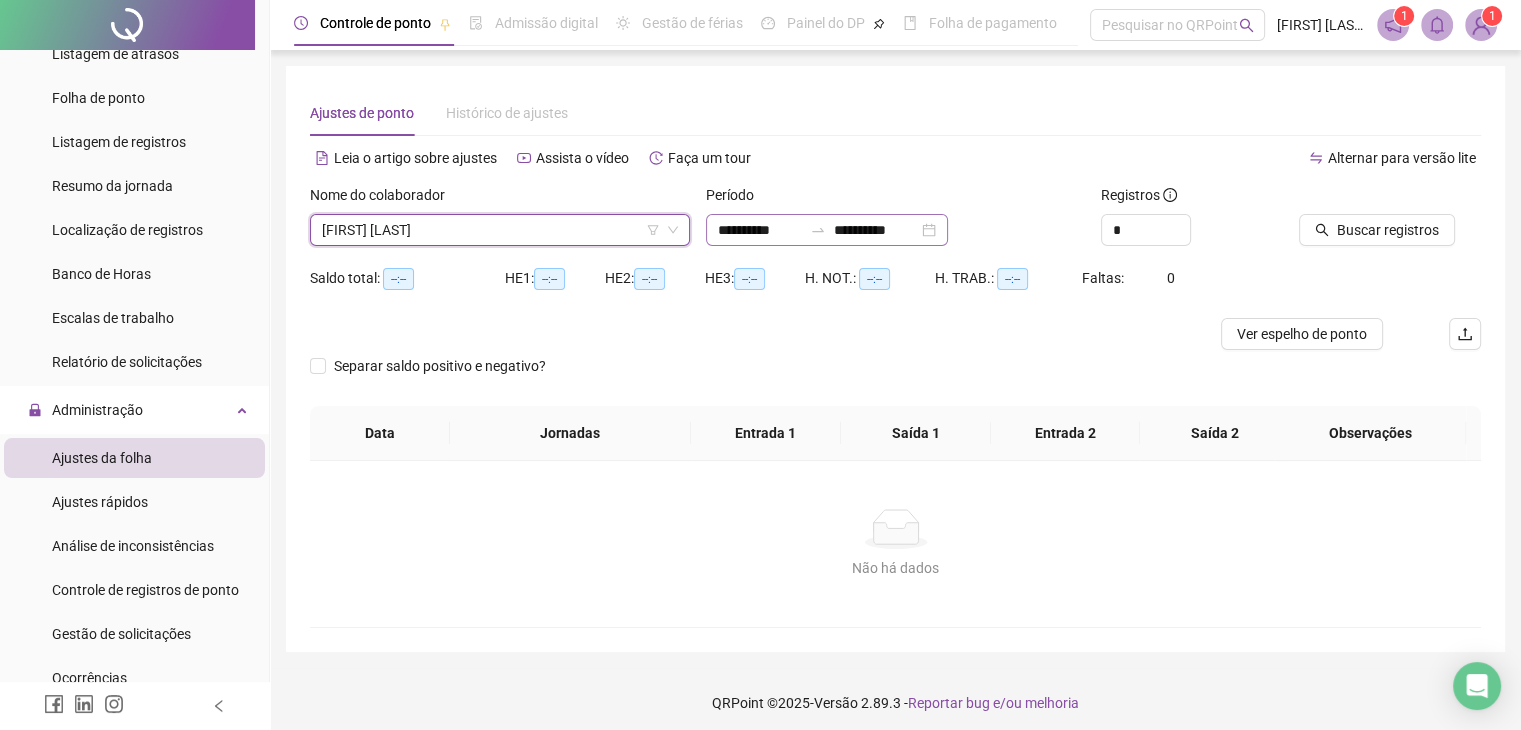 click on "**********" at bounding box center [827, 230] 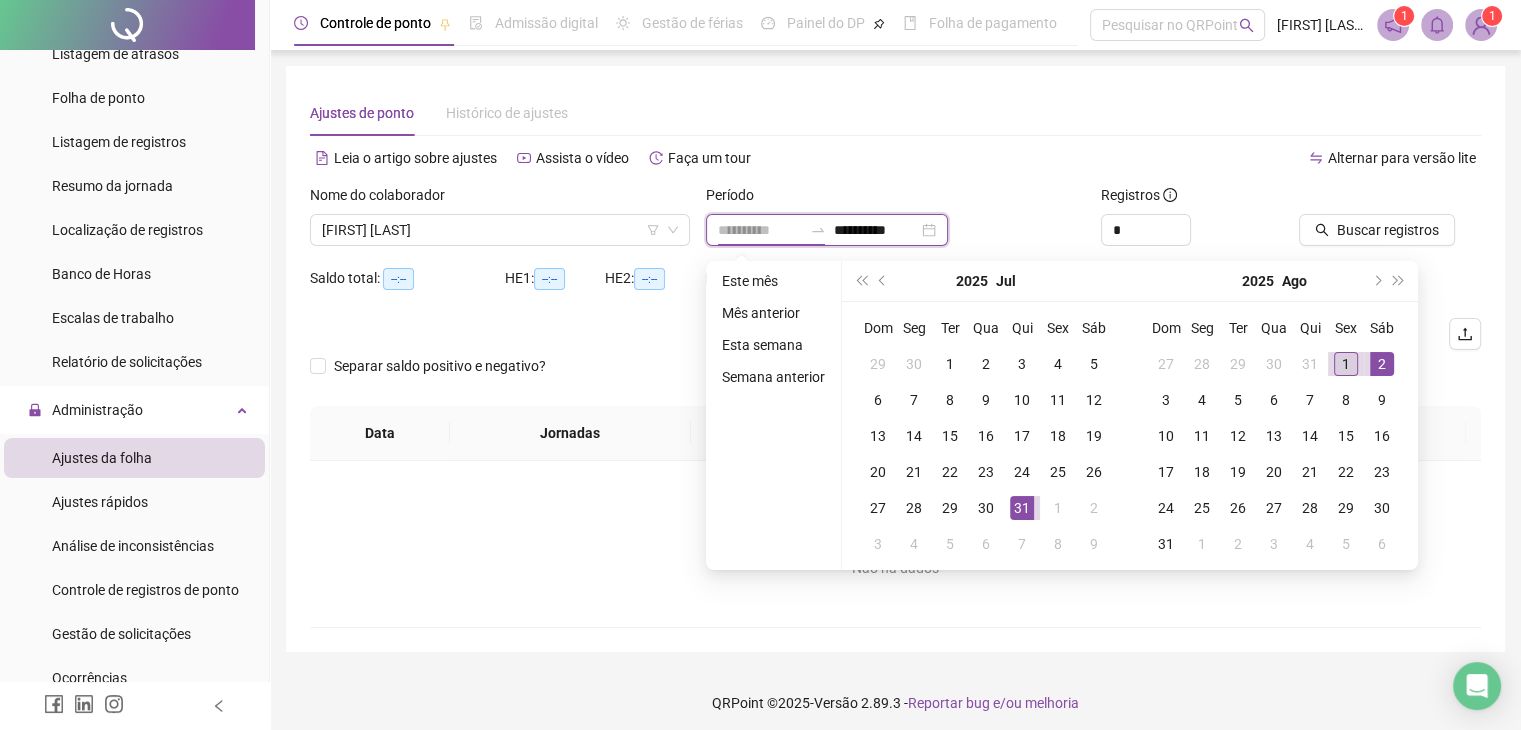 type on "**********" 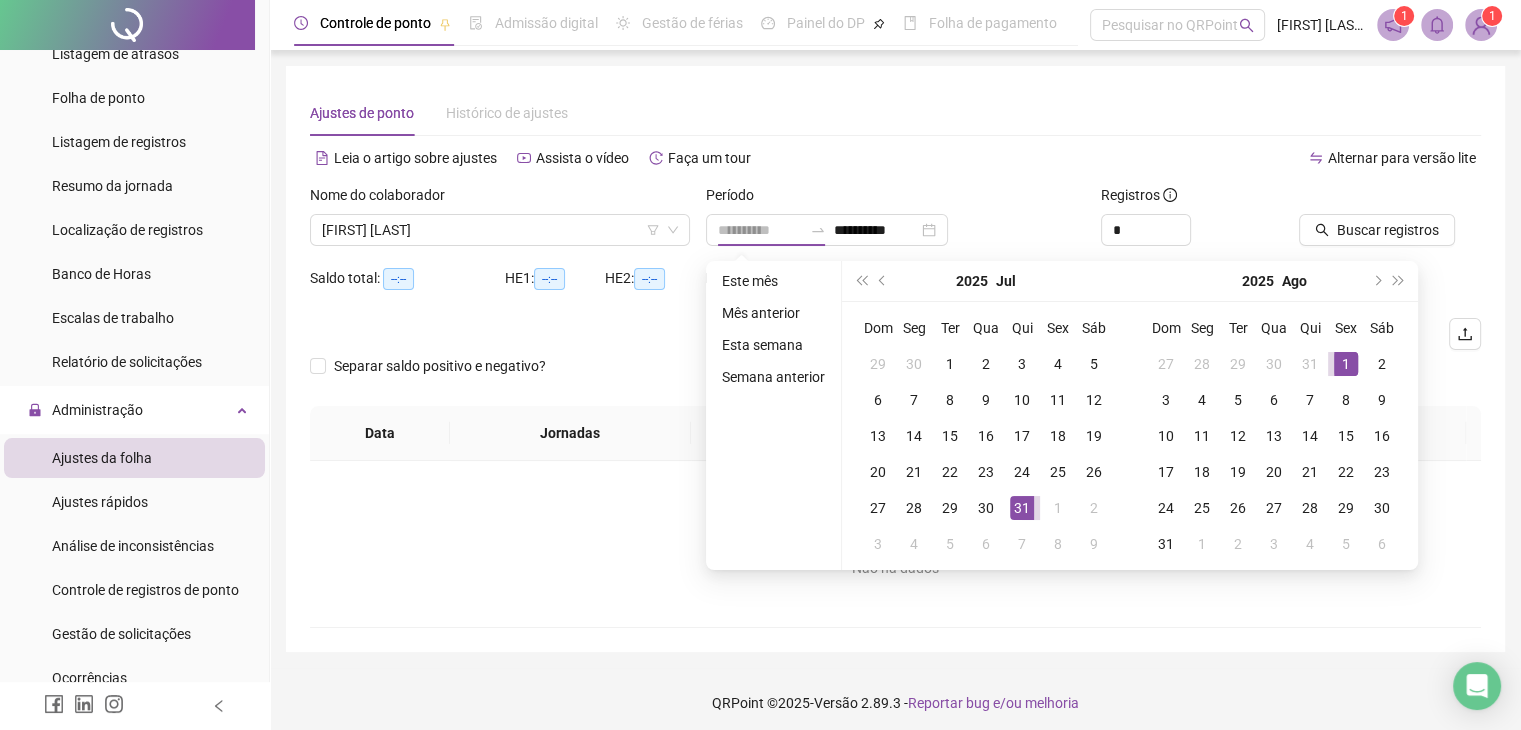 click on "1" at bounding box center [1346, 364] 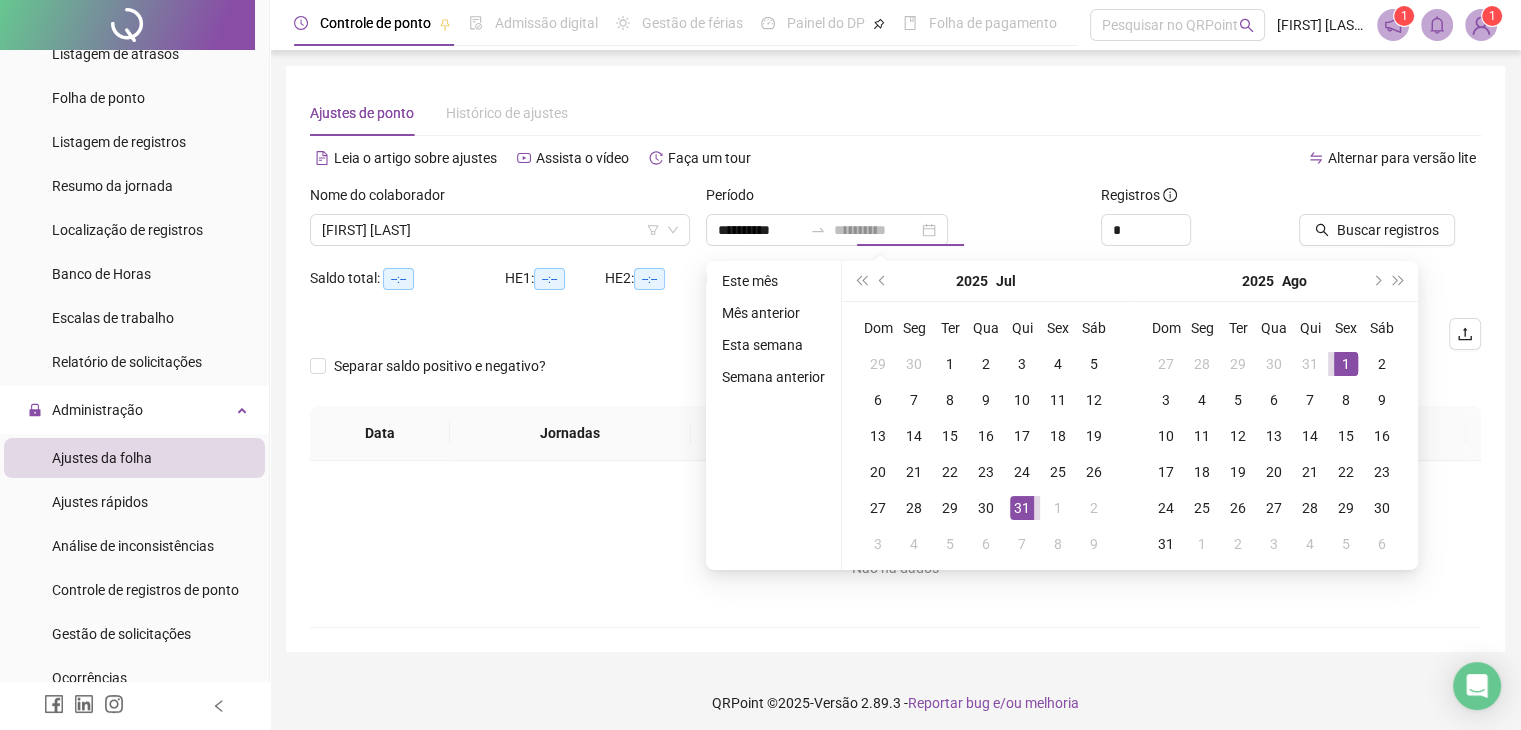 click on "1" at bounding box center [1346, 364] 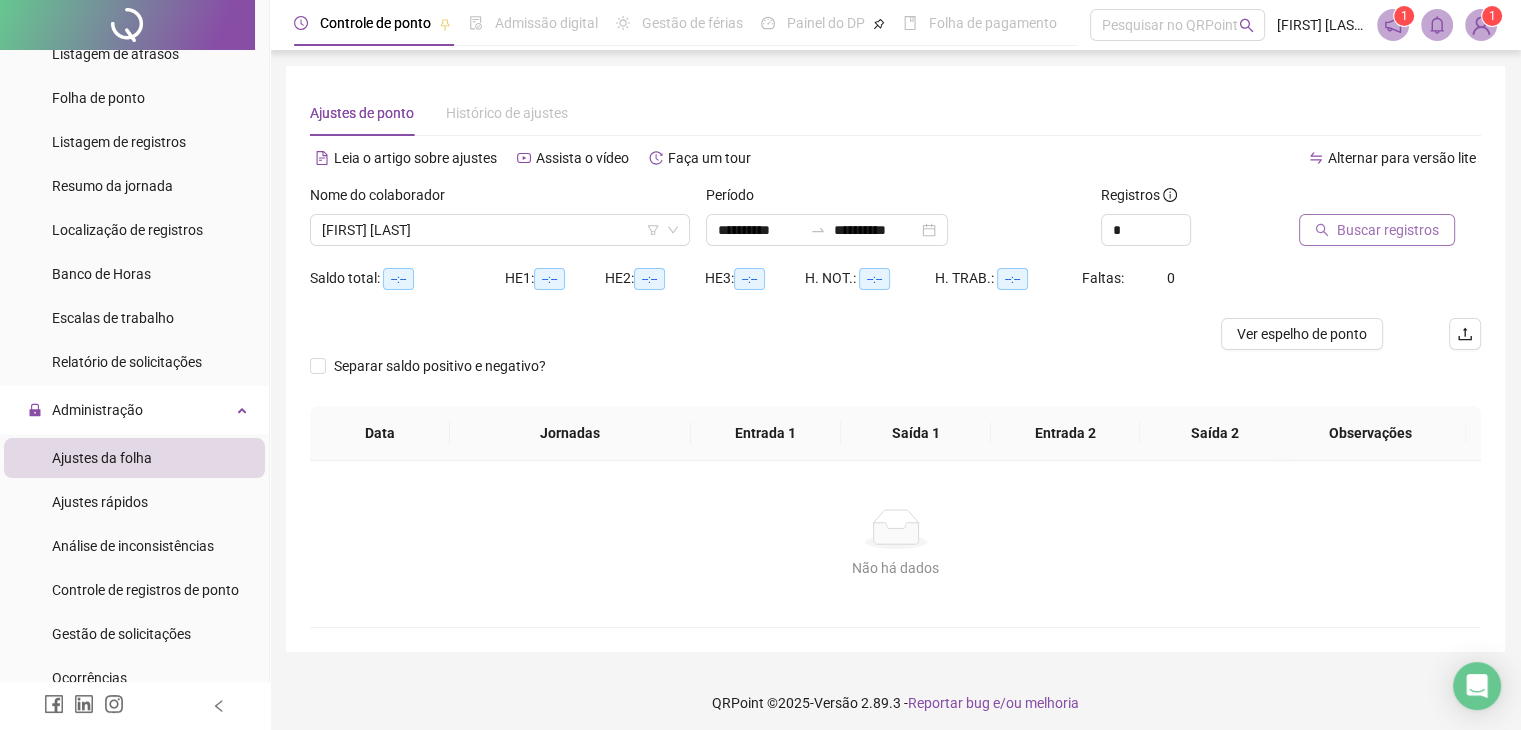 click on "Buscar registros" at bounding box center [1388, 230] 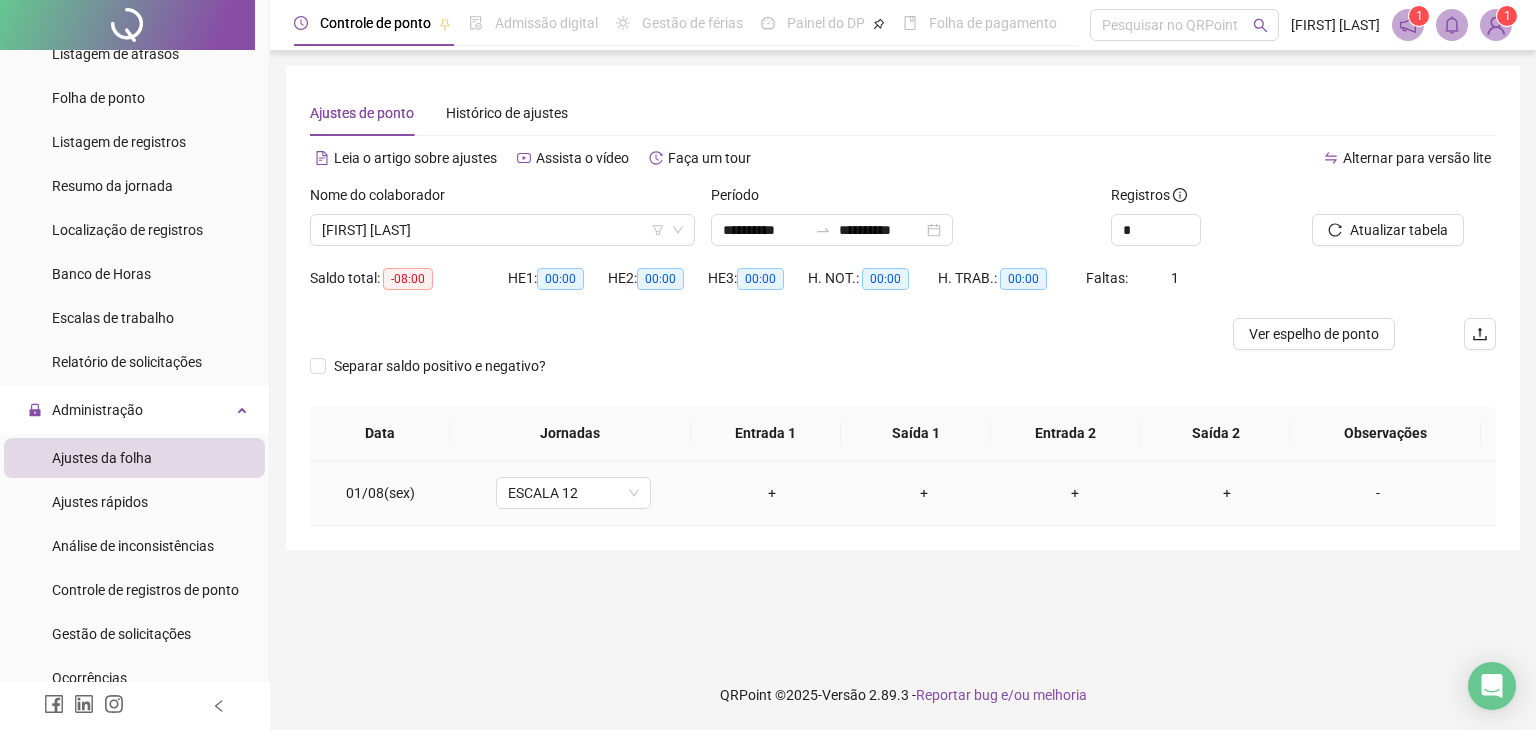 click on "+" at bounding box center [772, 493] 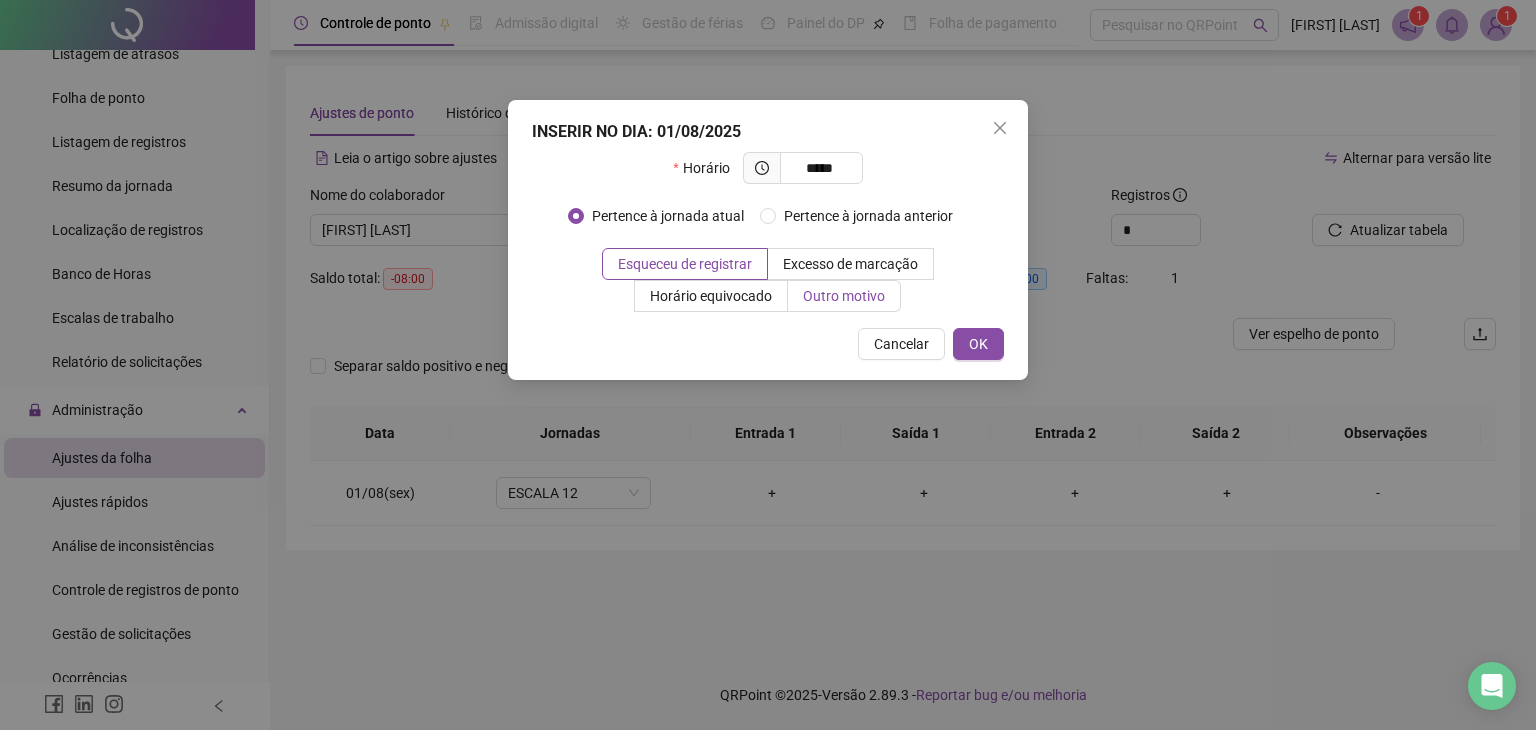 type on "*****" 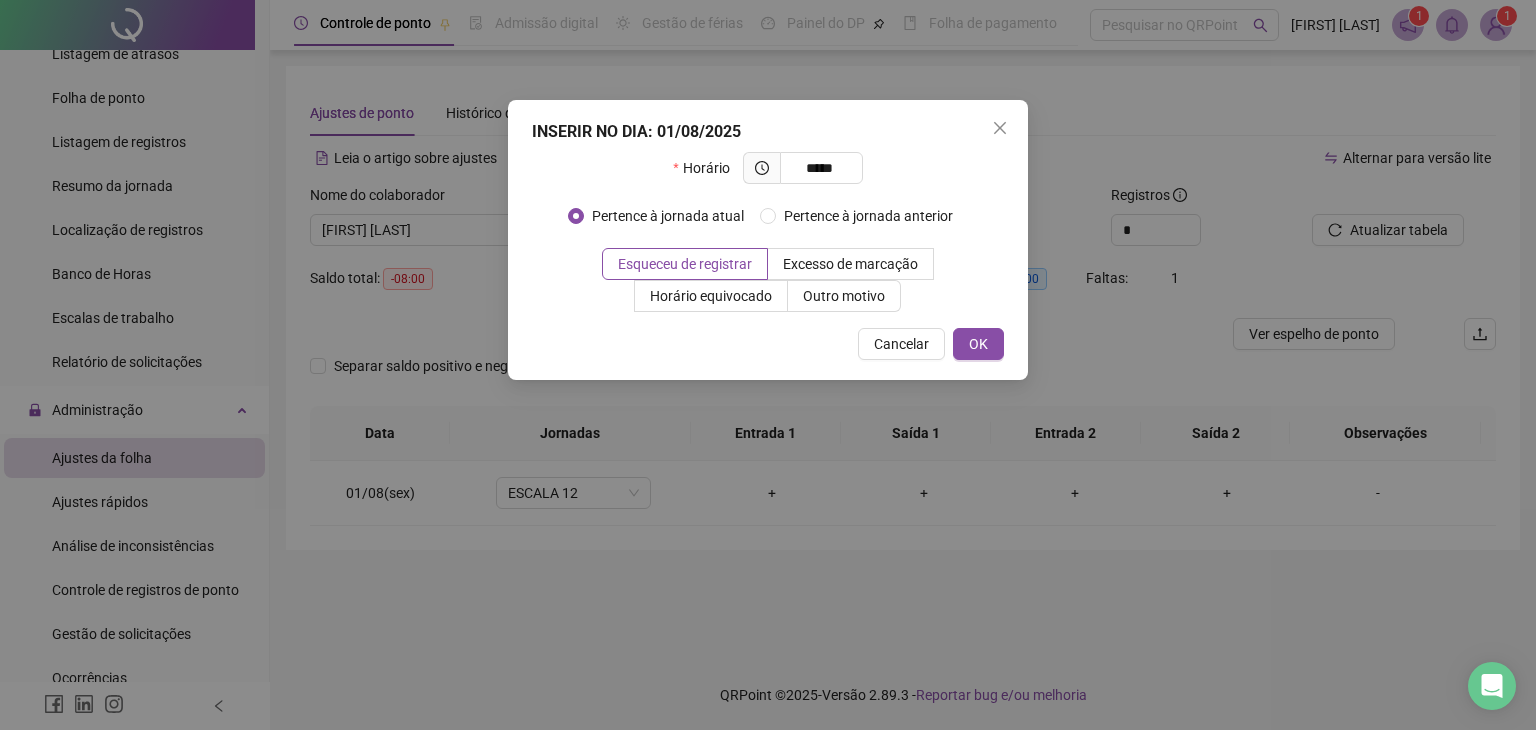 drag, startPoint x: 867, startPoint y: 301, endPoint x: 817, endPoint y: 332, distance: 58.830265 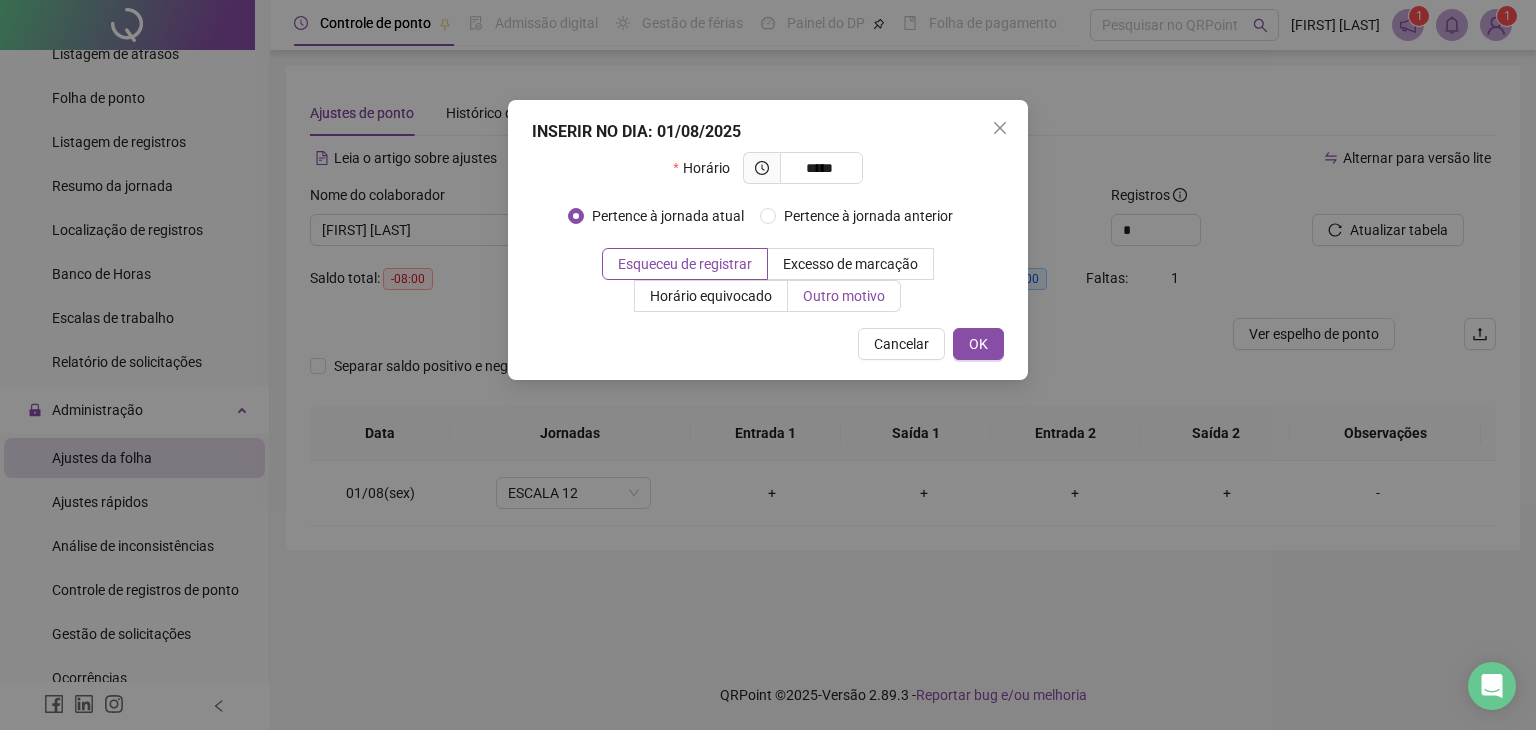 click on "Outro motivo" at bounding box center [844, 296] 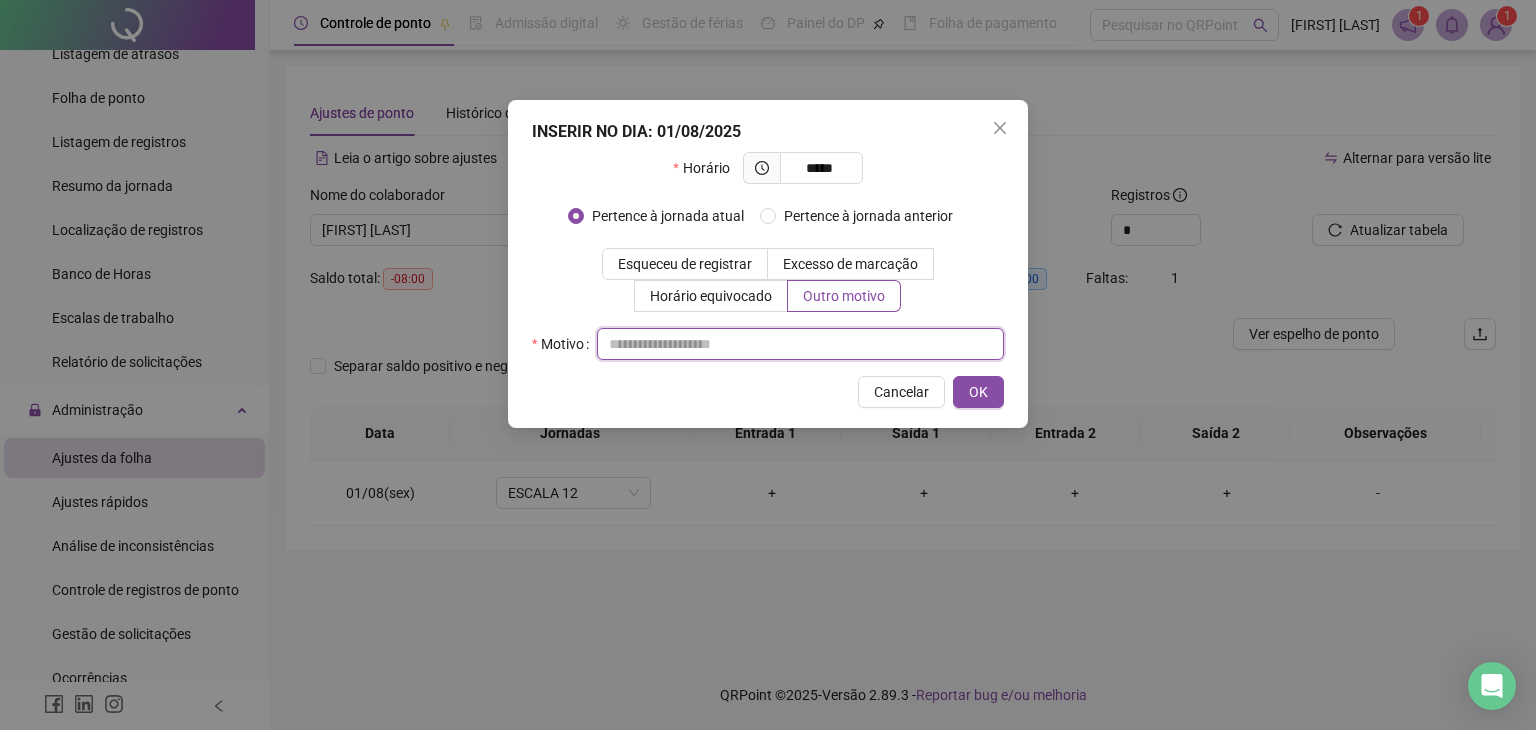 click at bounding box center [800, 344] 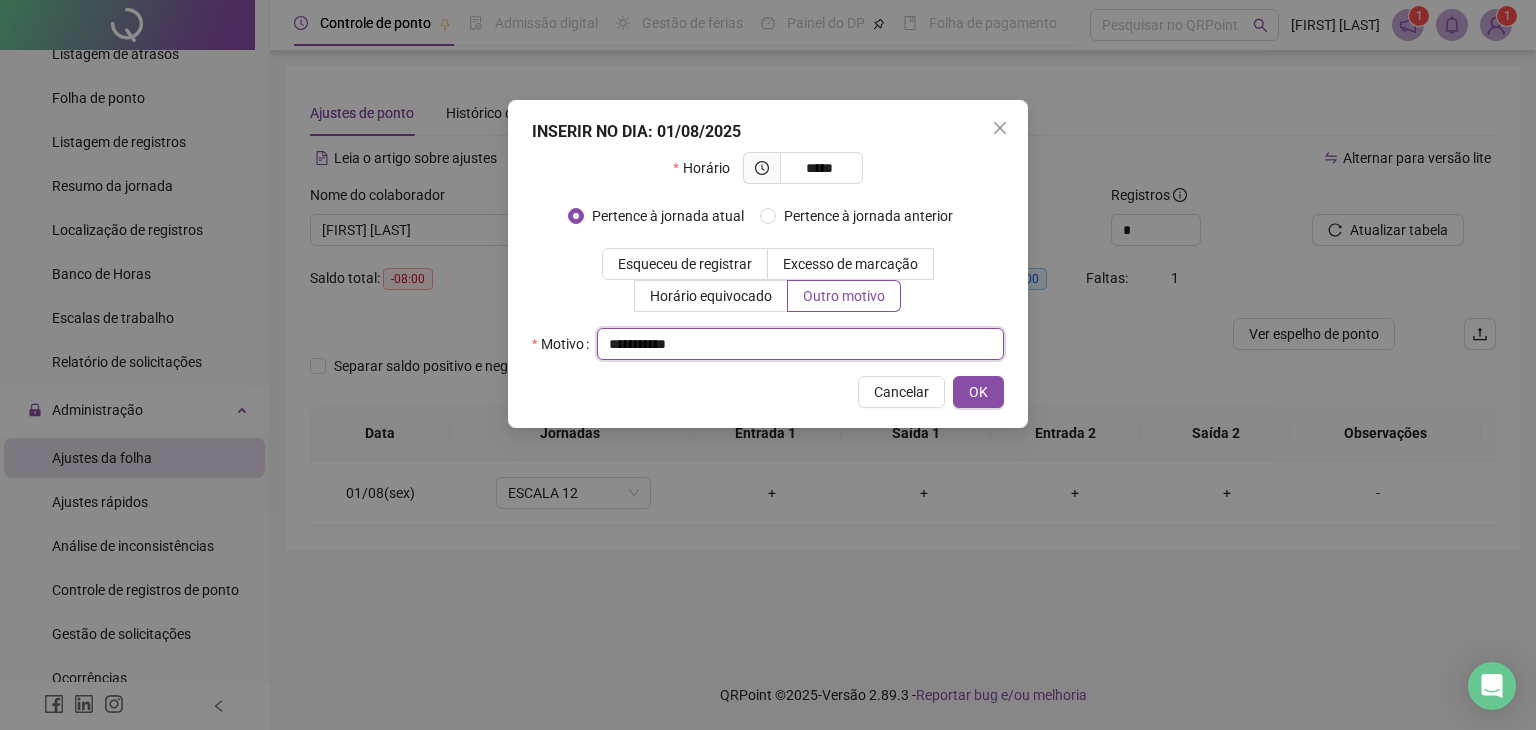 drag, startPoint x: 767, startPoint y: 352, endPoint x: 578, endPoint y: 341, distance: 189.31984 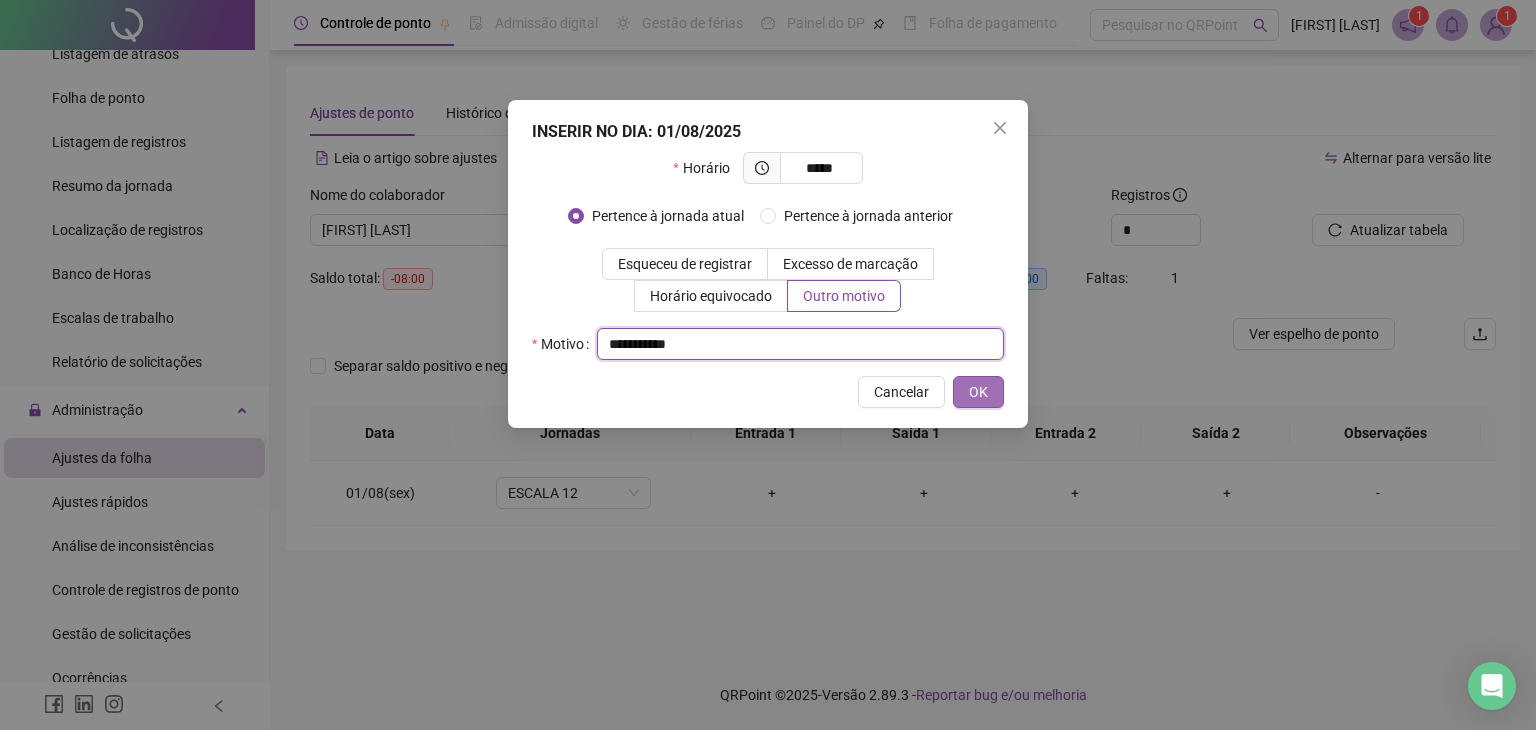 type on "**********" 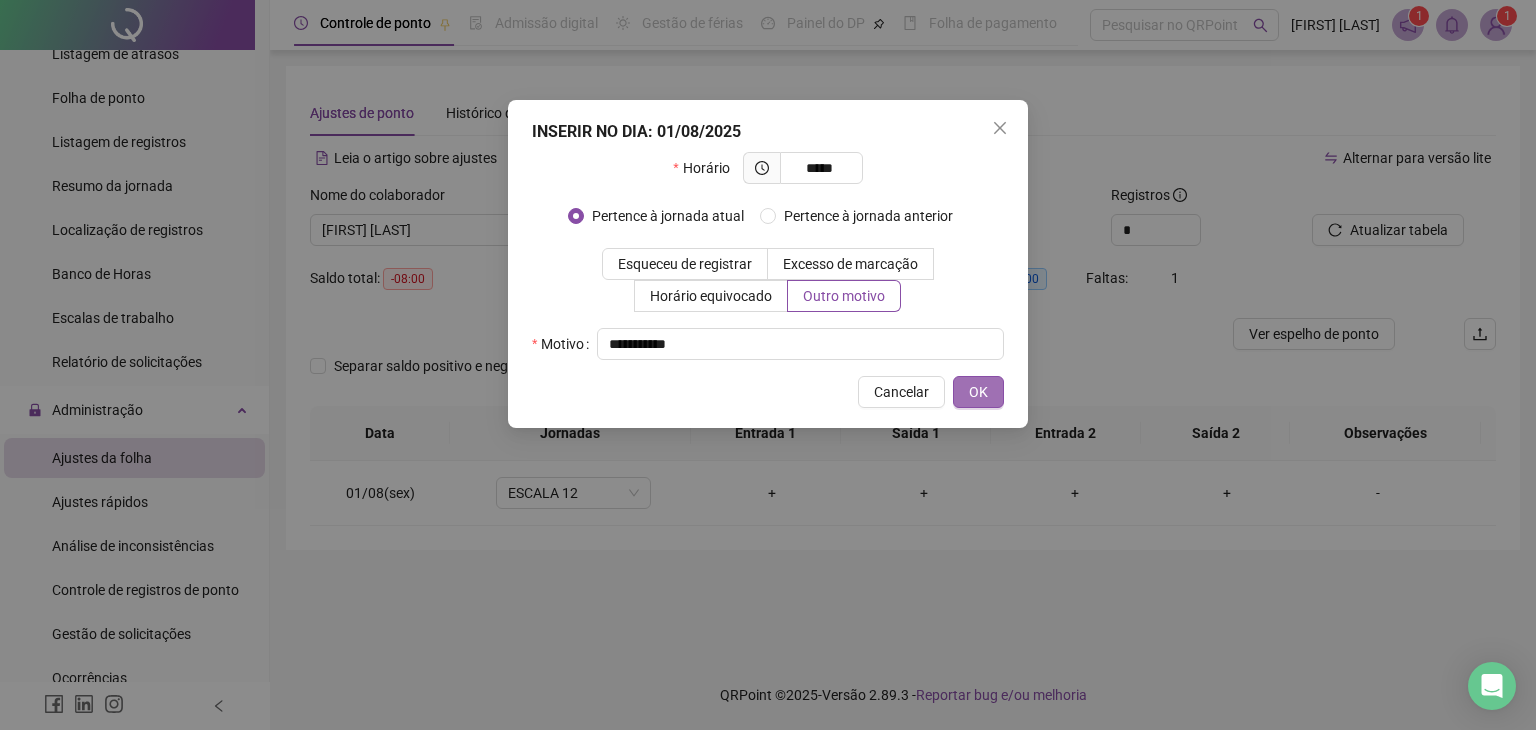click on "OK" at bounding box center [978, 392] 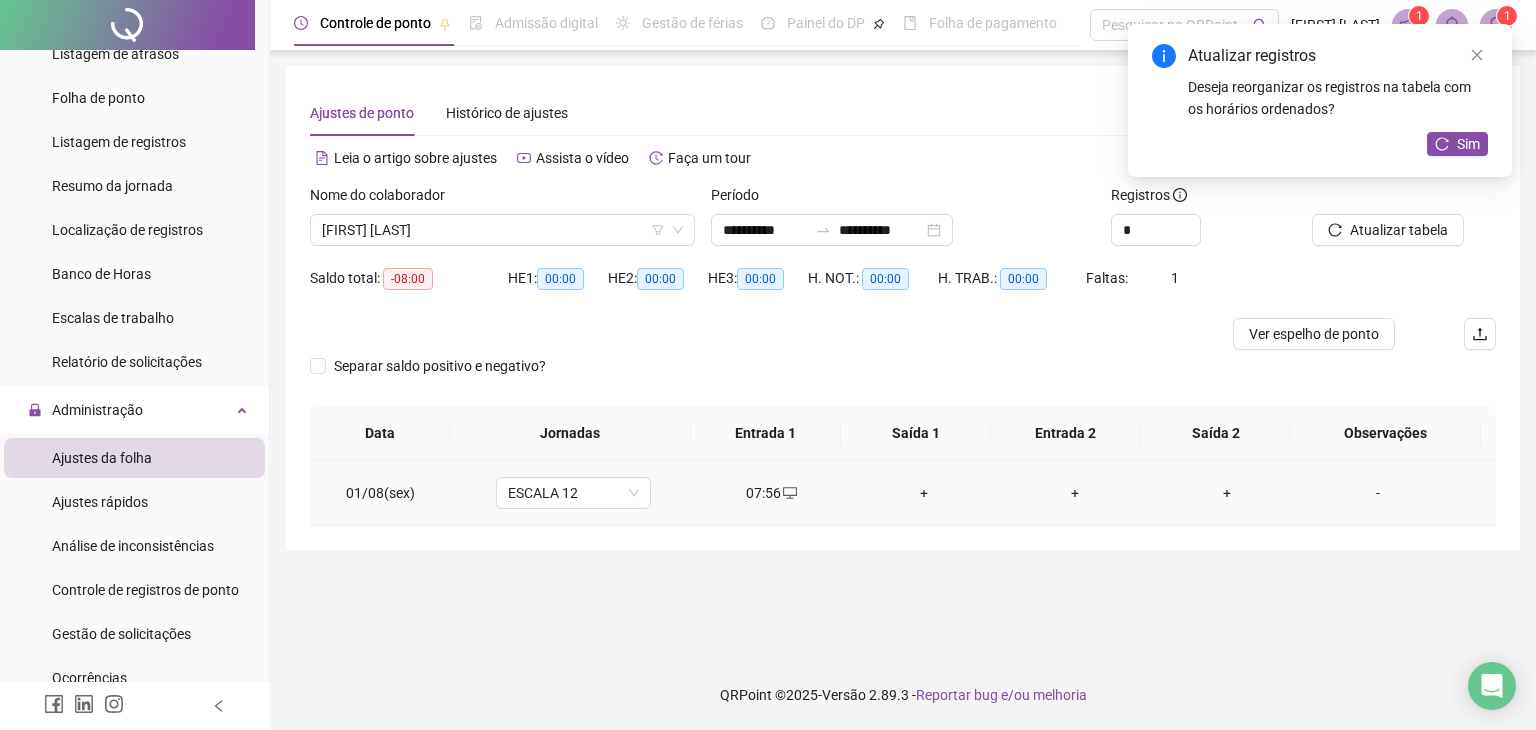 click on "+" at bounding box center (924, 493) 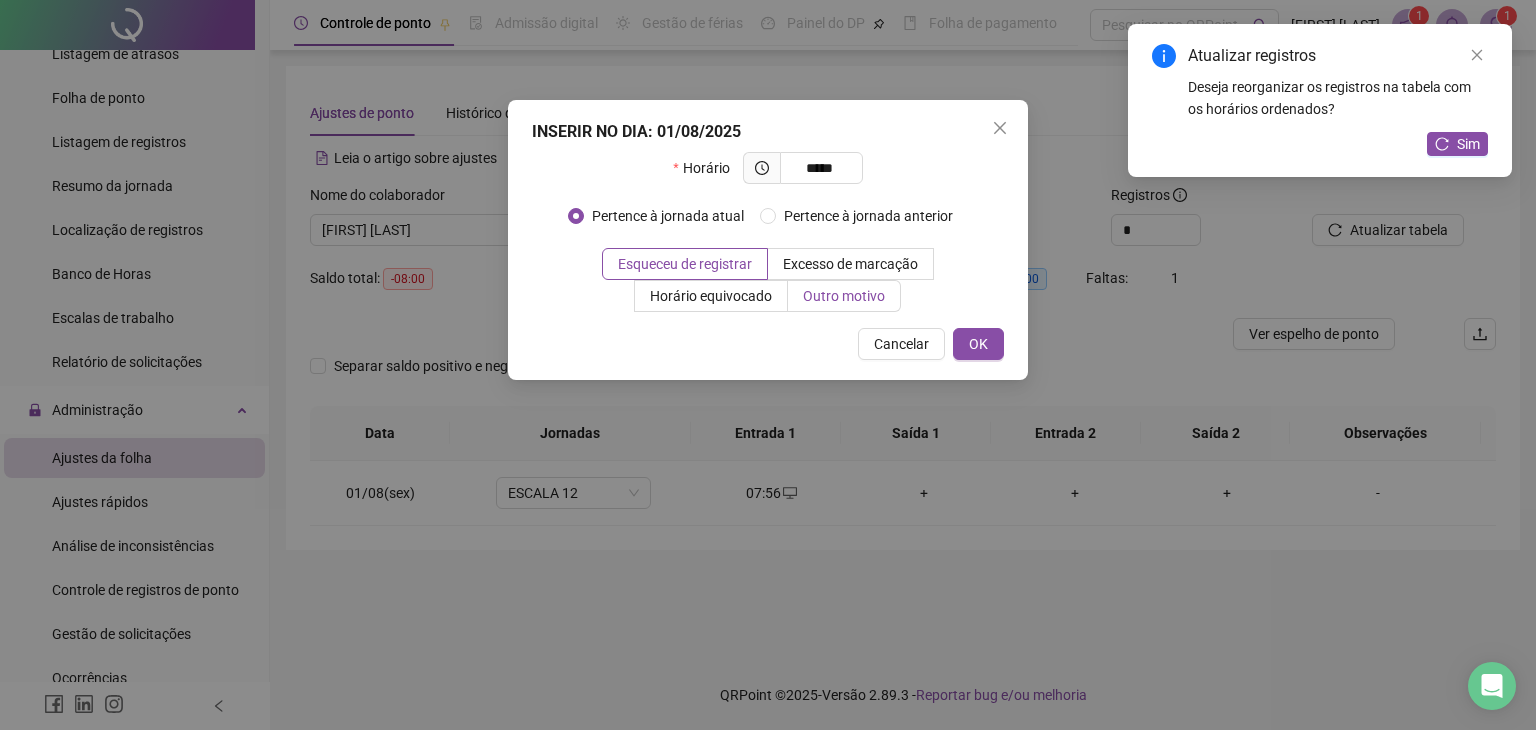 type on "*****" 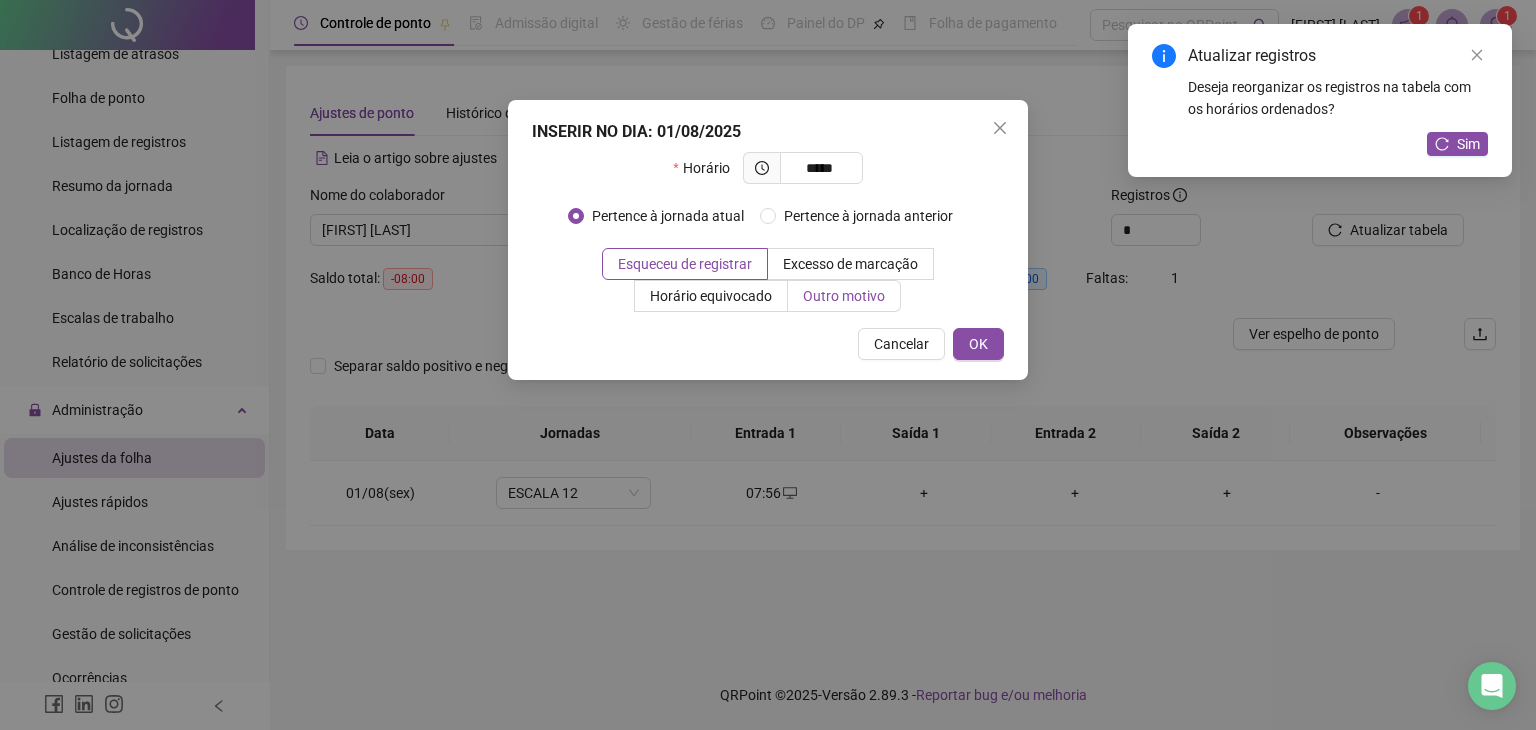 drag, startPoint x: 820, startPoint y: 297, endPoint x: 760, endPoint y: 345, distance: 76.837494 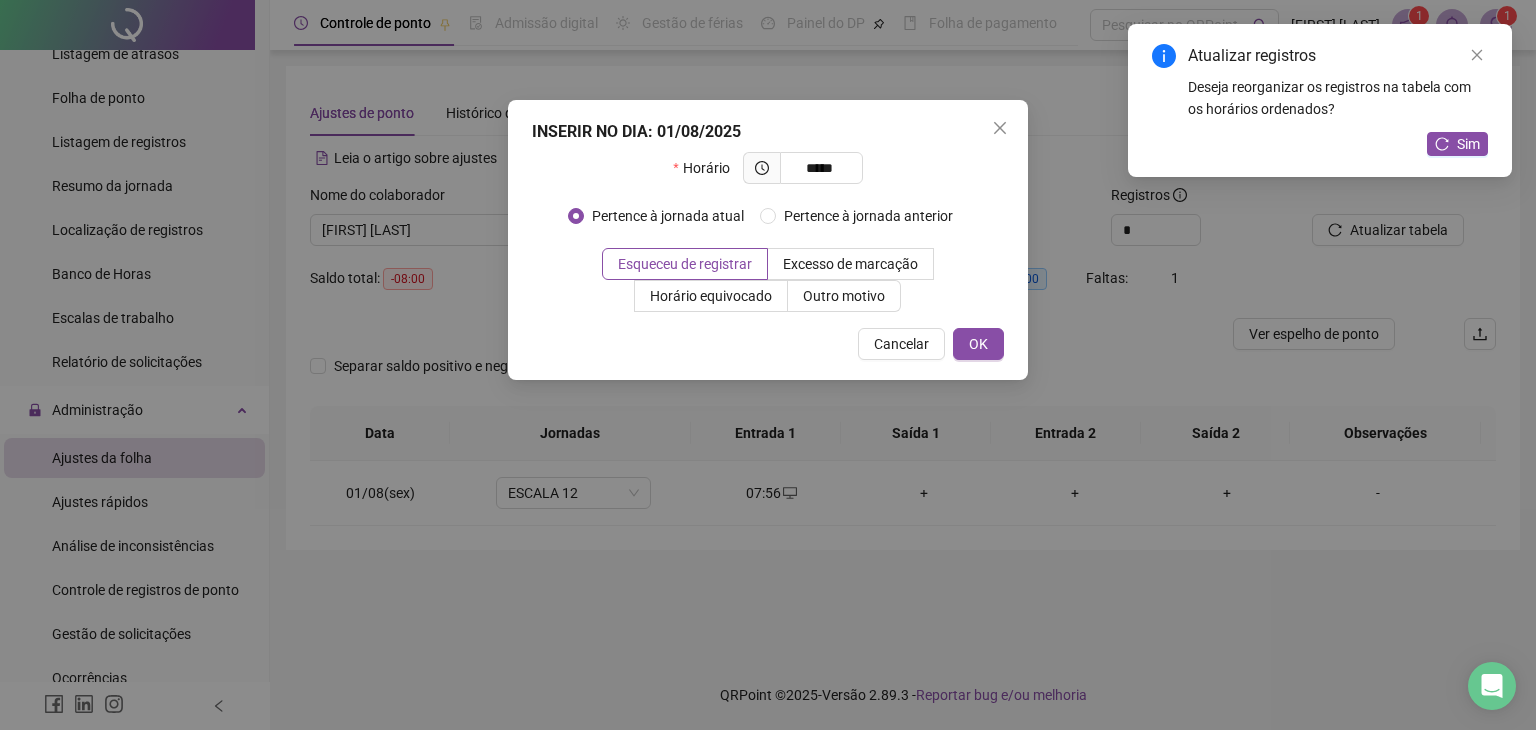click on "Outro motivo" at bounding box center (844, 296) 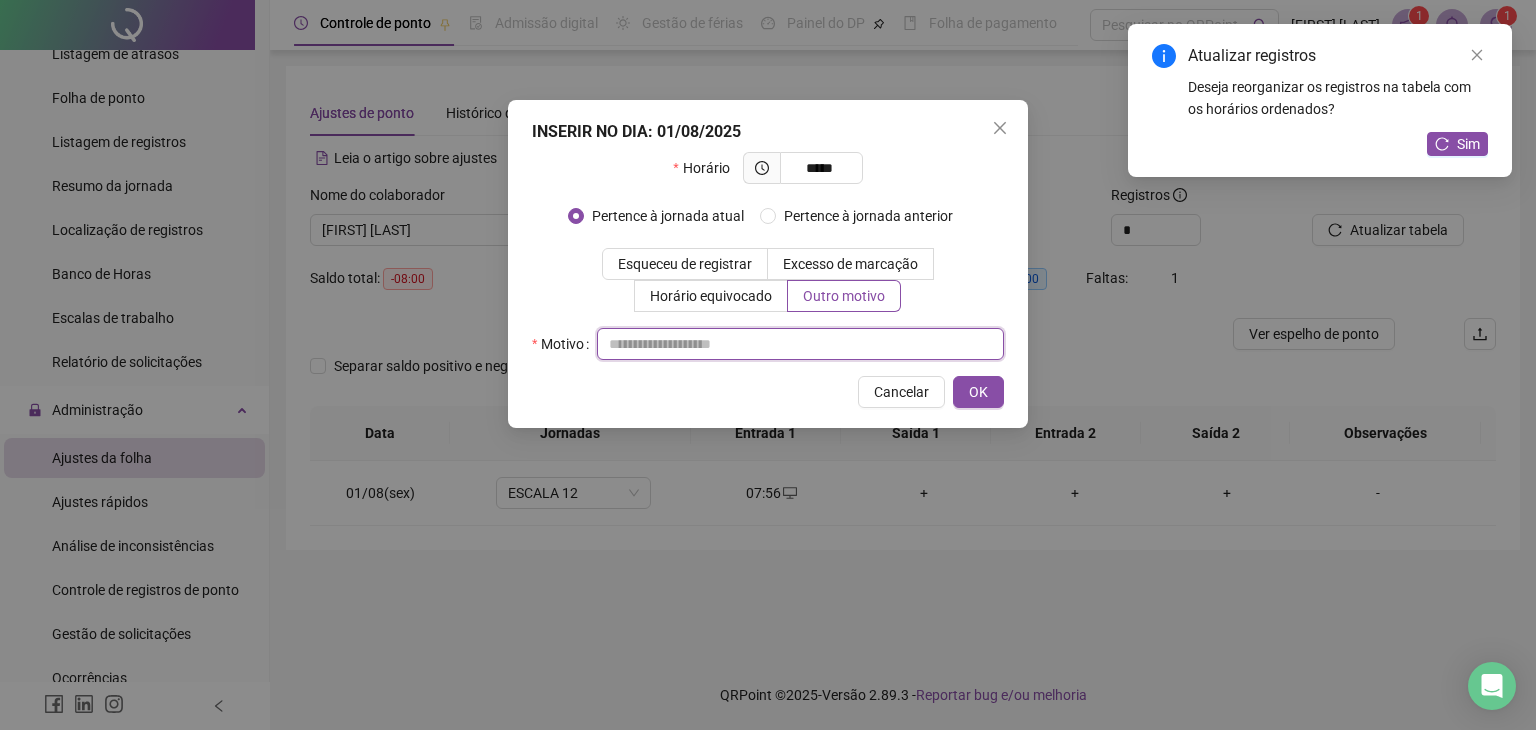 click at bounding box center (800, 344) 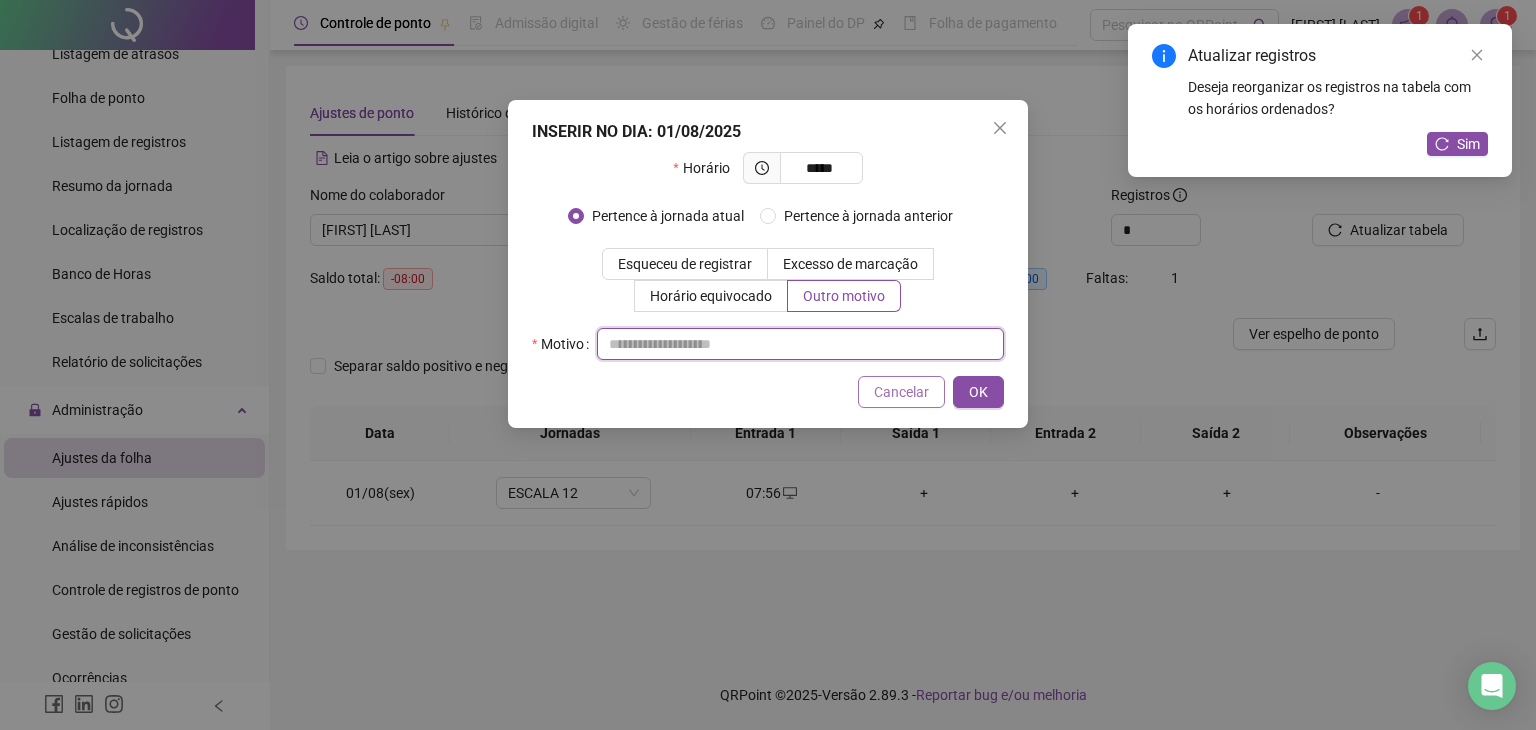 paste on "**********" 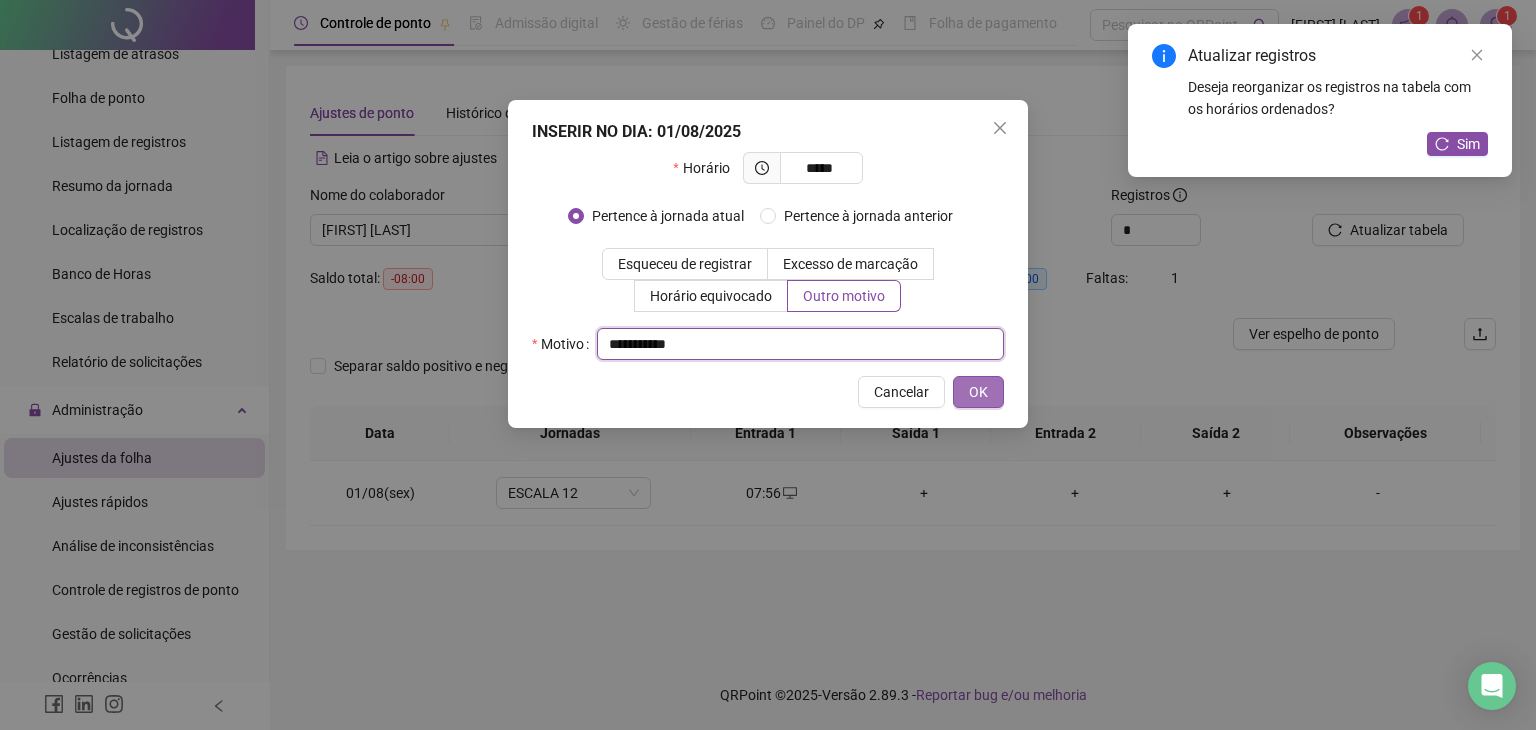 type on "**********" 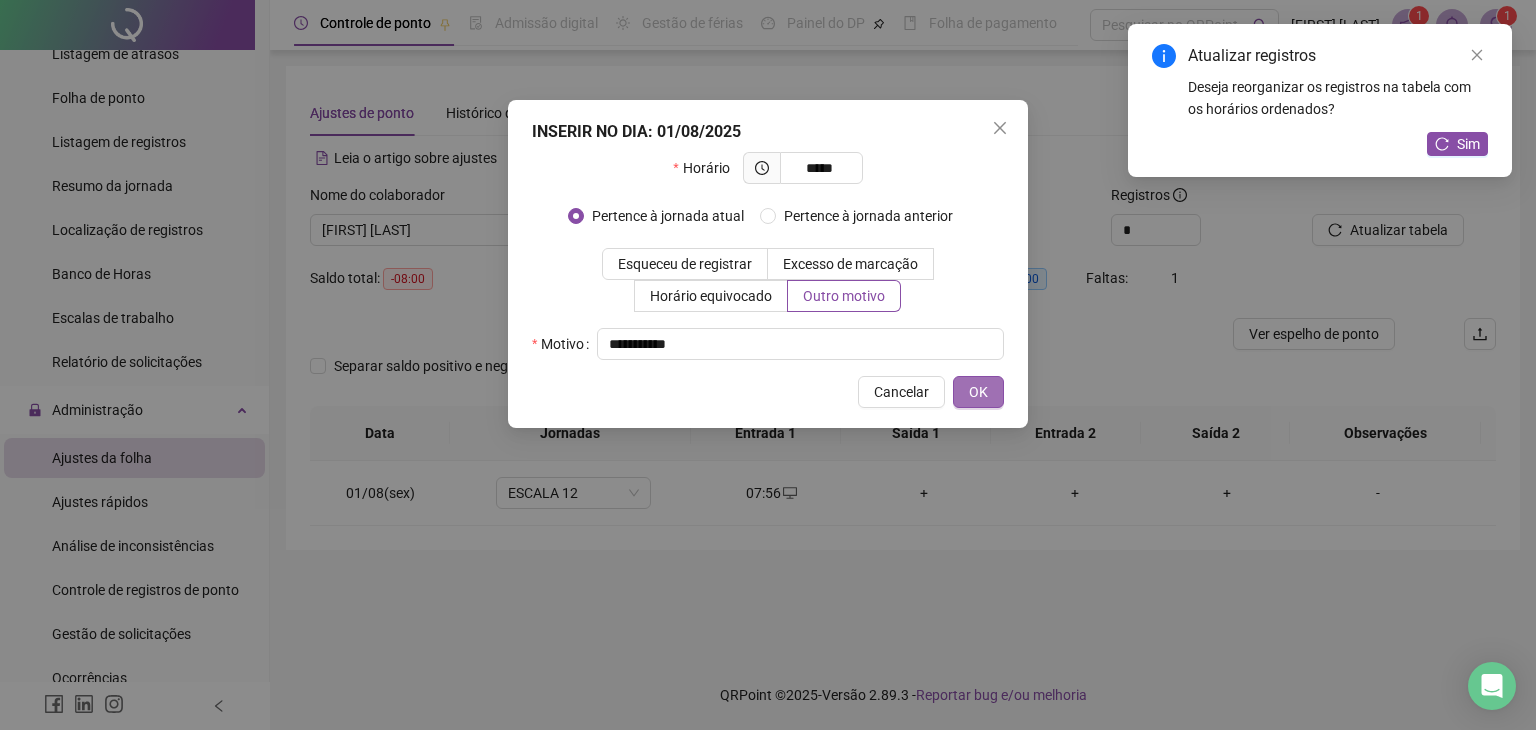 click on "OK" at bounding box center (978, 392) 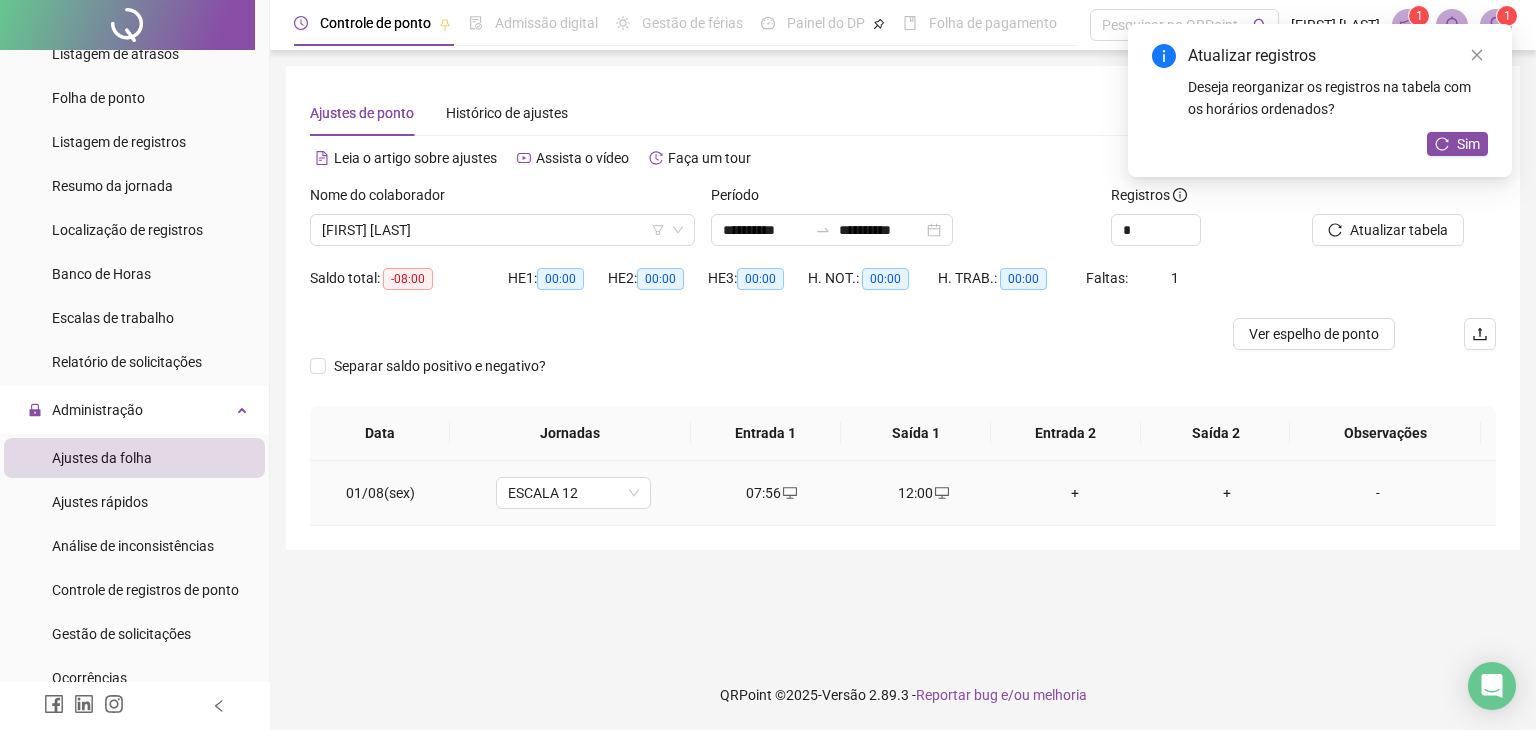 click on "+" at bounding box center [1075, 493] 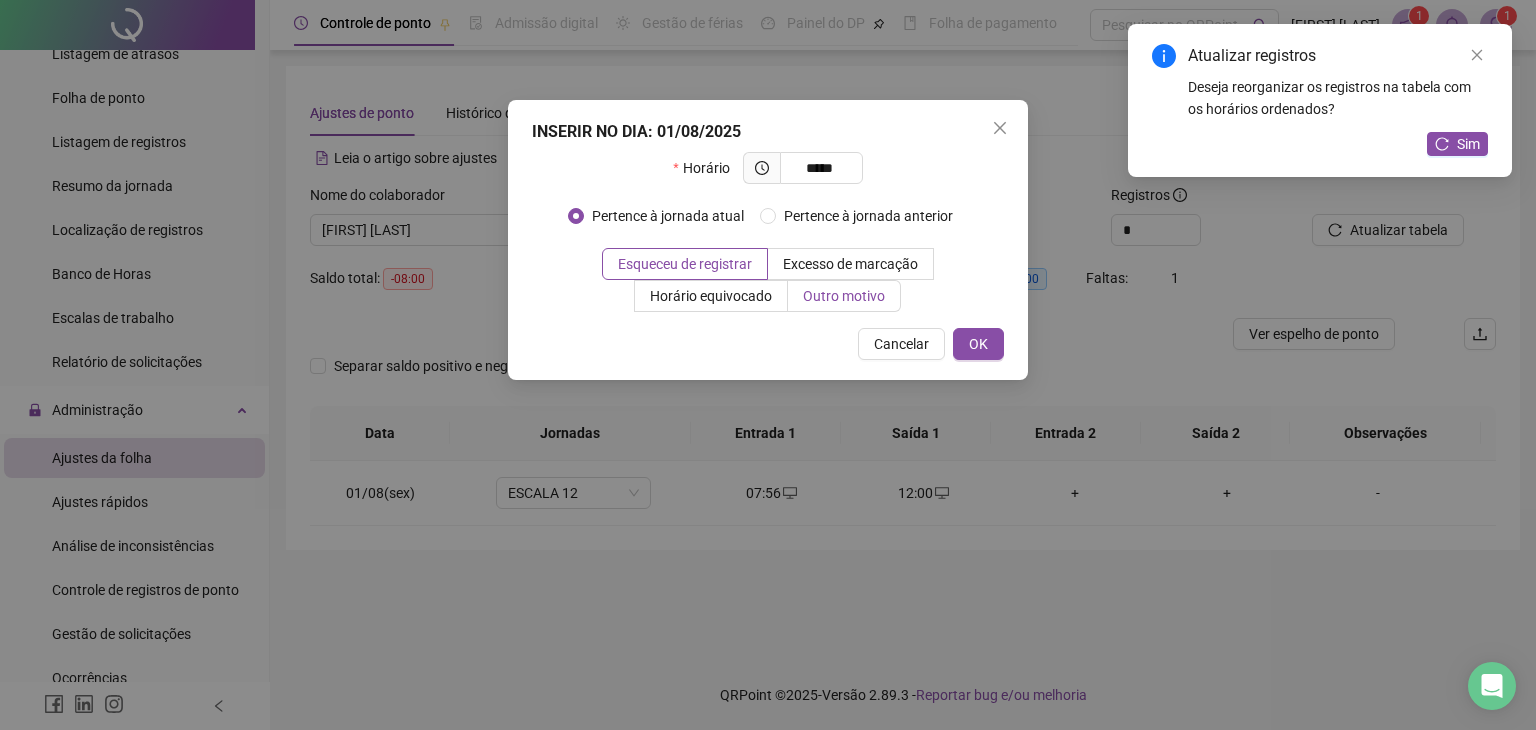 type on "*****" 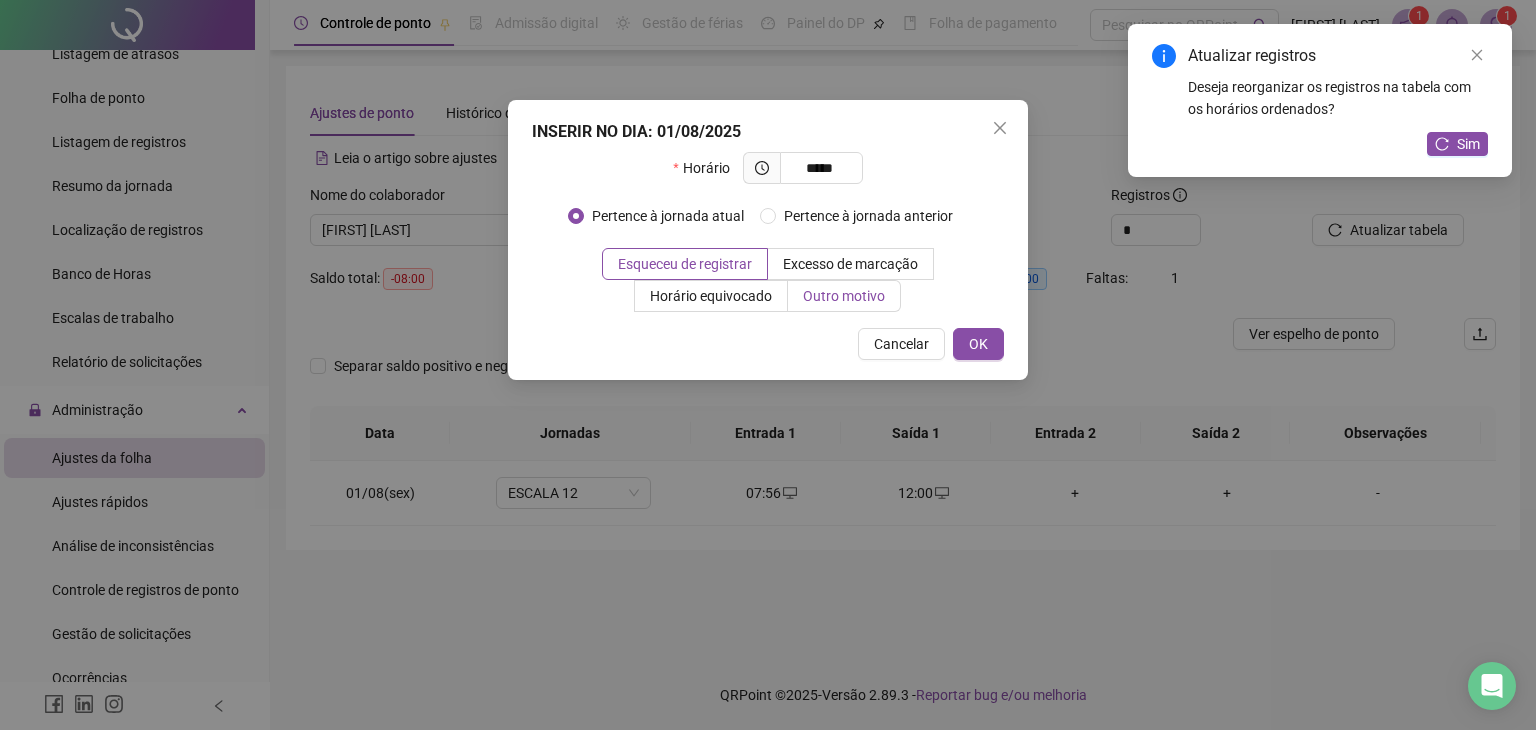click on "Outro motivo" at bounding box center [844, 296] 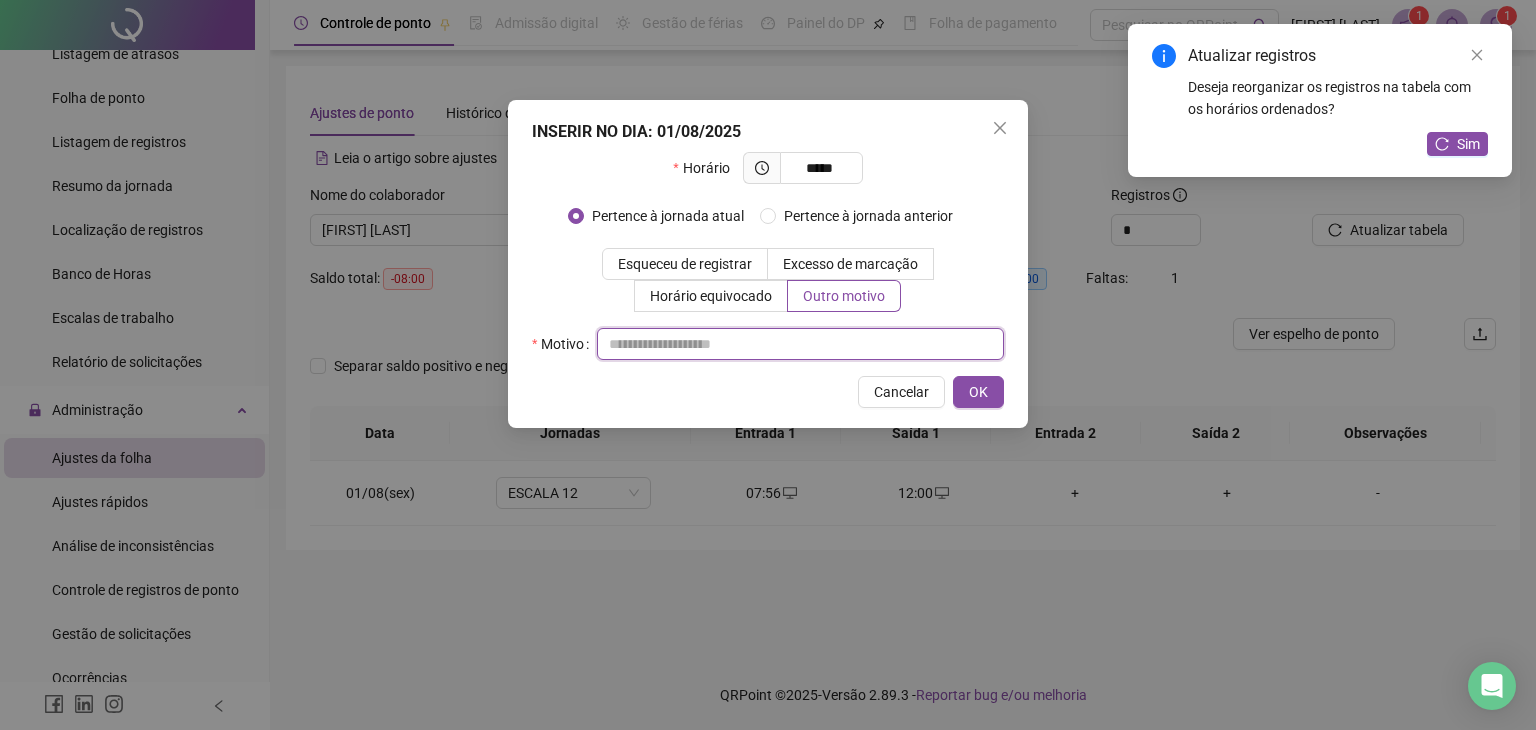 click at bounding box center (800, 344) 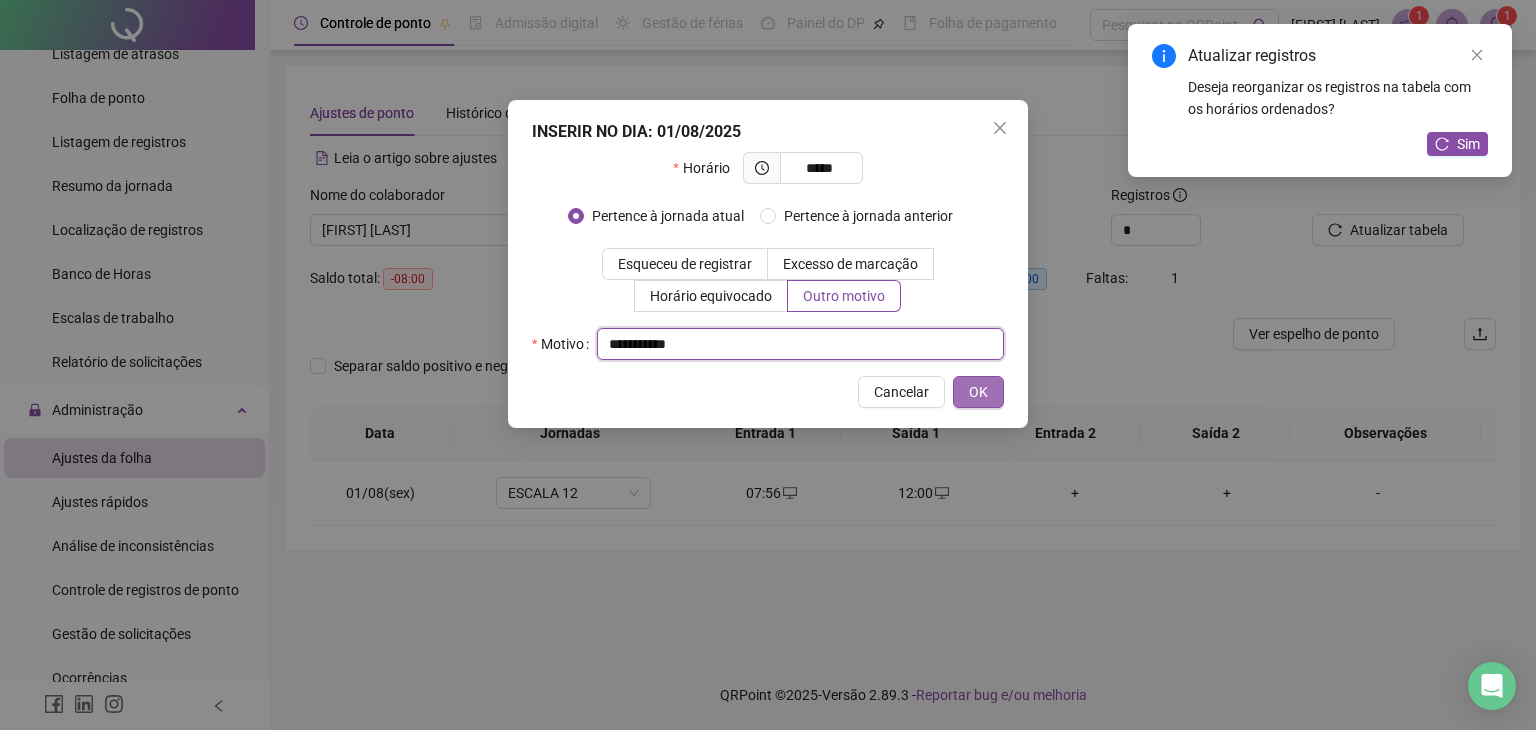 type on "**********" 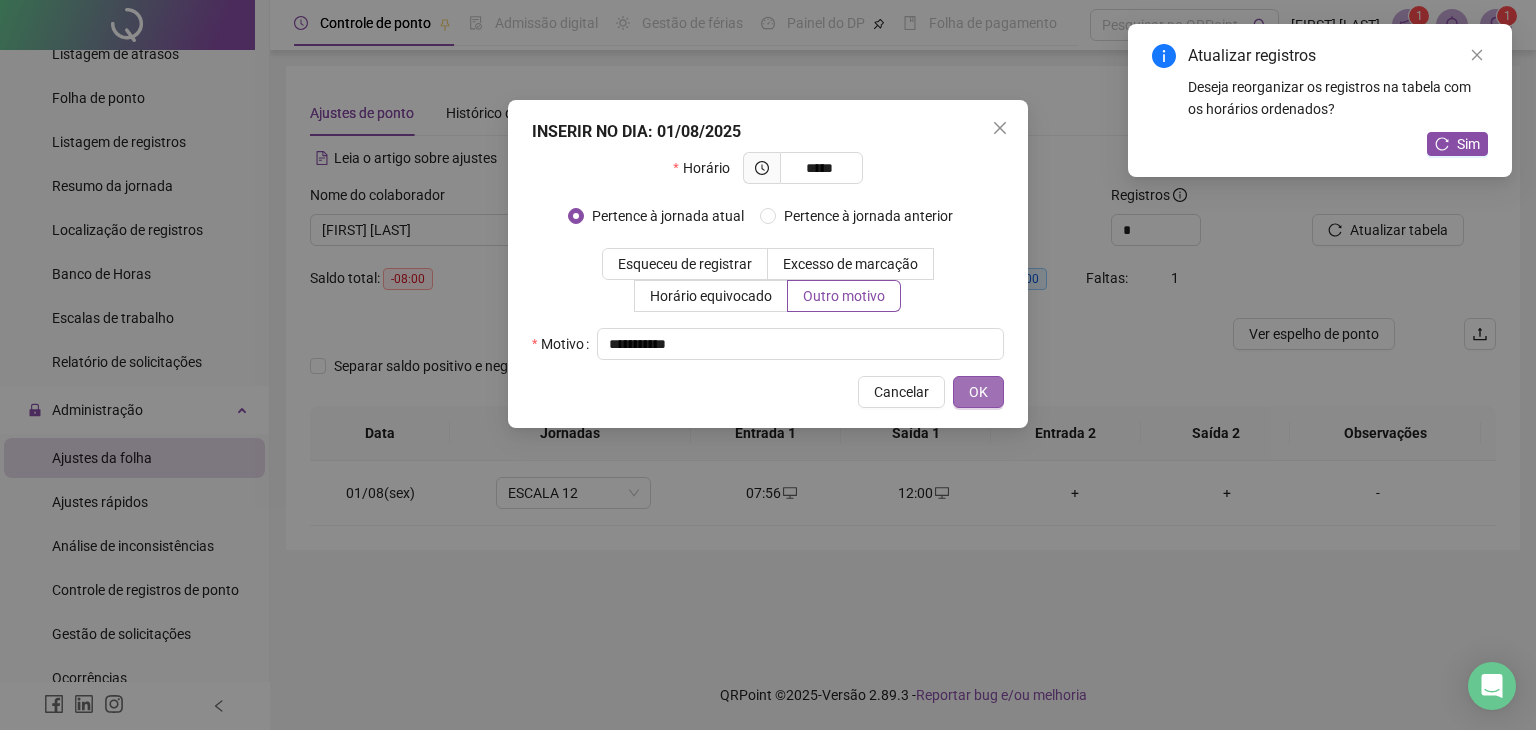 click on "OK" at bounding box center [978, 392] 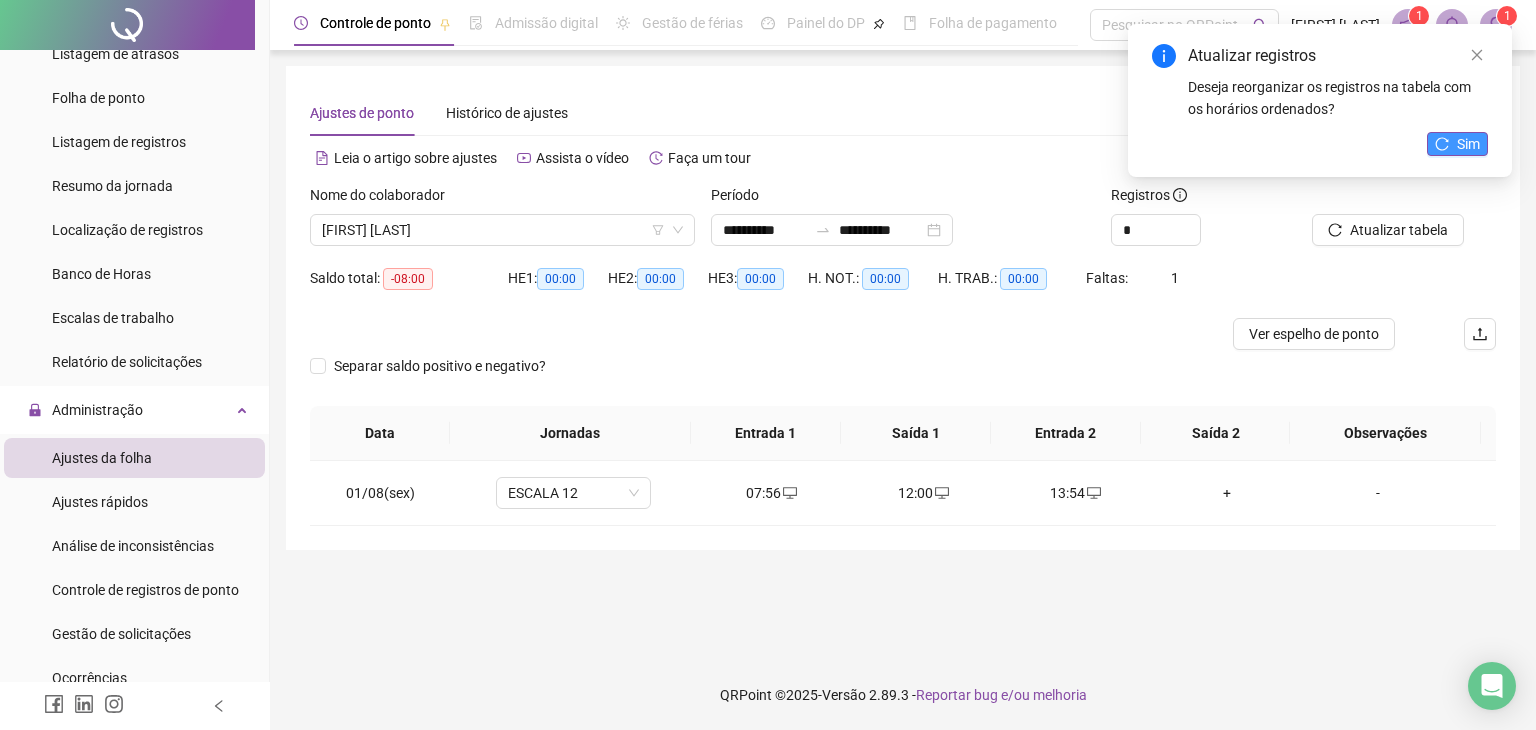click 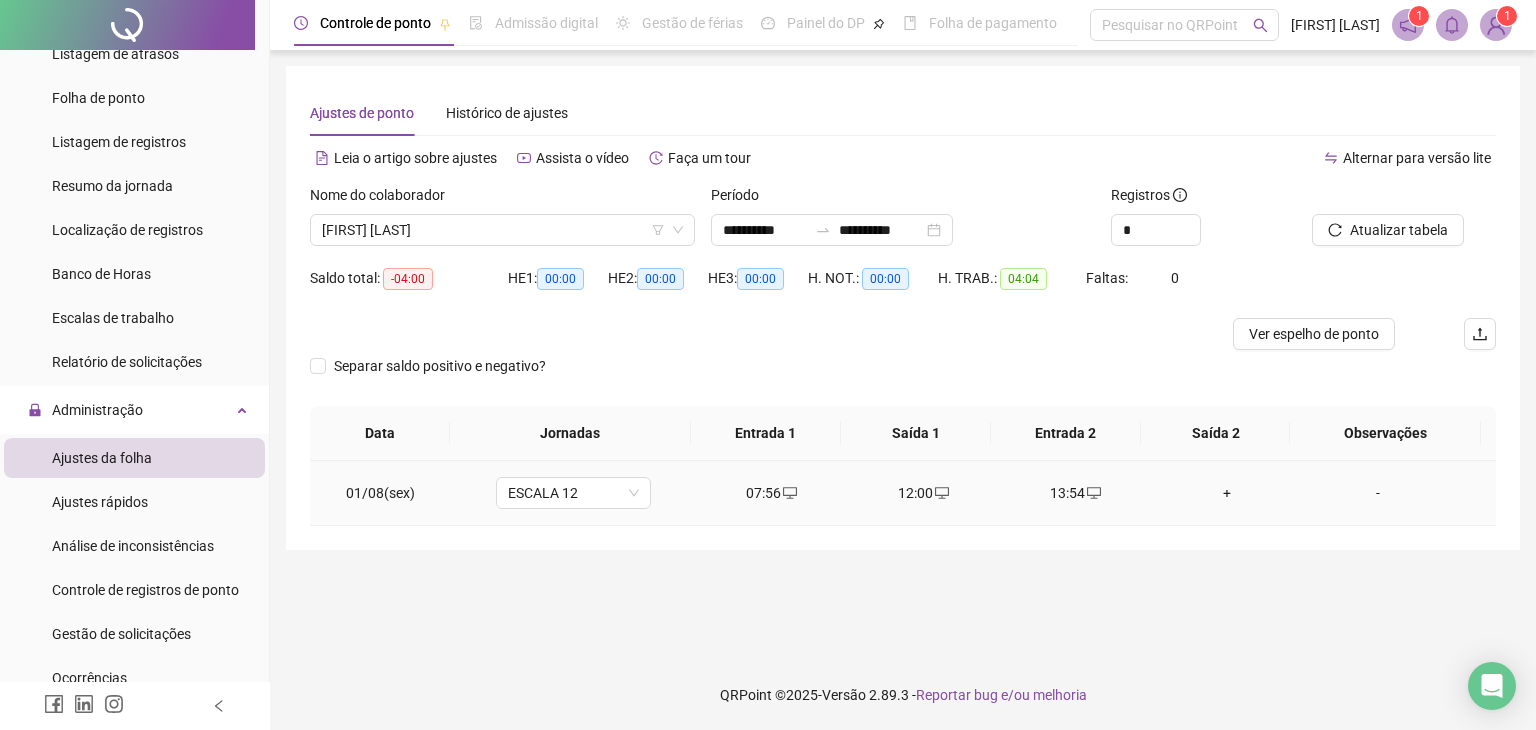 click on "+" at bounding box center (1227, 493) 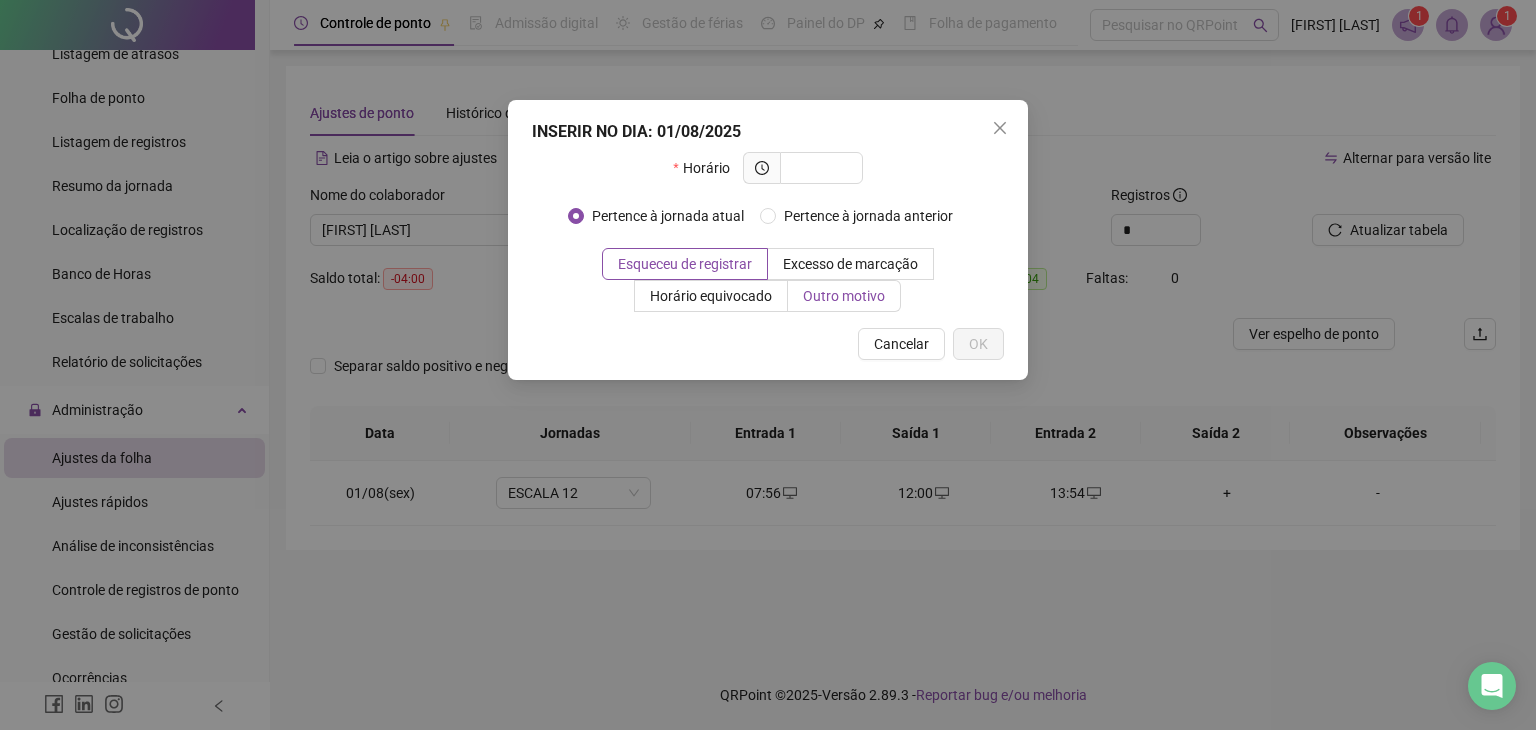 click on "Outro motivo" at bounding box center (844, 296) 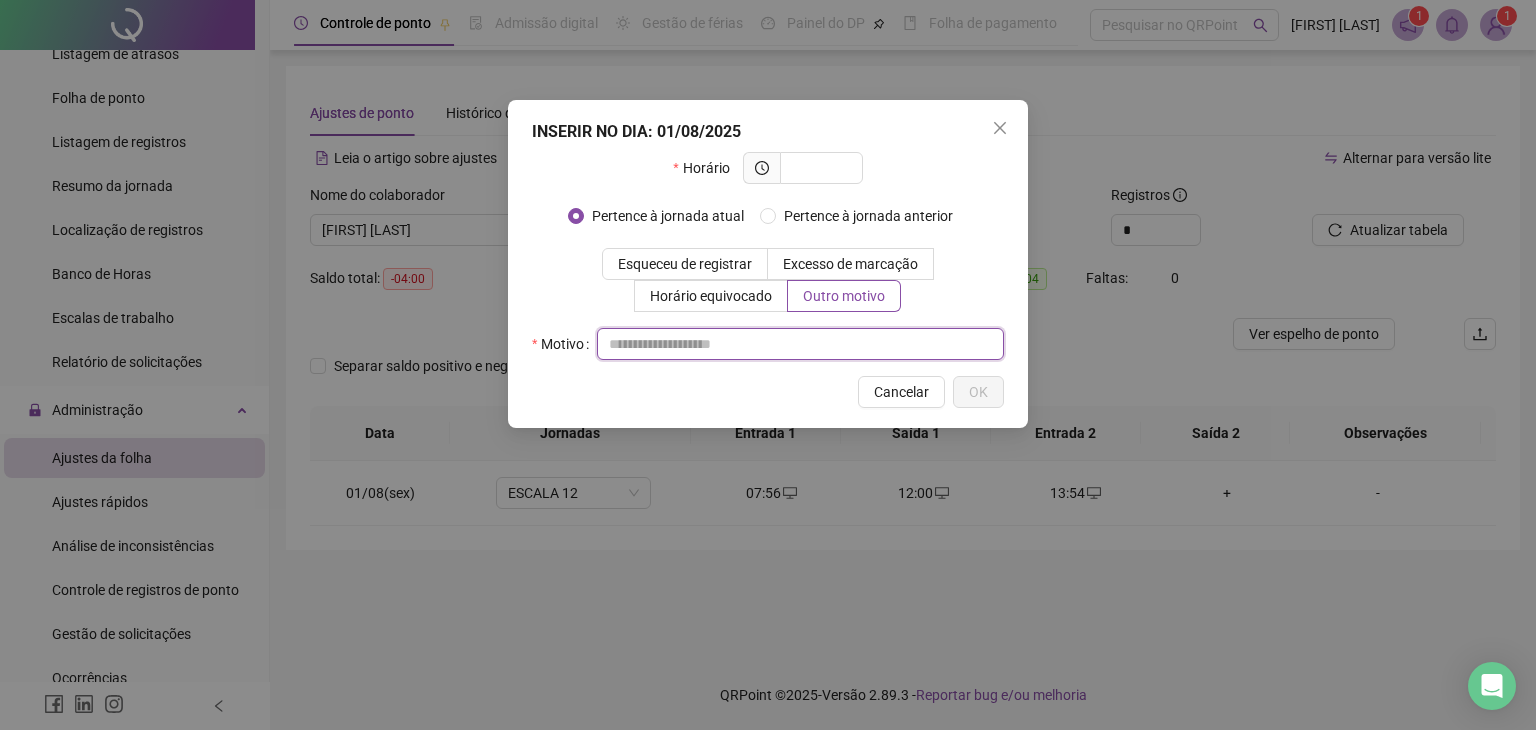 click at bounding box center (800, 344) 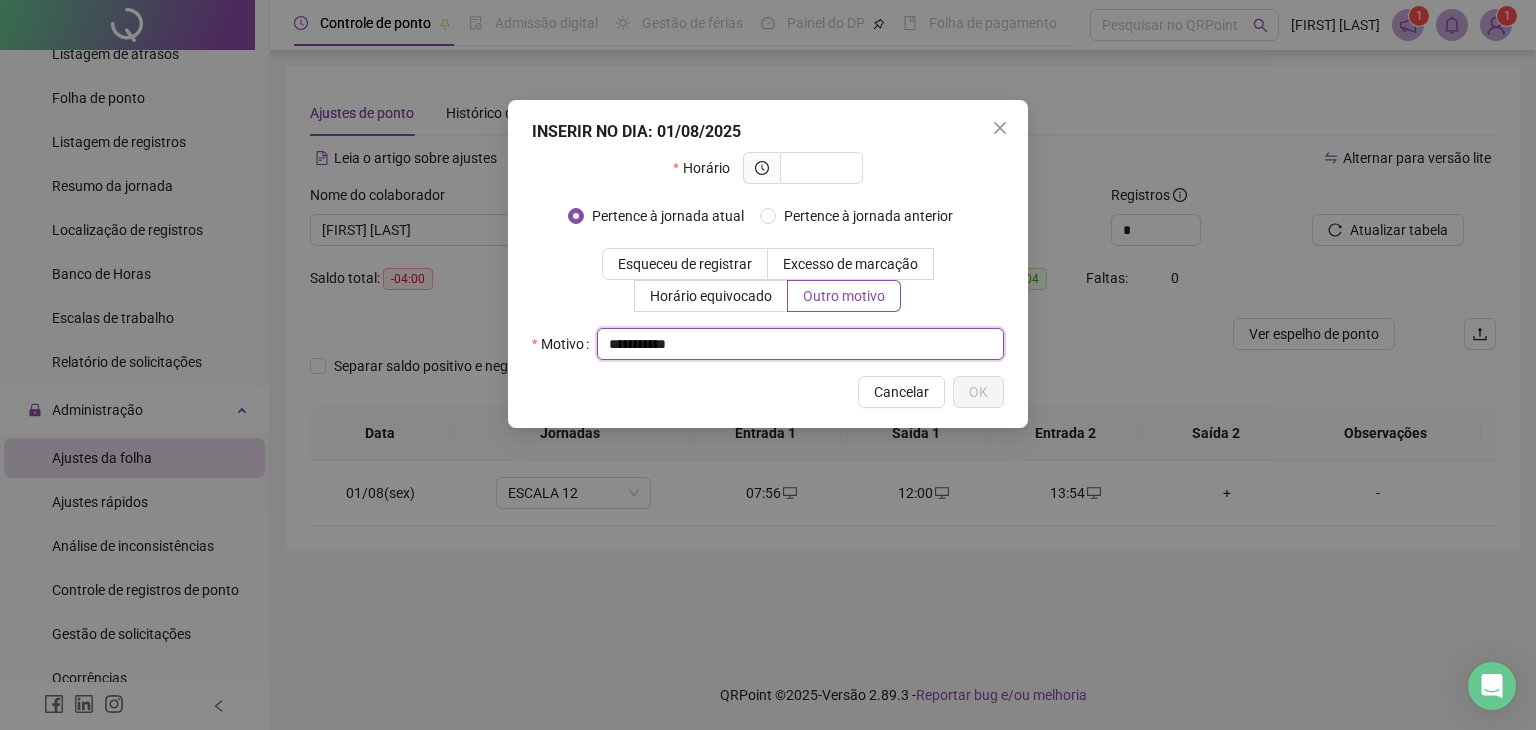 type on "**********" 